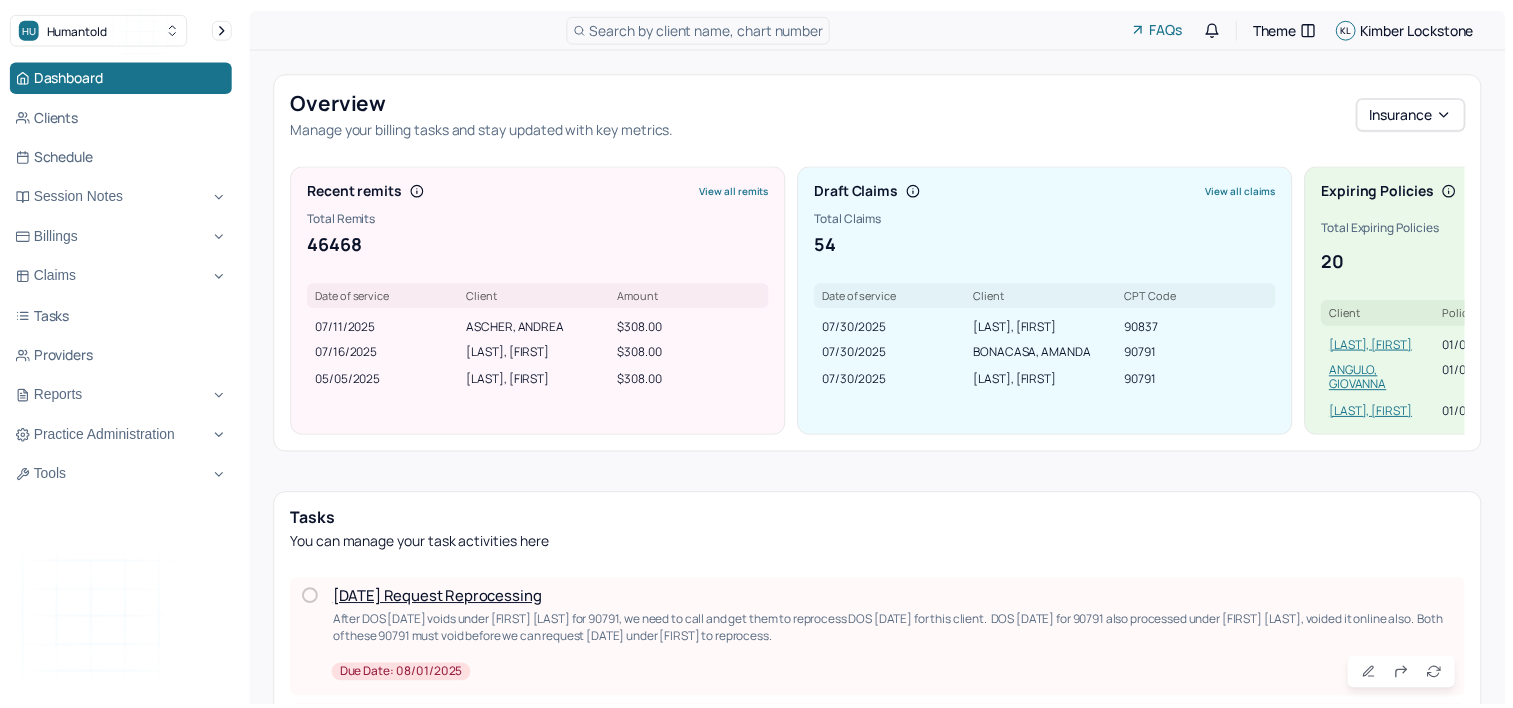 scroll, scrollTop: 0, scrollLeft: 0, axis: both 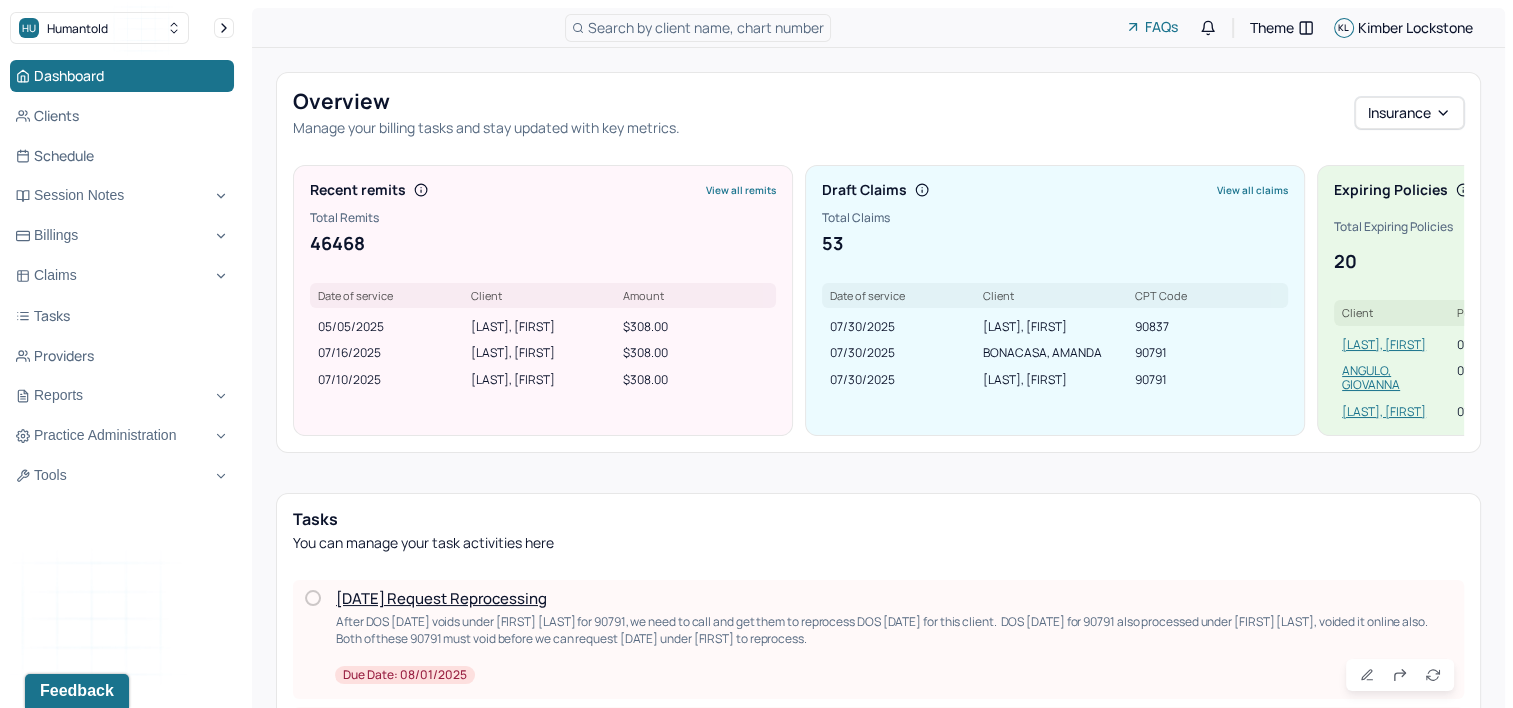 click on "Search by client name, chart number" at bounding box center (706, 27) 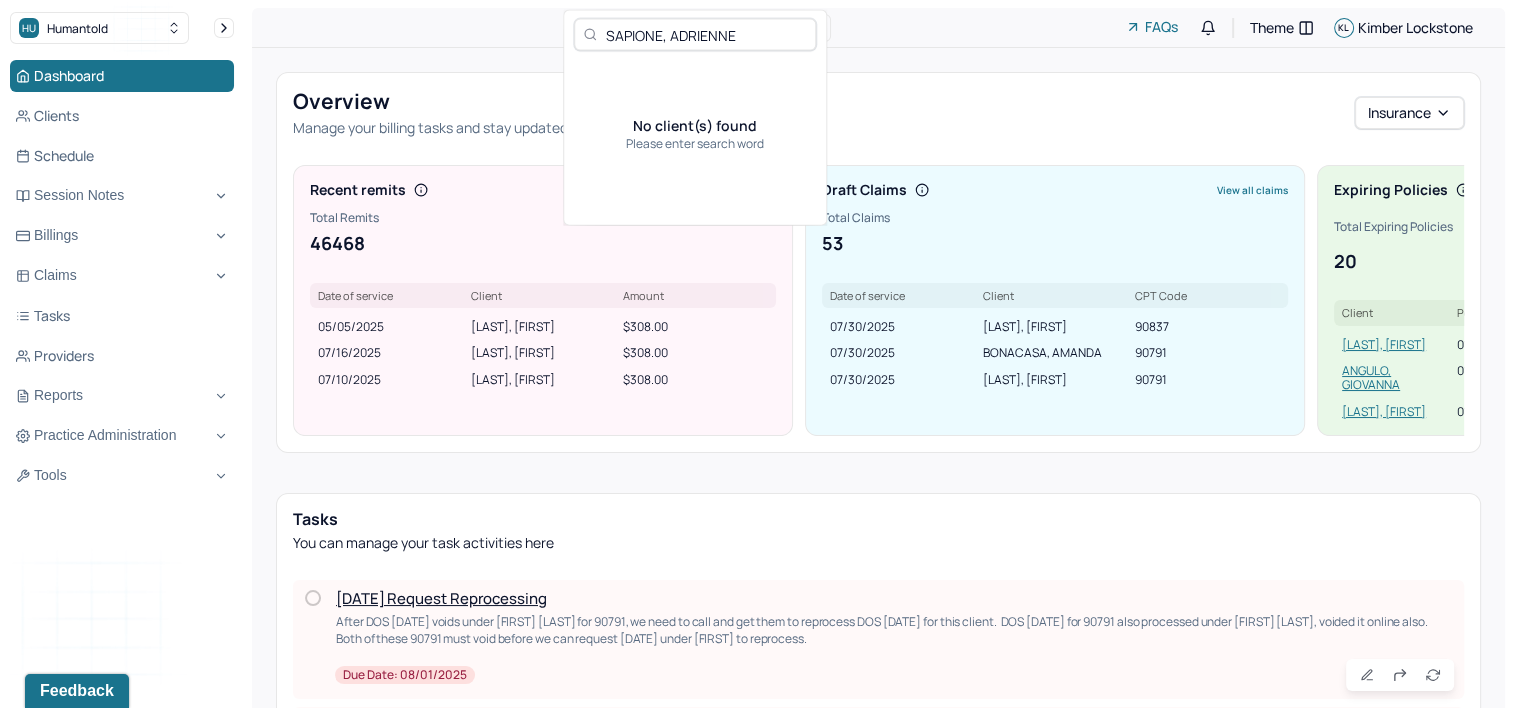click on "SAPIONE, ADRIENNE" at bounding box center [707, 34] 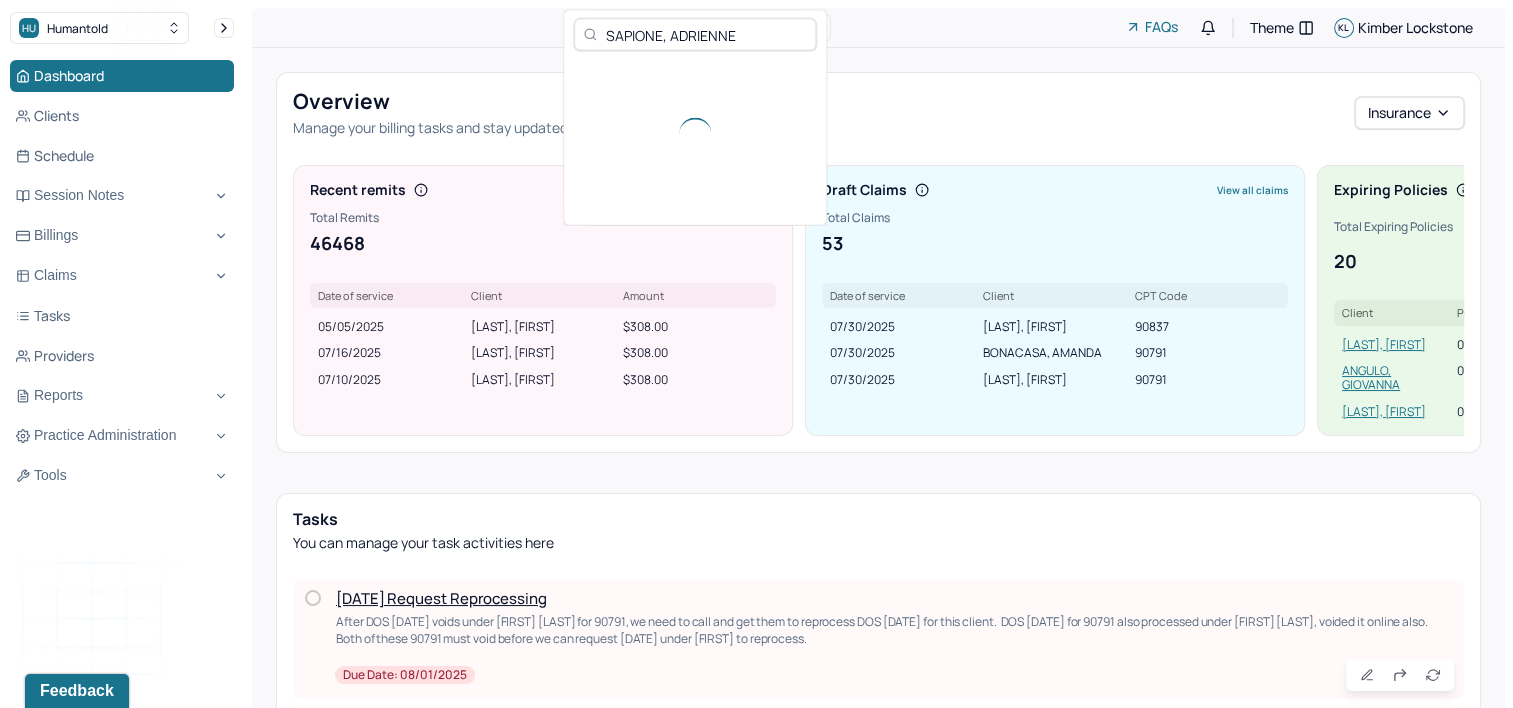type on "SAPIONE, ADRIENNE" 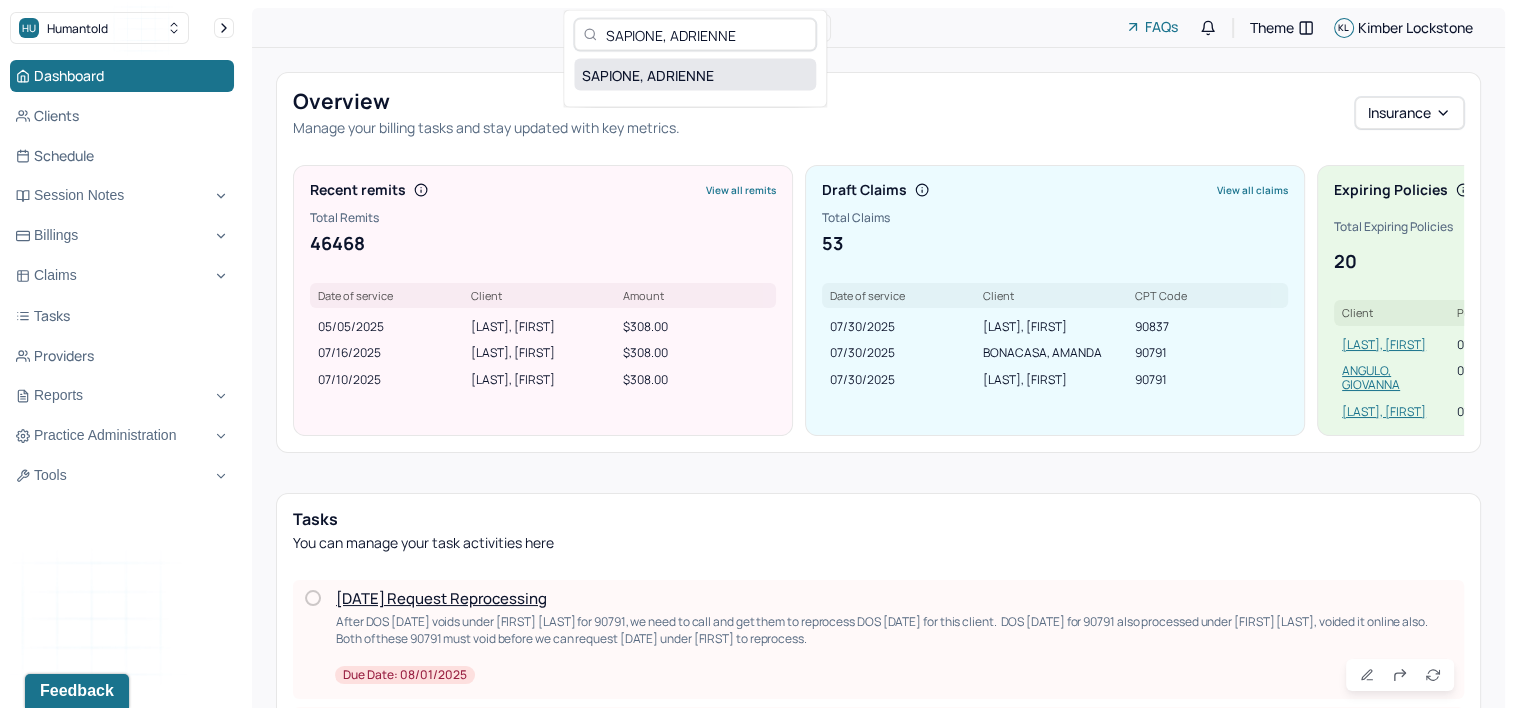 click on "SAPIONE, ADRIENNE" at bounding box center (695, 75) 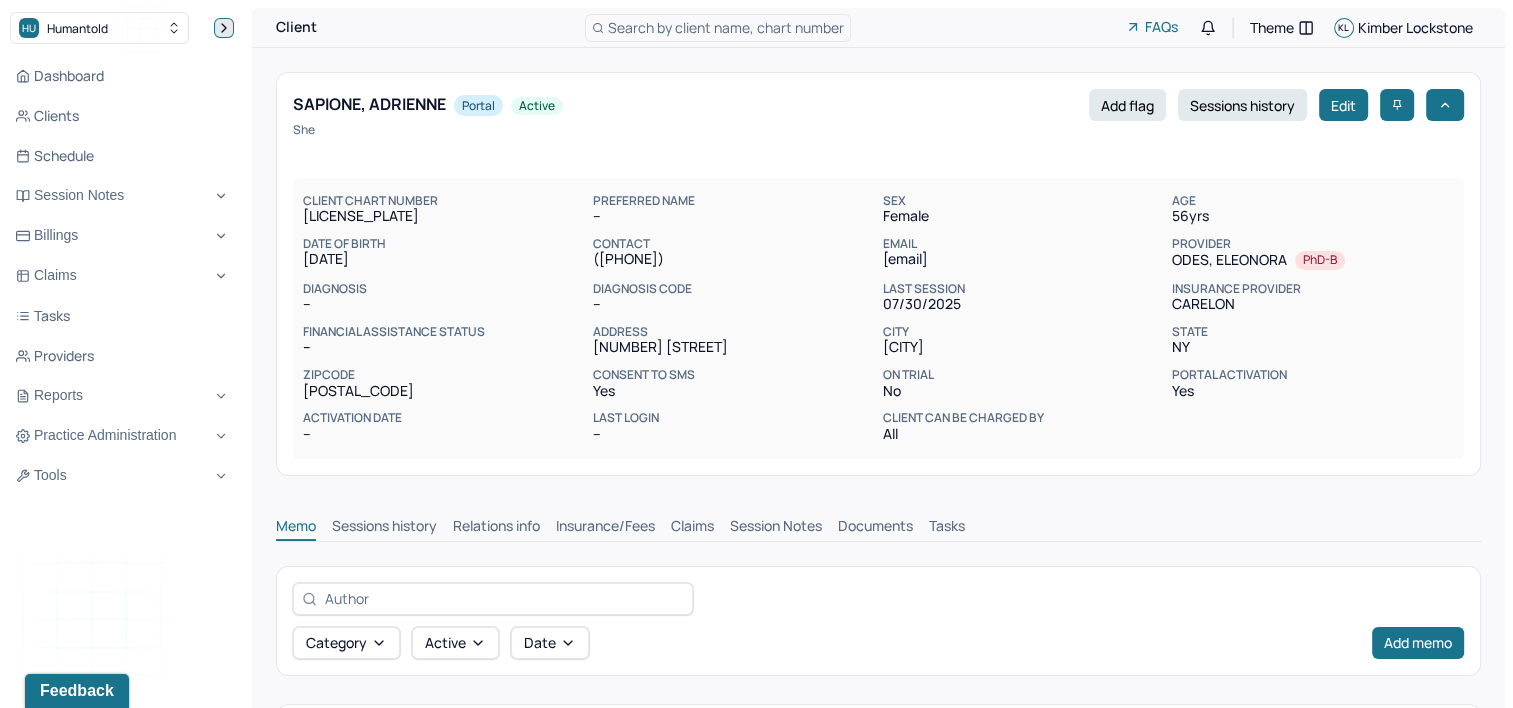 click 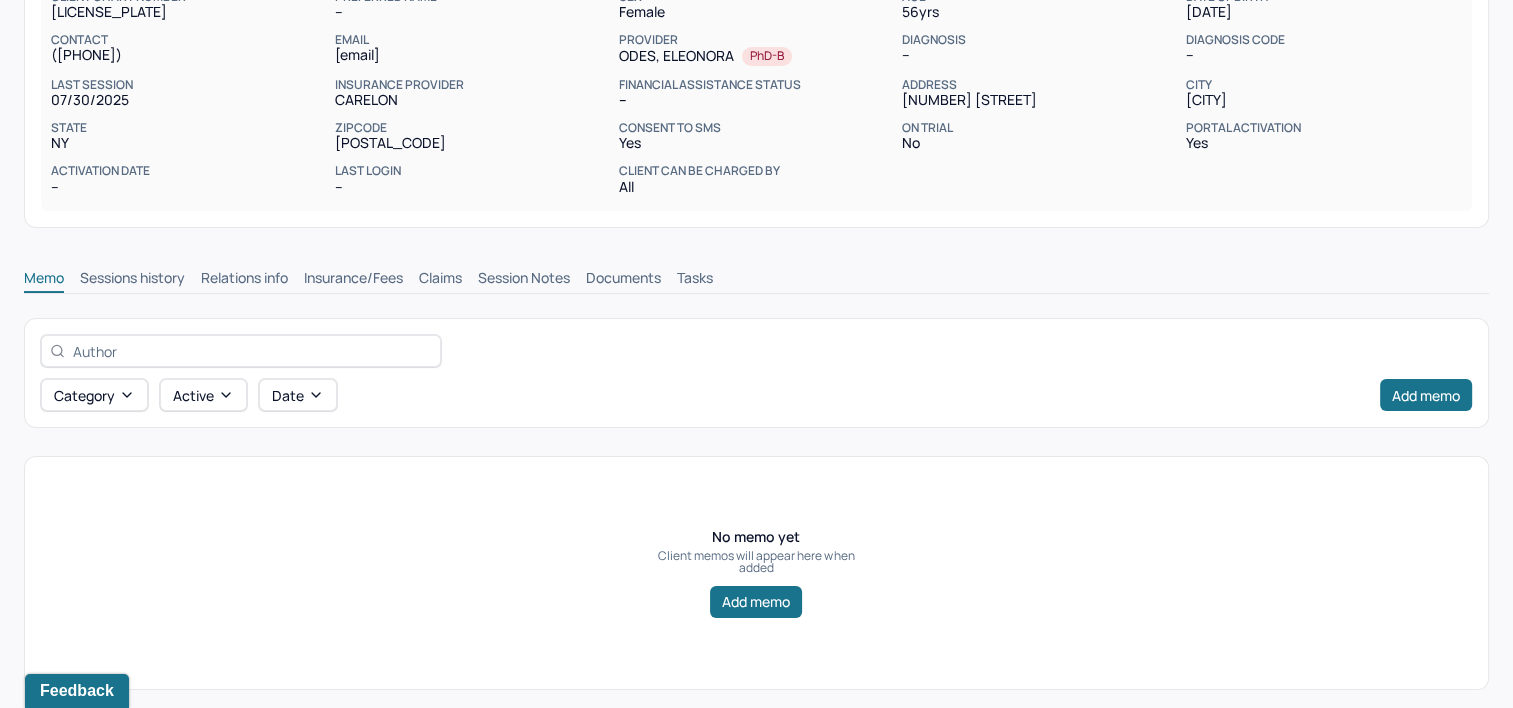 scroll, scrollTop: 201, scrollLeft: 0, axis: vertical 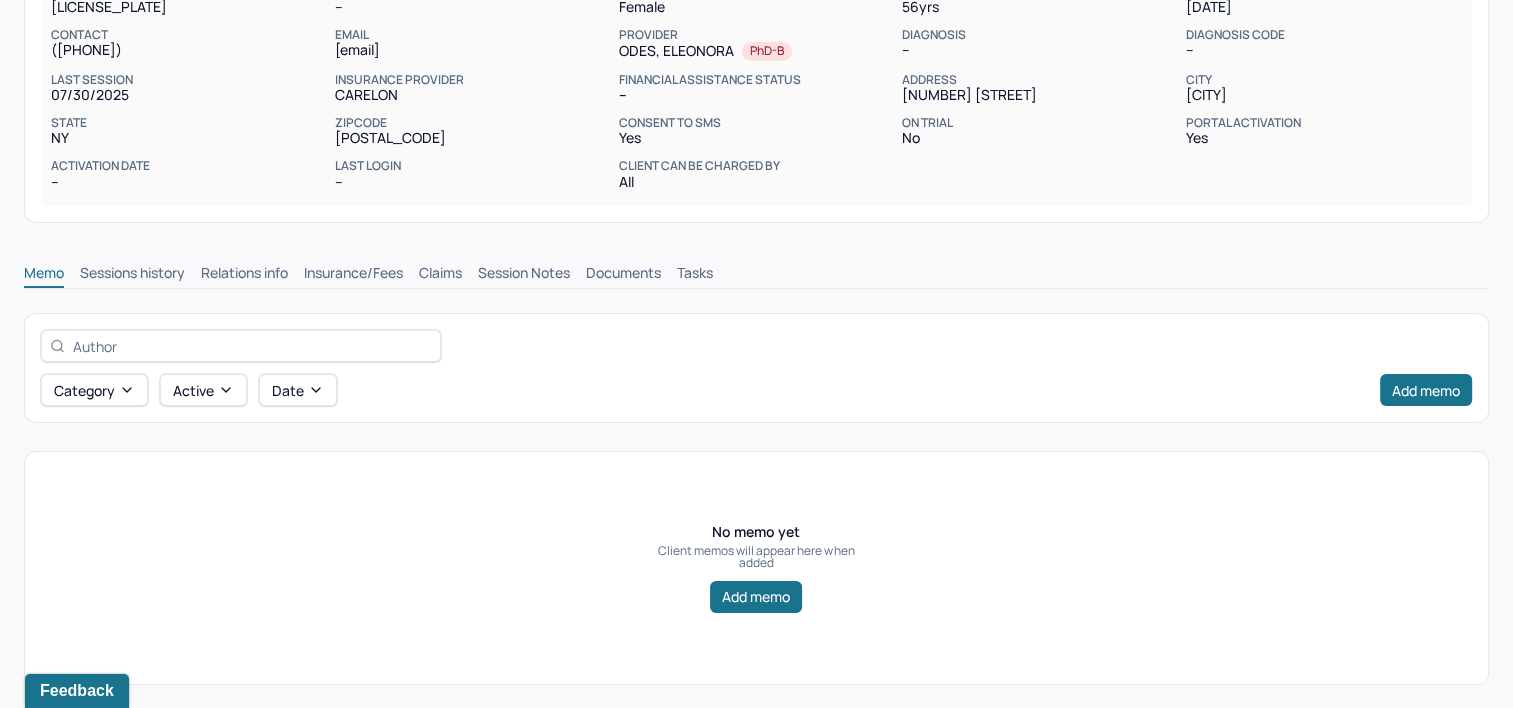 click on "Claims" at bounding box center (440, 275) 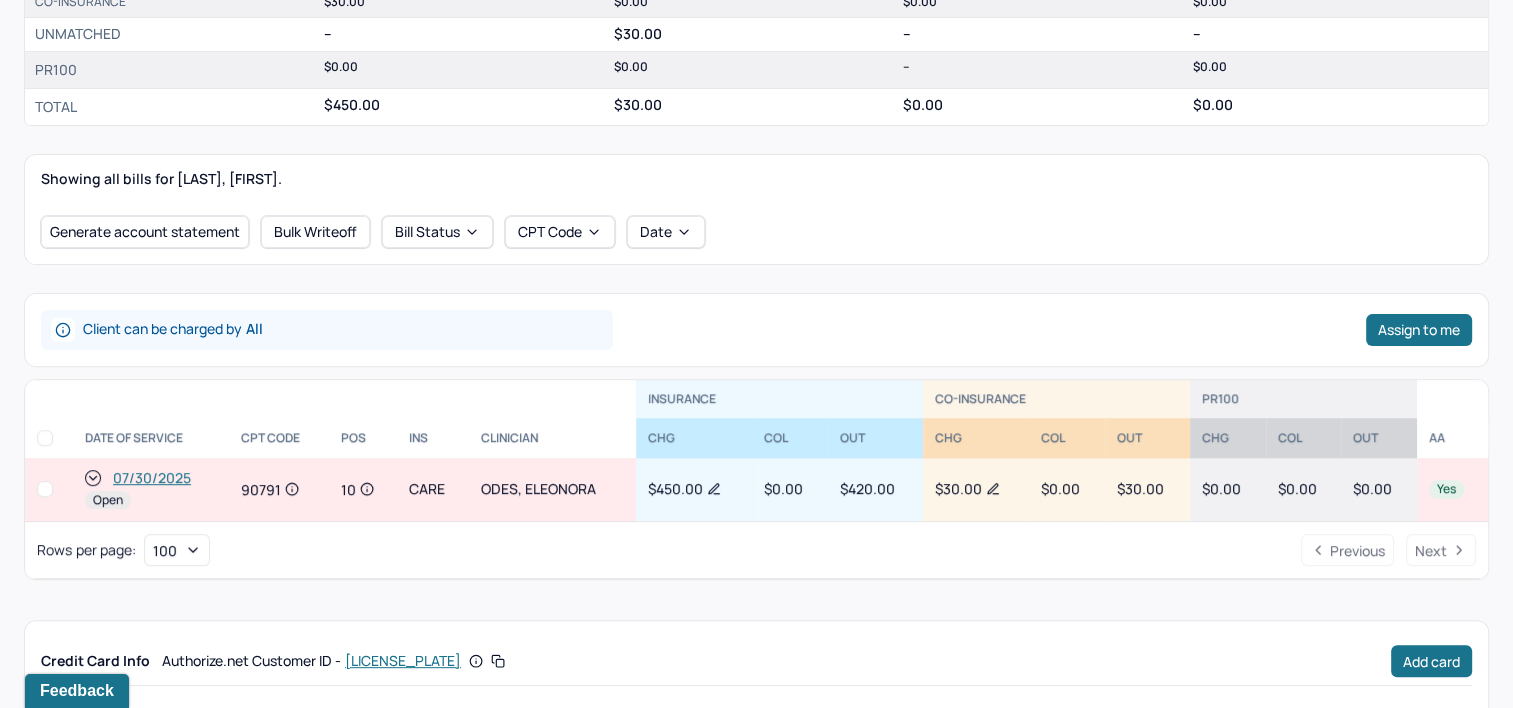 scroll, scrollTop: 601, scrollLeft: 0, axis: vertical 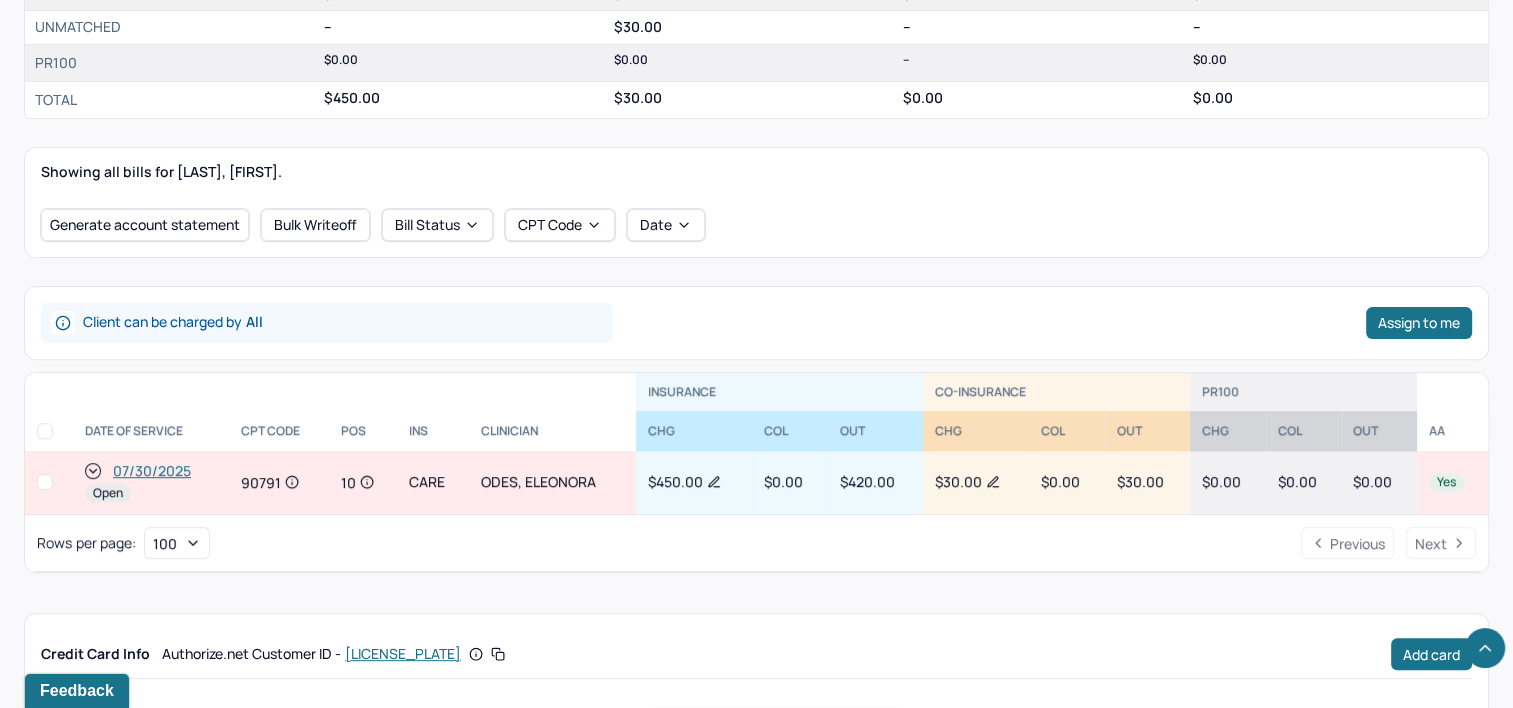 type 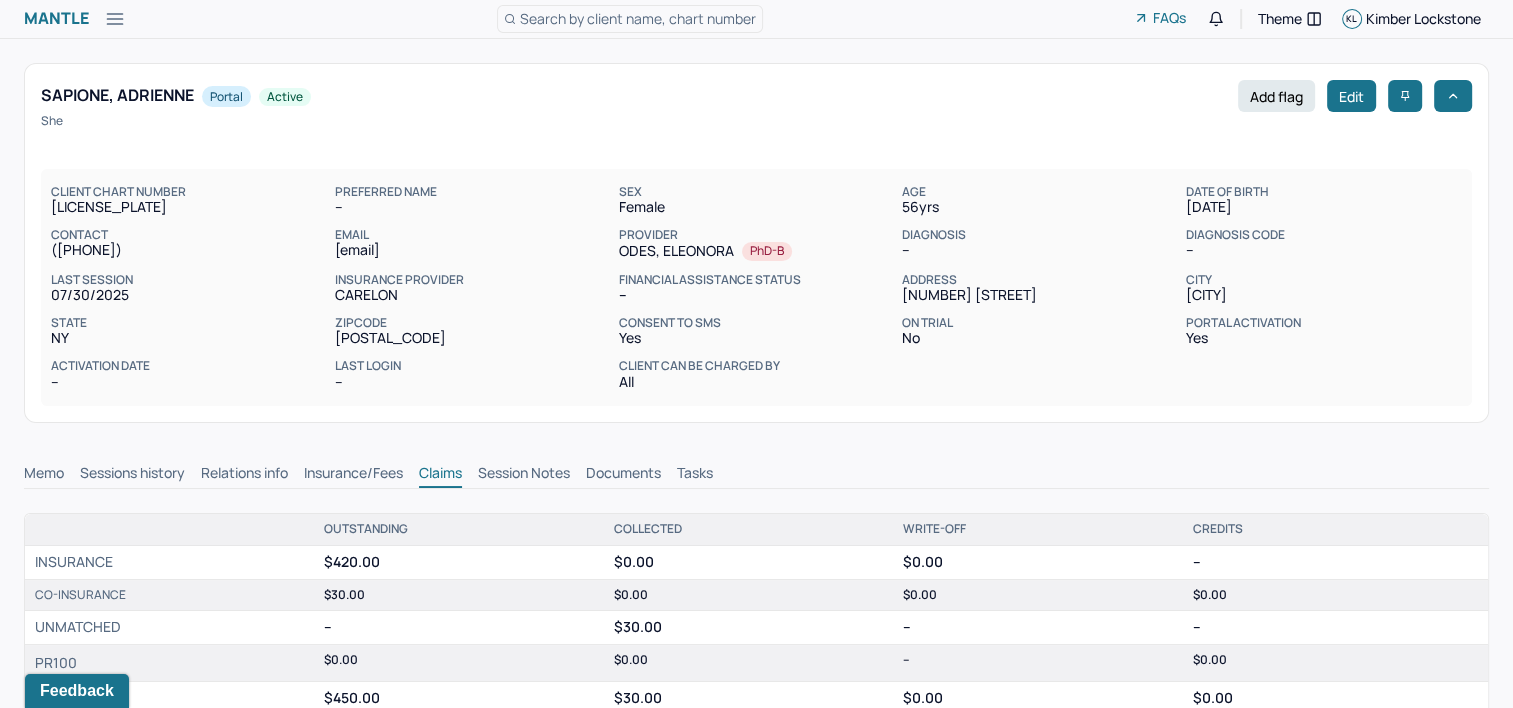 scroll, scrollTop: 0, scrollLeft: 0, axis: both 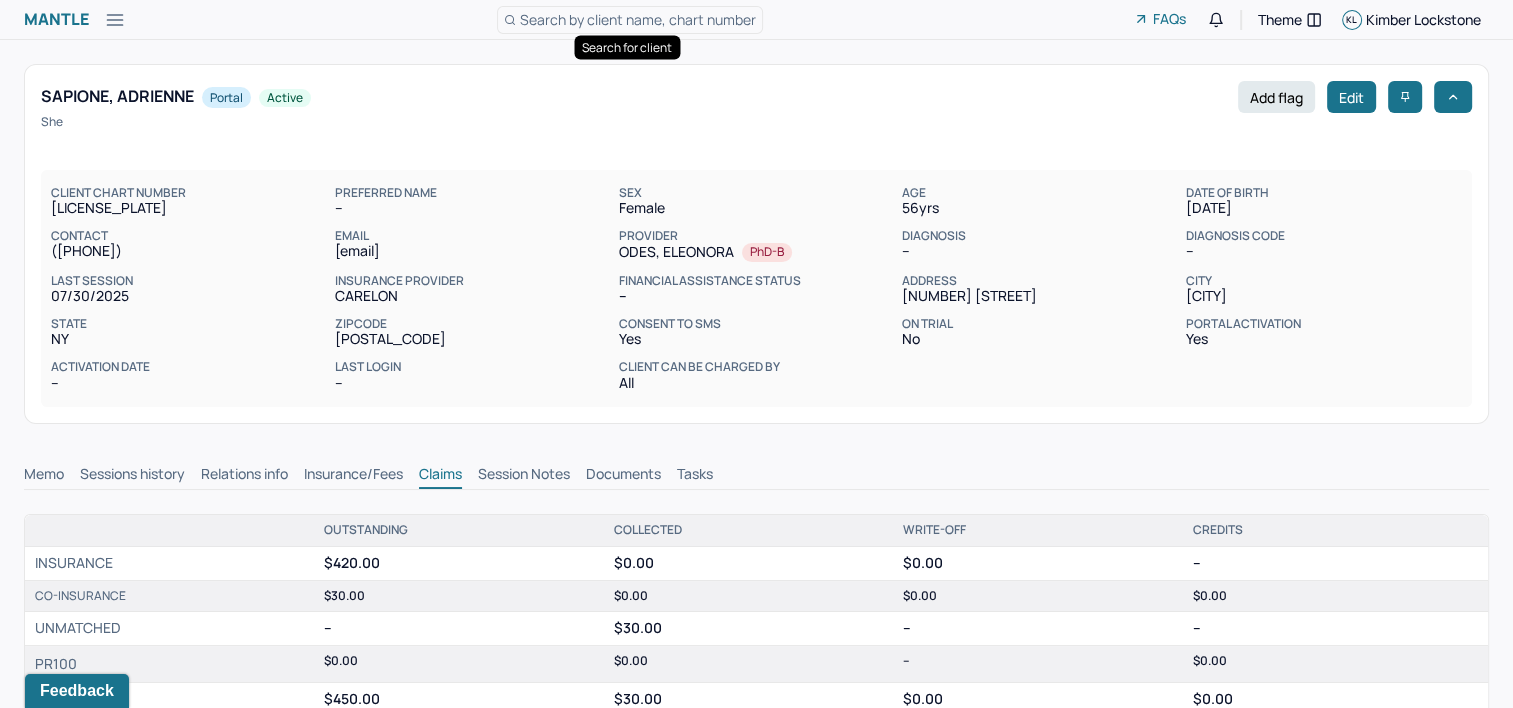 type 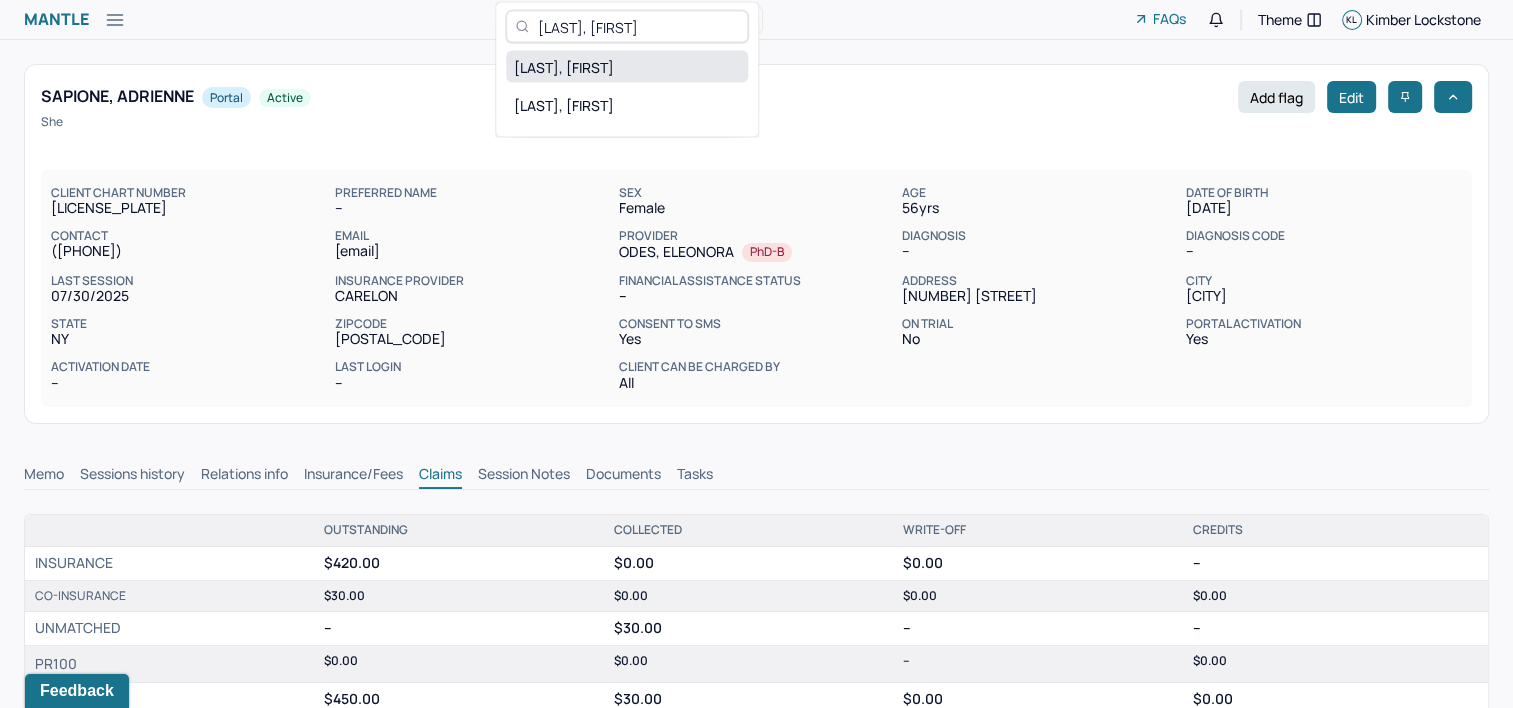 type on "[LAST], [FIRST]" 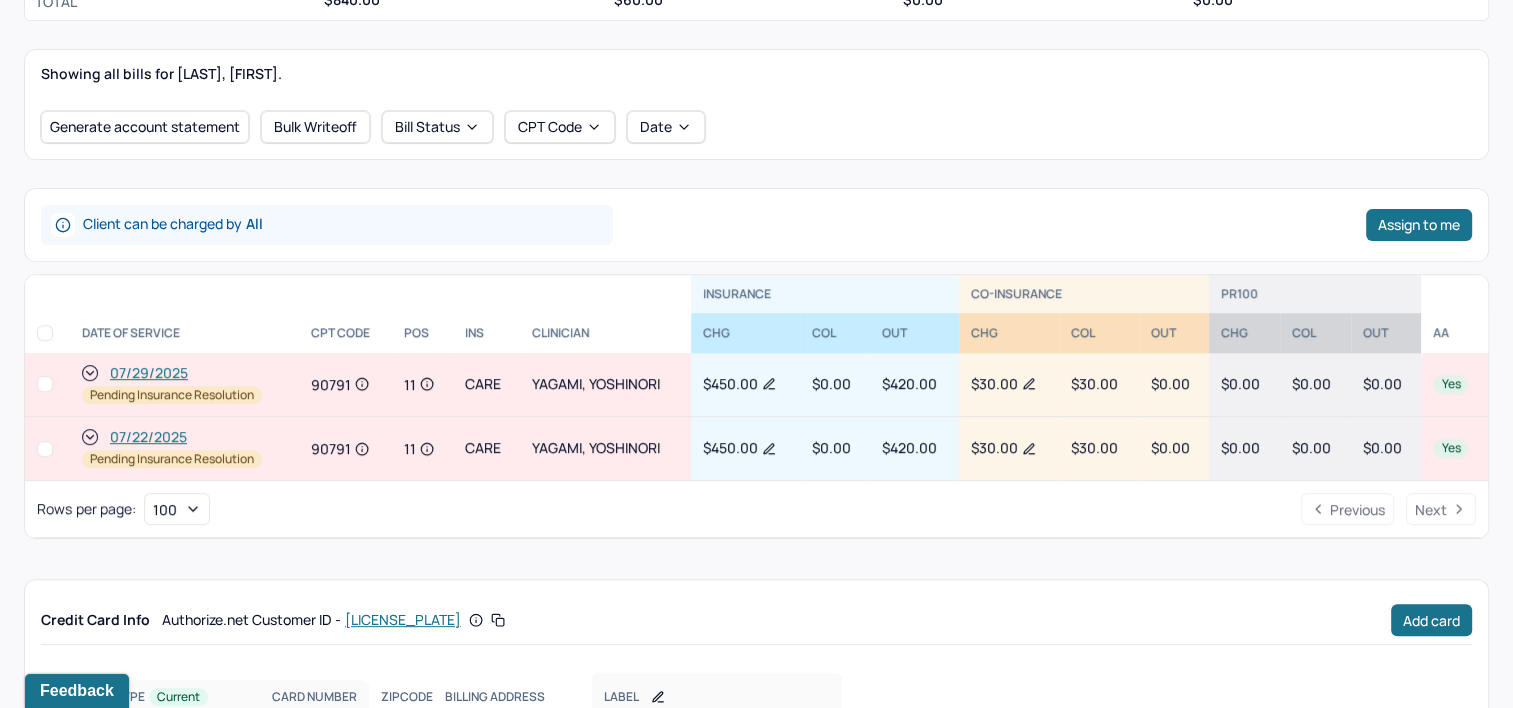 scroll, scrollTop: 700, scrollLeft: 0, axis: vertical 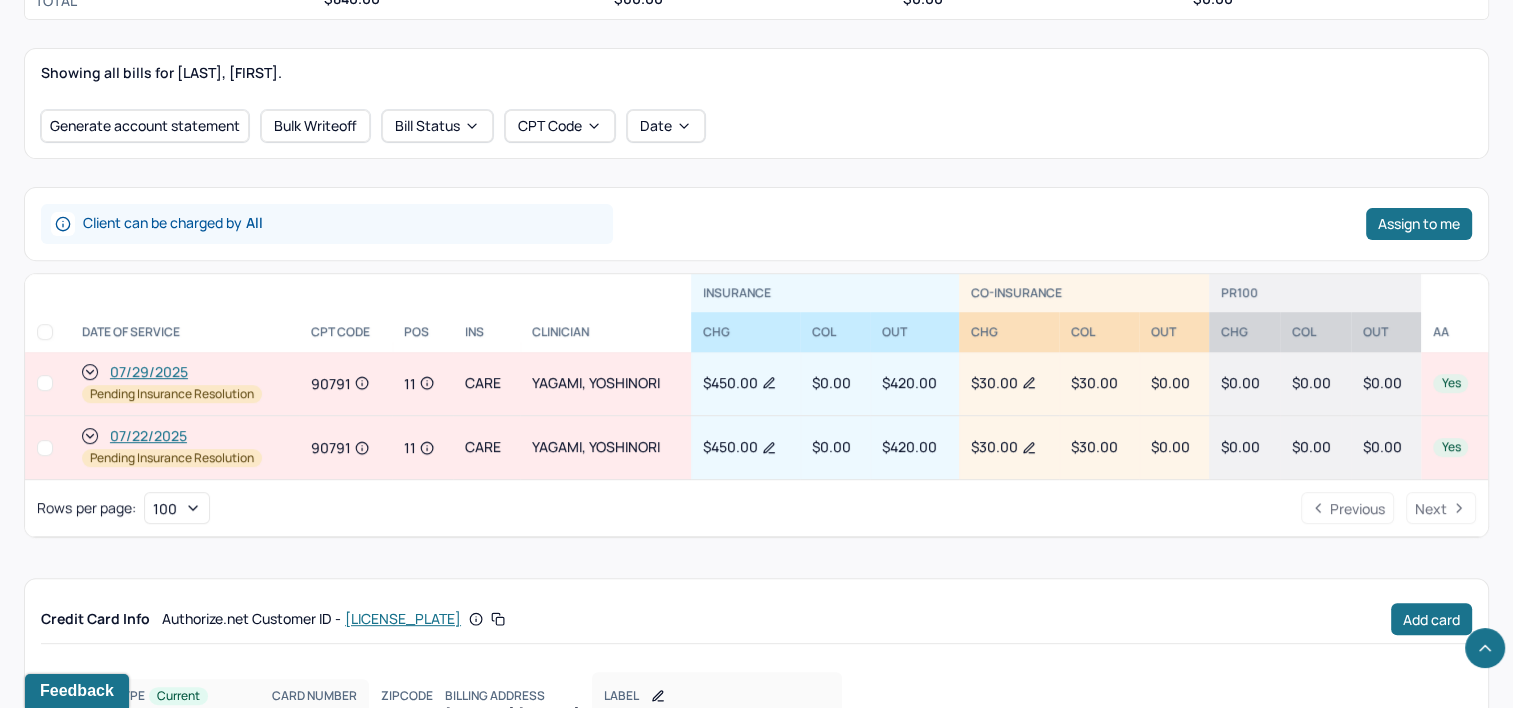 click on "07/29/2025" at bounding box center [149, 372] 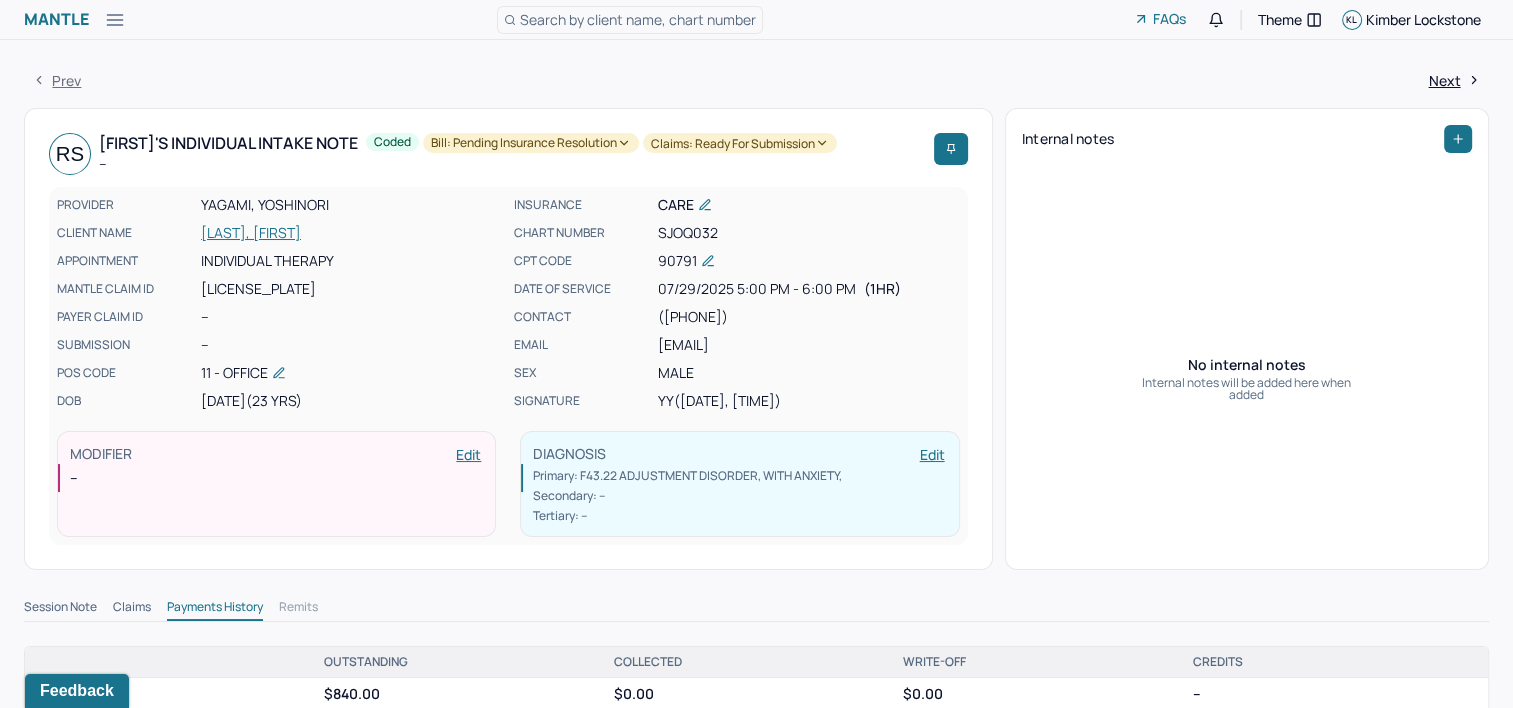 click on "Session Note" at bounding box center [60, 609] 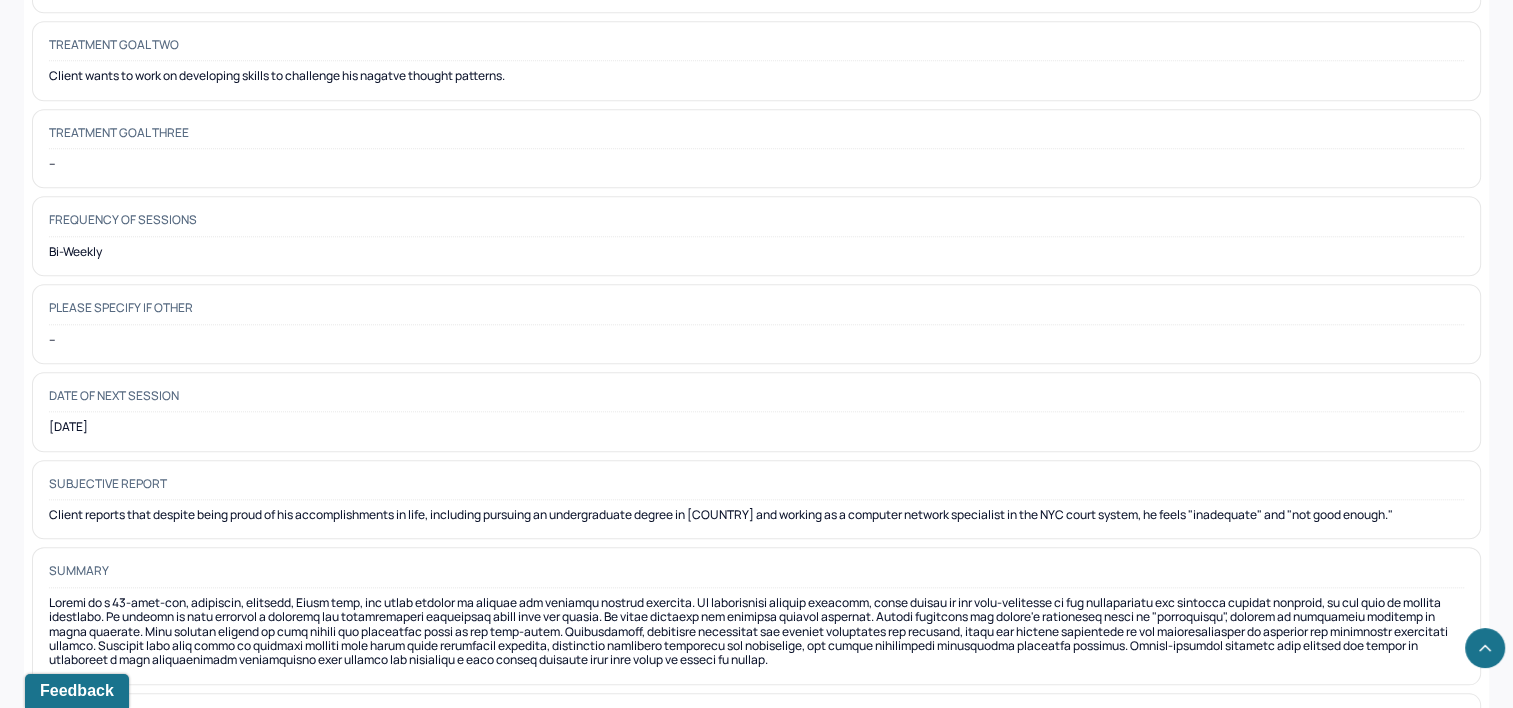 scroll, scrollTop: 9820, scrollLeft: 0, axis: vertical 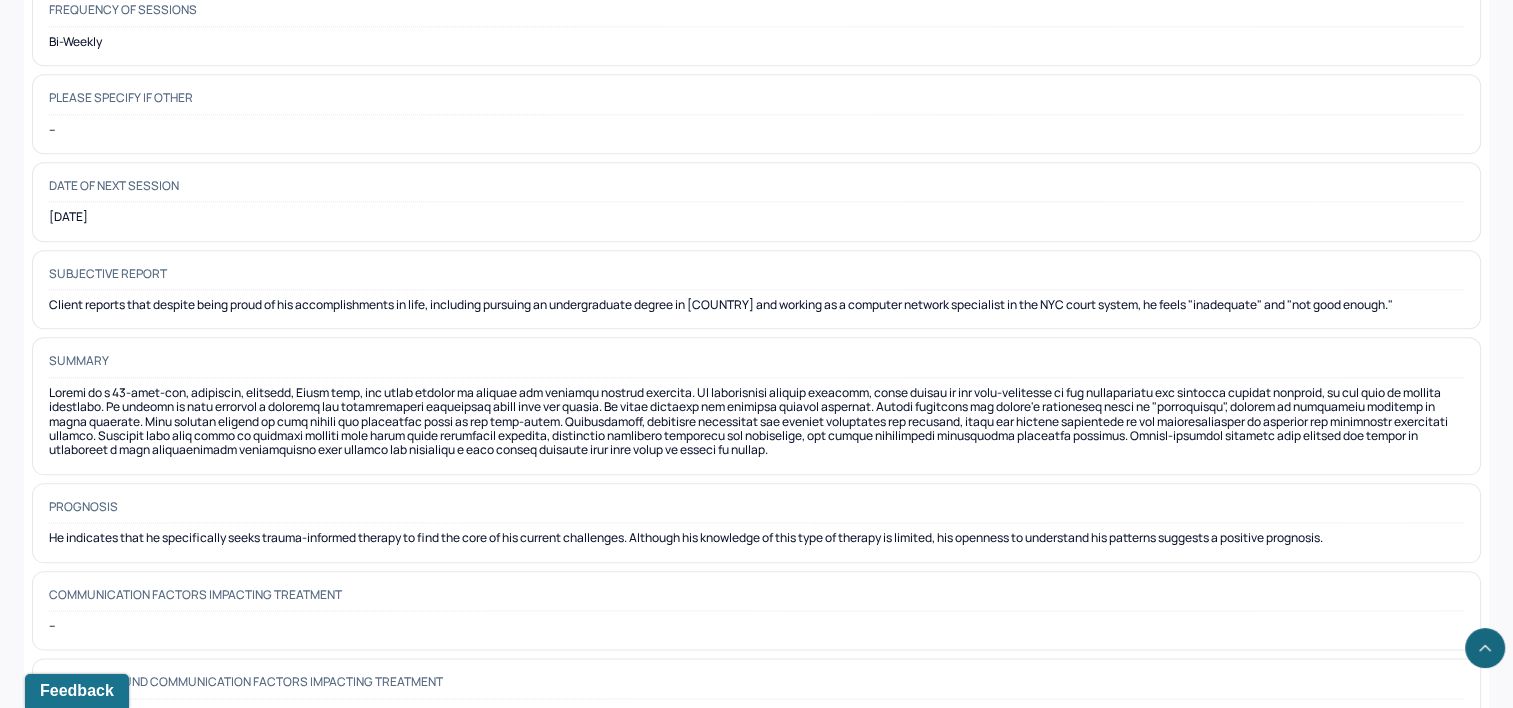 click 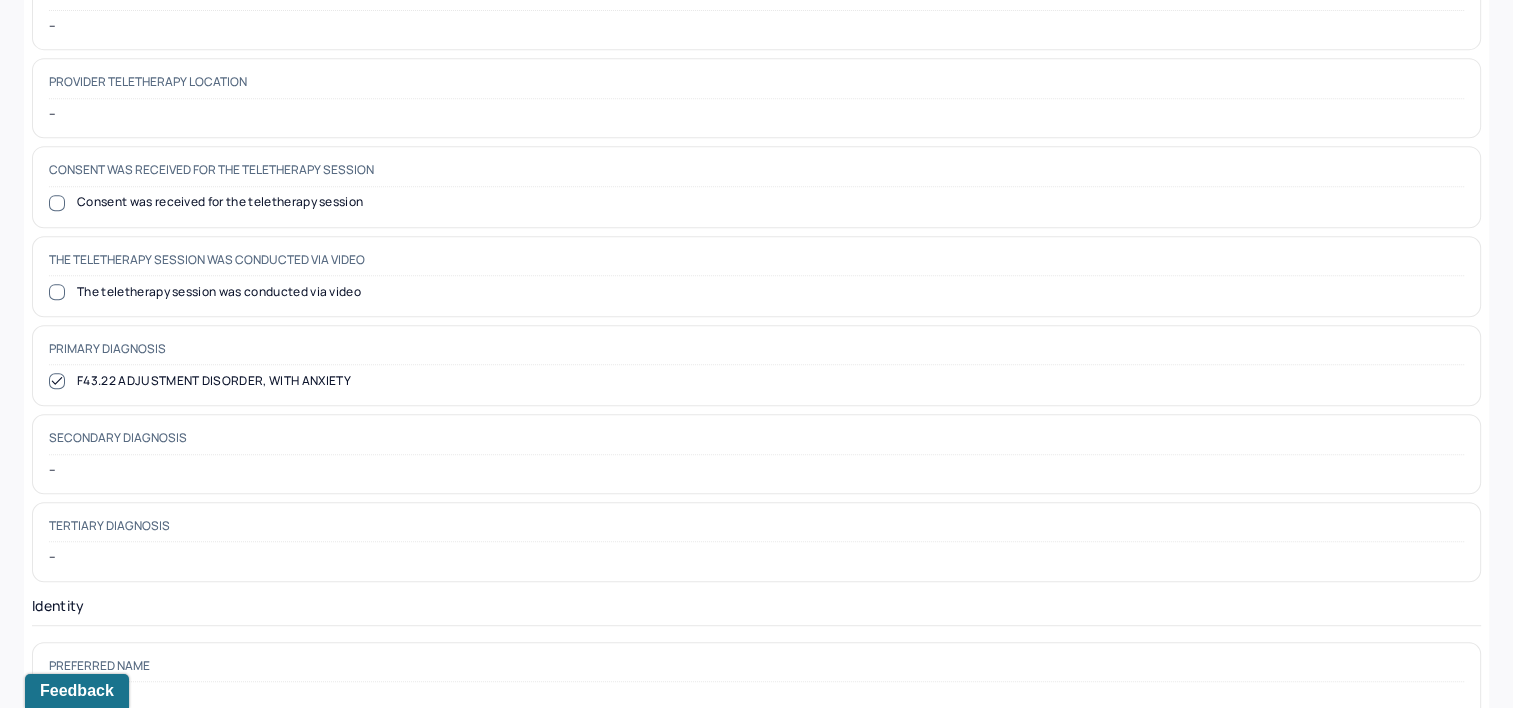 scroll, scrollTop: 0, scrollLeft: 0, axis: both 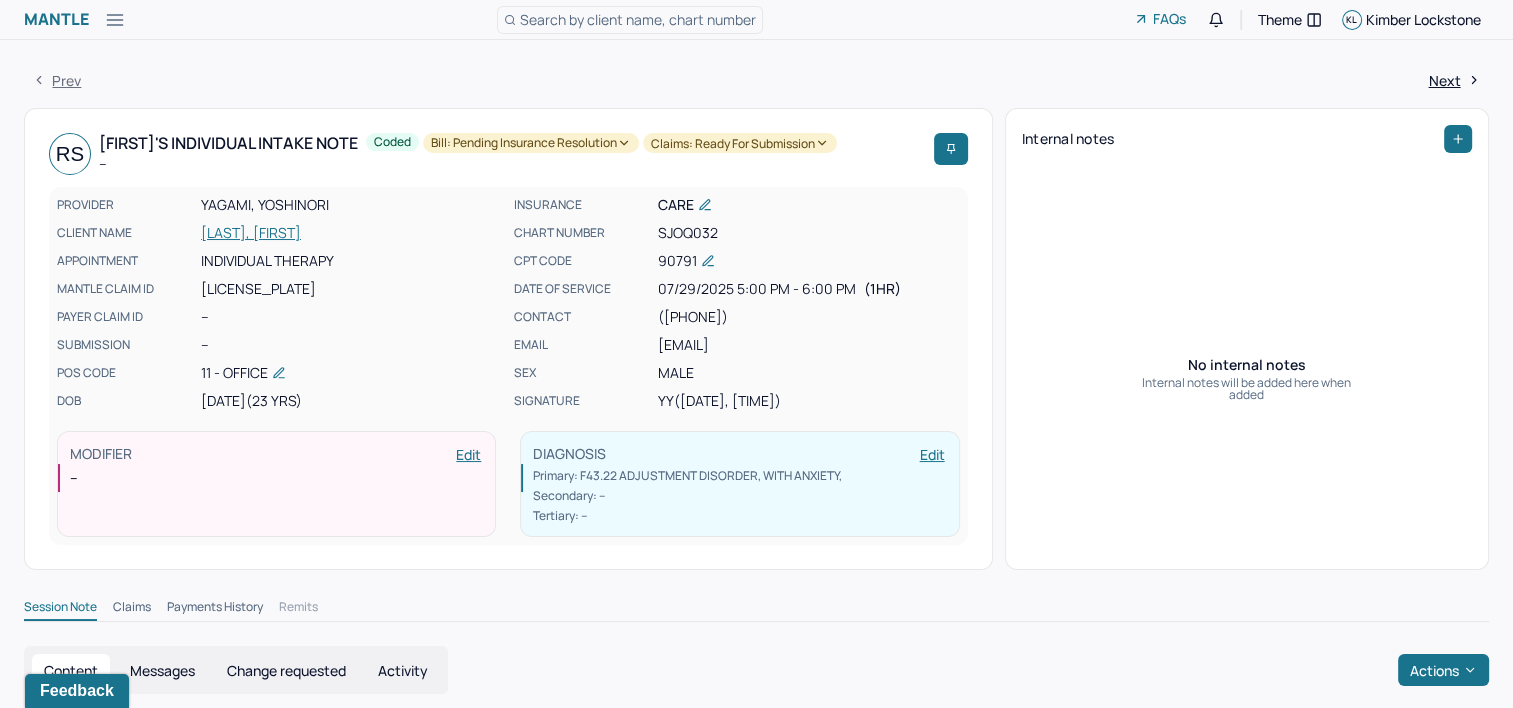 click 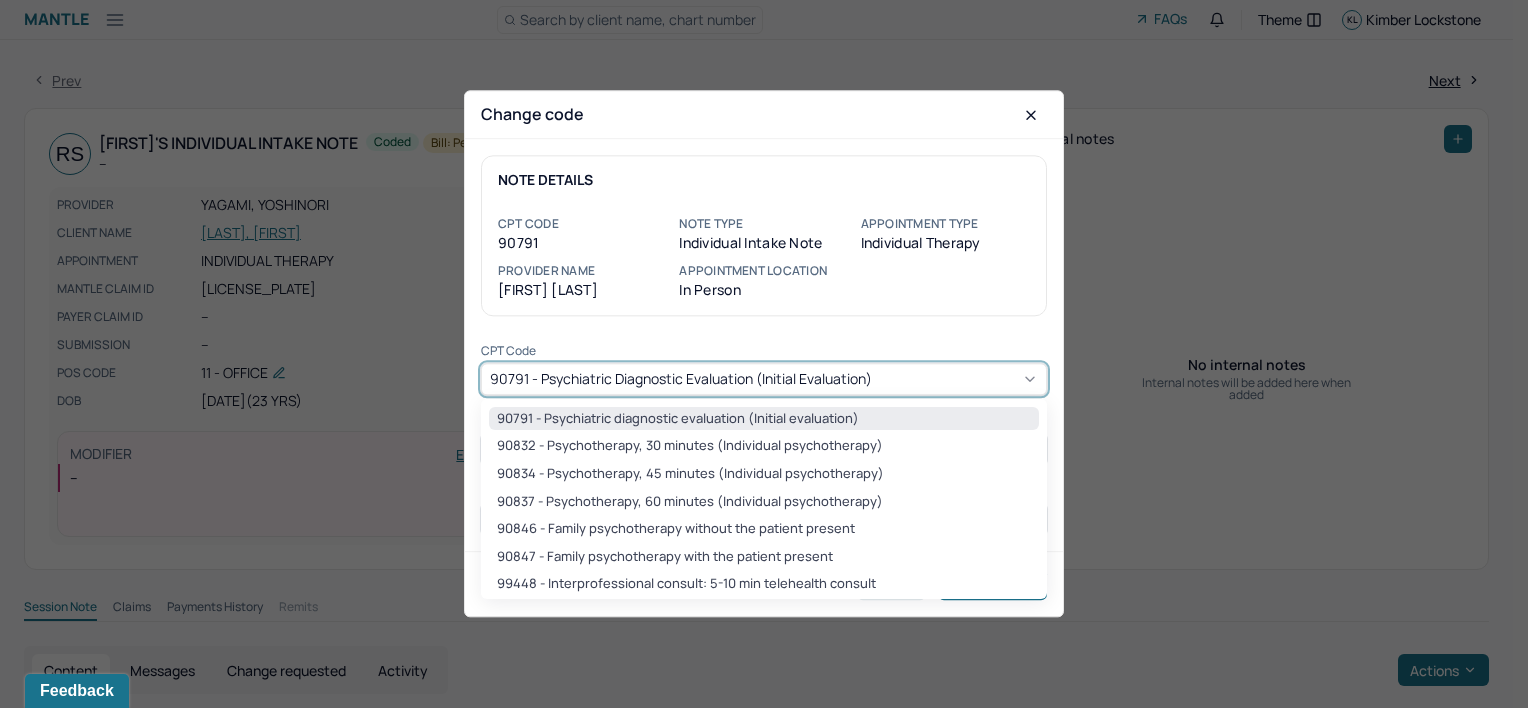 click on "90791 - Psychiatric diagnostic evaluation (Initial evaluation)" at bounding box center [681, 378] 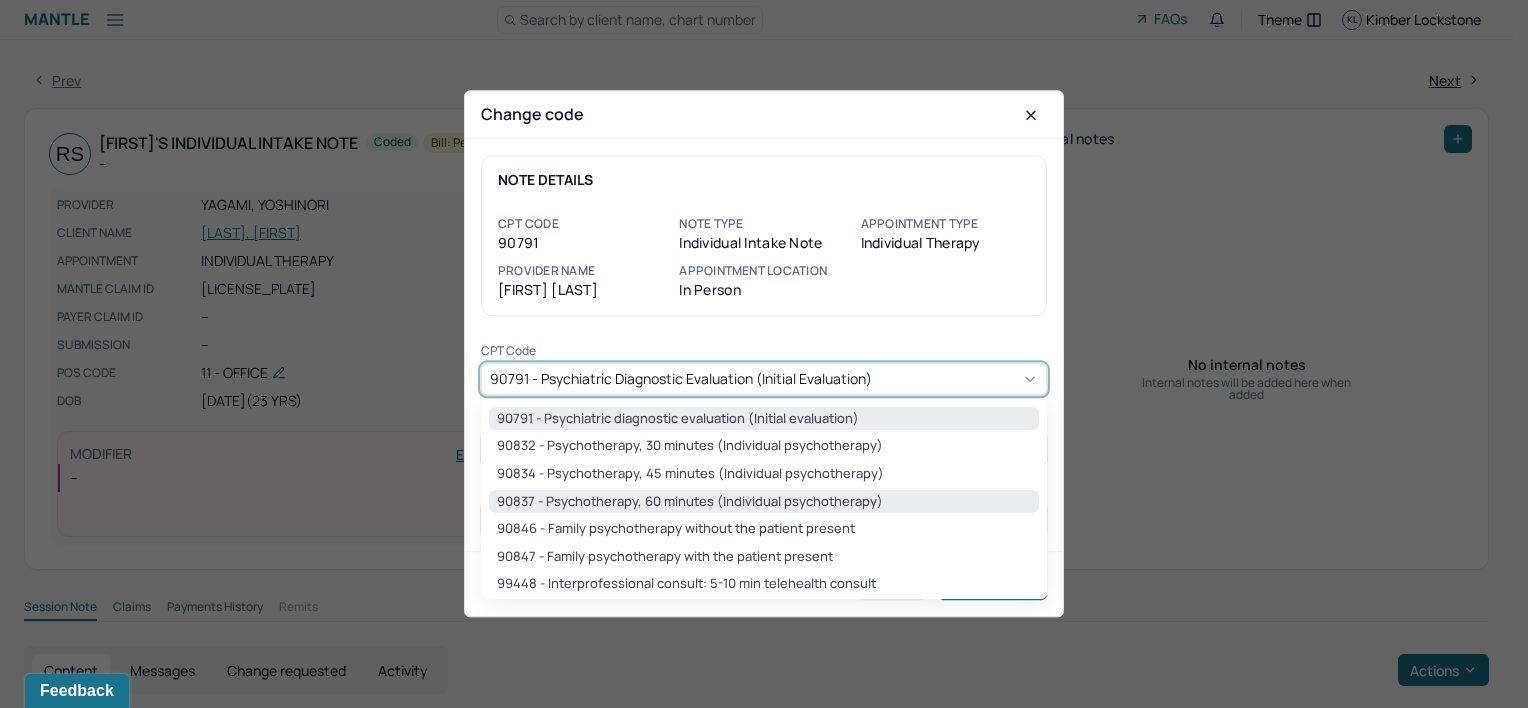 click on "90837 - Psychotherapy, 60 minutes (Individual psychotherapy)" at bounding box center [764, 502] 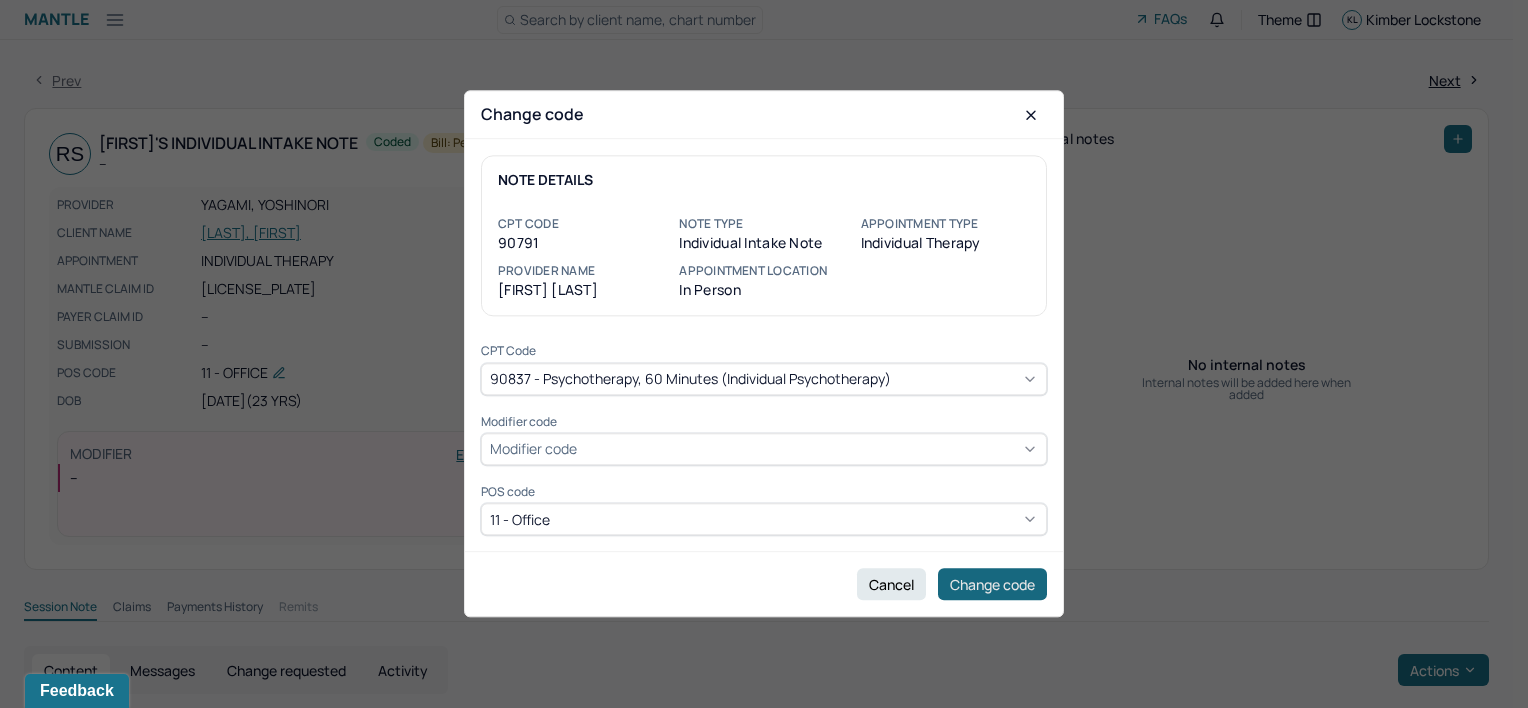 drag, startPoint x: 992, startPoint y: 588, endPoint x: 822, endPoint y: 519, distance: 183.46935 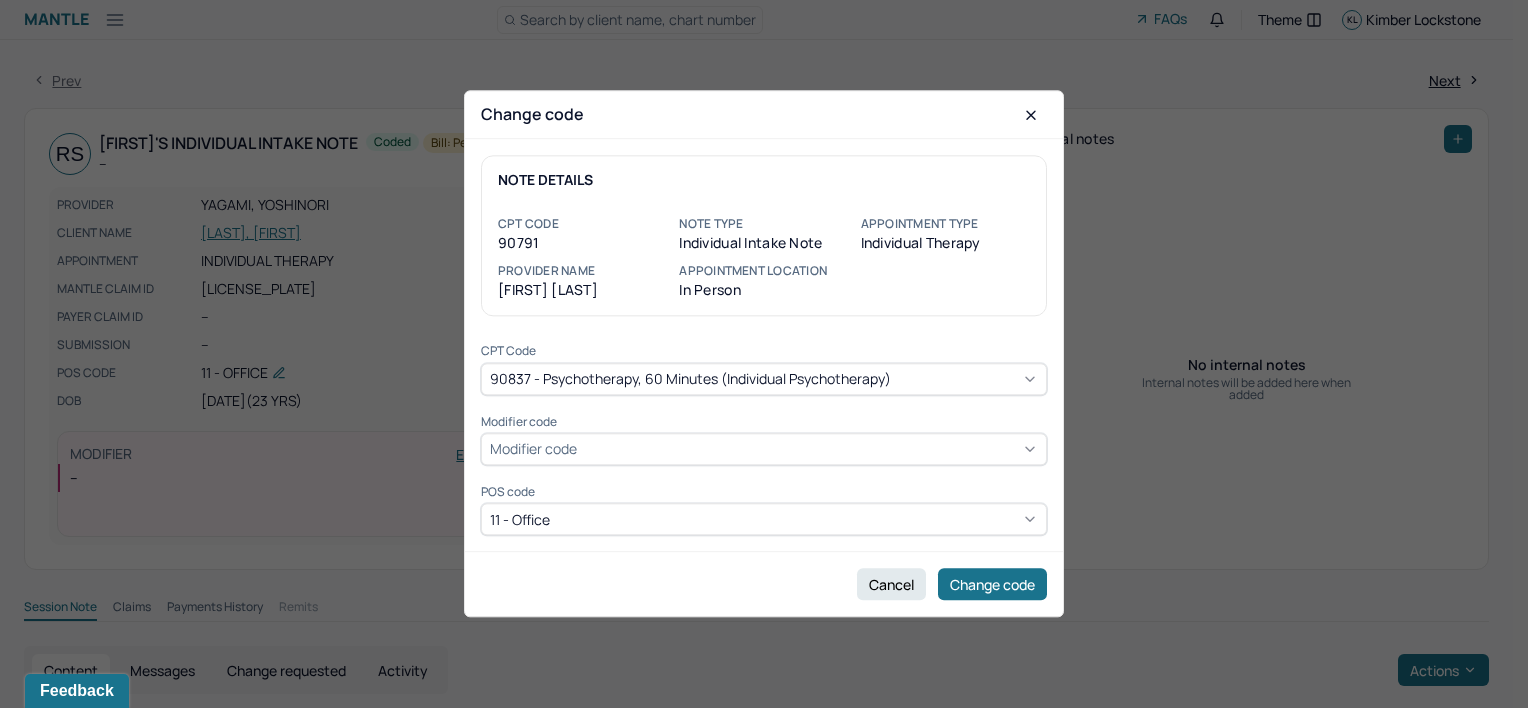 click on "Change code" at bounding box center [992, 585] 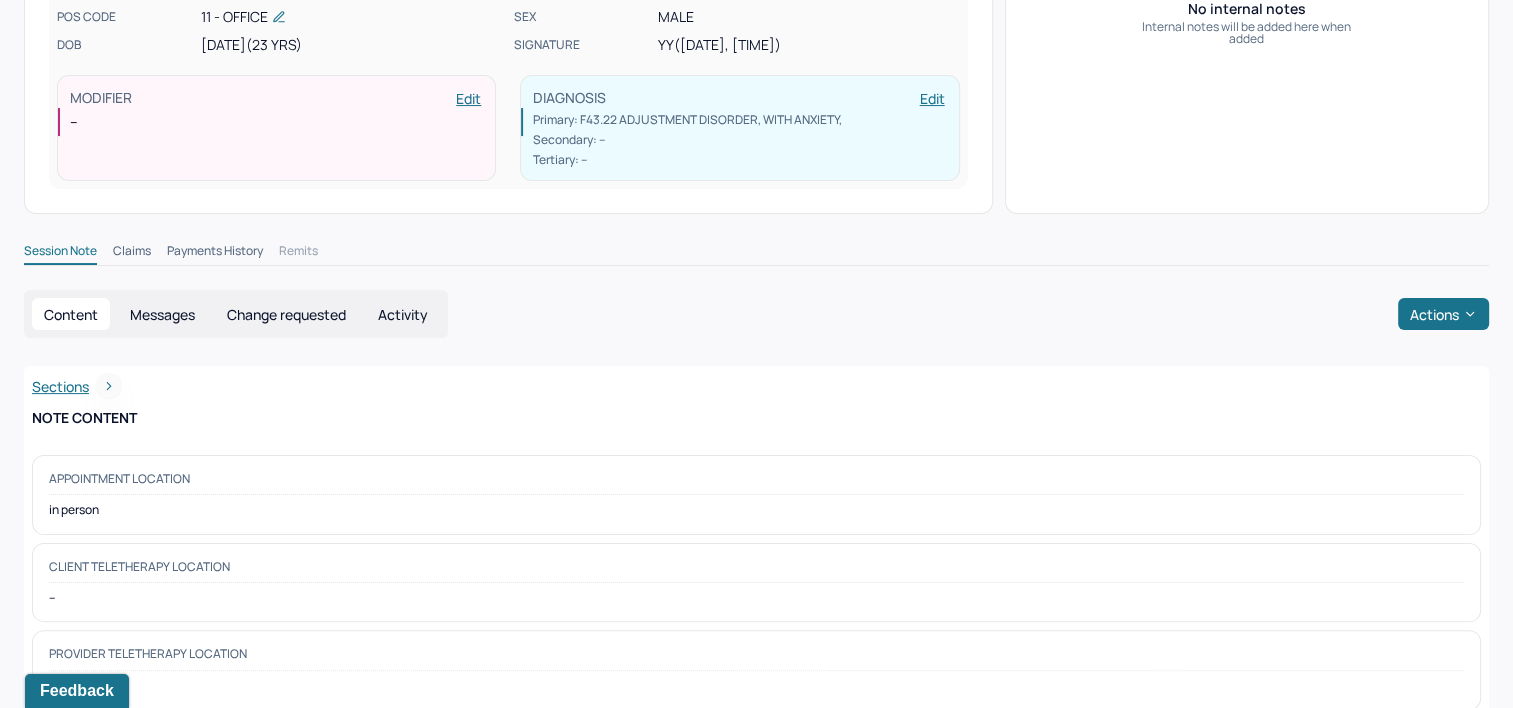 scroll, scrollTop: 400, scrollLeft: 0, axis: vertical 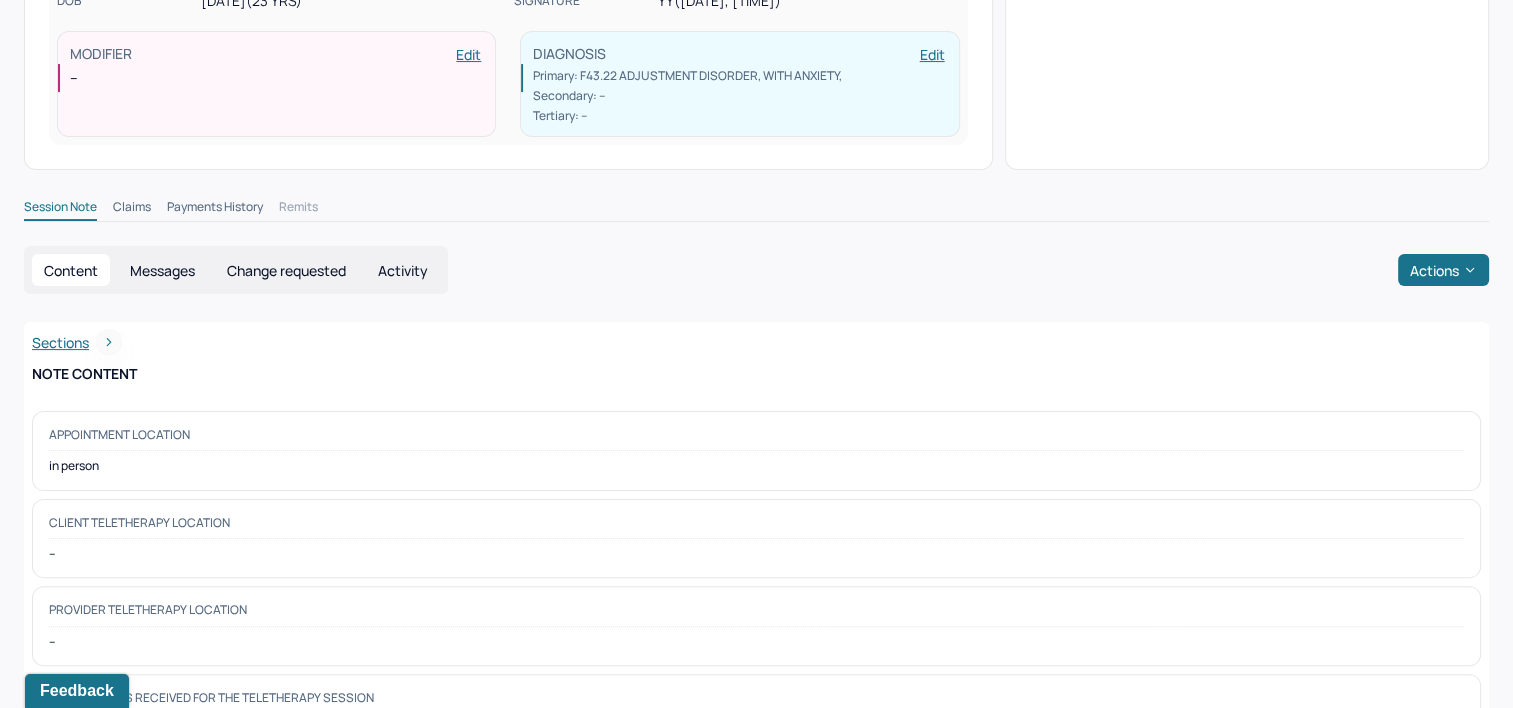 drag, startPoint x: 141, startPoint y: 202, endPoint x: 172, endPoint y: 213, distance: 32.89377 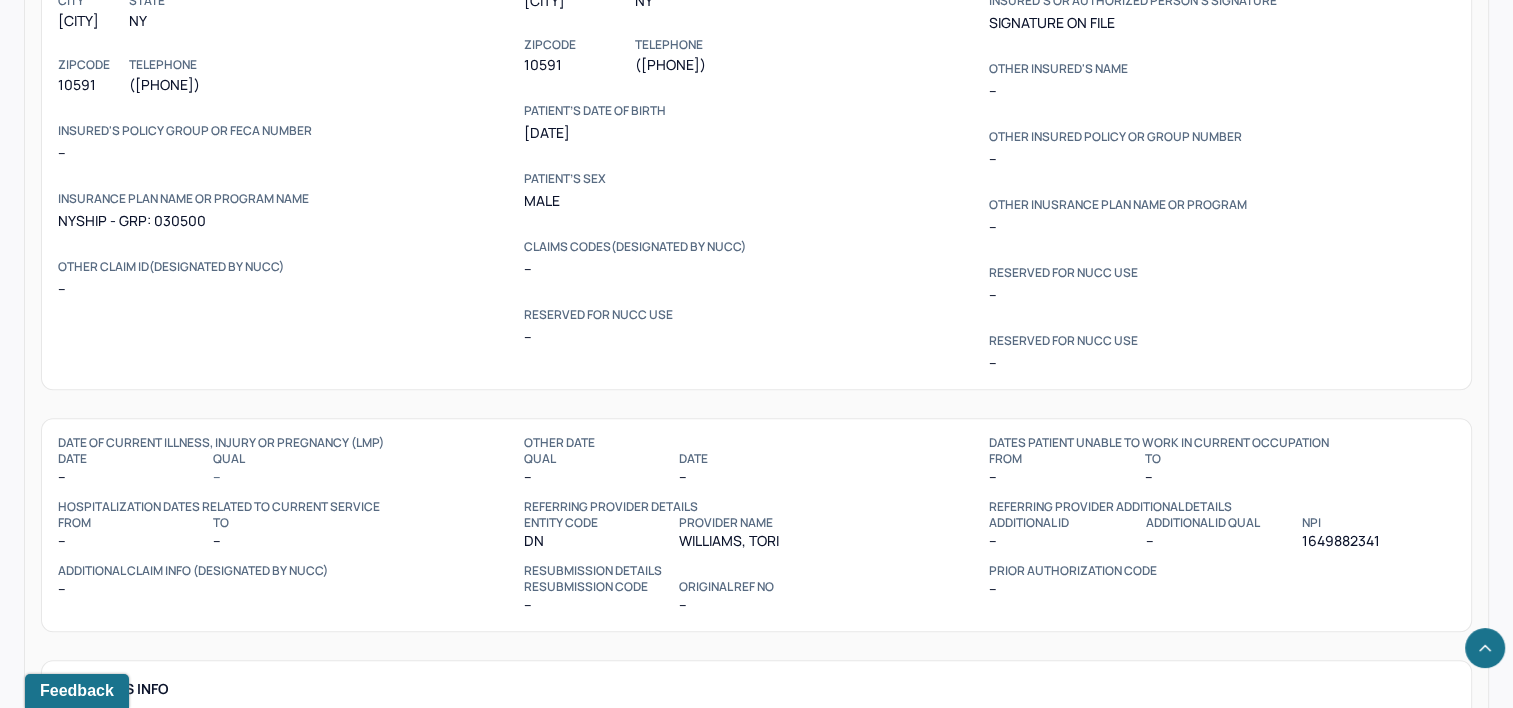 scroll, scrollTop: 600, scrollLeft: 0, axis: vertical 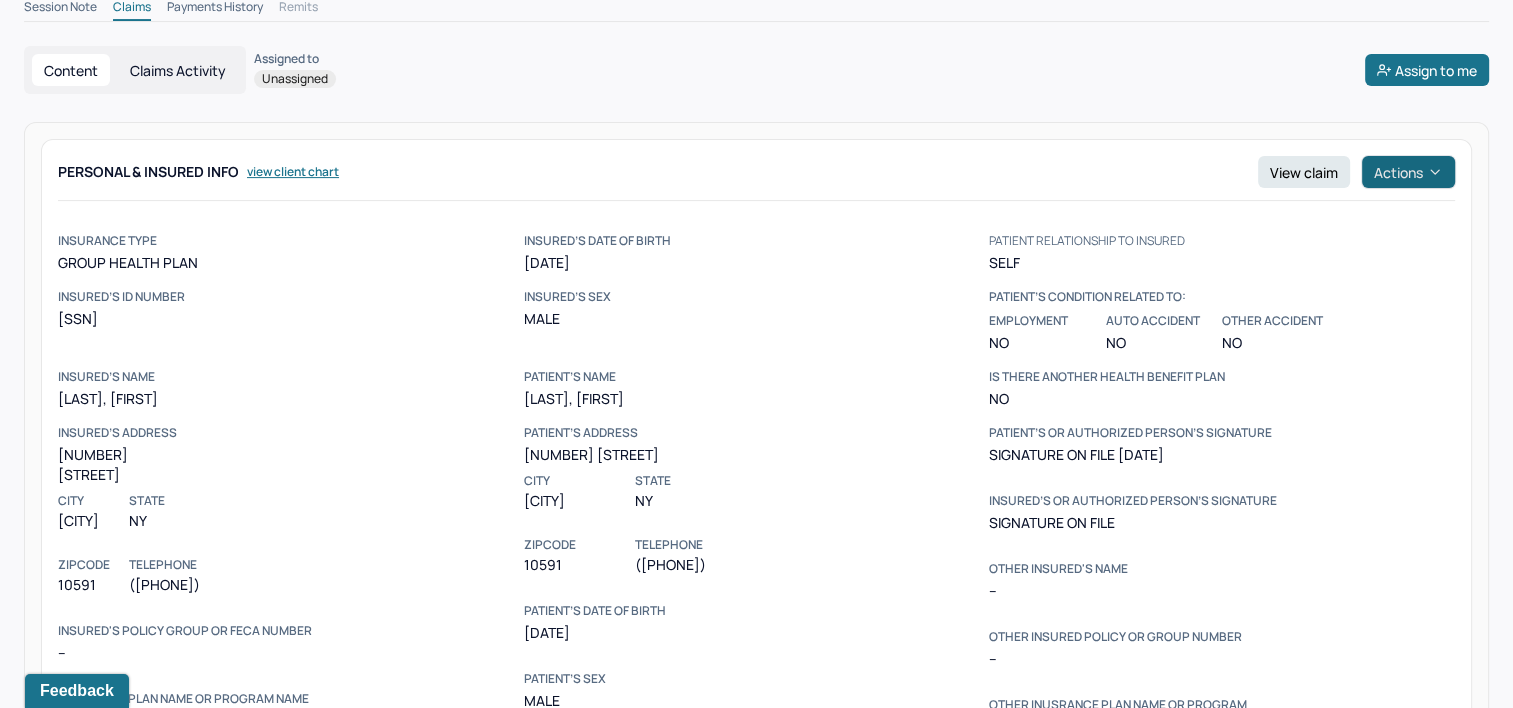 click 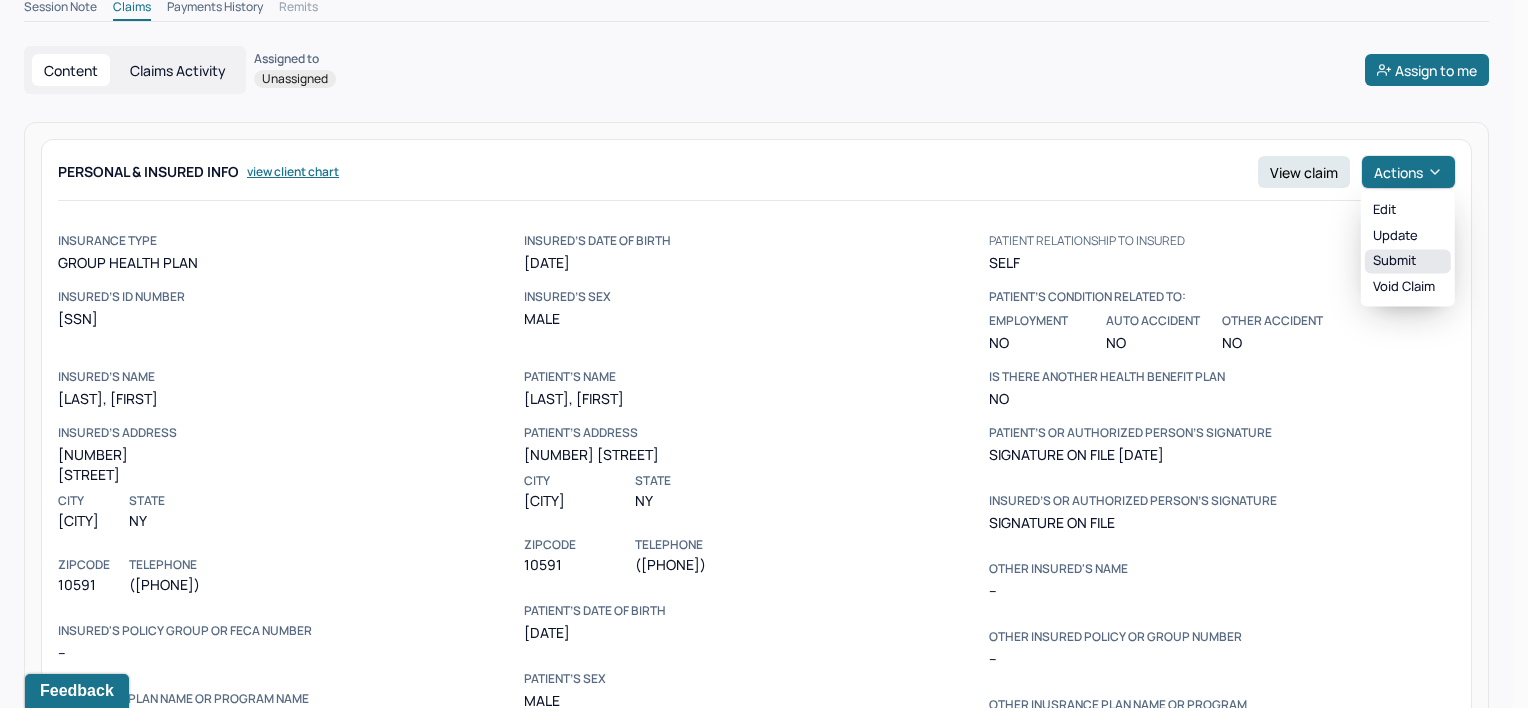 click on "Submit" at bounding box center (1408, 262) 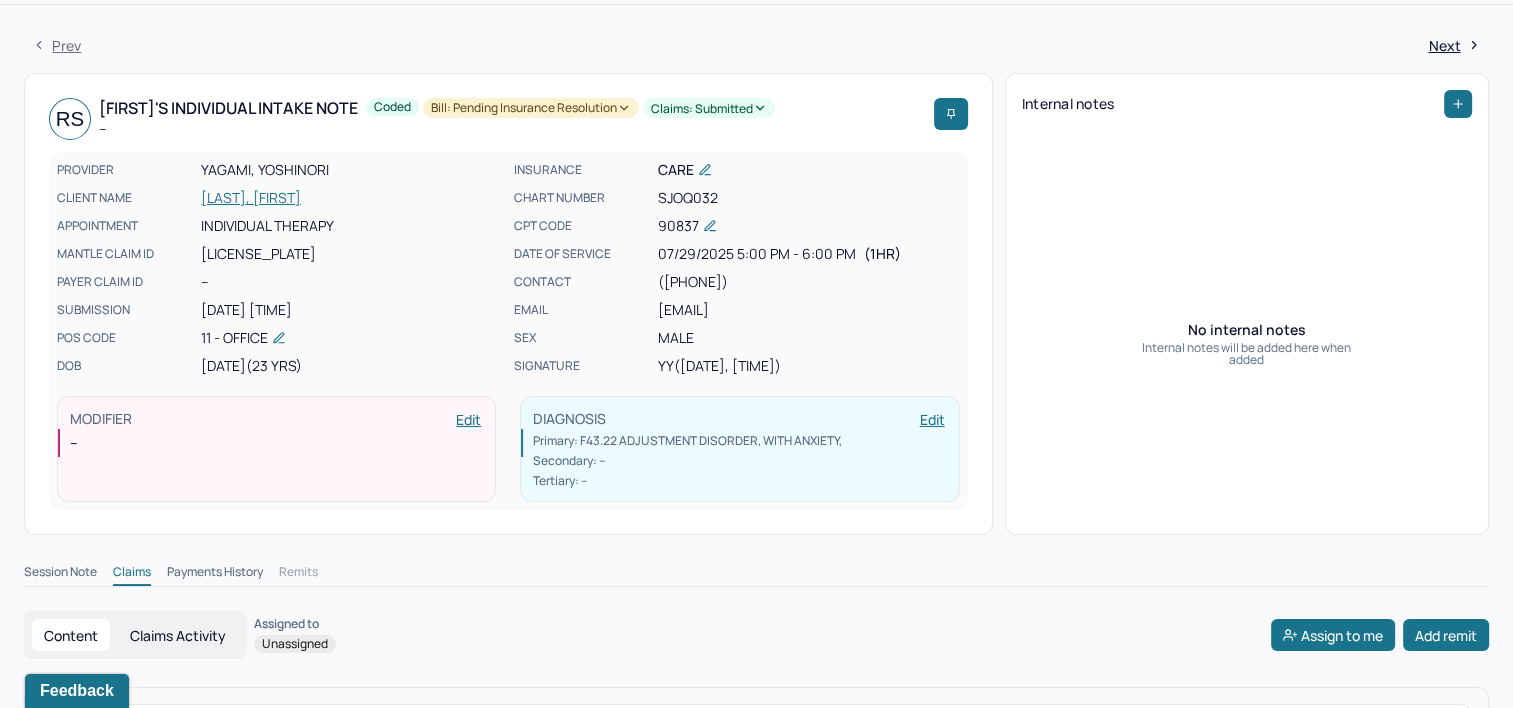 scroll, scrollTop: 0, scrollLeft: 0, axis: both 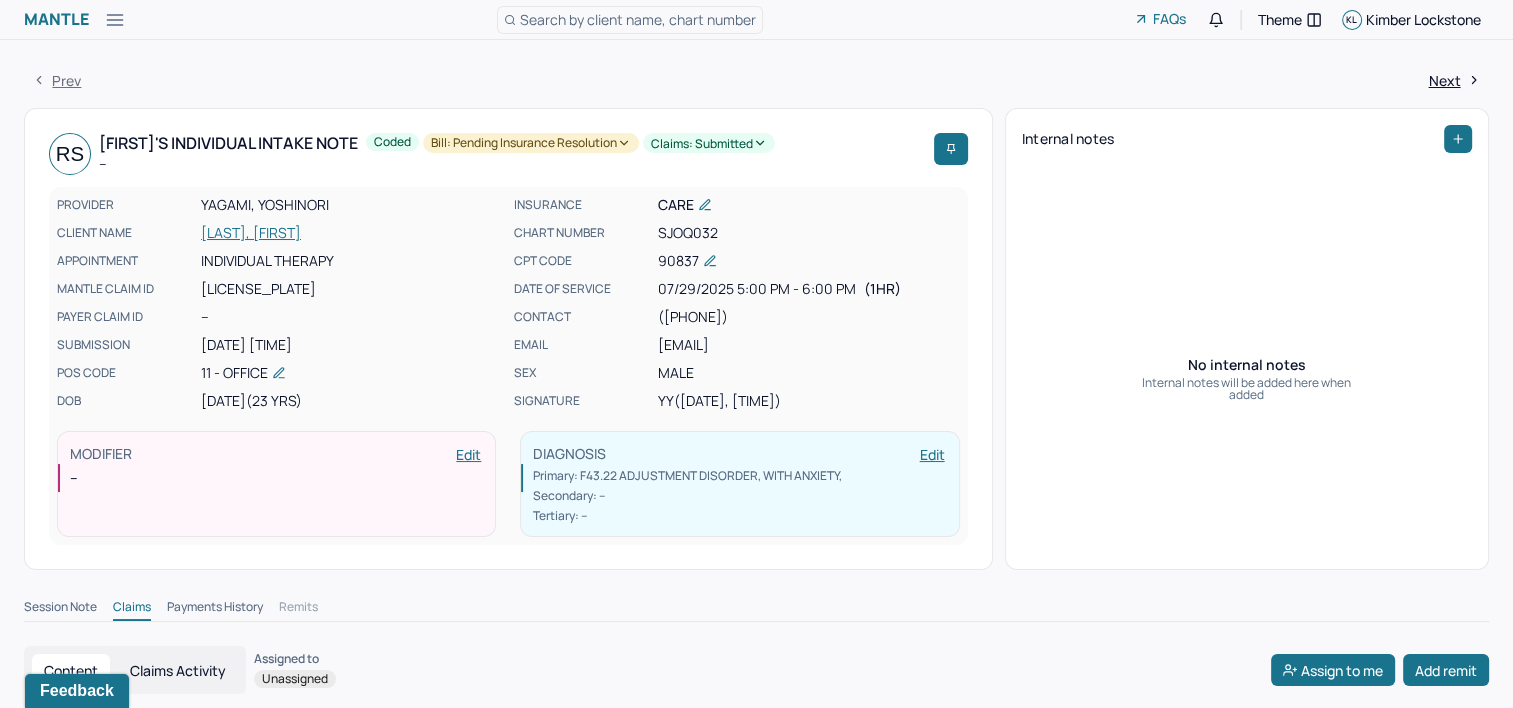 click on "Search by client name, chart number" at bounding box center [638, 19] 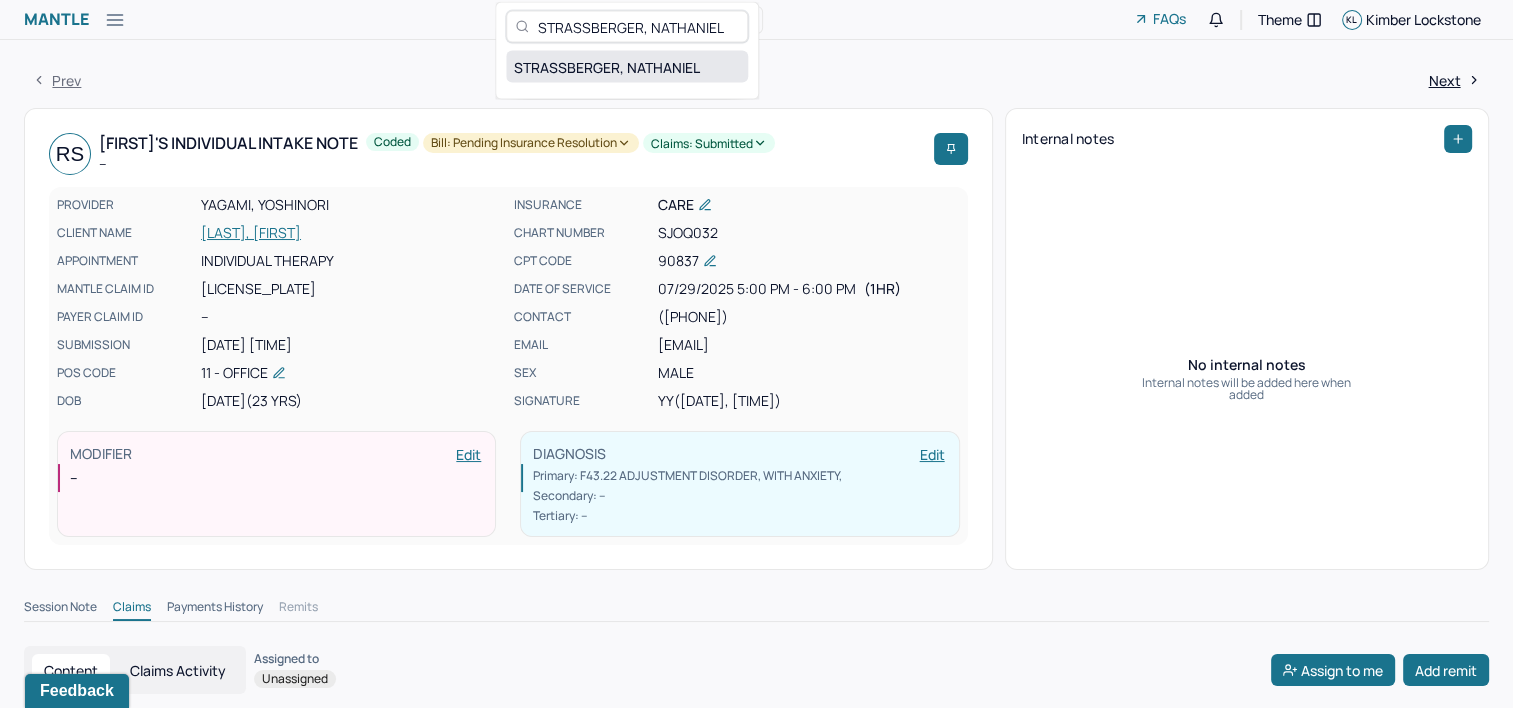 type on "STRASSBERGER, NATHANIEL" 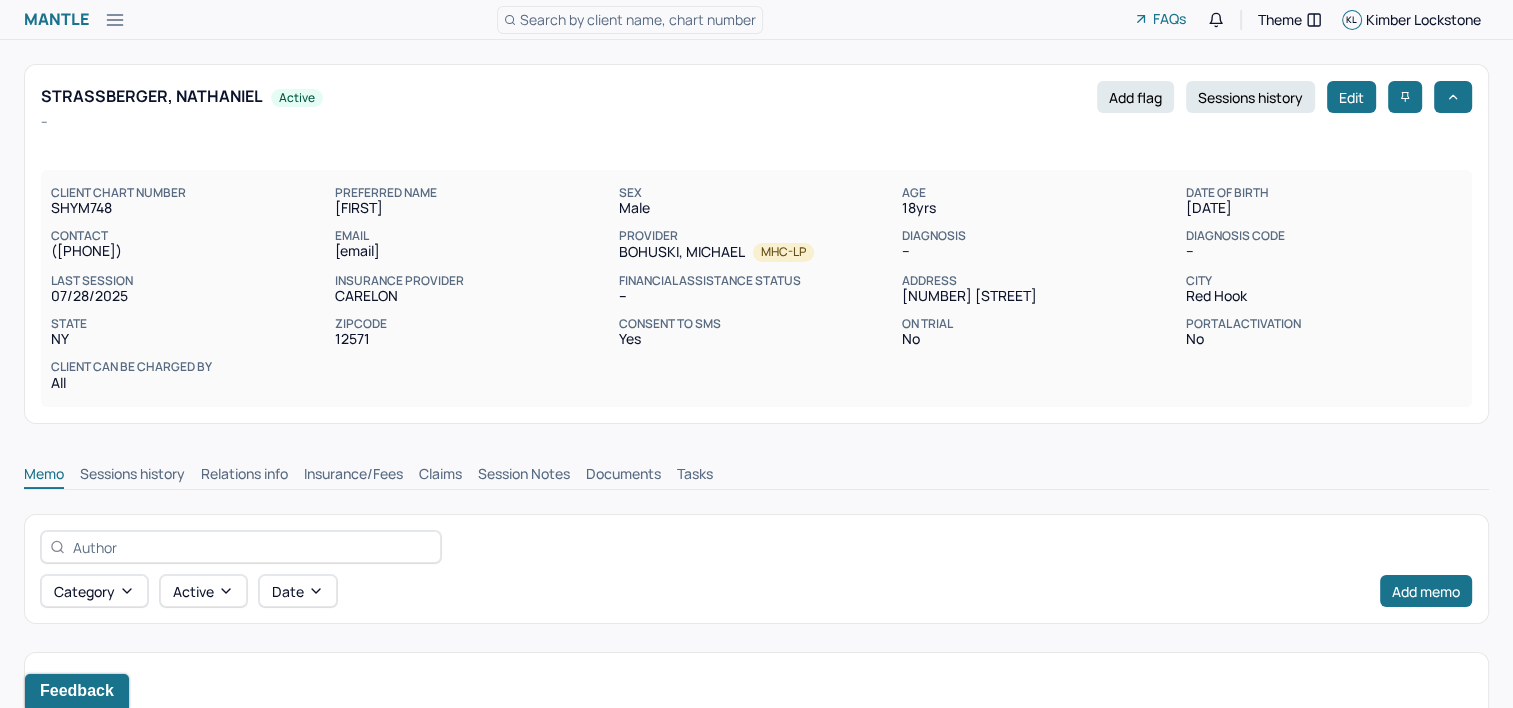 click on "Claims" at bounding box center (440, 476) 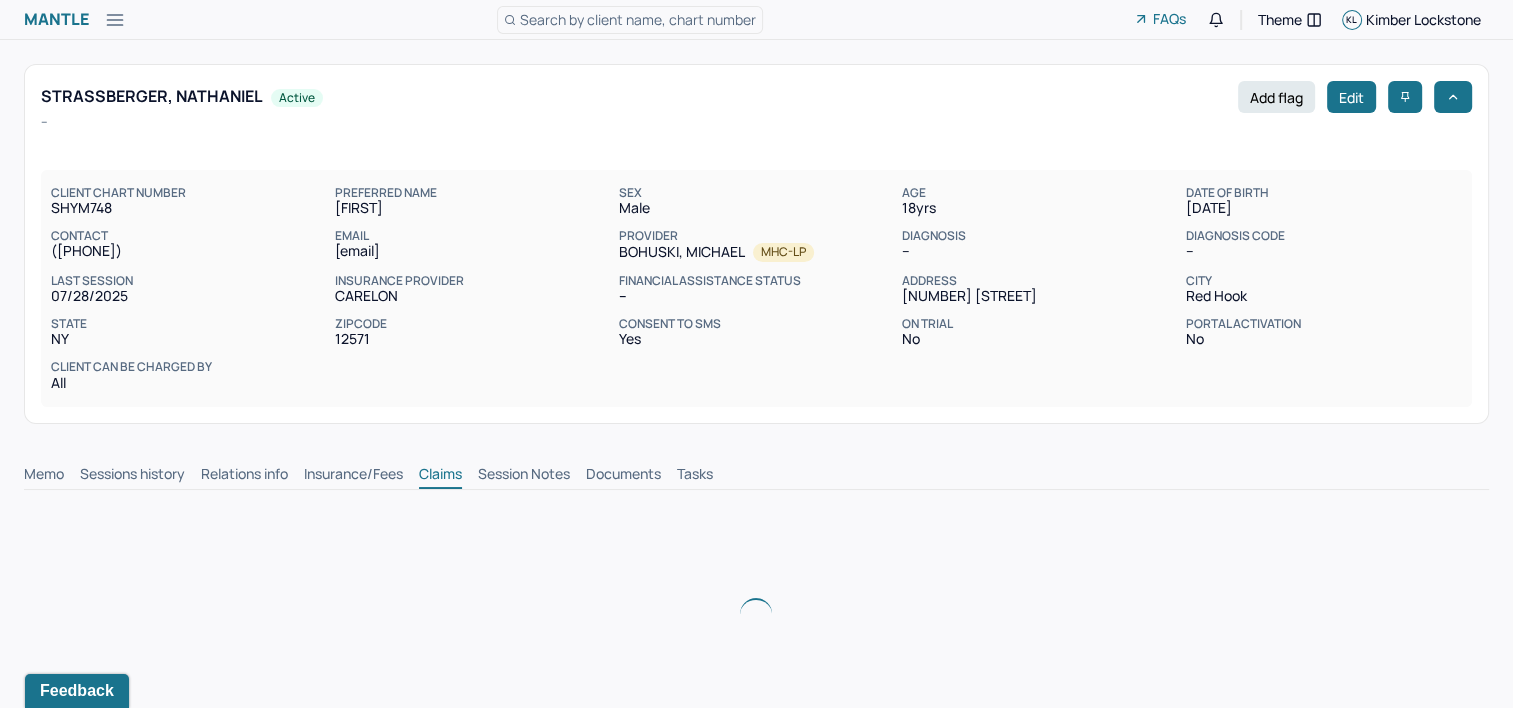 scroll, scrollTop: 0, scrollLeft: 0, axis: both 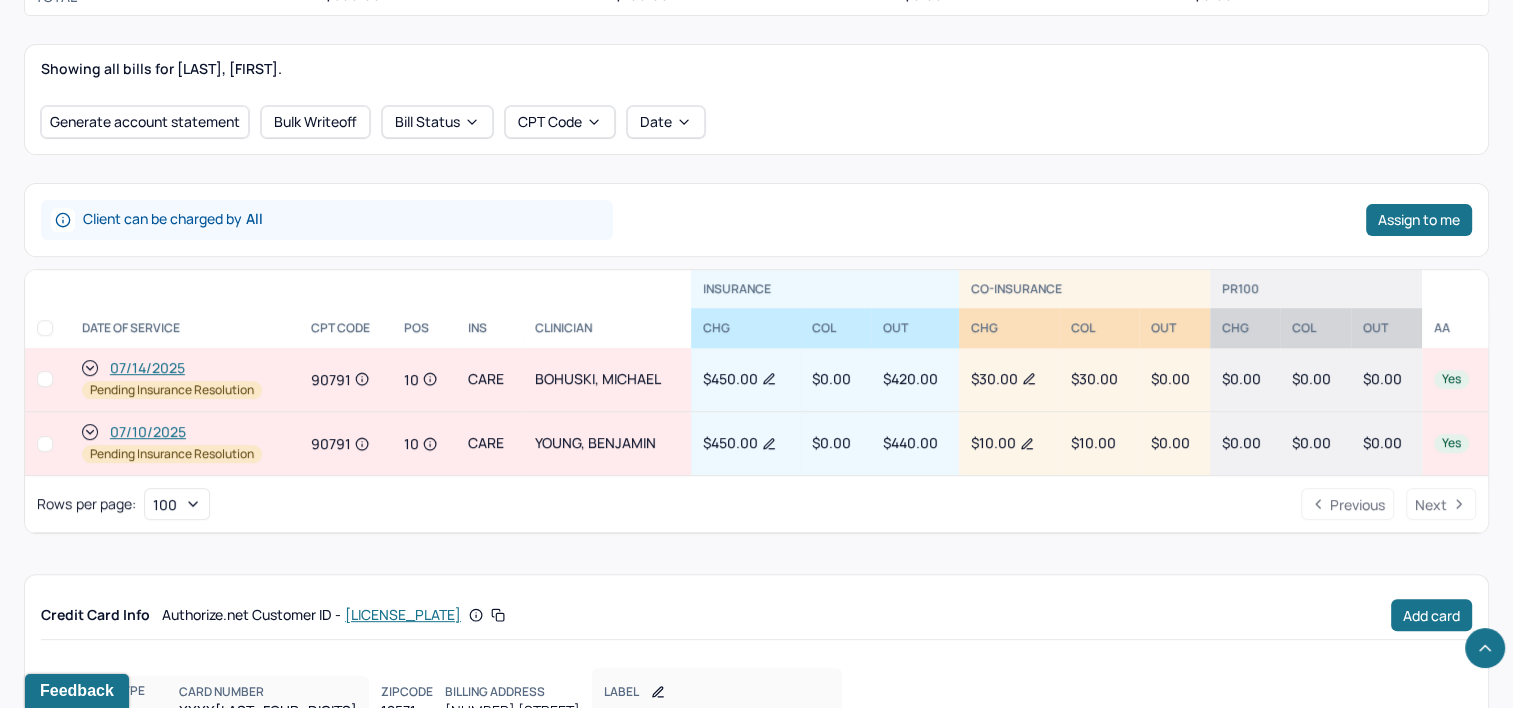 type 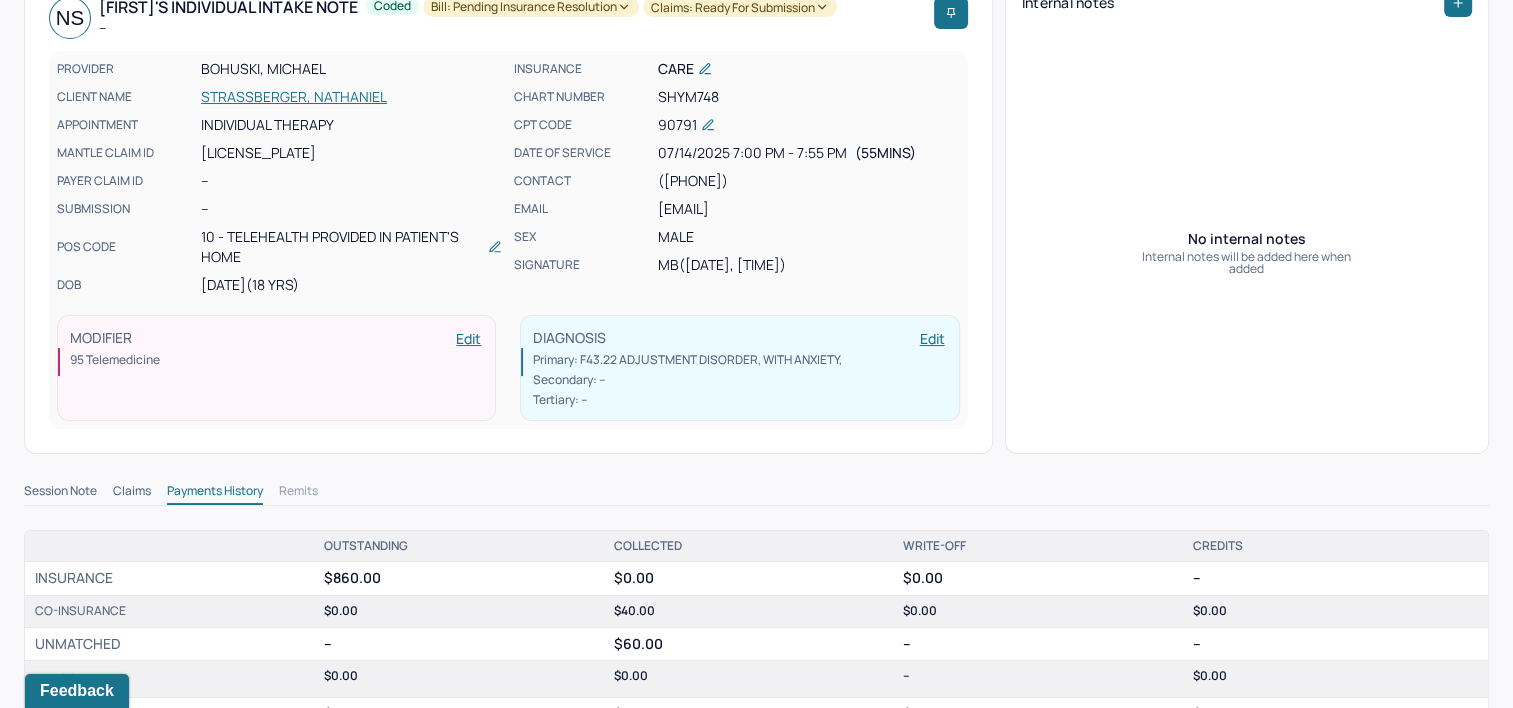 scroll, scrollTop: 400, scrollLeft: 0, axis: vertical 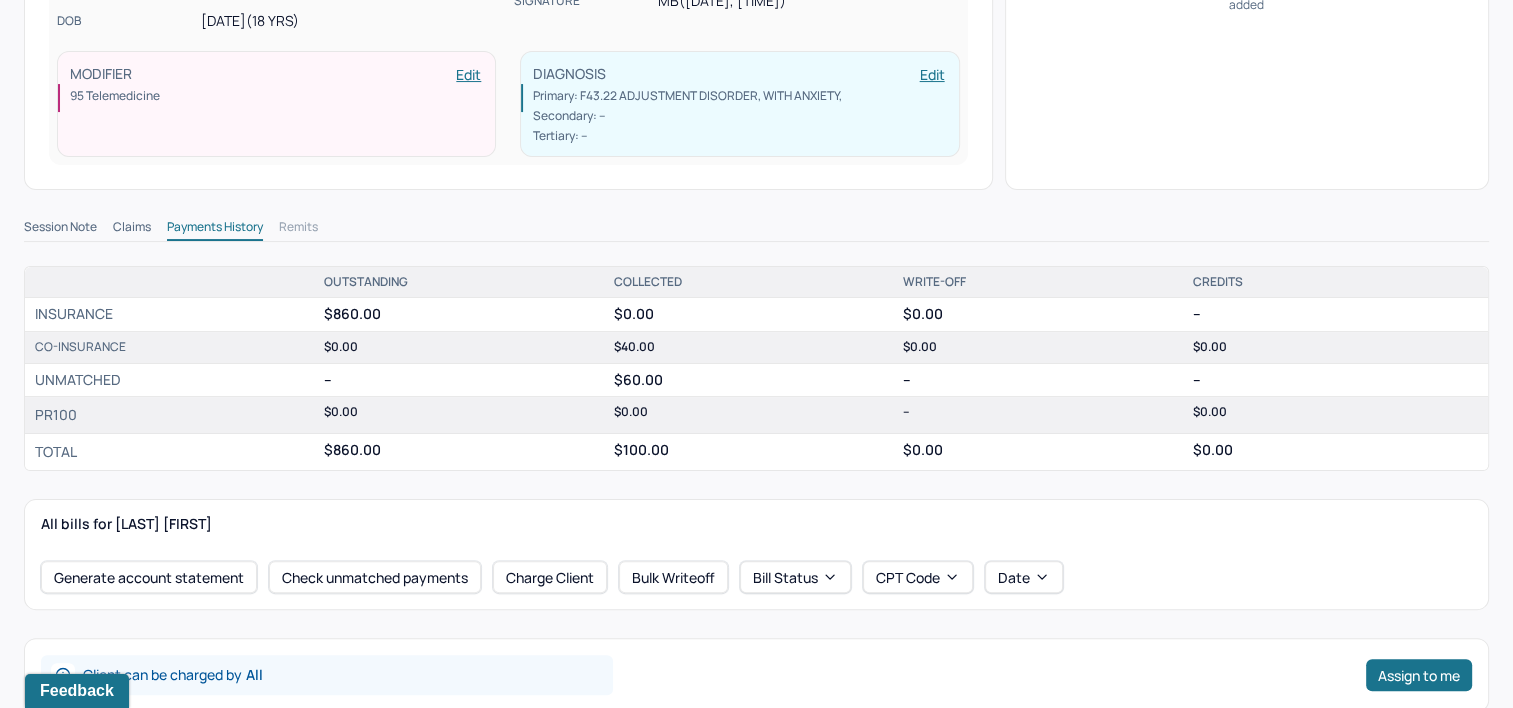 click on "Session Note" at bounding box center [60, 229] 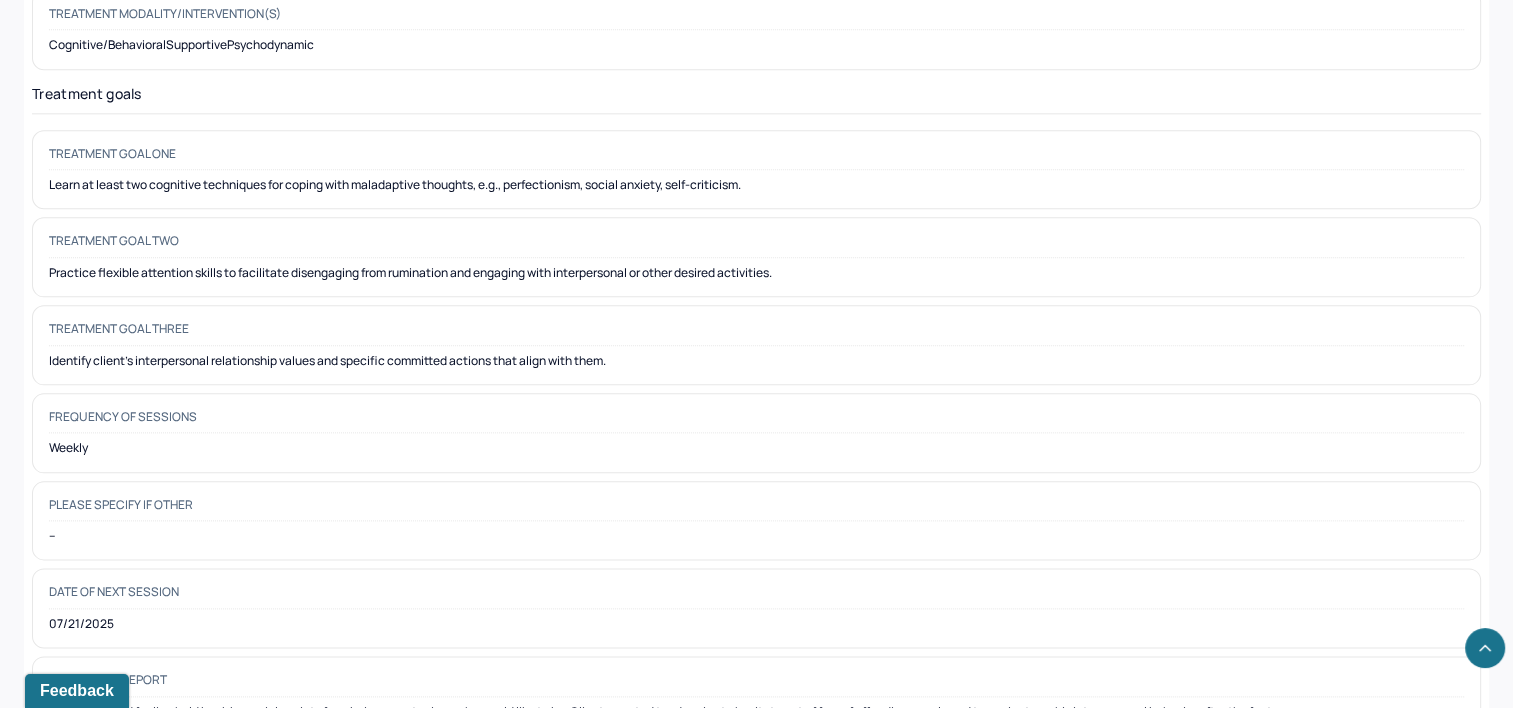 scroll, scrollTop: 10307, scrollLeft: 0, axis: vertical 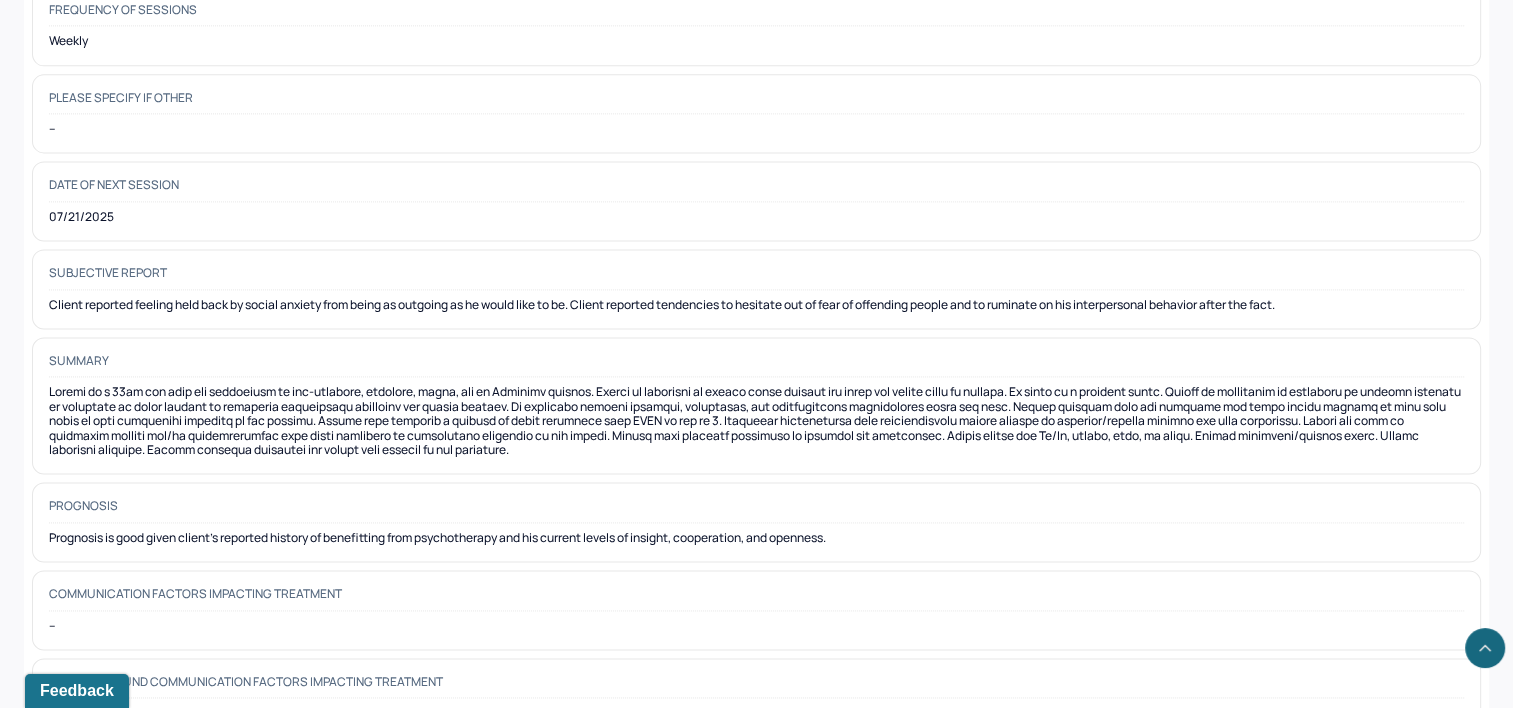 click 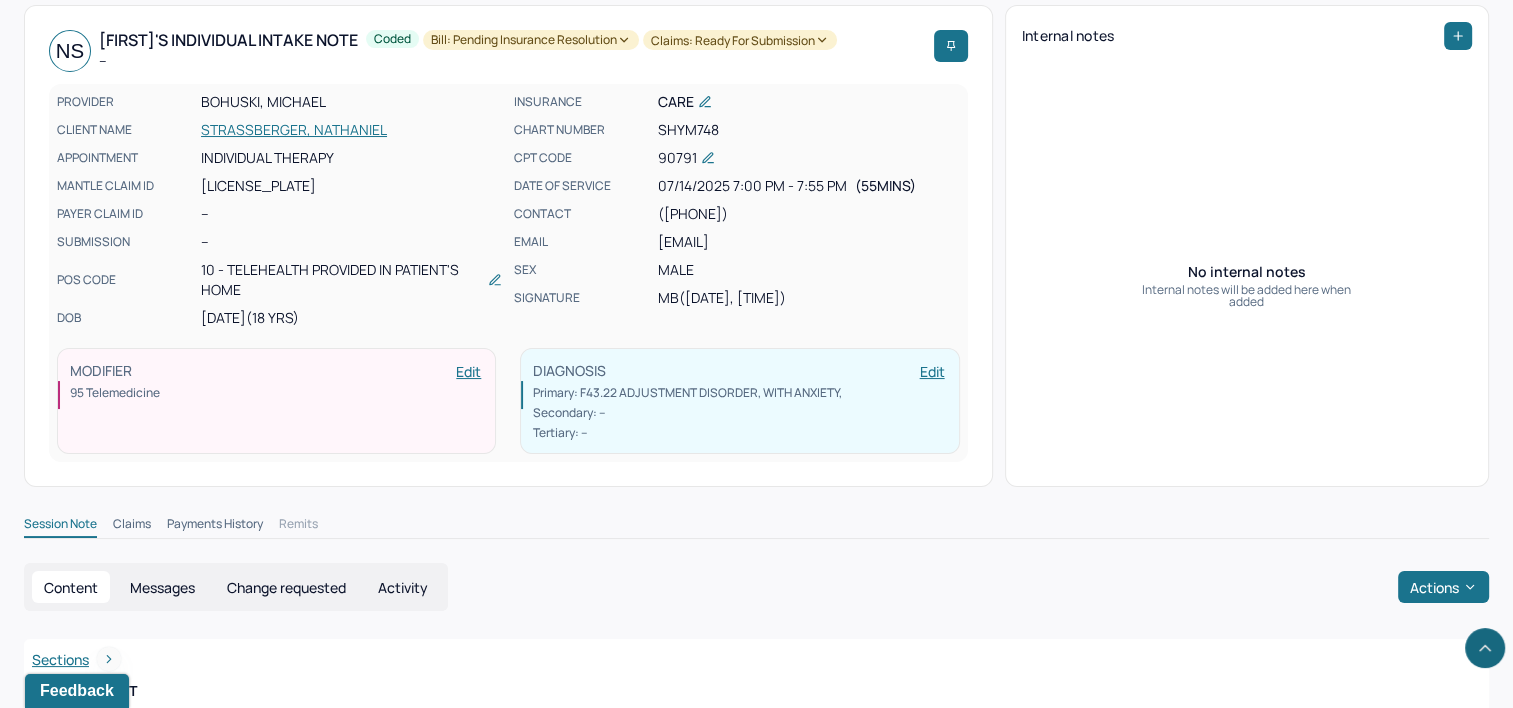 scroll, scrollTop: 0, scrollLeft: 0, axis: both 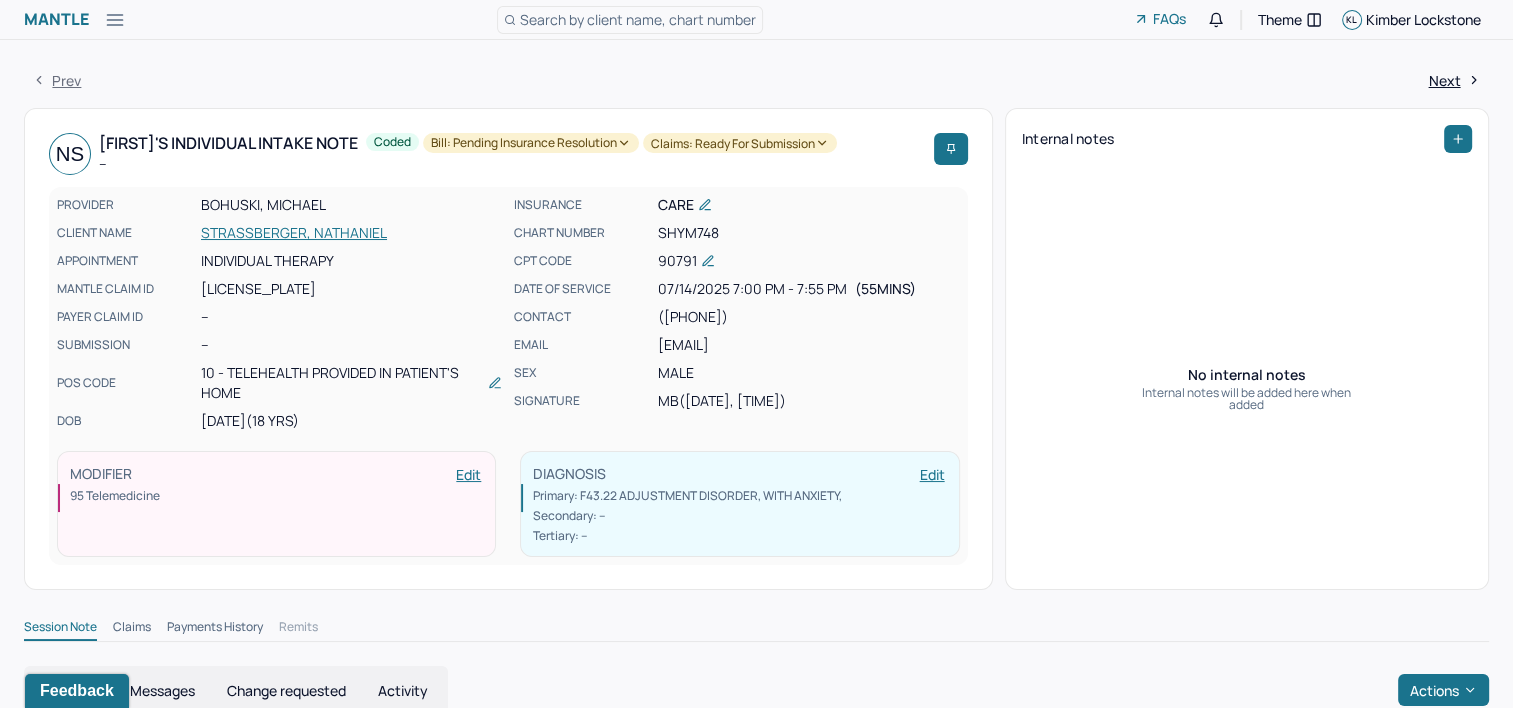 click 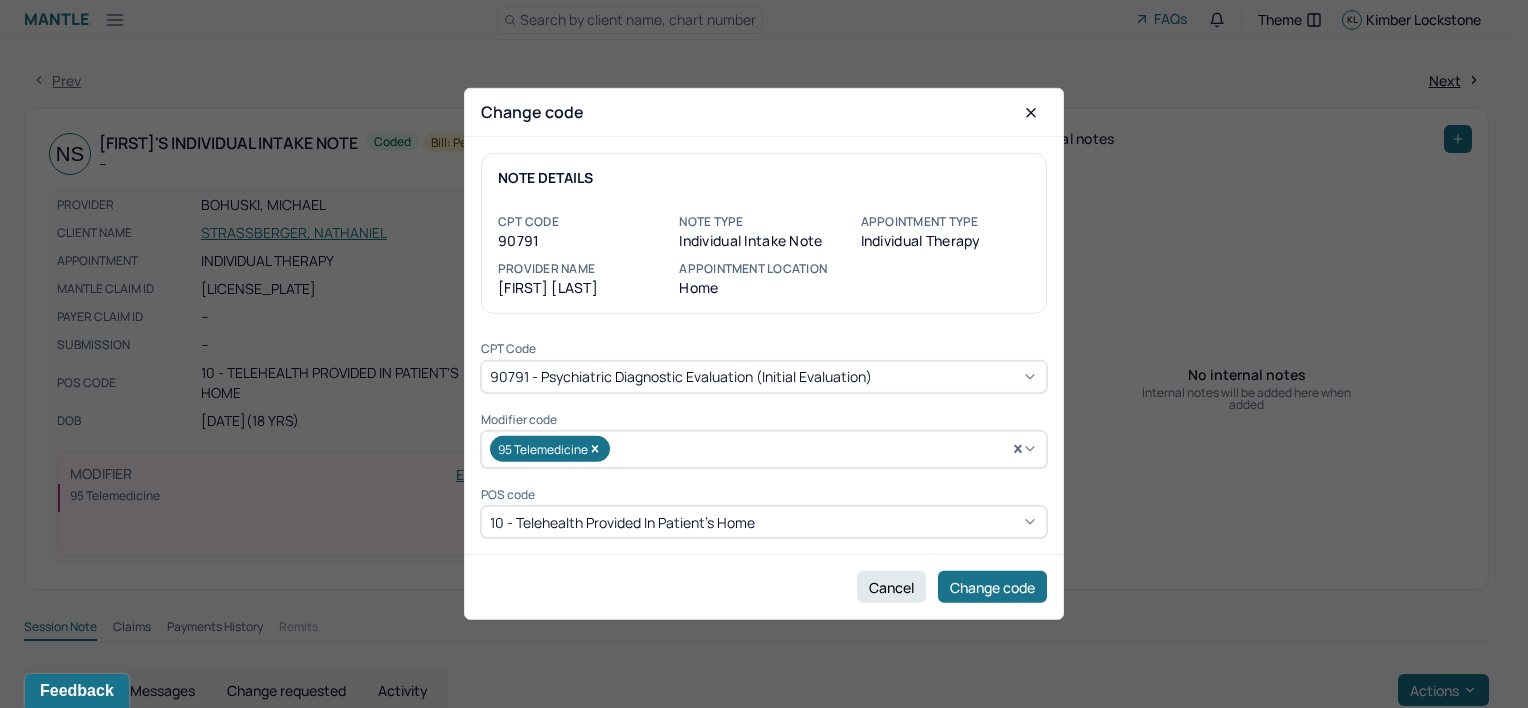 click on "90791 - Psychiatric diagnostic evaluation (Initial evaluation)" at bounding box center (764, 376) 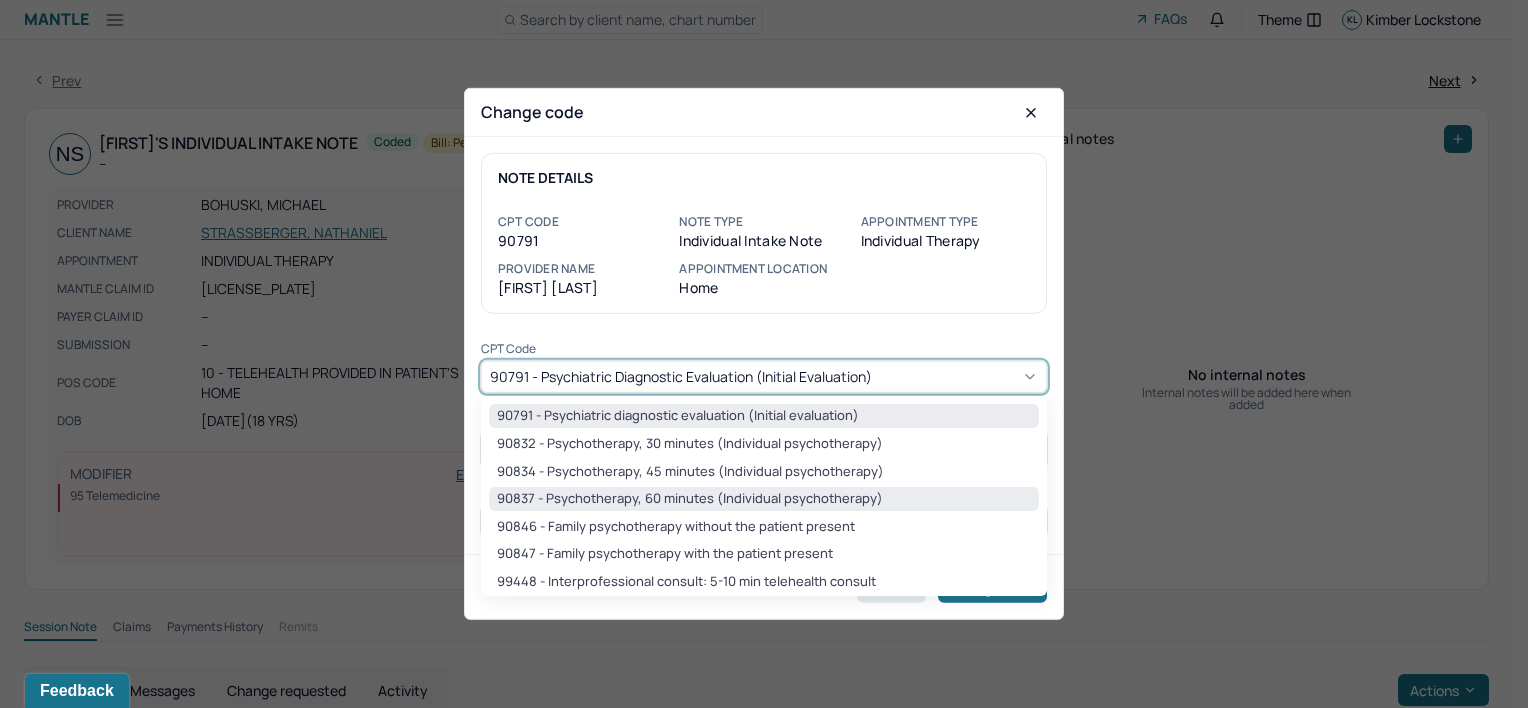 click on "90837 - Psychotherapy, 60 minutes (Individual psychotherapy)" at bounding box center (764, 499) 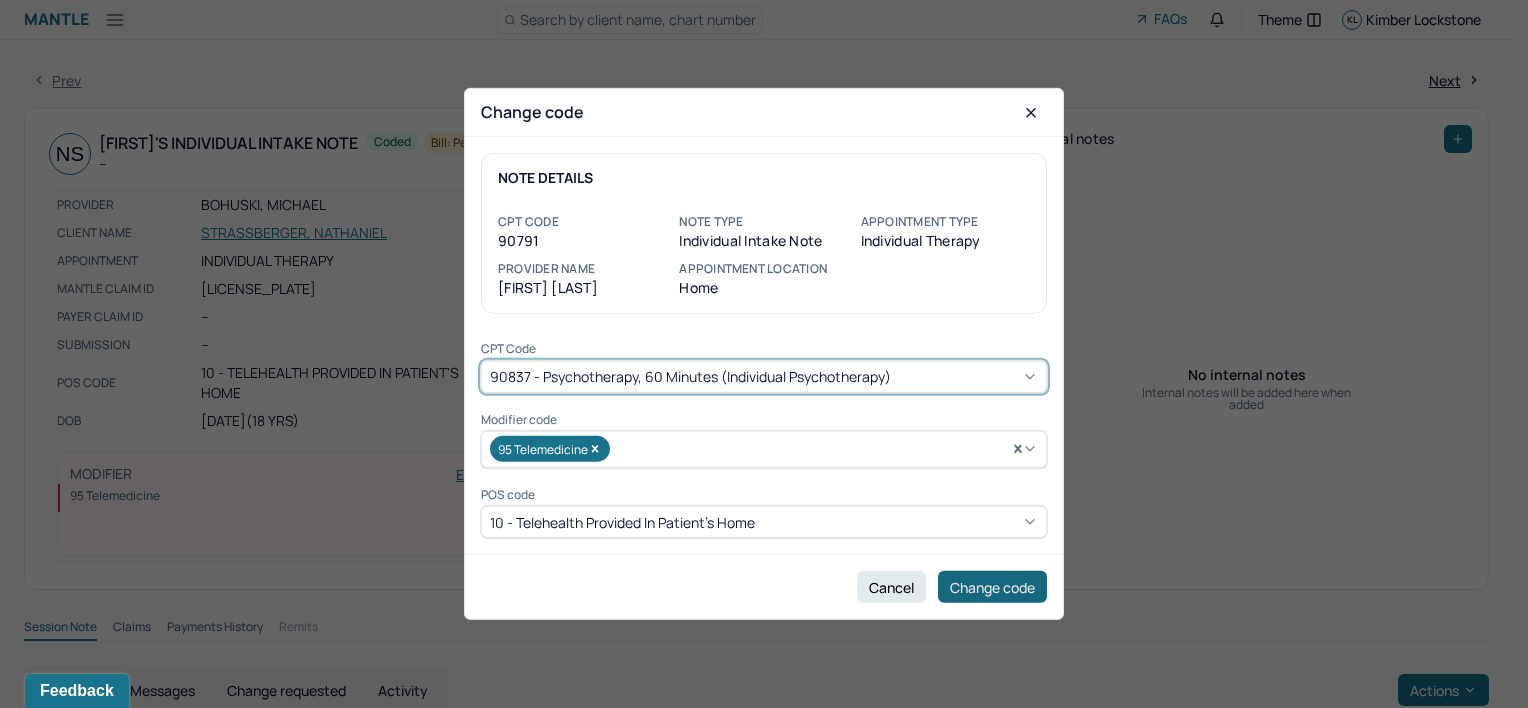 click on "Change code" at bounding box center (992, 587) 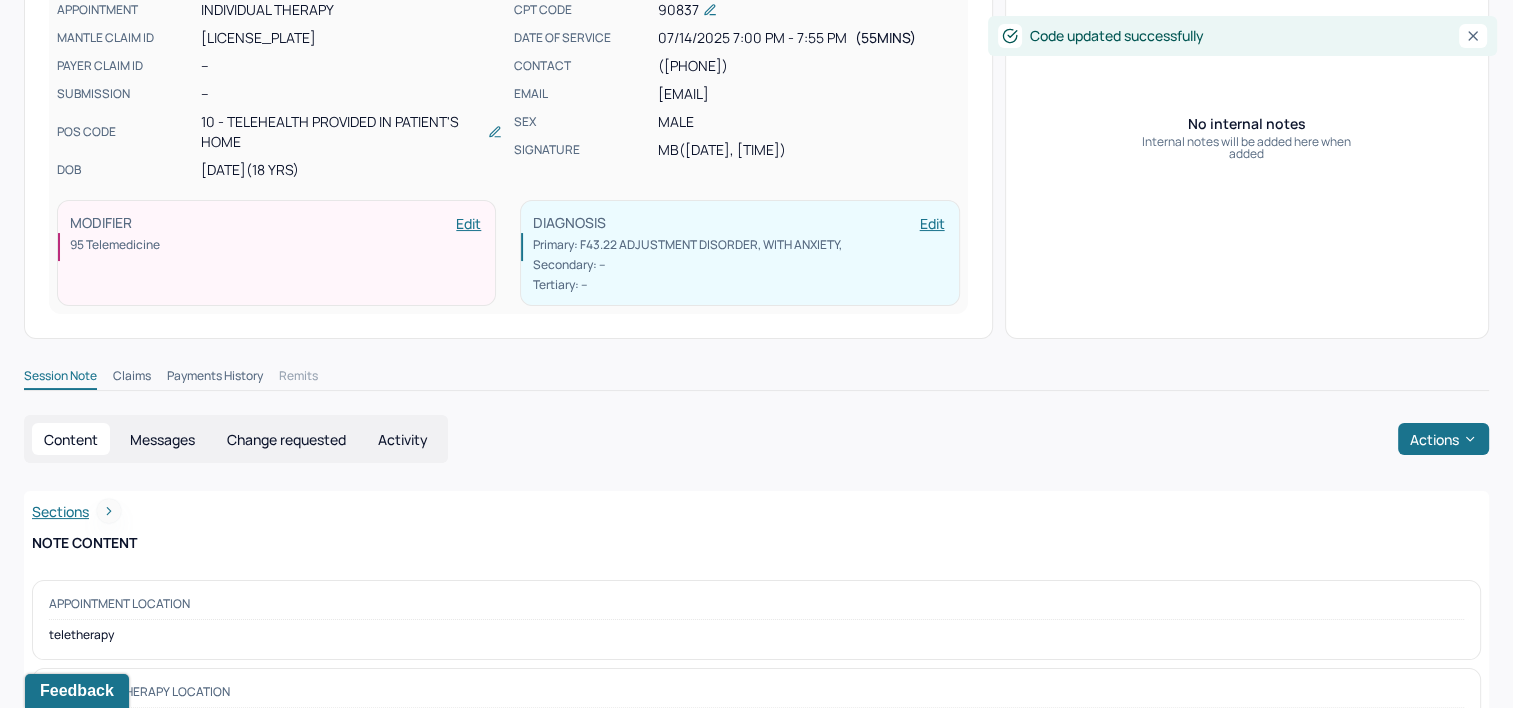 scroll, scrollTop: 300, scrollLeft: 0, axis: vertical 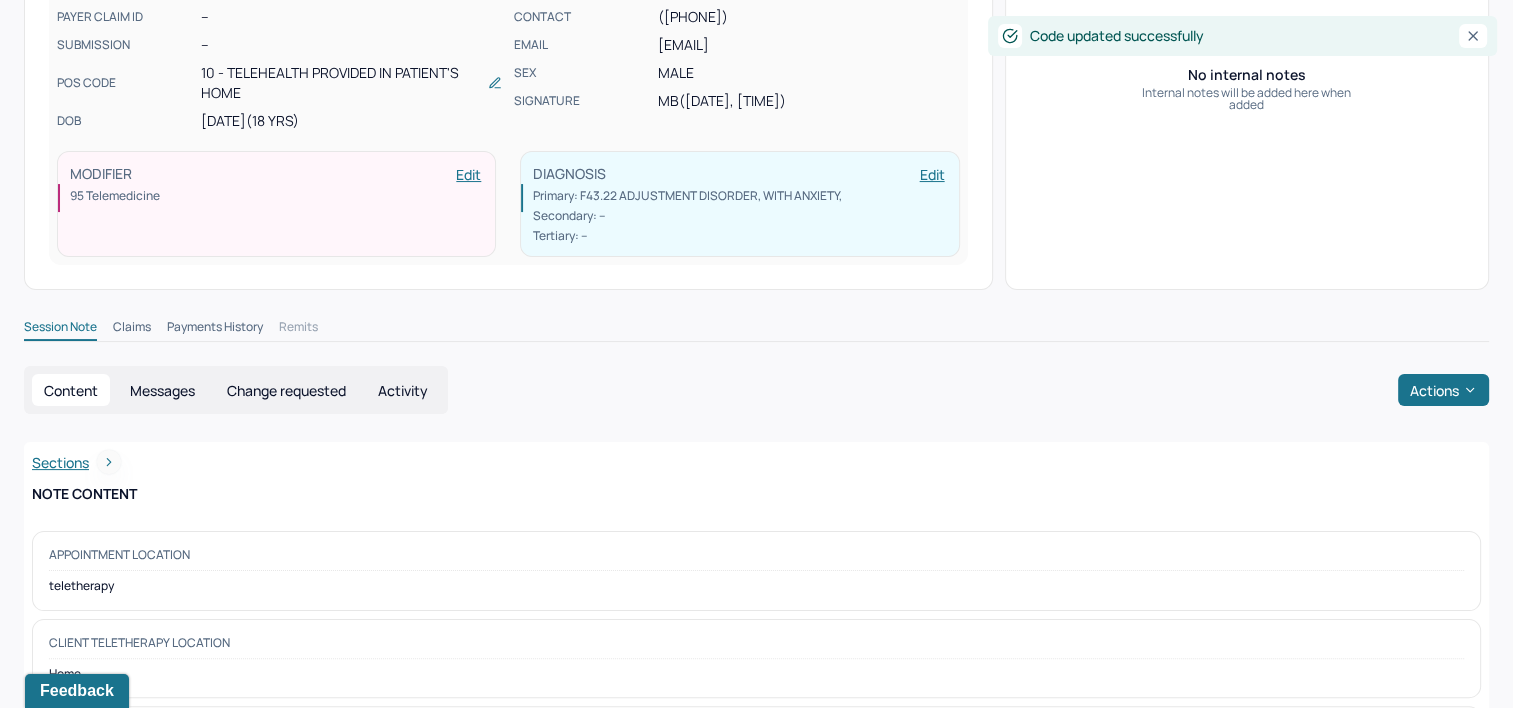 click on "Claims" at bounding box center [132, 329] 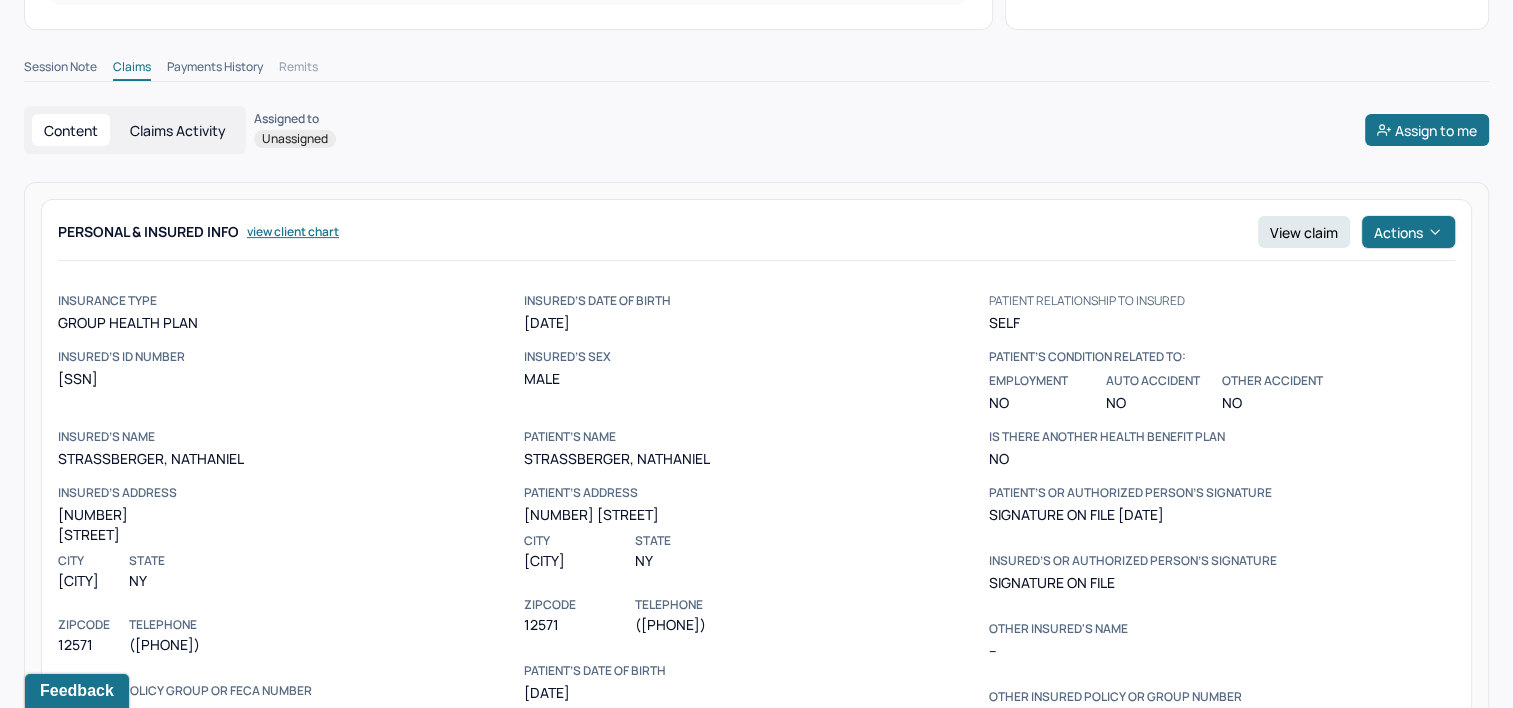 scroll, scrollTop: 400, scrollLeft: 0, axis: vertical 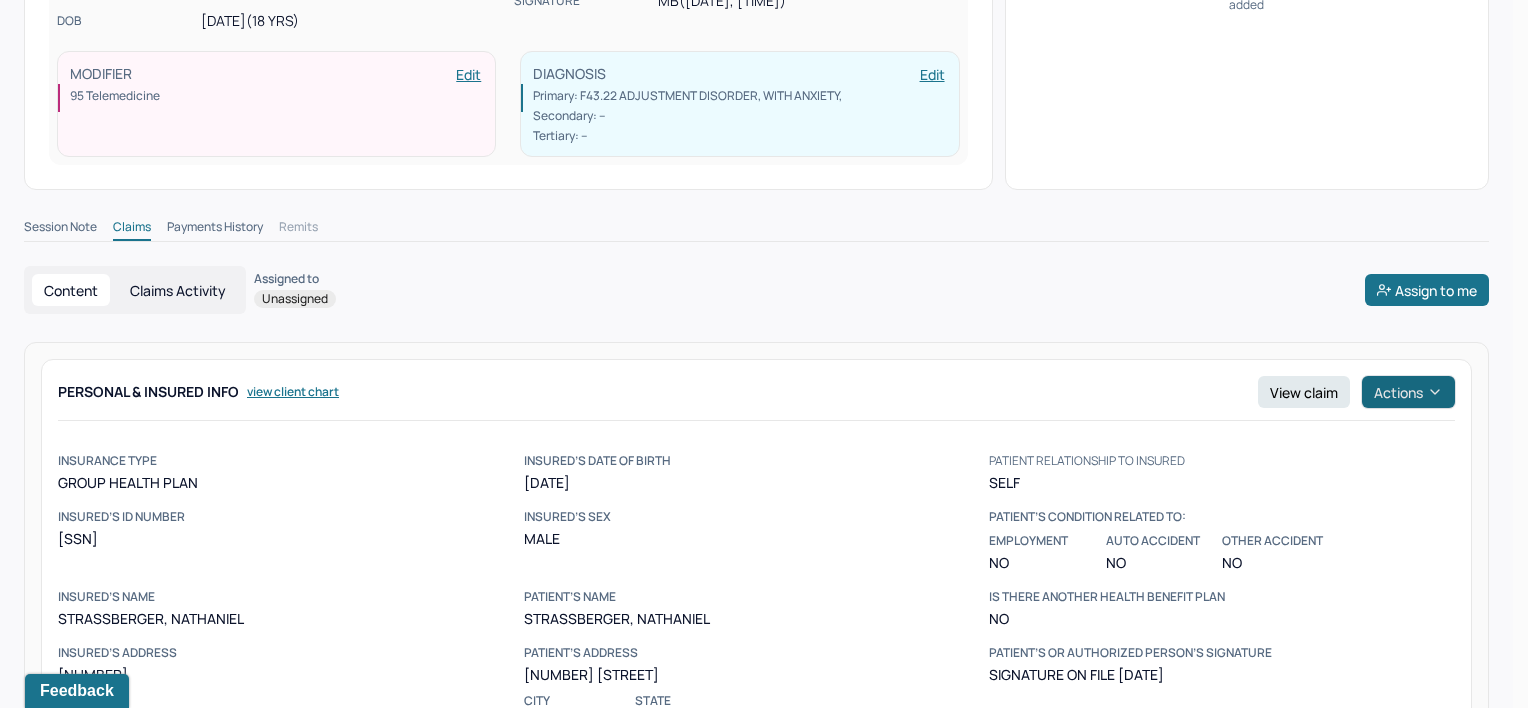 click on "Actions" at bounding box center [1408, 392] 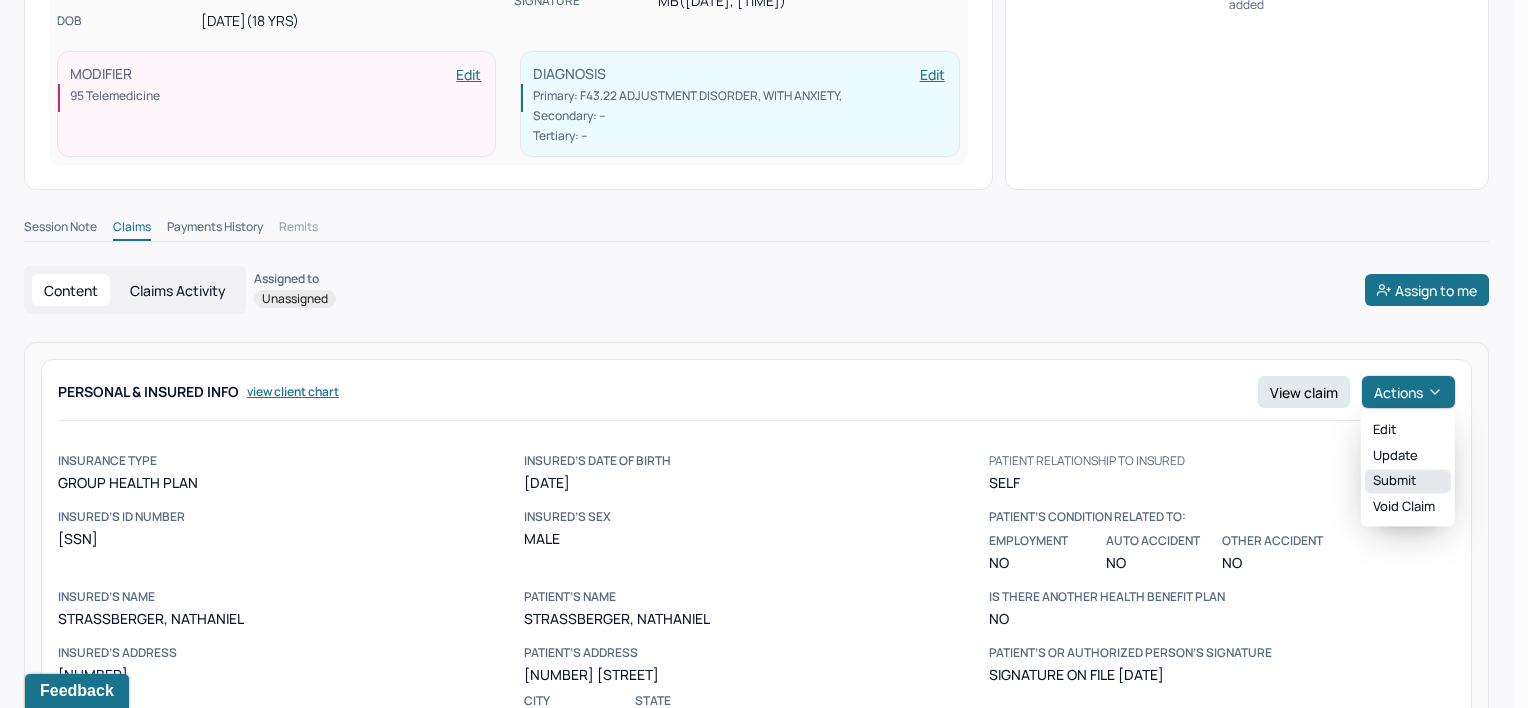 click on "Submit" at bounding box center [1408, 482] 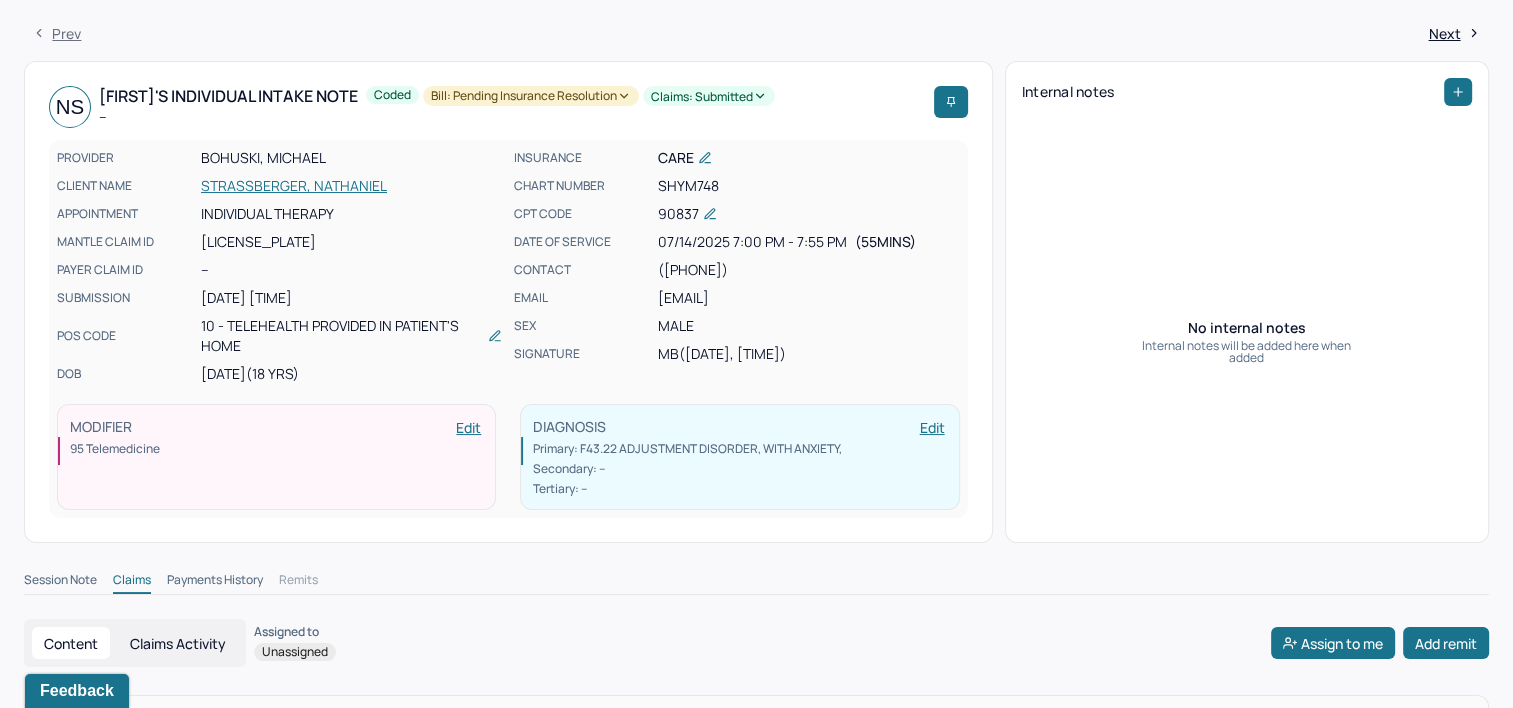 scroll, scrollTop: 0, scrollLeft: 0, axis: both 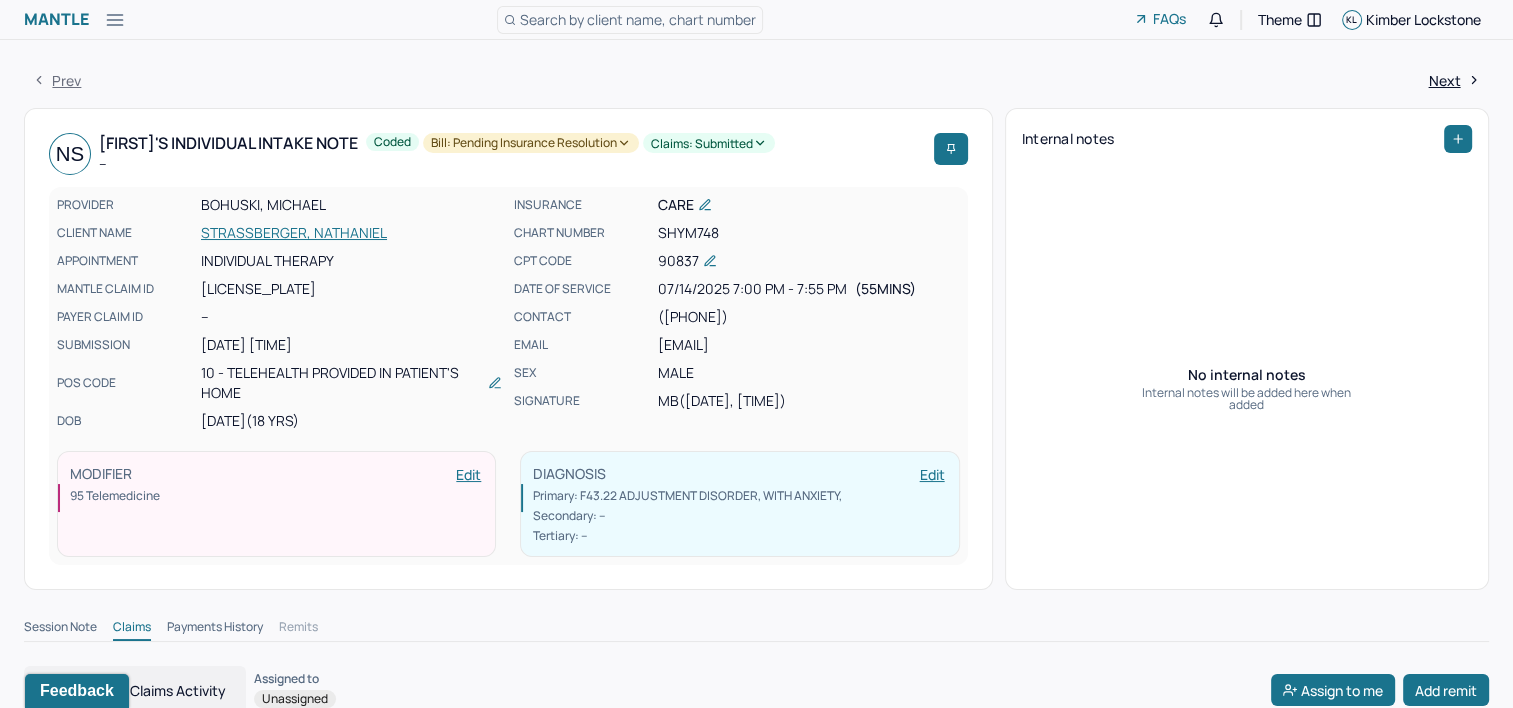 type 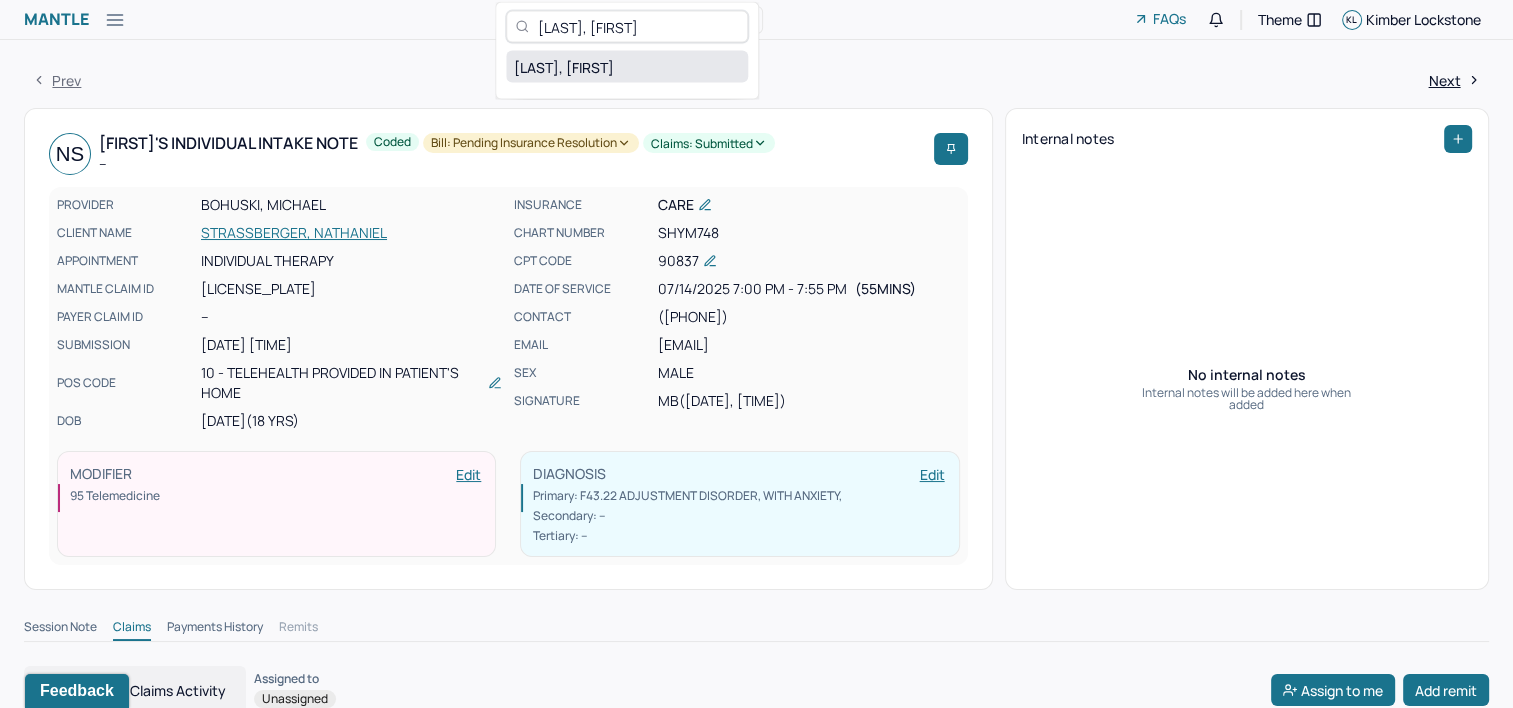 type on "[LAST], [FIRST]" 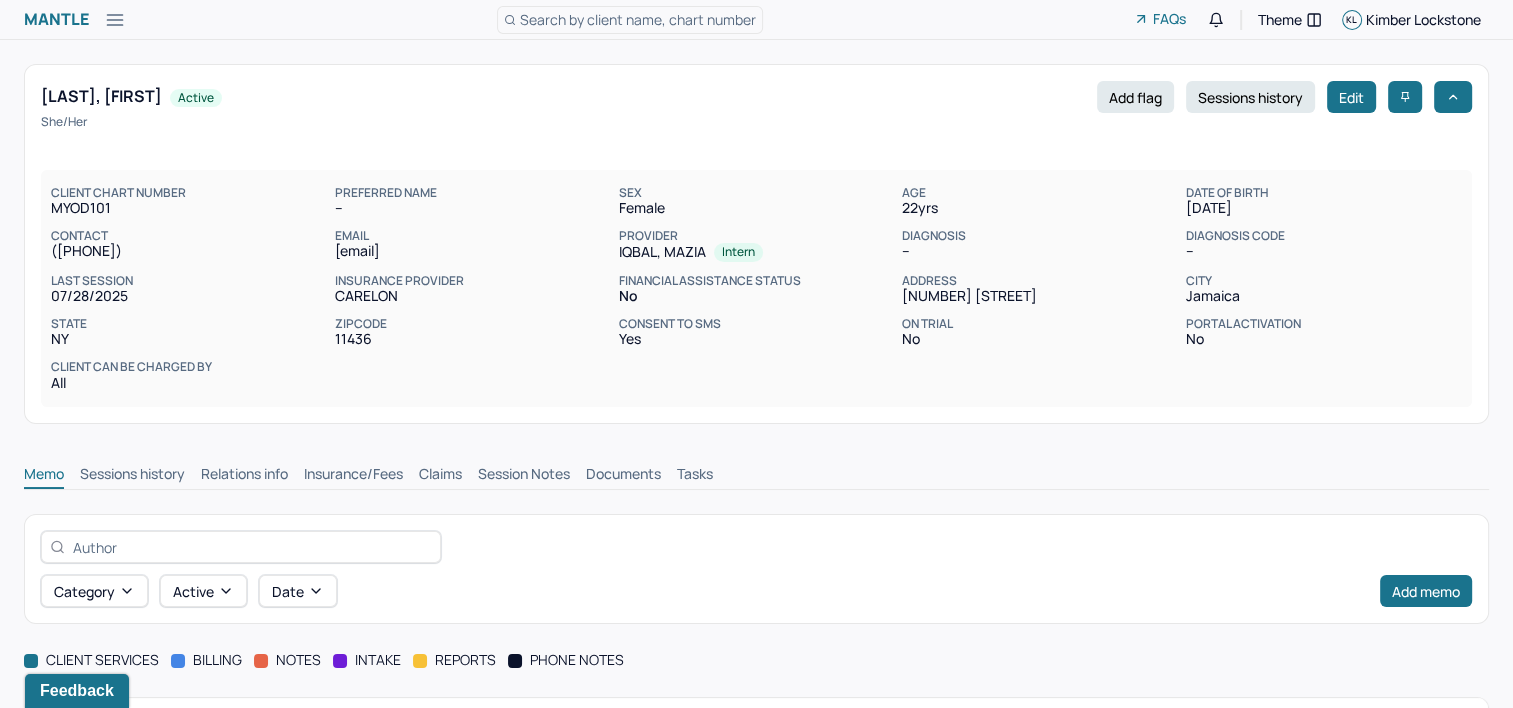 click on "Claims" at bounding box center [440, 476] 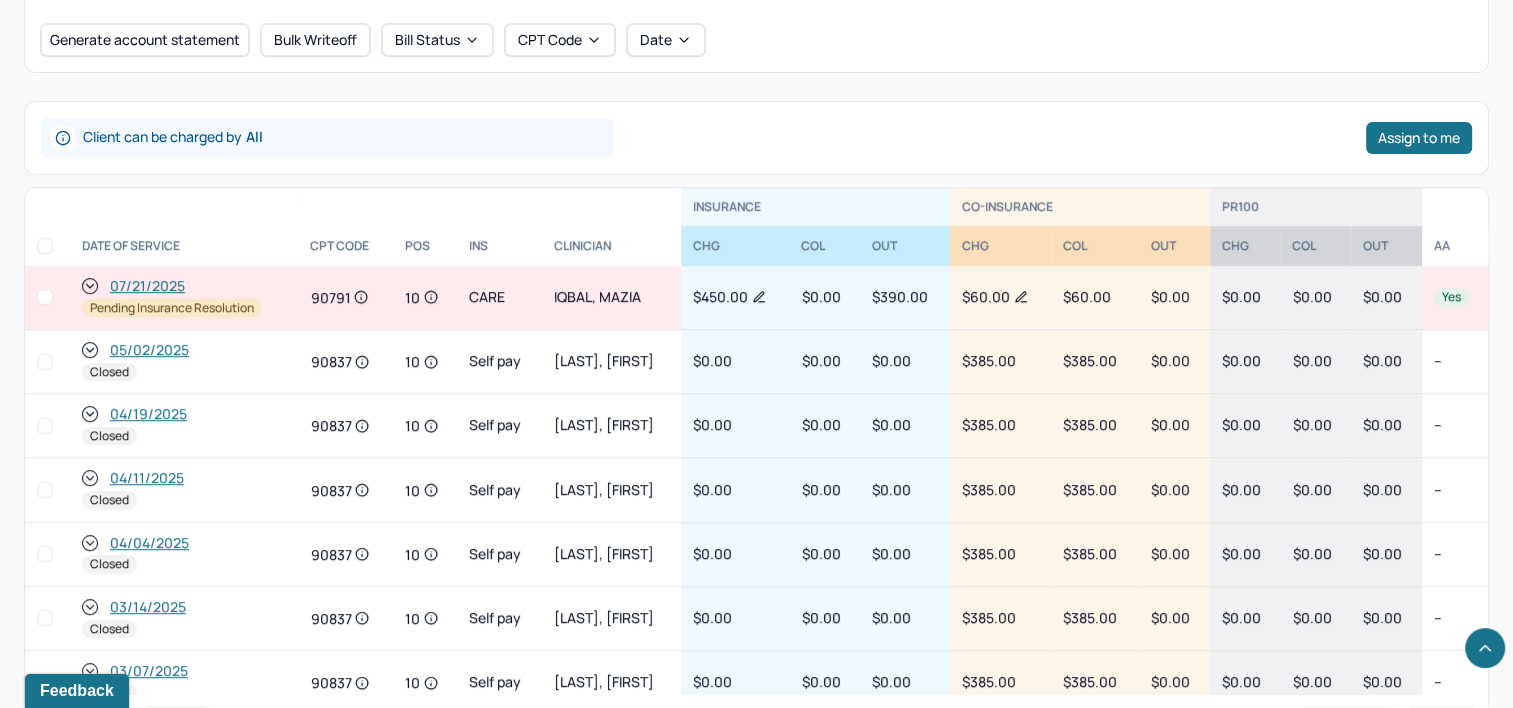 scroll, scrollTop: 800, scrollLeft: 0, axis: vertical 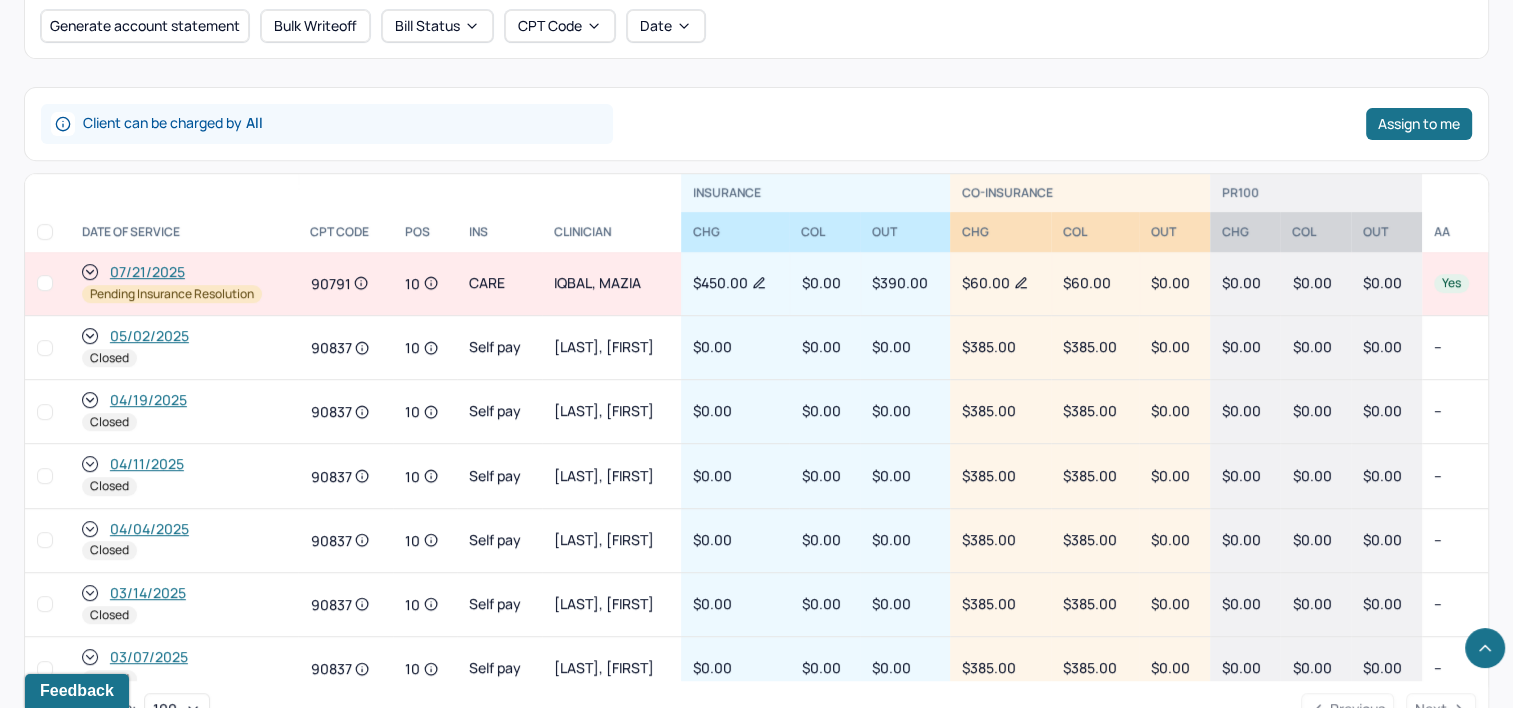 type 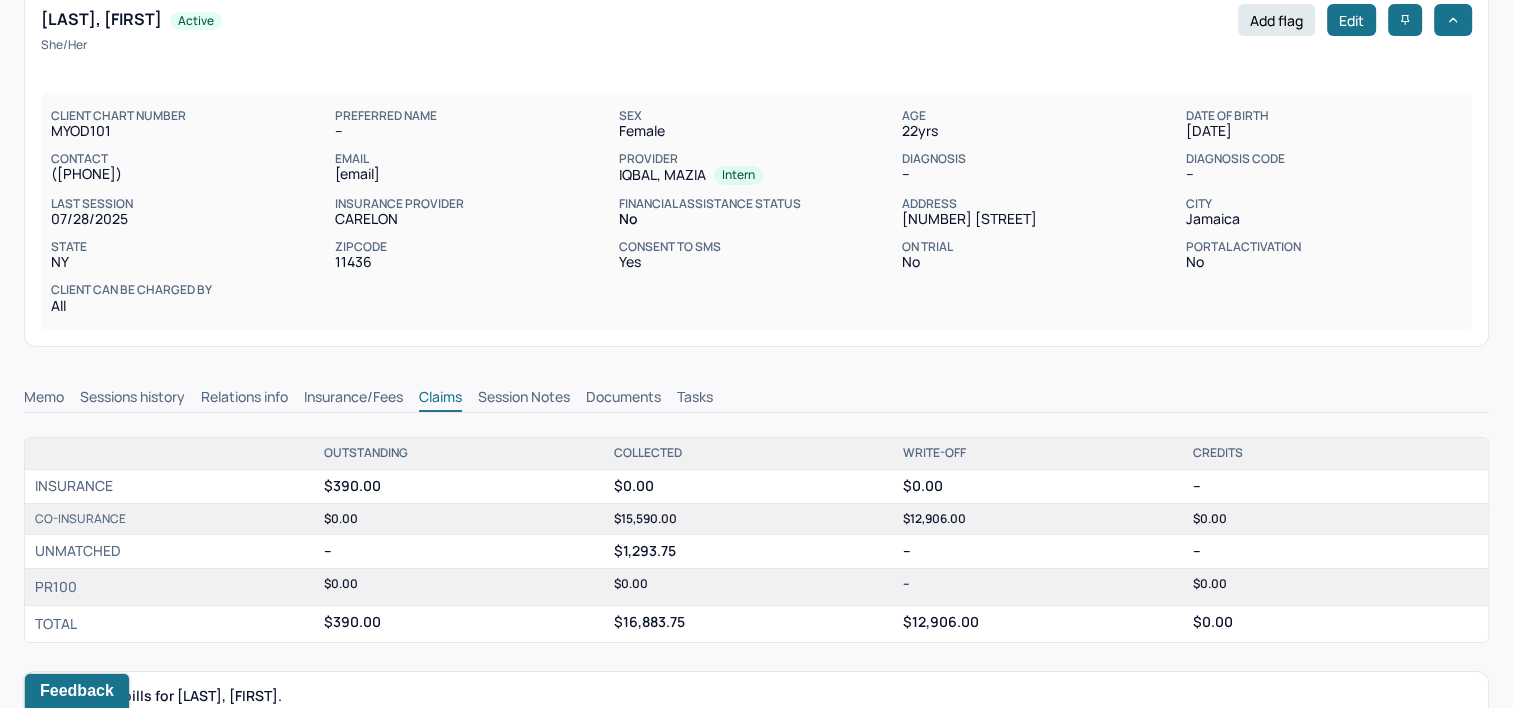 scroll, scrollTop: 0, scrollLeft: 0, axis: both 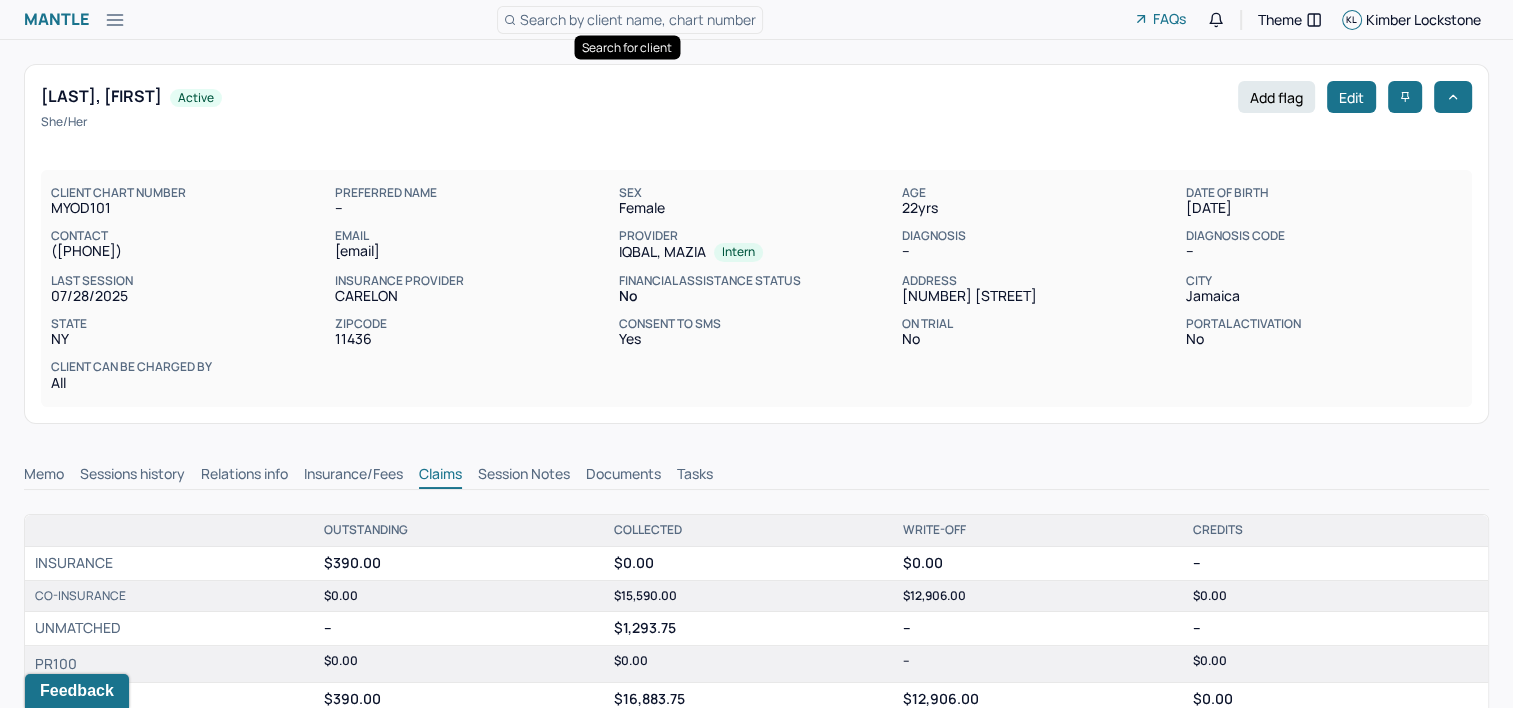 click on "Search by client name, chart number" at bounding box center [638, 19] 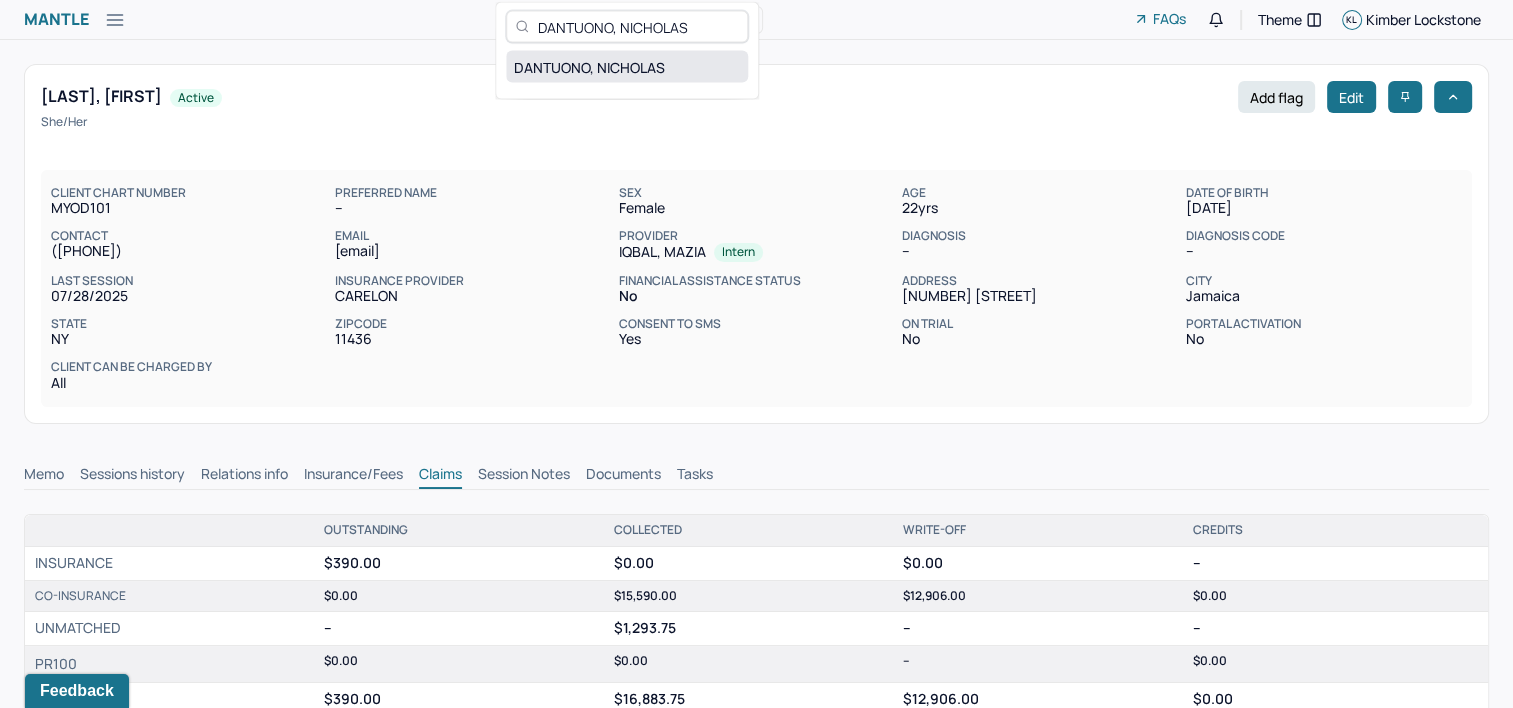 type on "DANTUONO, NICHOLAS" 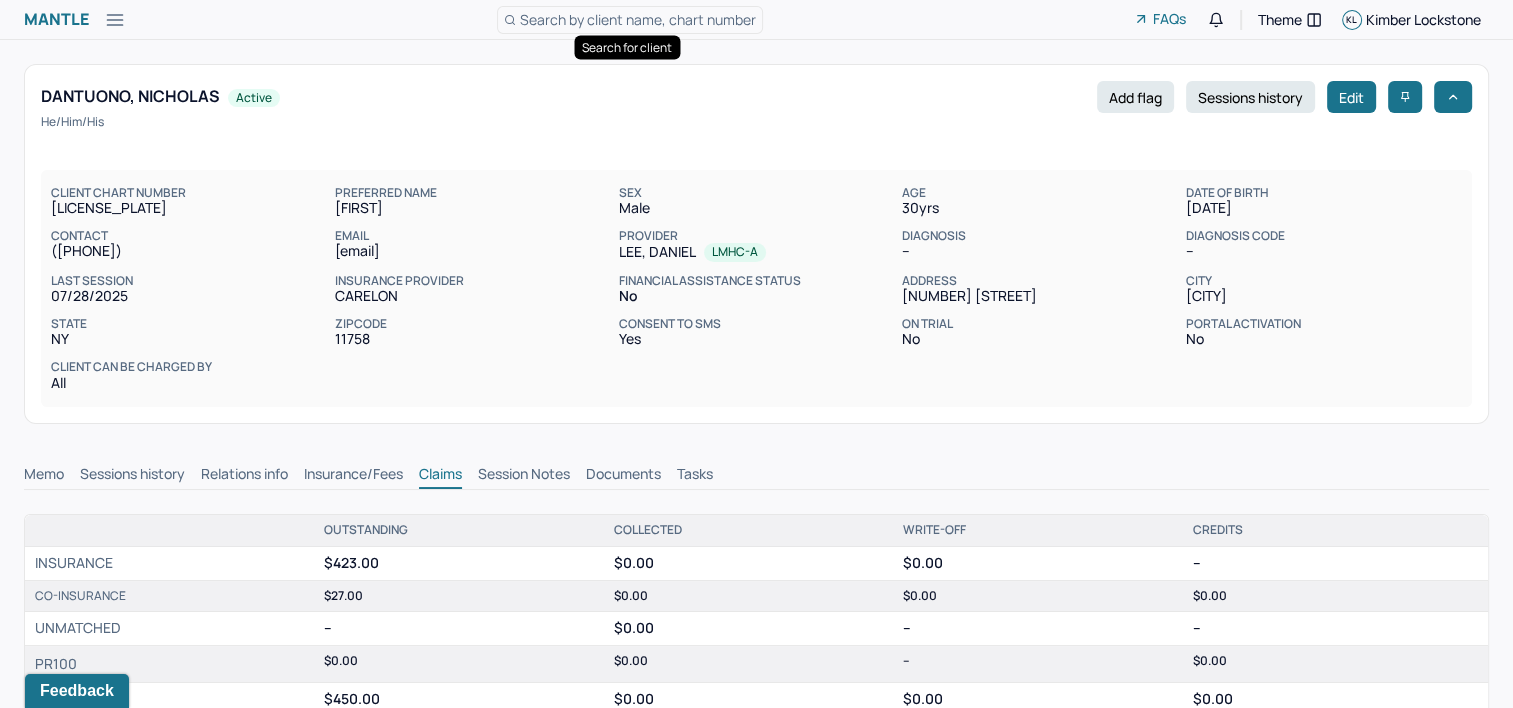 scroll, scrollTop: 0, scrollLeft: 0, axis: both 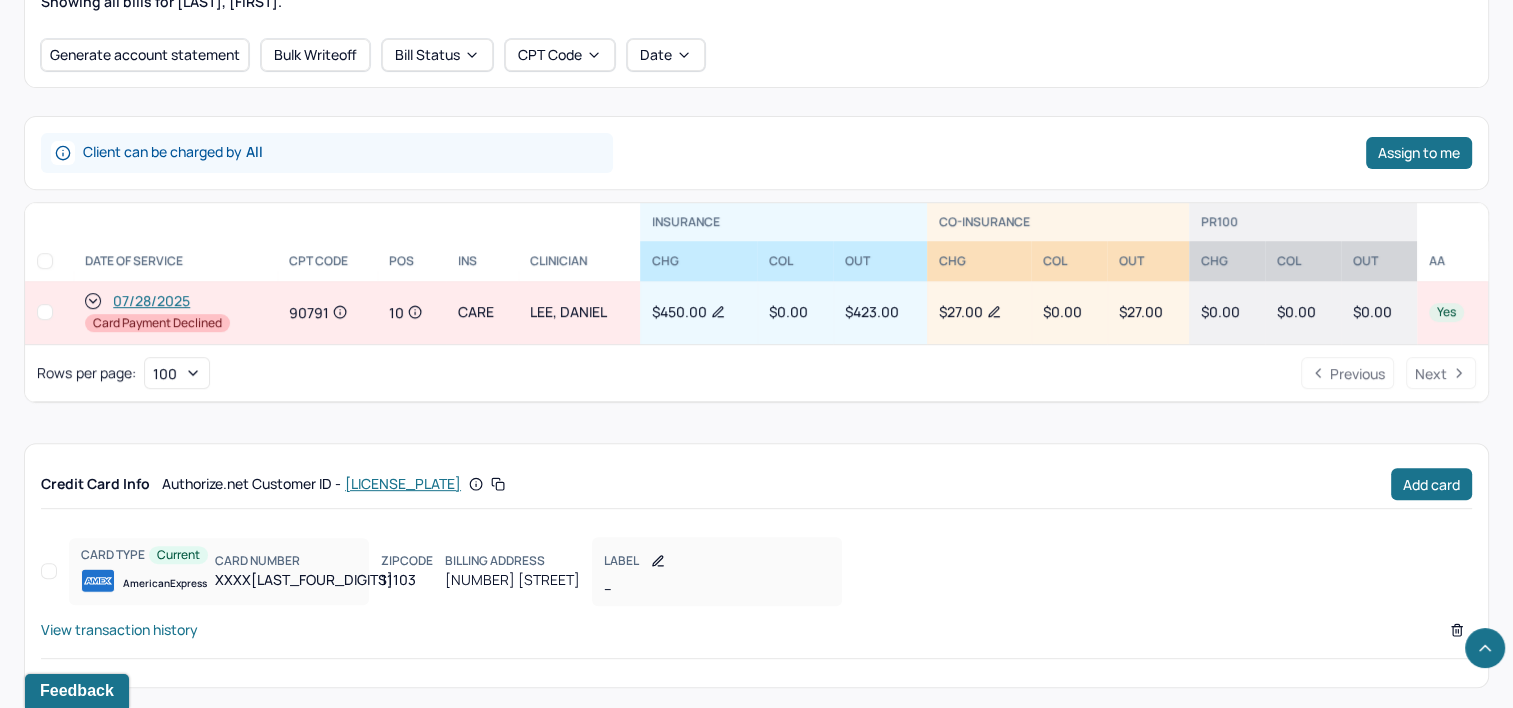 click on "Rows per page : 100 Previous Next" at bounding box center (756, 373) 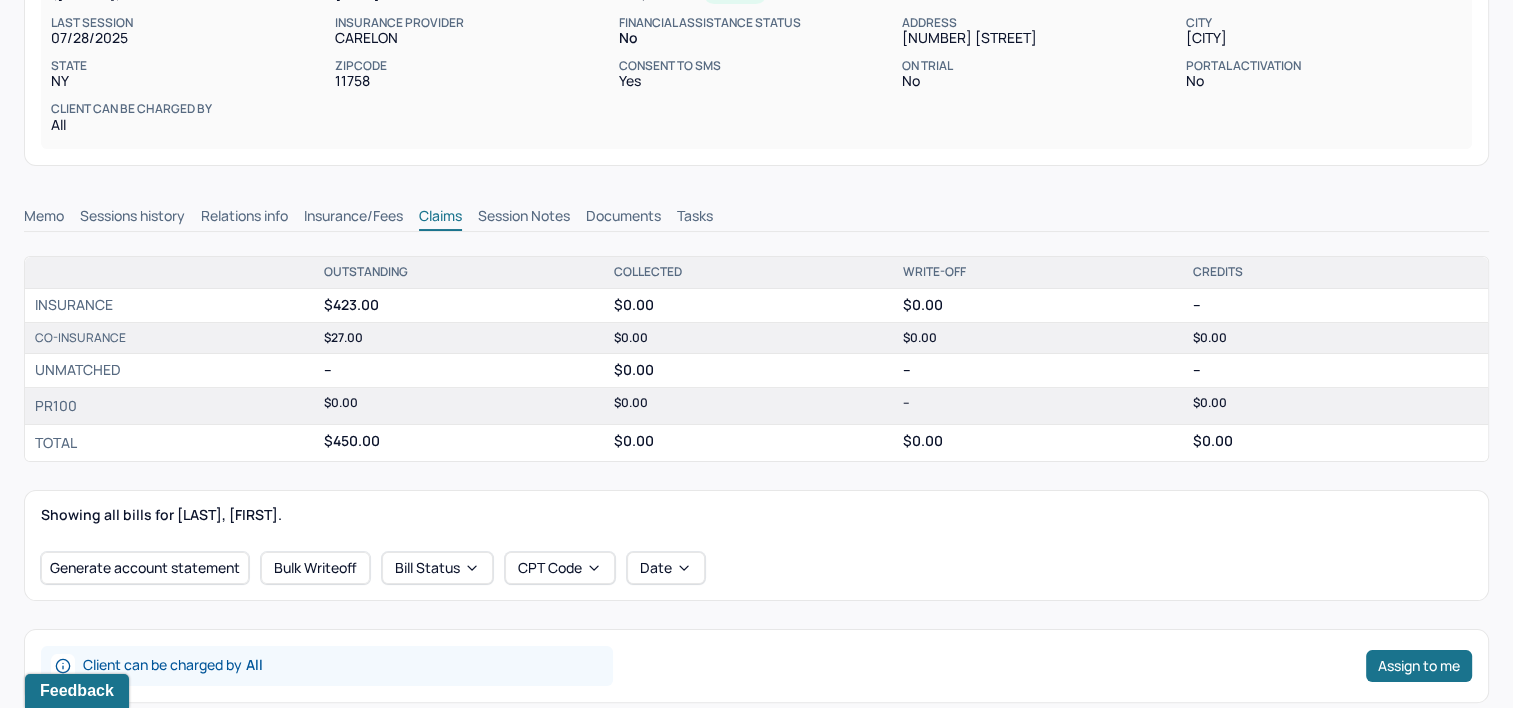 scroll, scrollTop: 171, scrollLeft: 0, axis: vertical 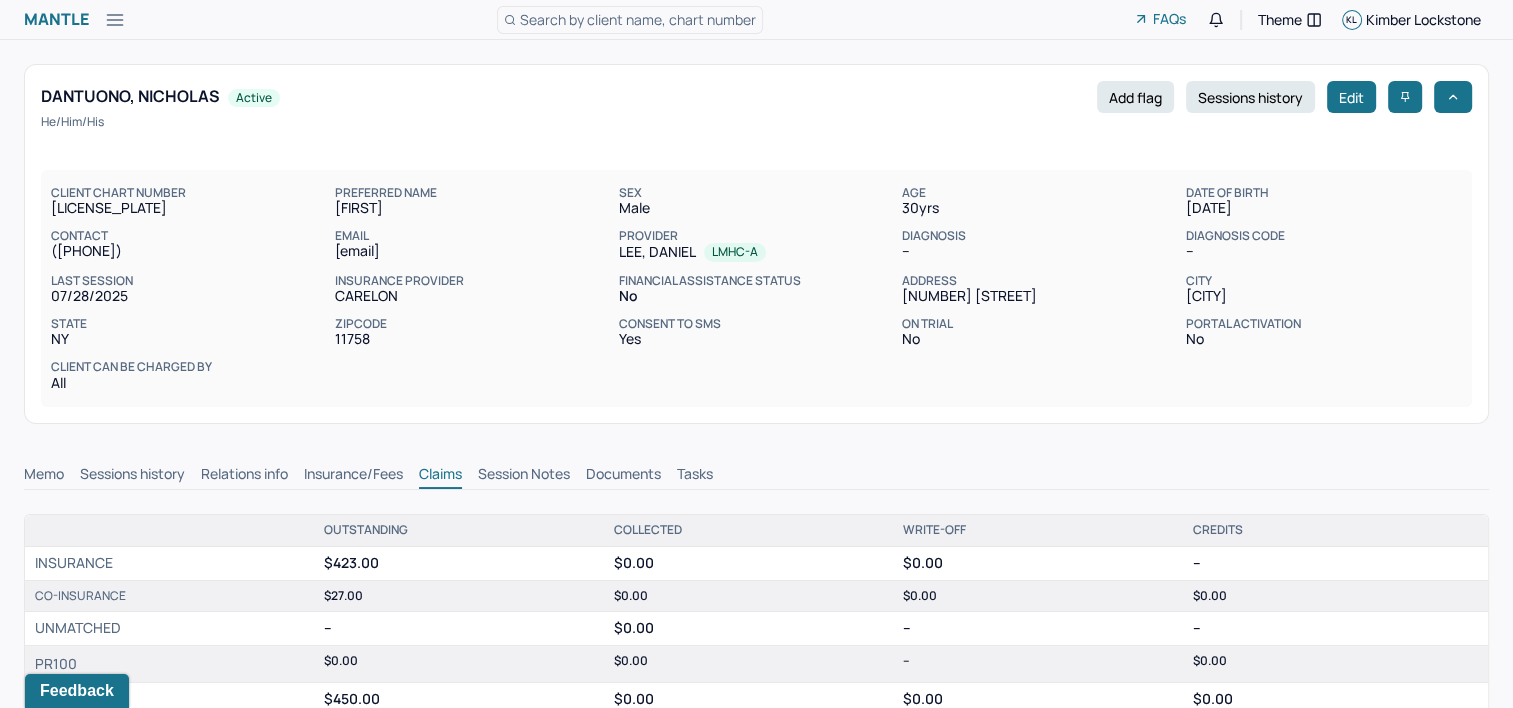 click on "Search by client name, chart number" at bounding box center [638, 19] 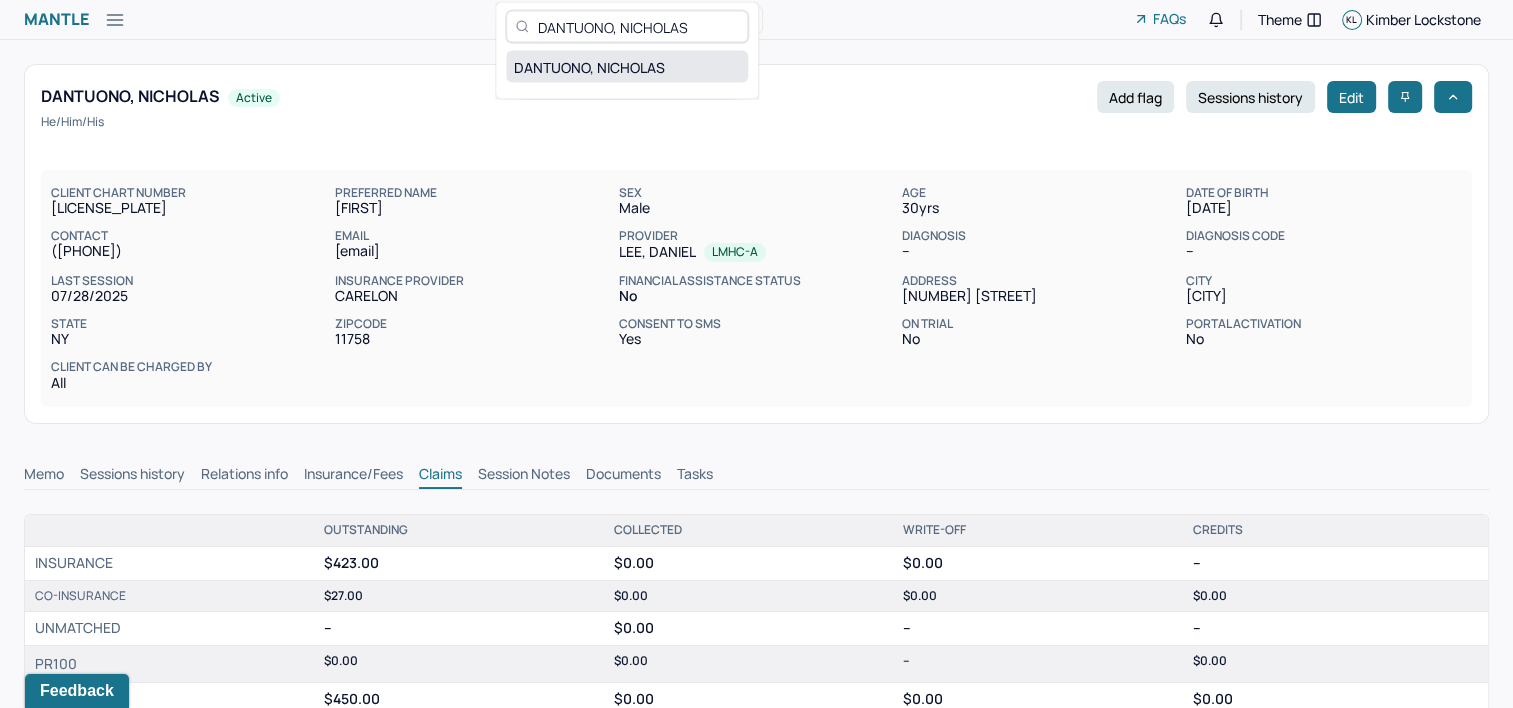 click on "DANTUONO, NICHOLAS" at bounding box center [627, 67] 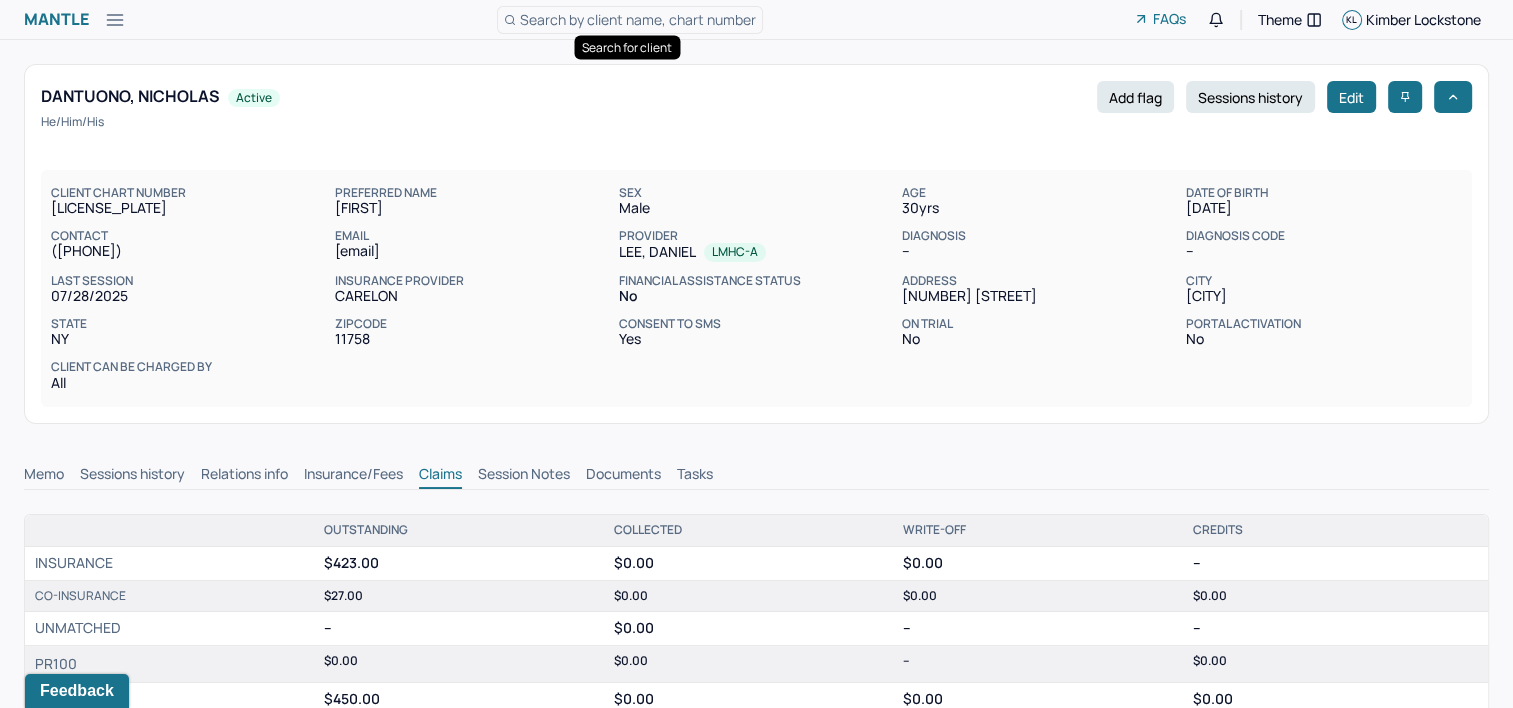 scroll, scrollTop: 0, scrollLeft: 0, axis: both 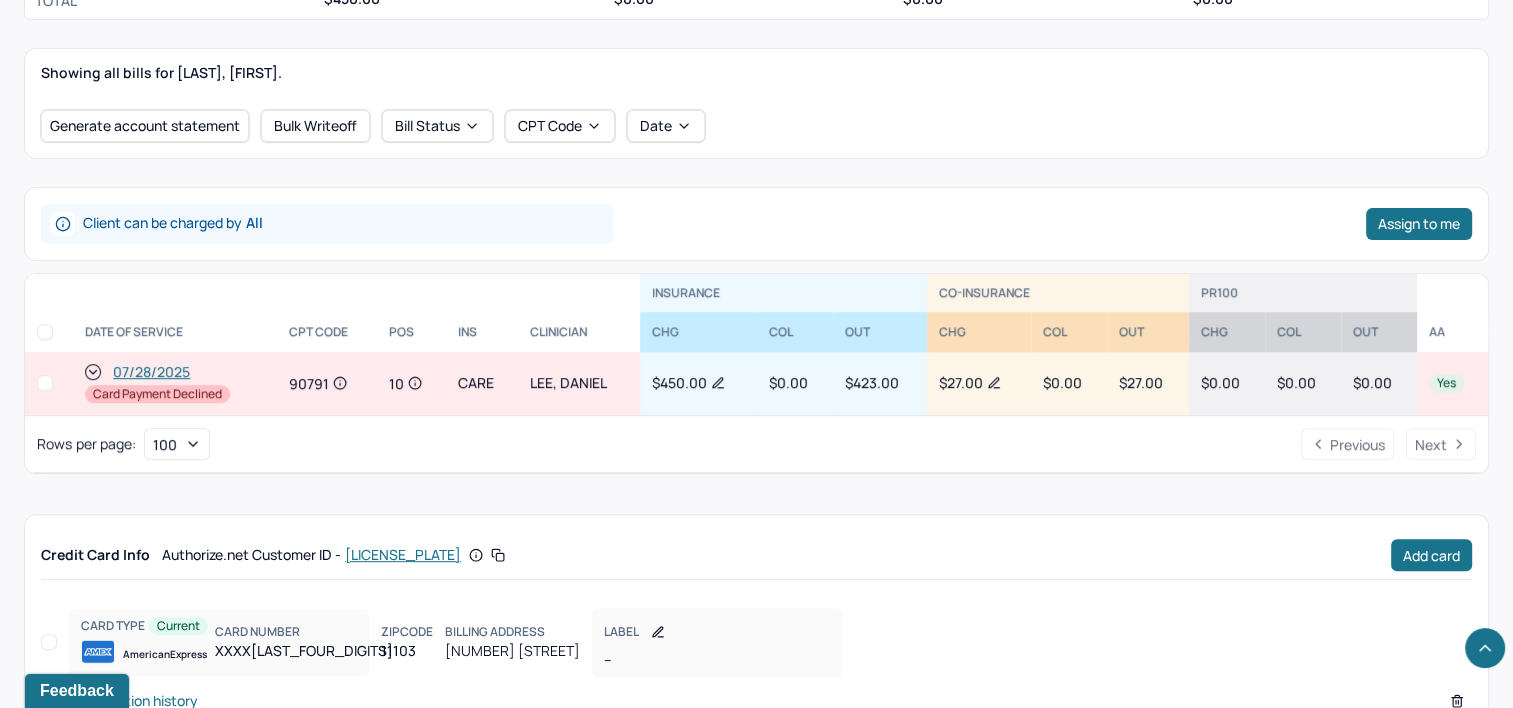 type 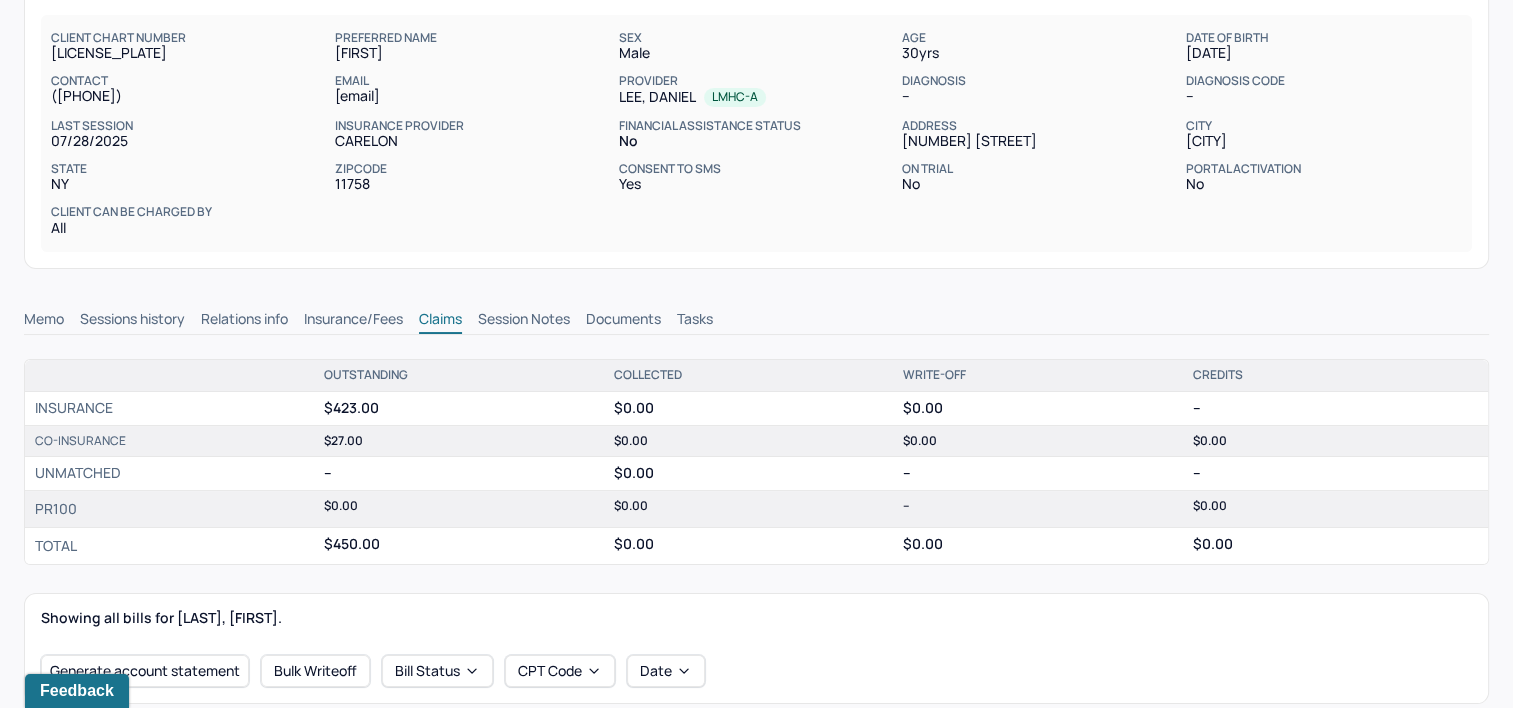 scroll, scrollTop: 0, scrollLeft: 0, axis: both 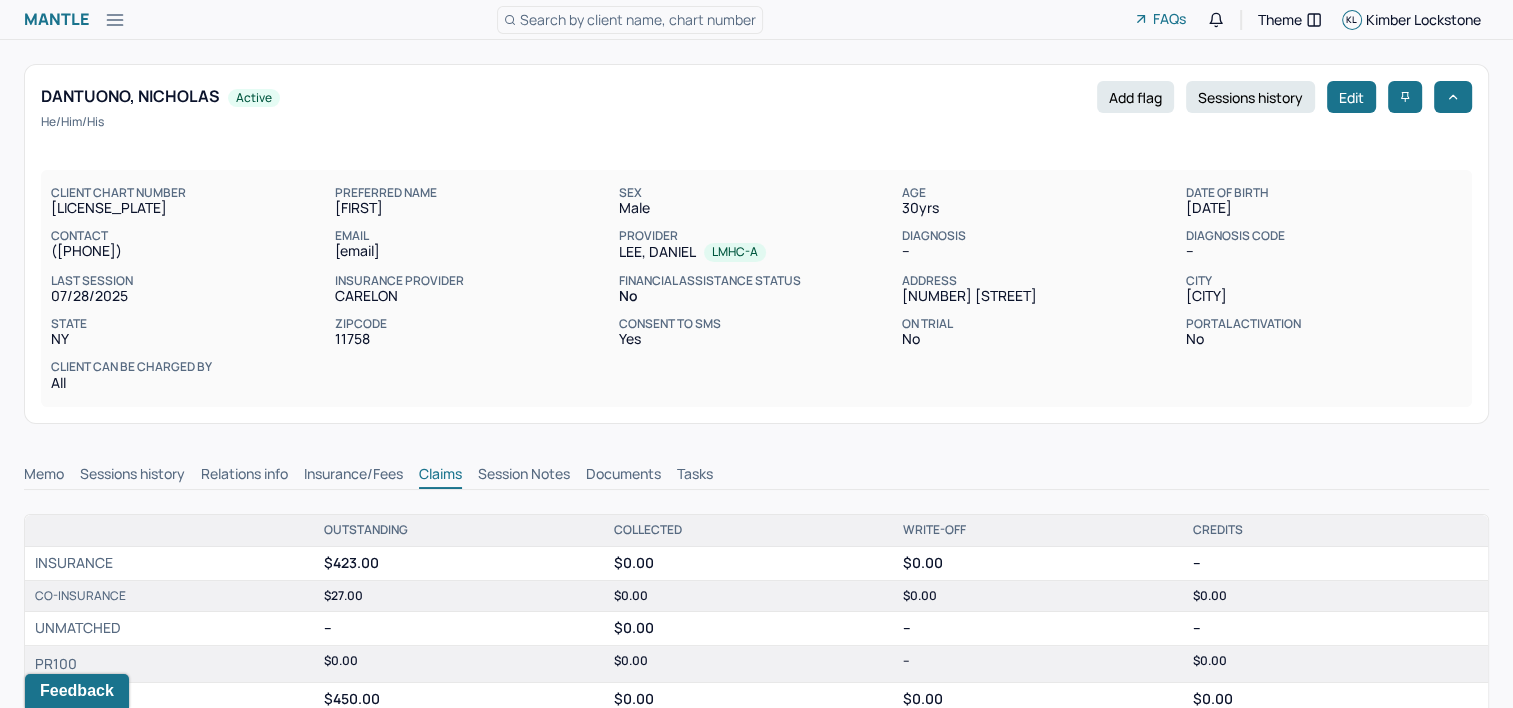 click on "Search by client name, chart number" at bounding box center (638, 19) 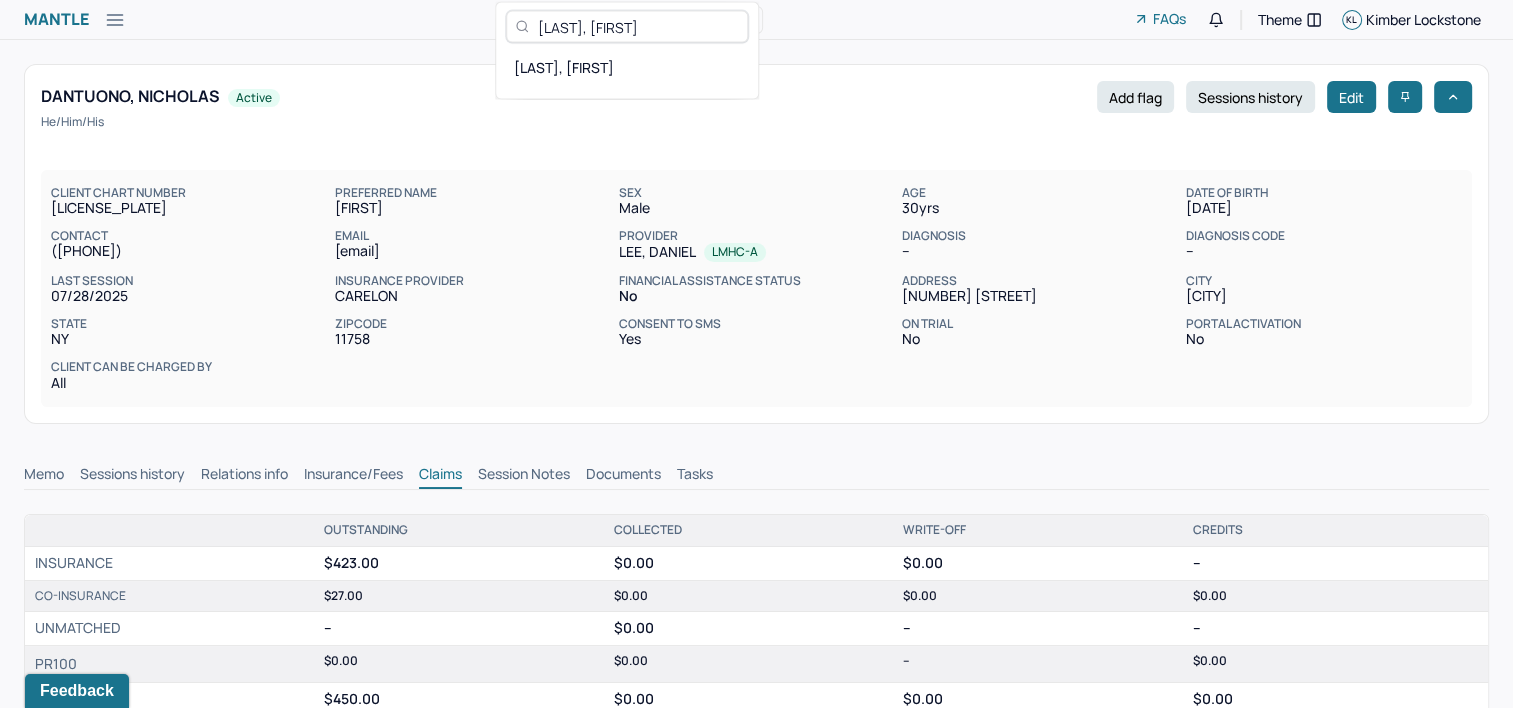 type on "[LAST], [FIRST]" 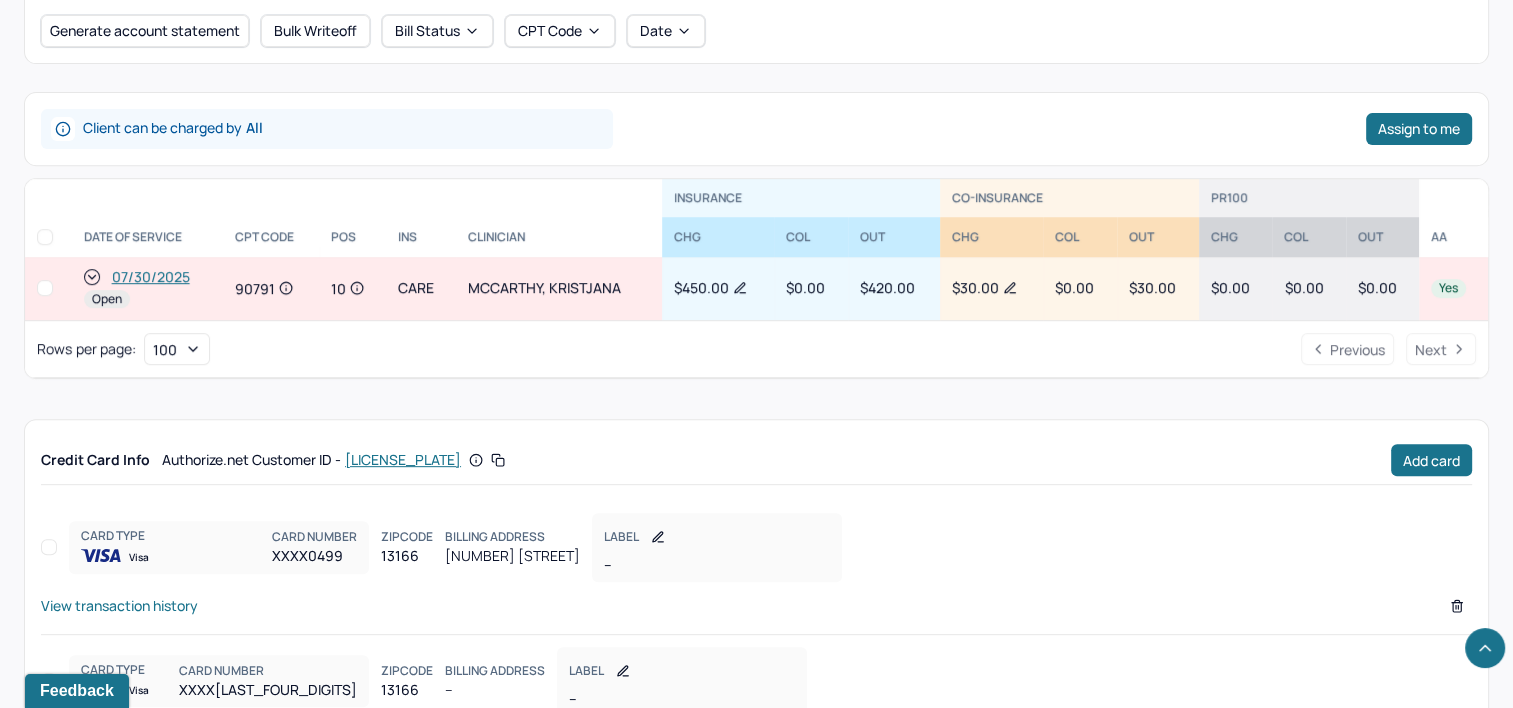 scroll, scrollTop: 800, scrollLeft: 0, axis: vertical 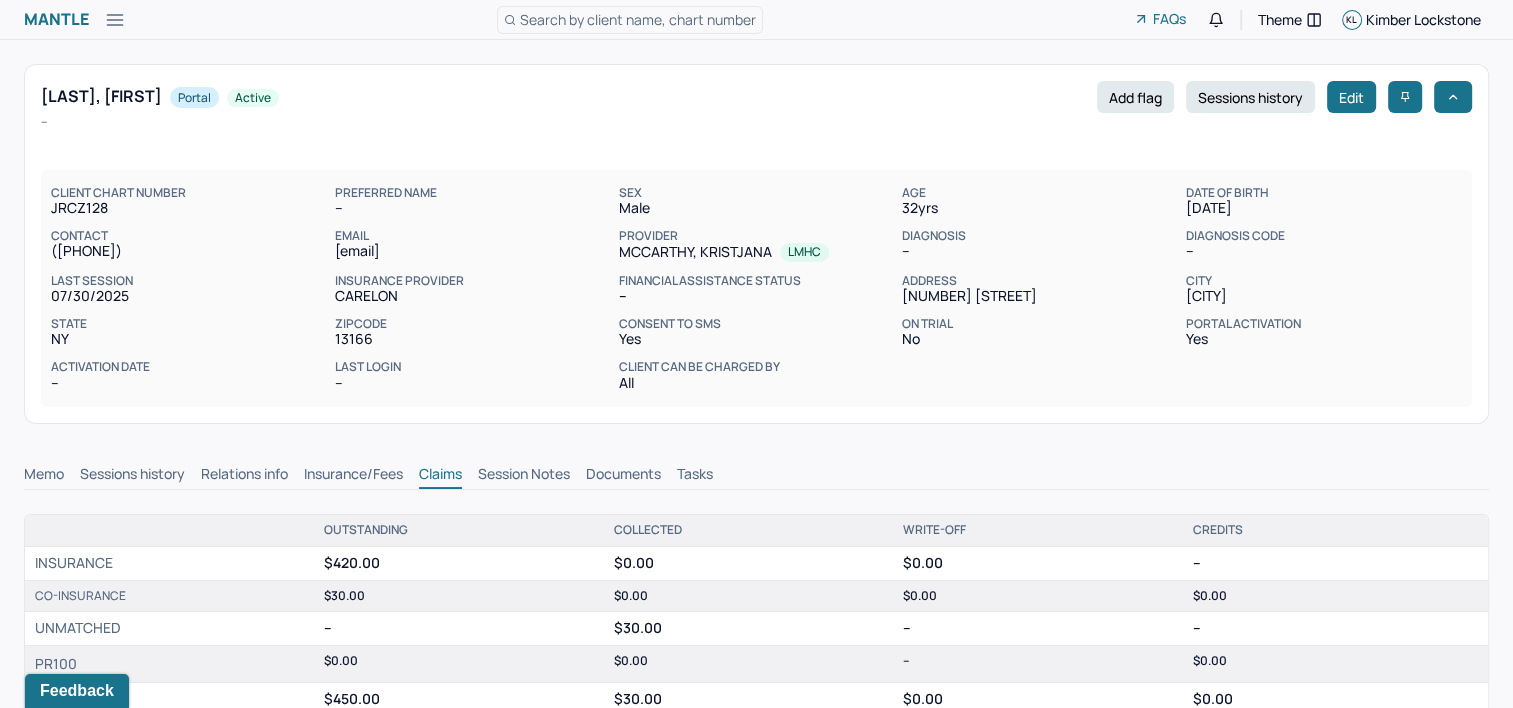 click on "Search by client name, chart number" at bounding box center [638, 19] 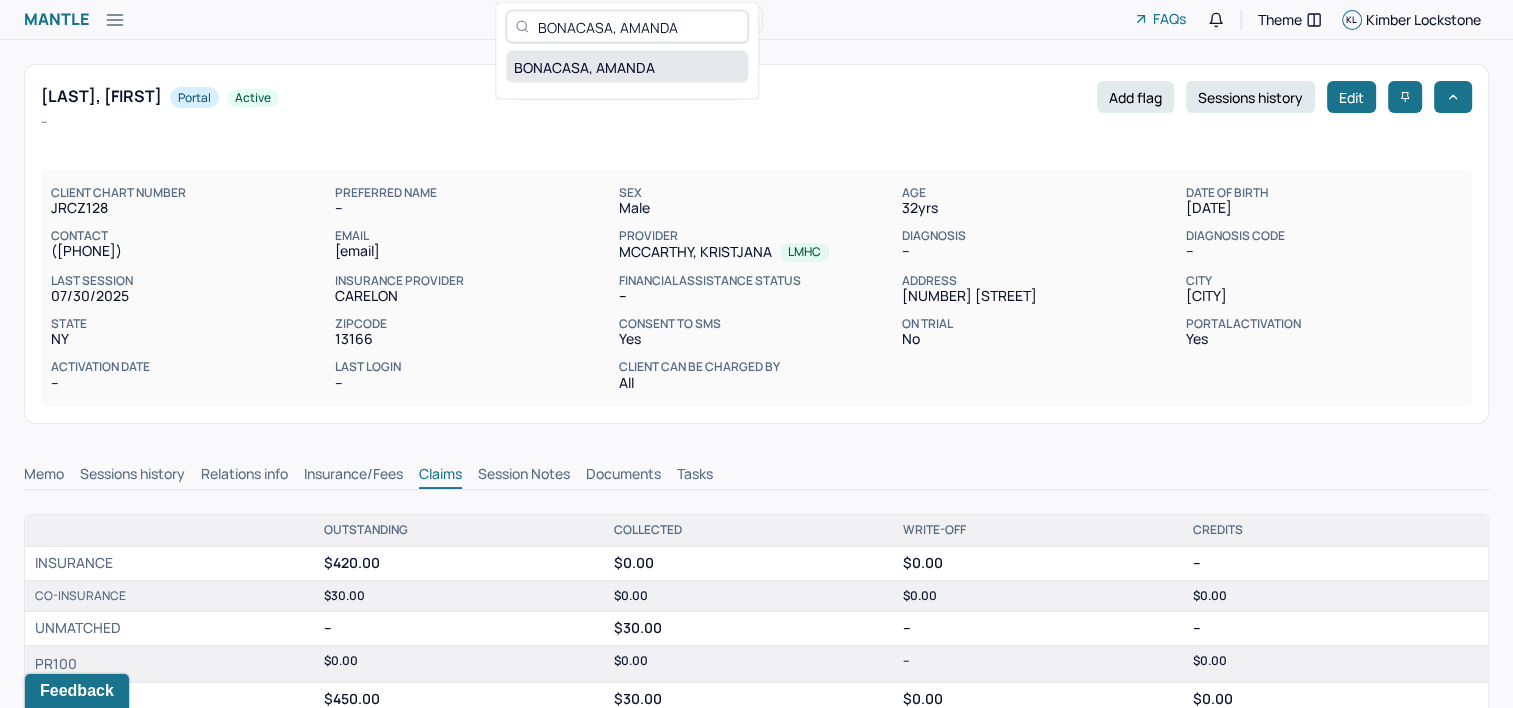 type on "BONACASA, AMANDA" 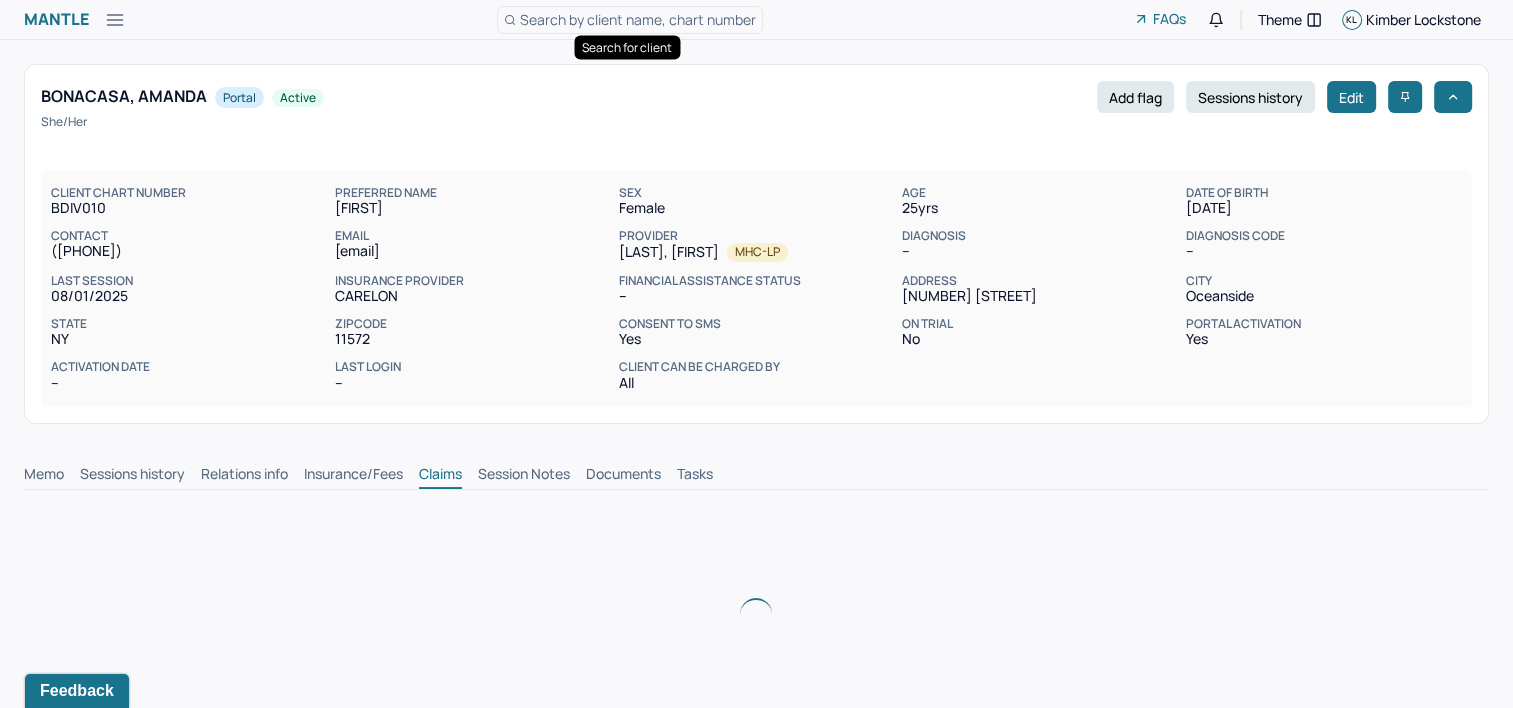 scroll, scrollTop: 0, scrollLeft: 0, axis: both 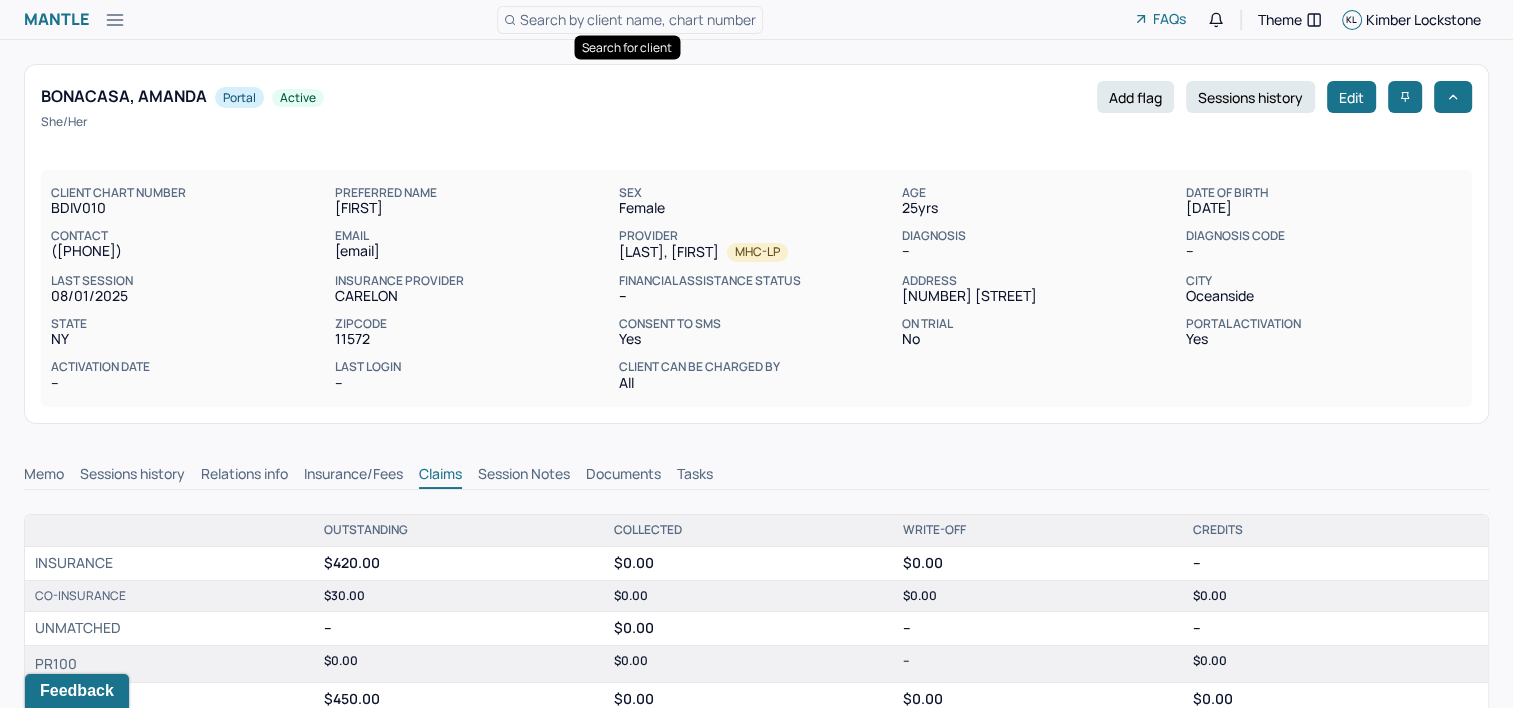 click on "Search by client name, chart number" at bounding box center [638, 19] 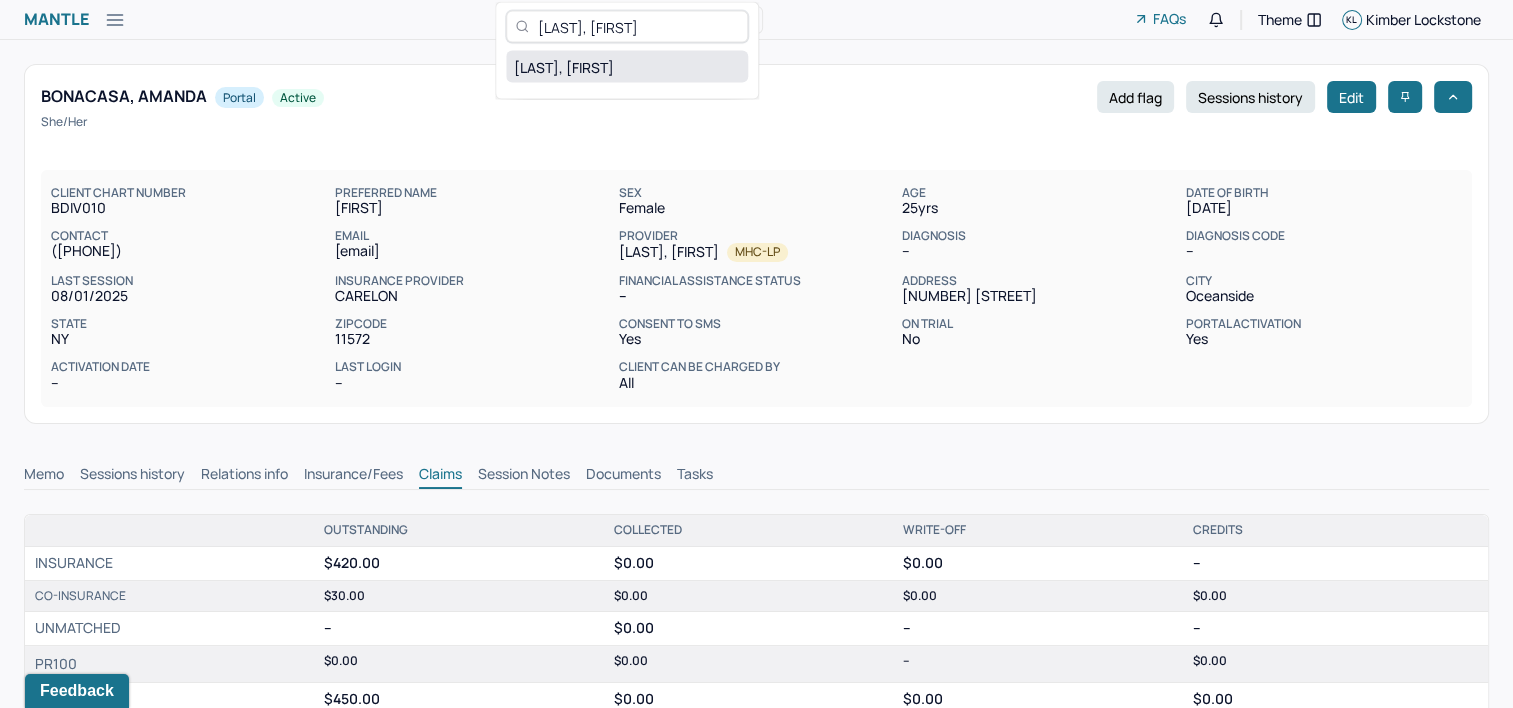 type on "[LAST], [FIRST]" 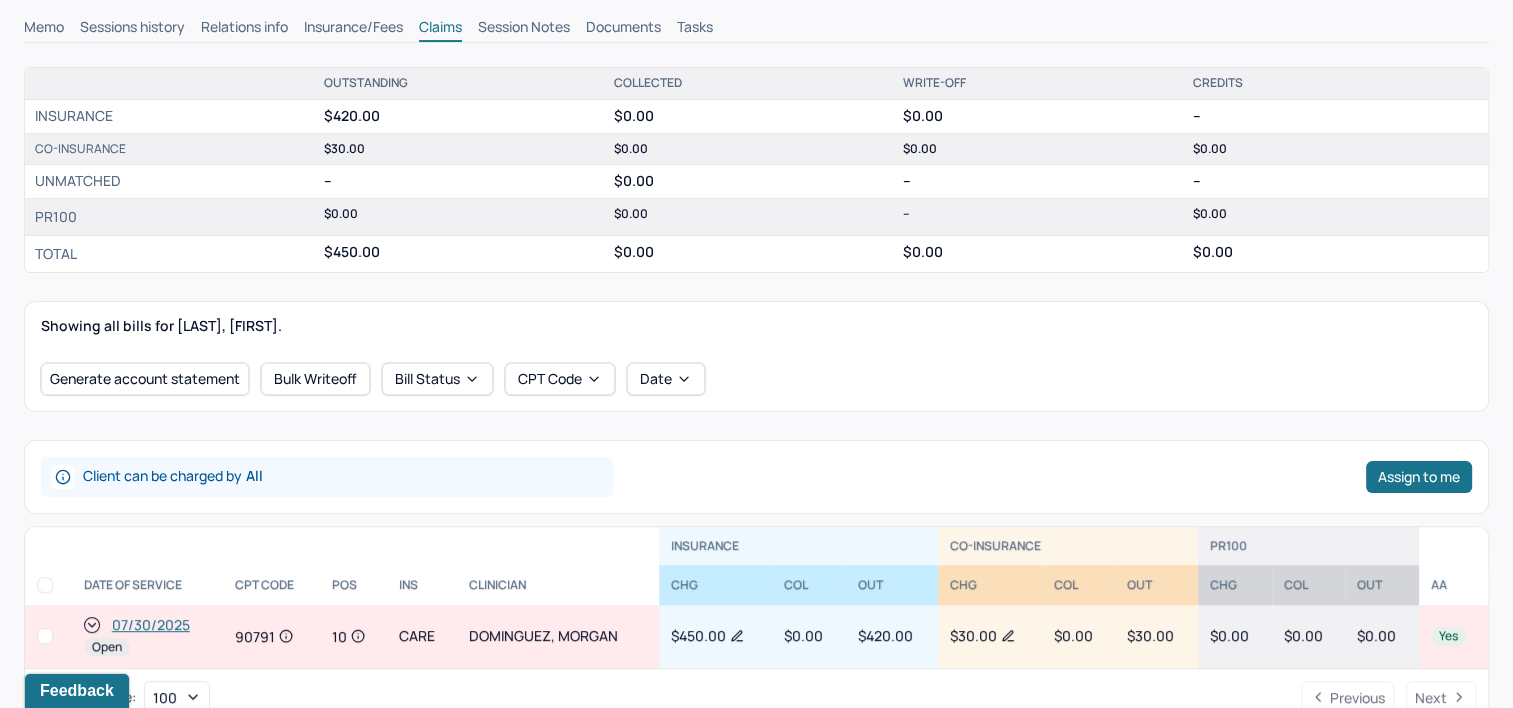 scroll, scrollTop: 700, scrollLeft: 0, axis: vertical 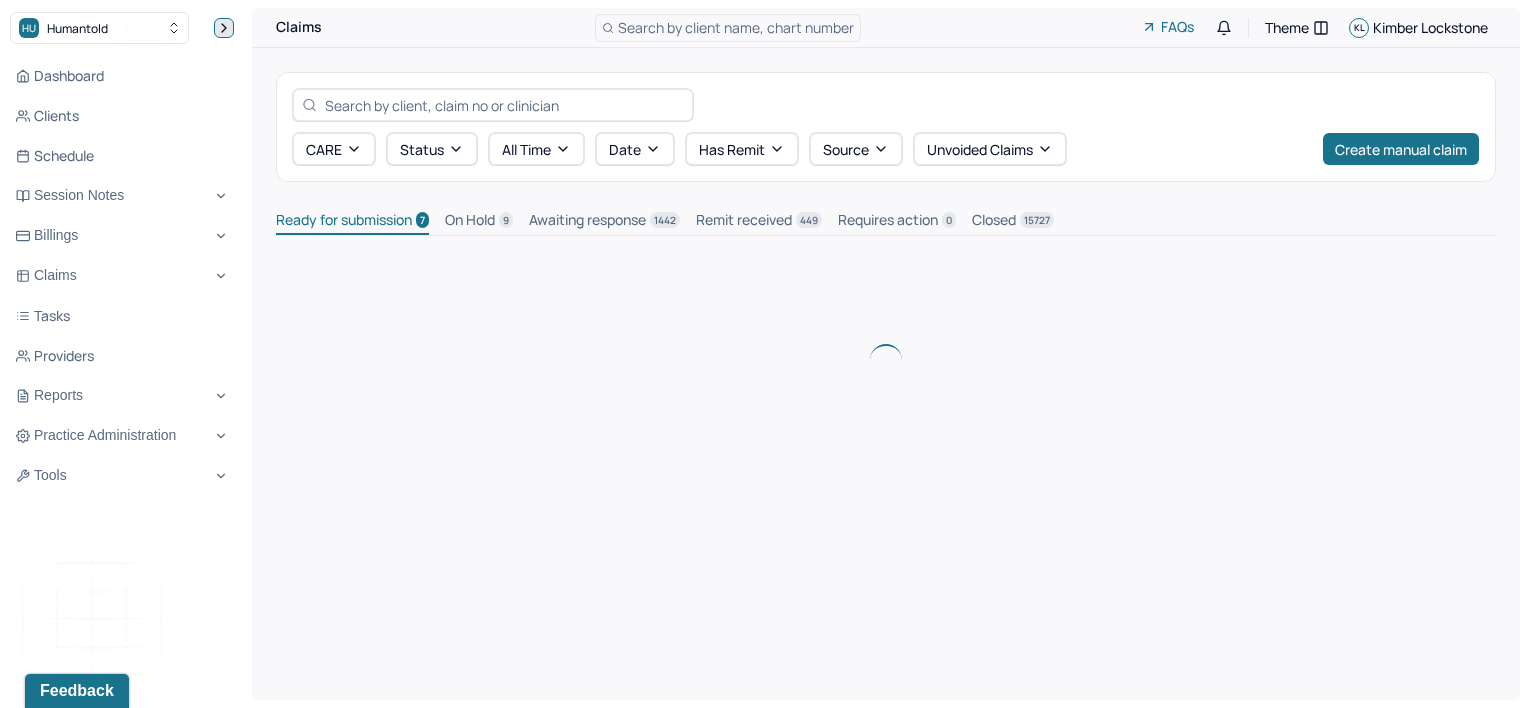 click 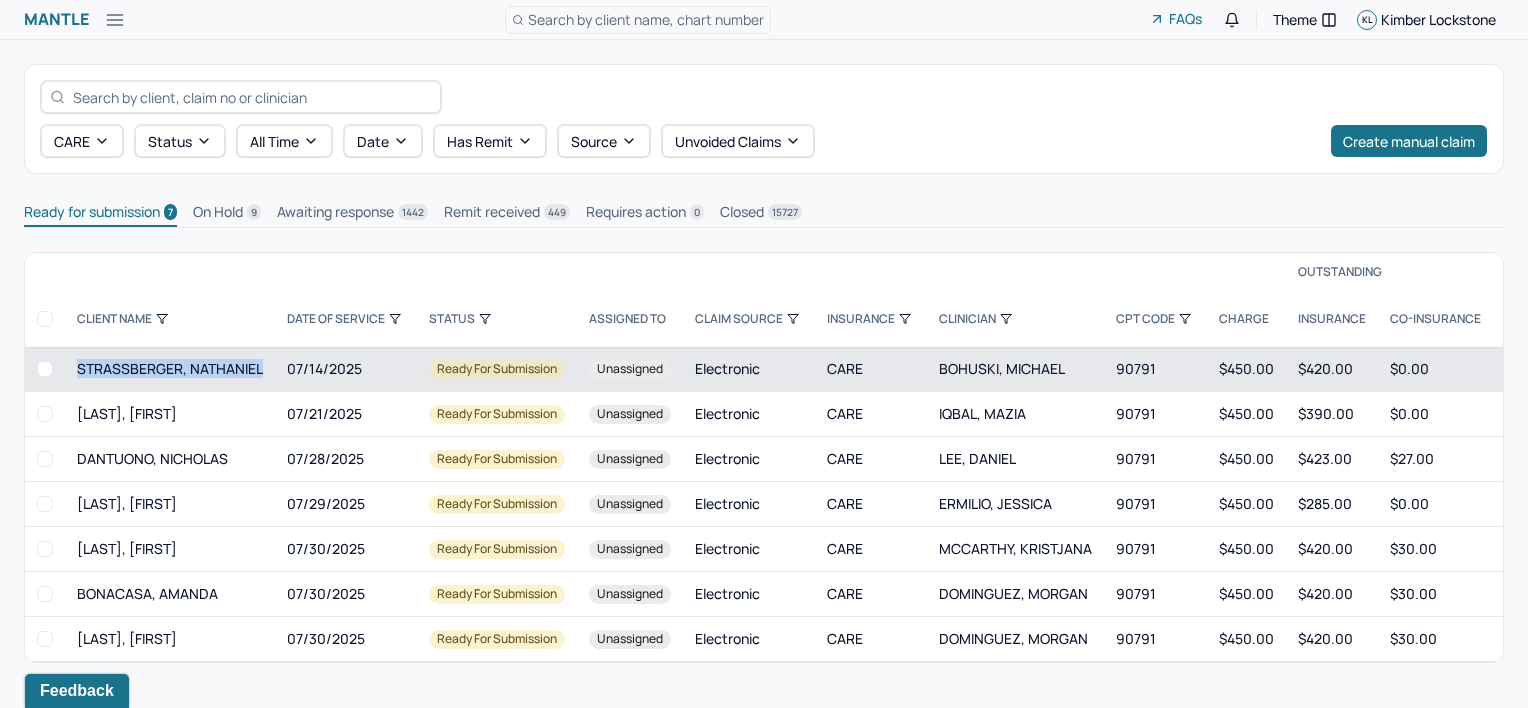 drag, startPoint x: 266, startPoint y: 372, endPoint x: 71, endPoint y: 373, distance: 195.00256 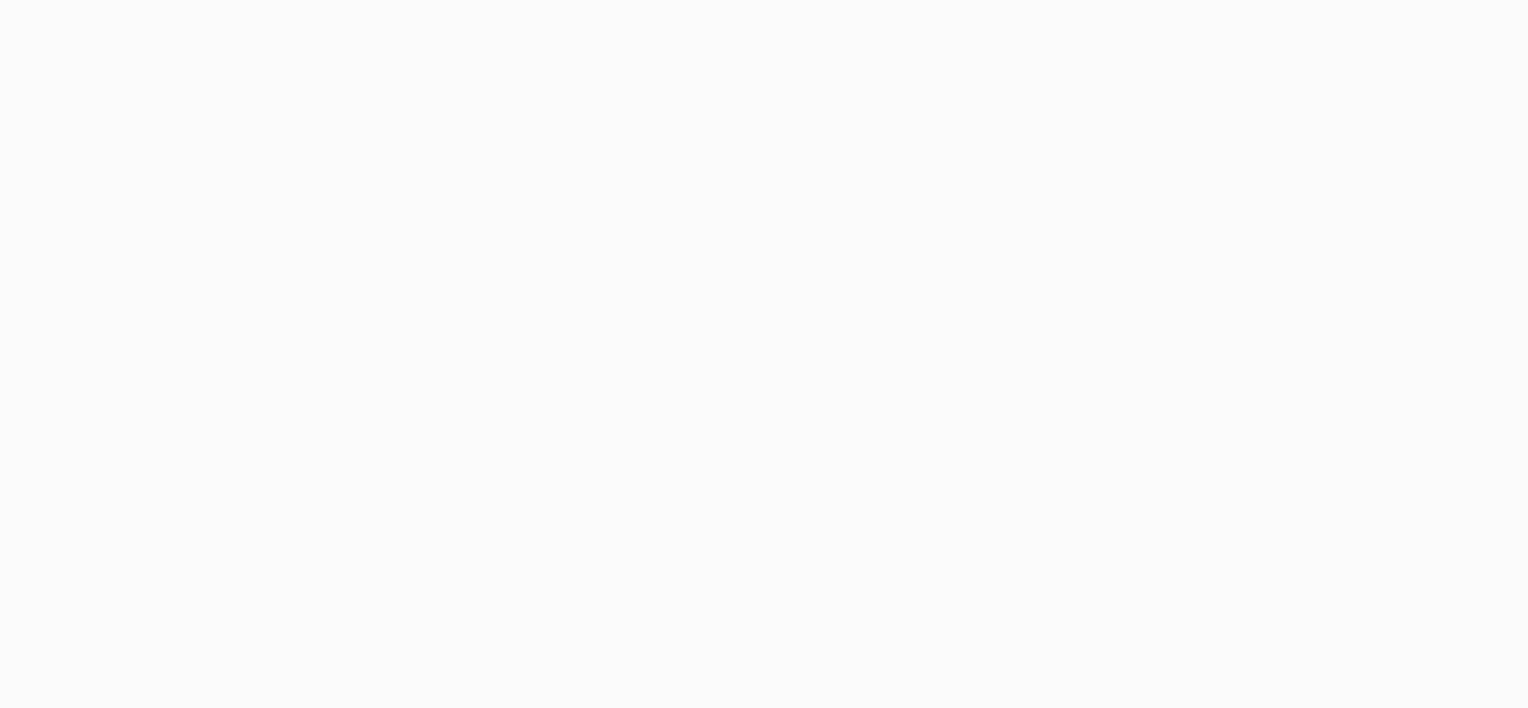 scroll, scrollTop: 0, scrollLeft: 0, axis: both 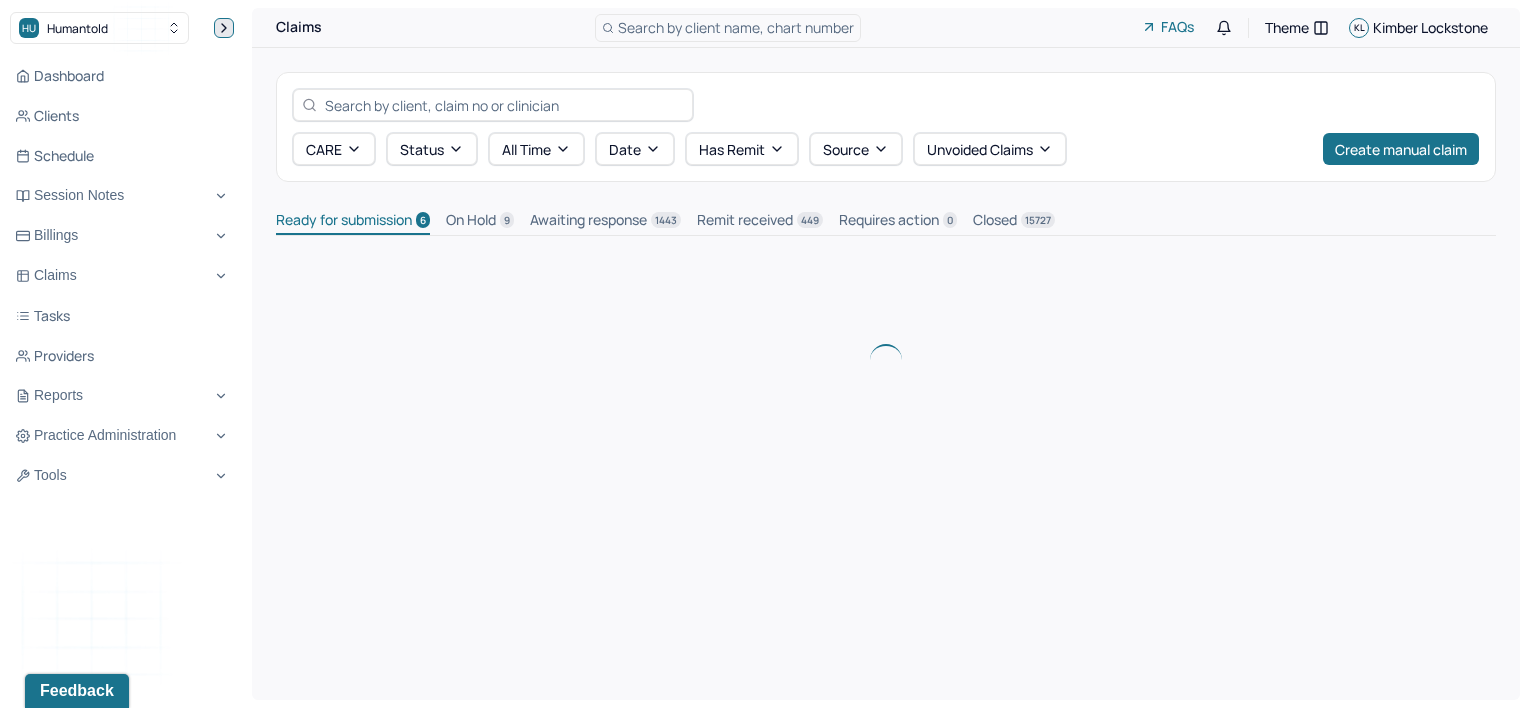 click 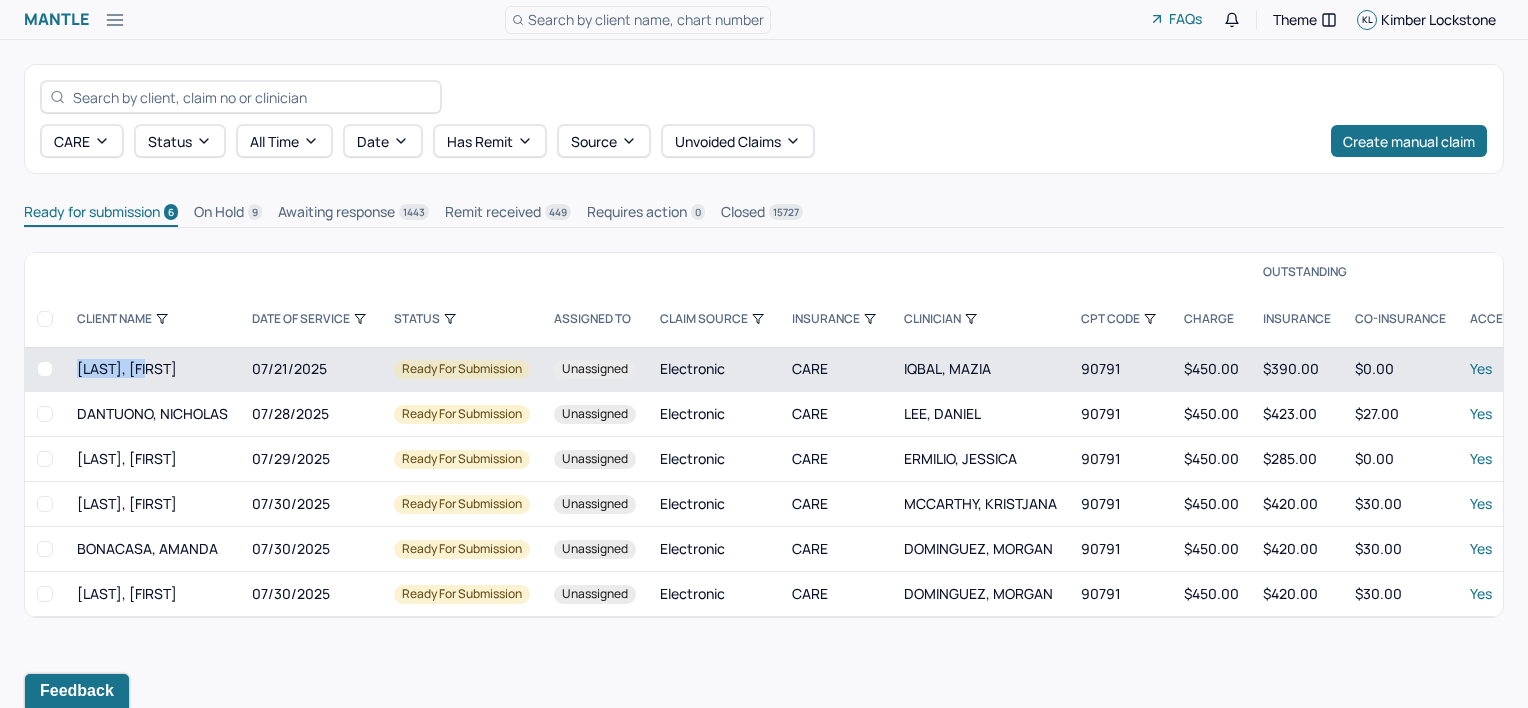 drag, startPoint x: 162, startPoint y: 366, endPoint x: 78, endPoint y: 367, distance: 84.00595 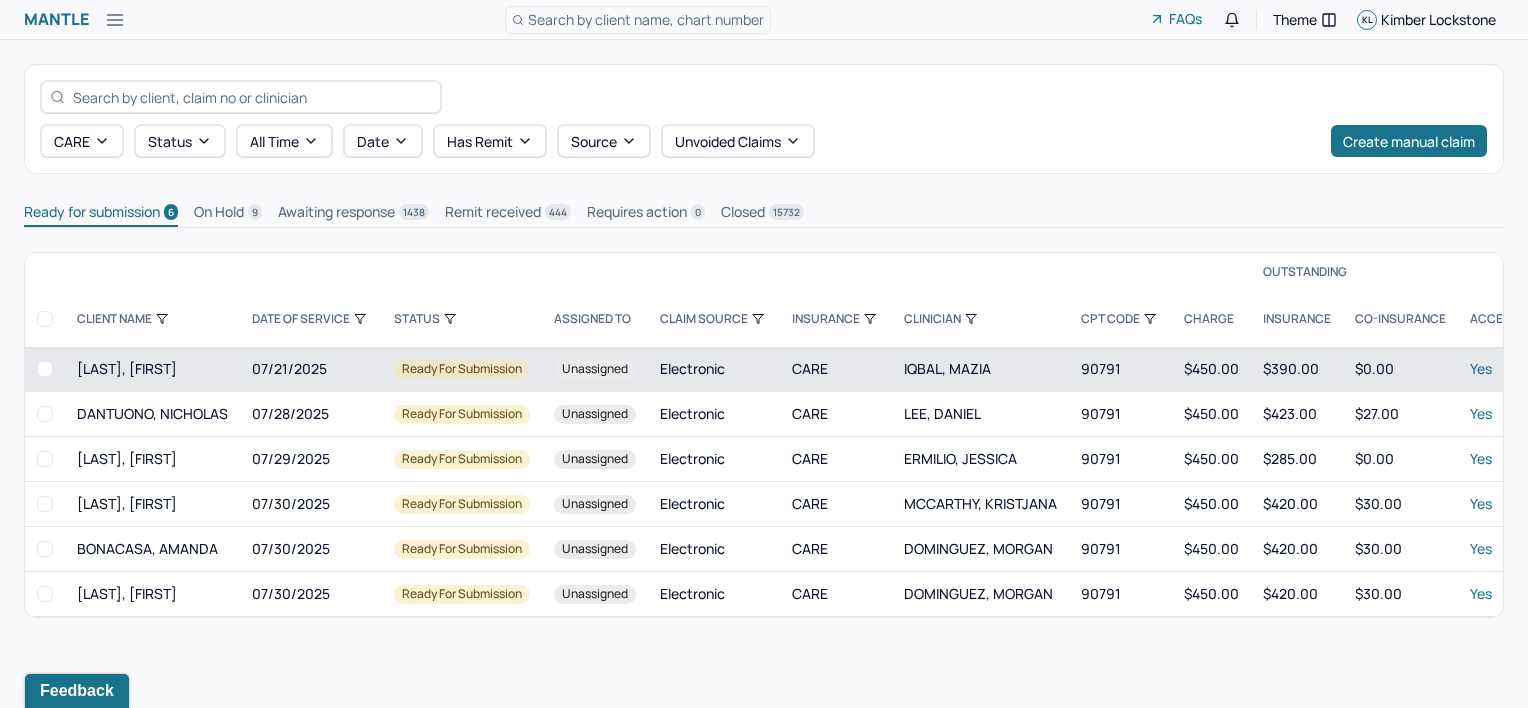 click at bounding box center (45, 369) 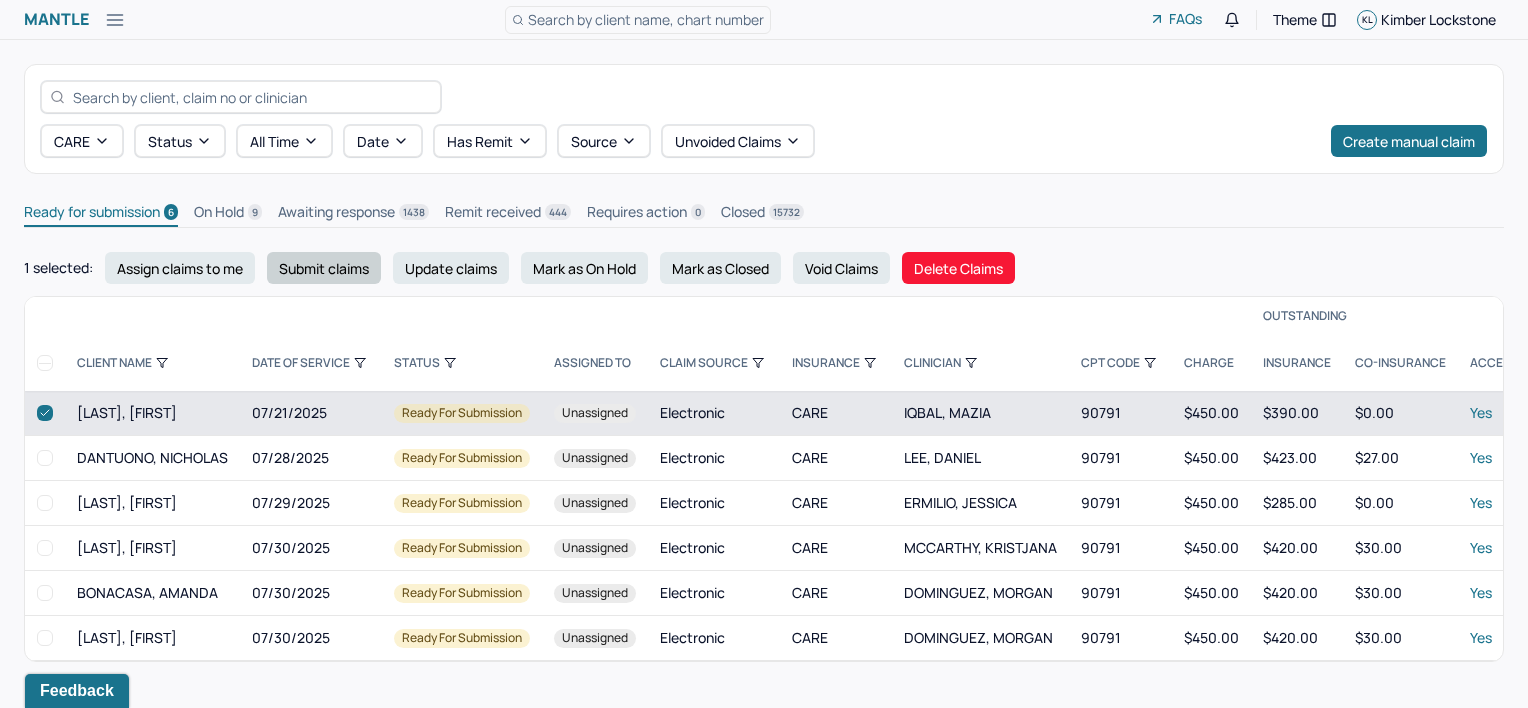 click on "Submit claims" at bounding box center [324, 268] 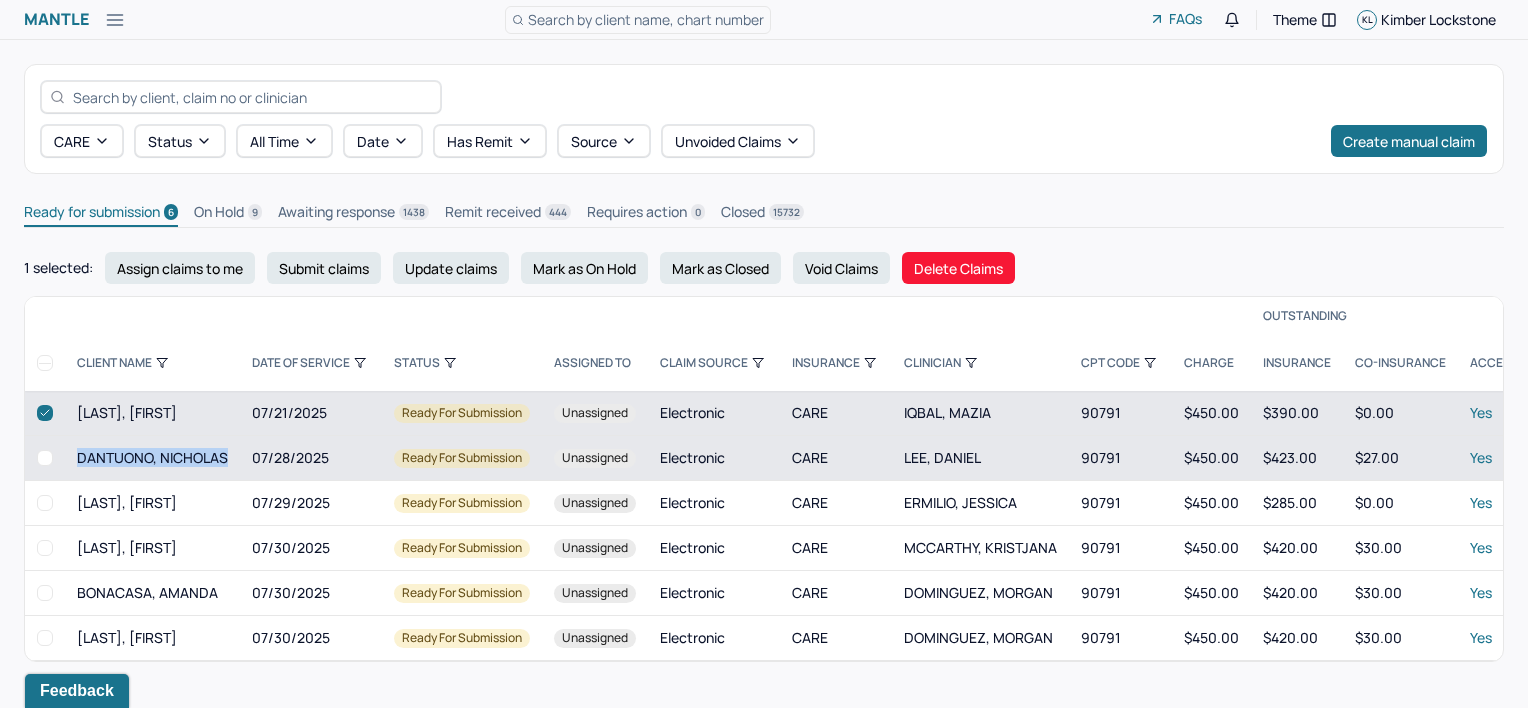 drag, startPoint x: 75, startPoint y: 453, endPoint x: 230, endPoint y: 456, distance: 155.02902 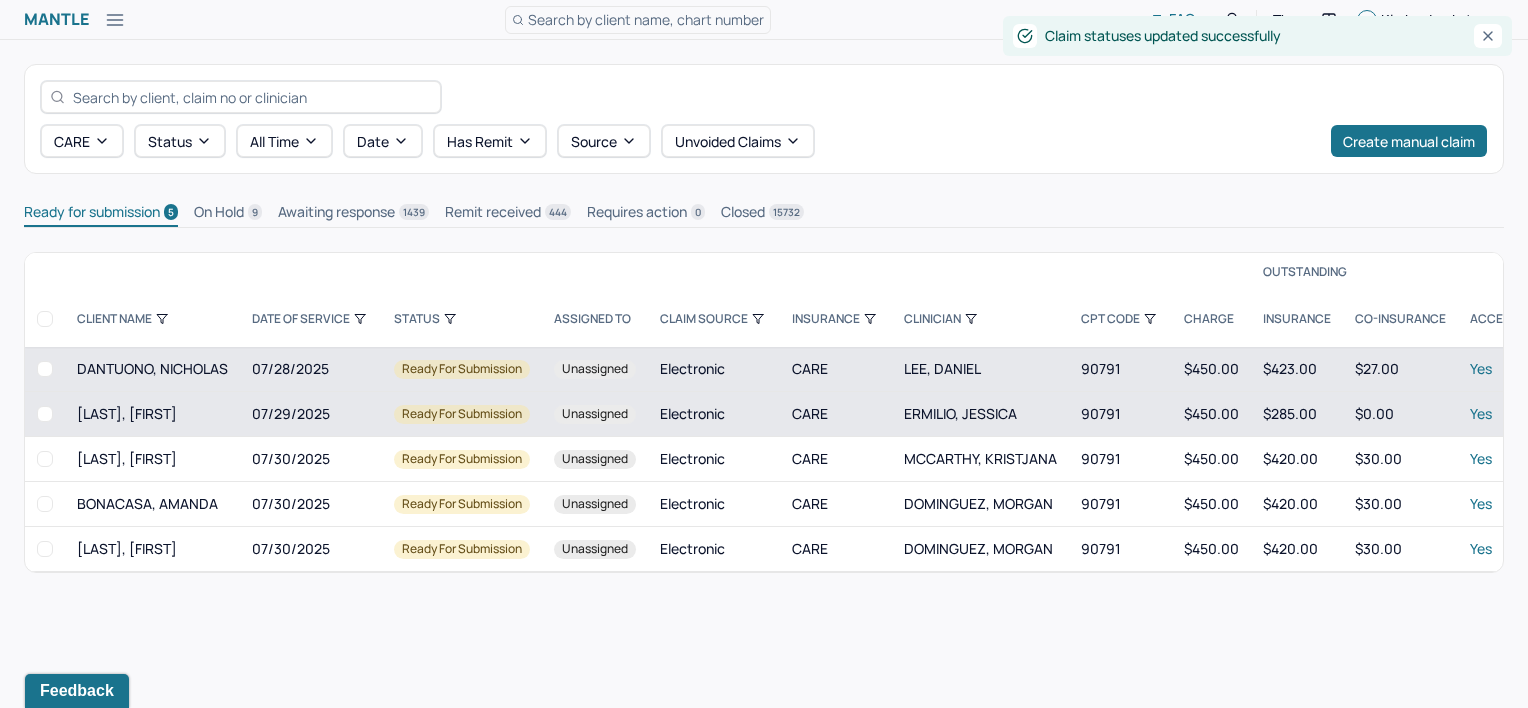 click at bounding box center [45, 369] 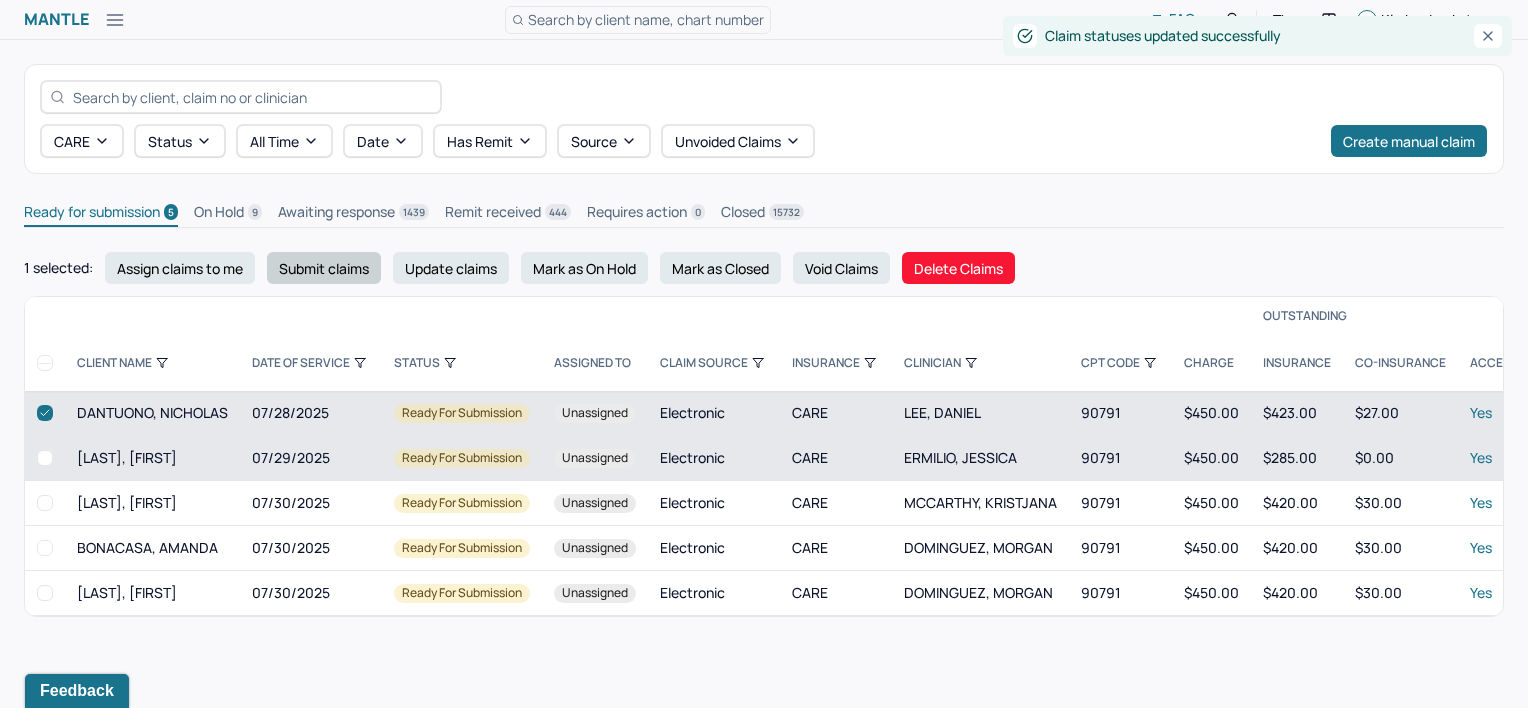 click on "Submit claims" at bounding box center (324, 268) 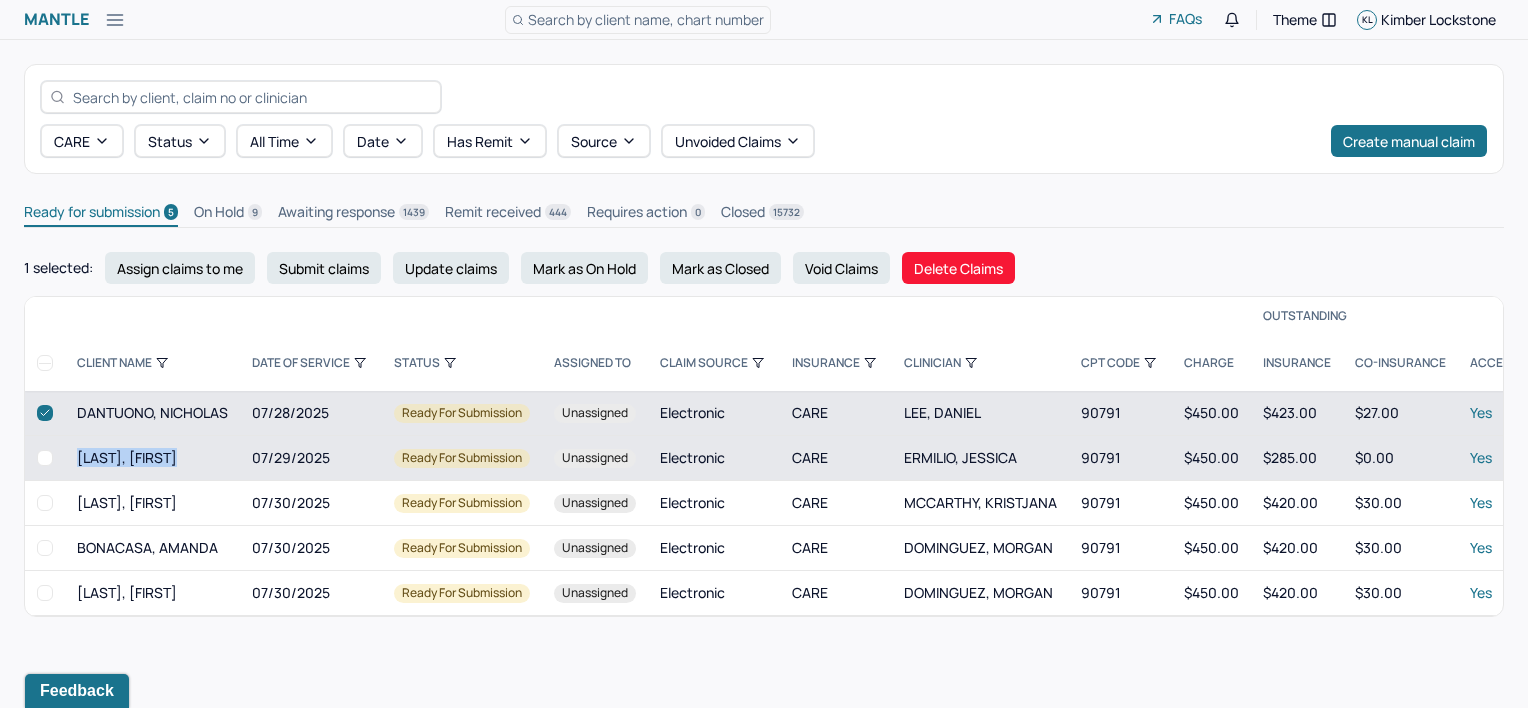drag, startPoint x: 76, startPoint y: 458, endPoint x: 190, endPoint y: 459, distance: 114.00439 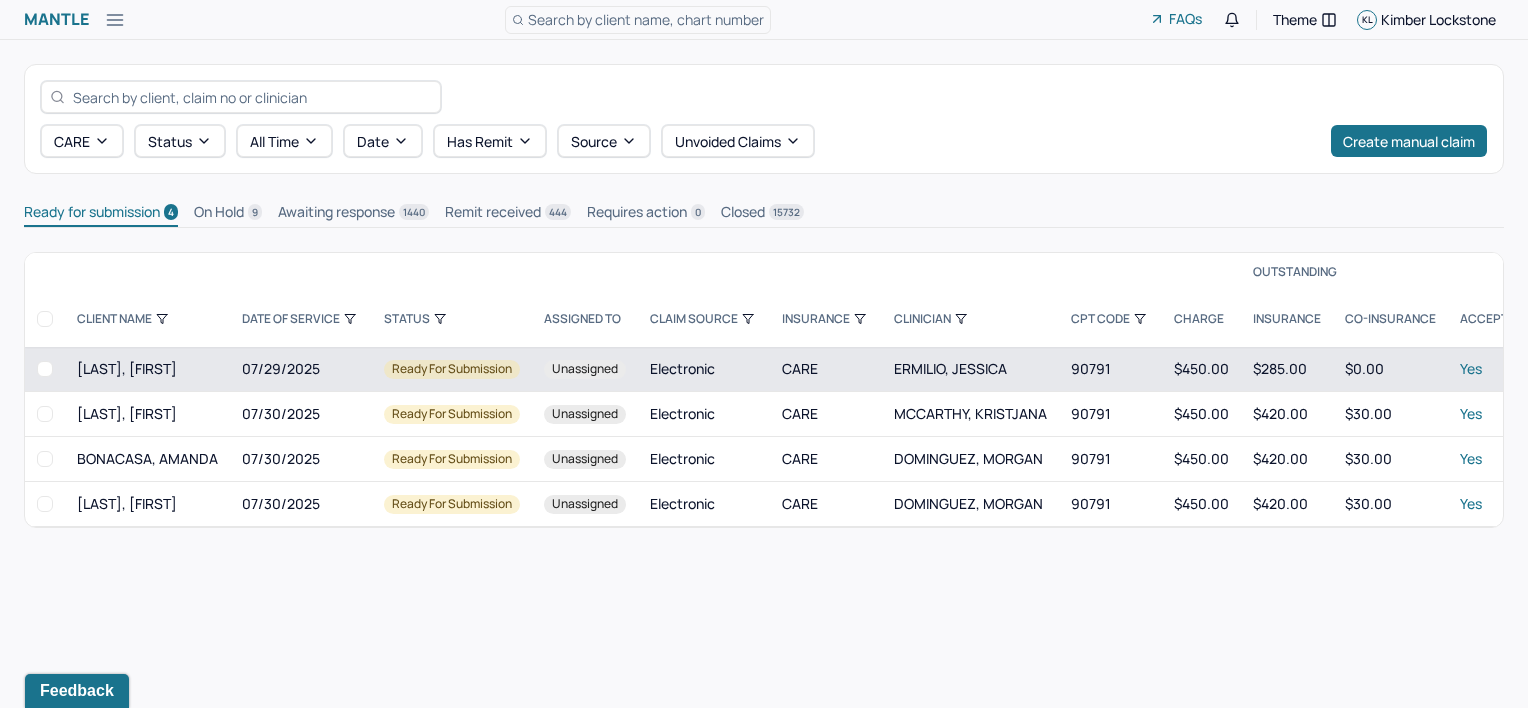 click at bounding box center [45, 369] 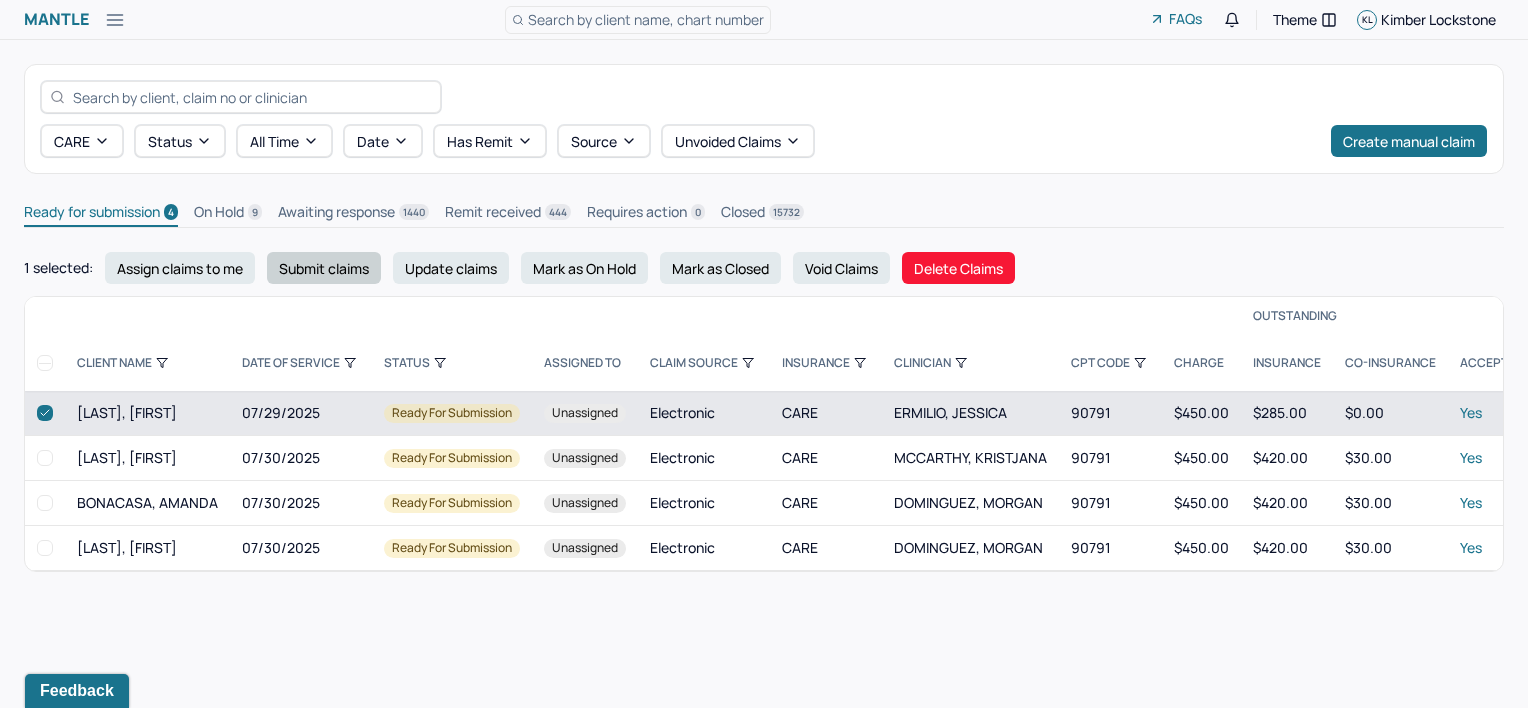 click on "Submit claims" at bounding box center [324, 268] 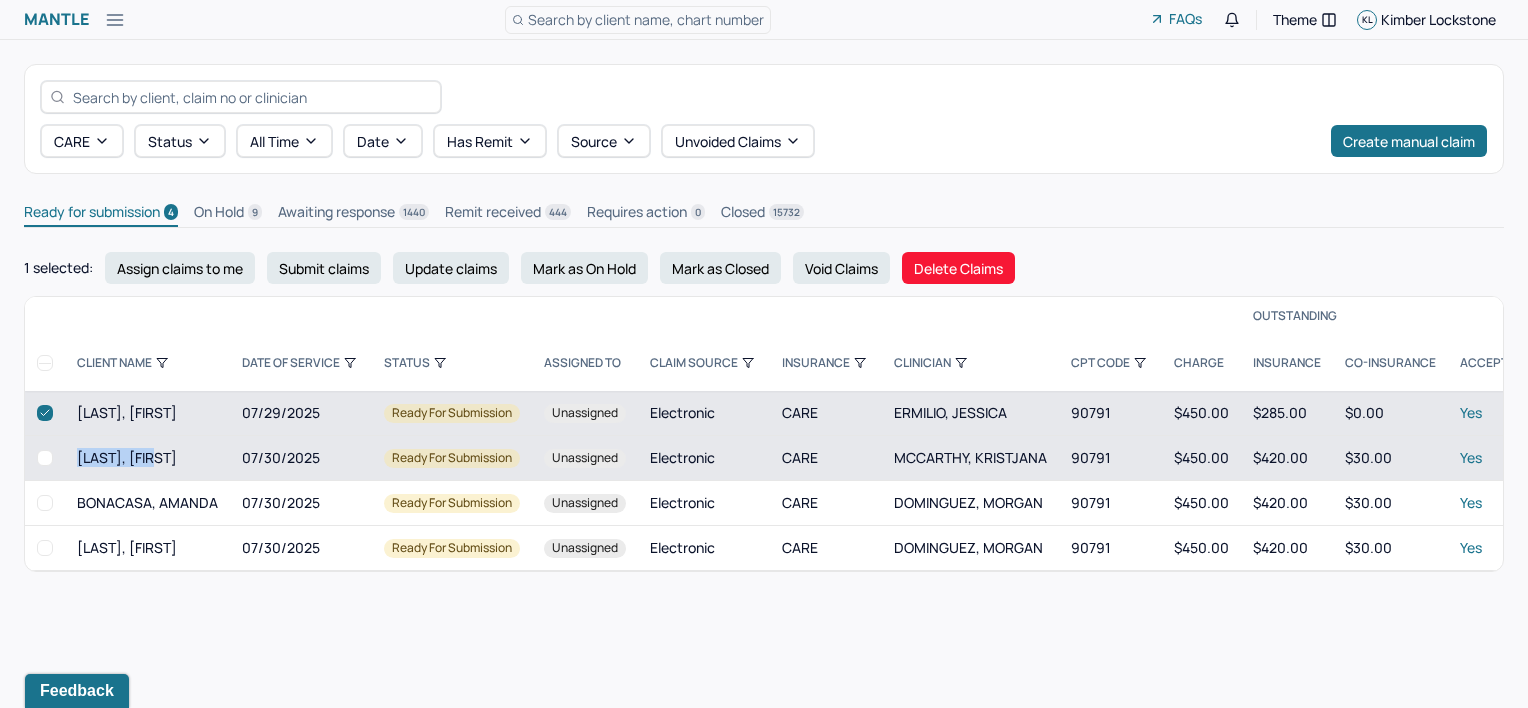 drag, startPoint x: 75, startPoint y: 456, endPoint x: 174, endPoint y: 458, distance: 99.0202 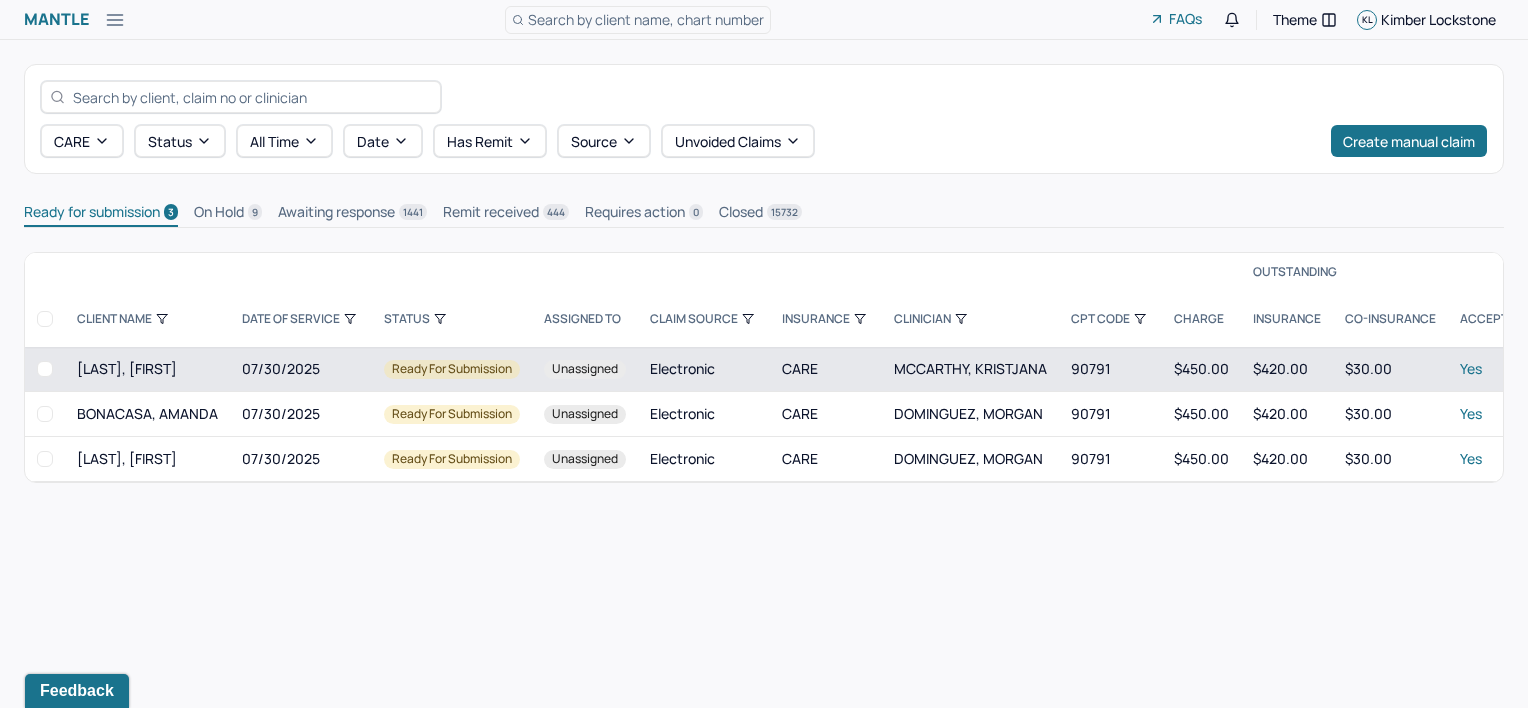 click at bounding box center (45, 369) 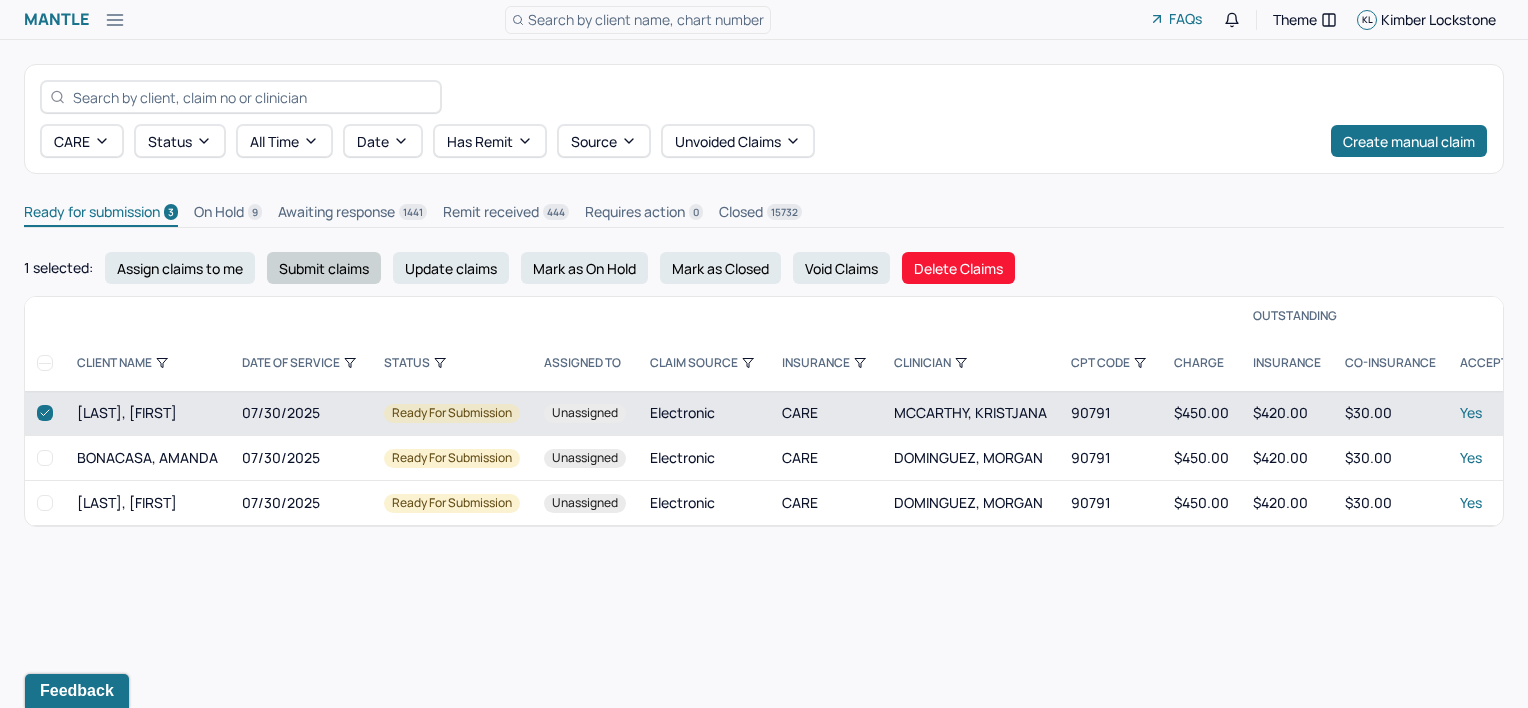 click on "Submit claims" at bounding box center (324, 268) 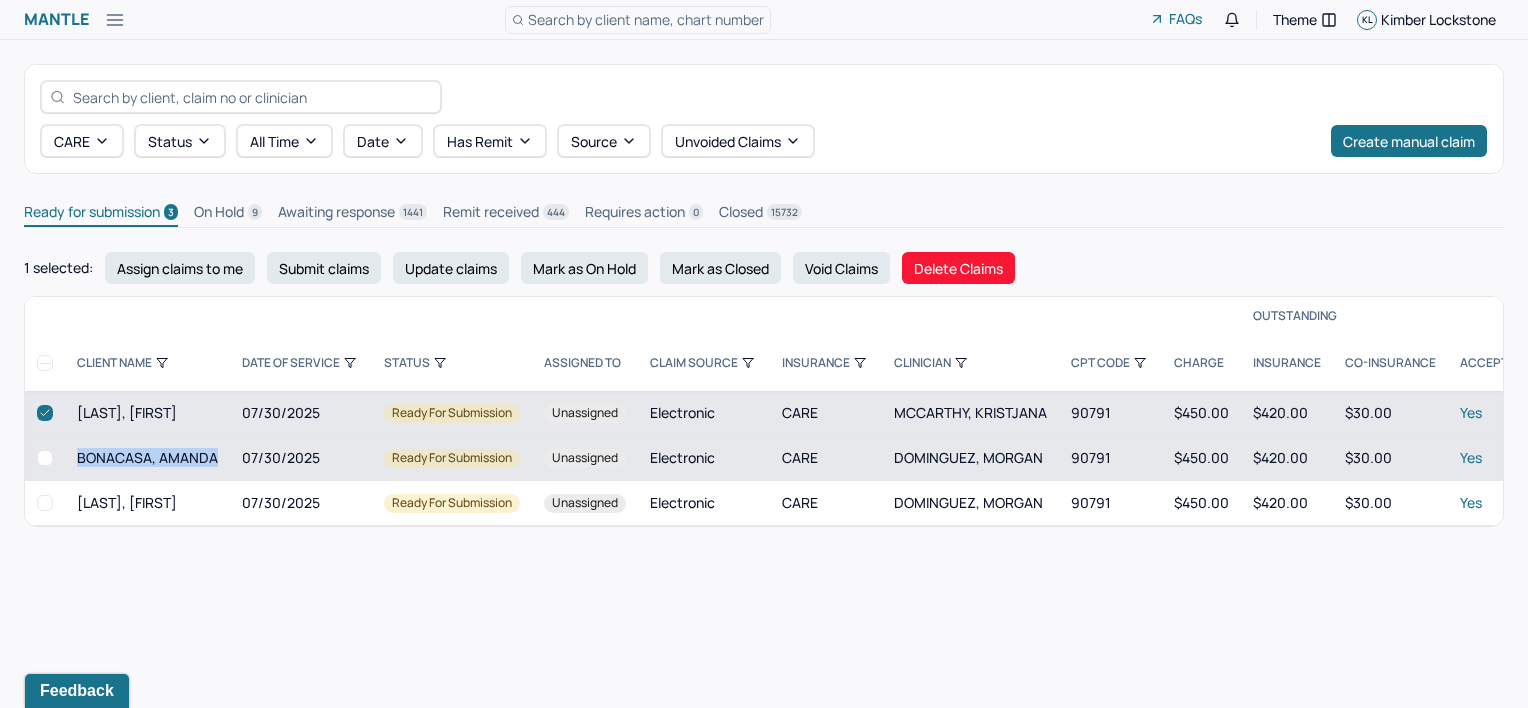 drag, startPoint x: 77, startPoint y: 457, endPoint x: 225, endPoint y: 454, distance: 148.0304 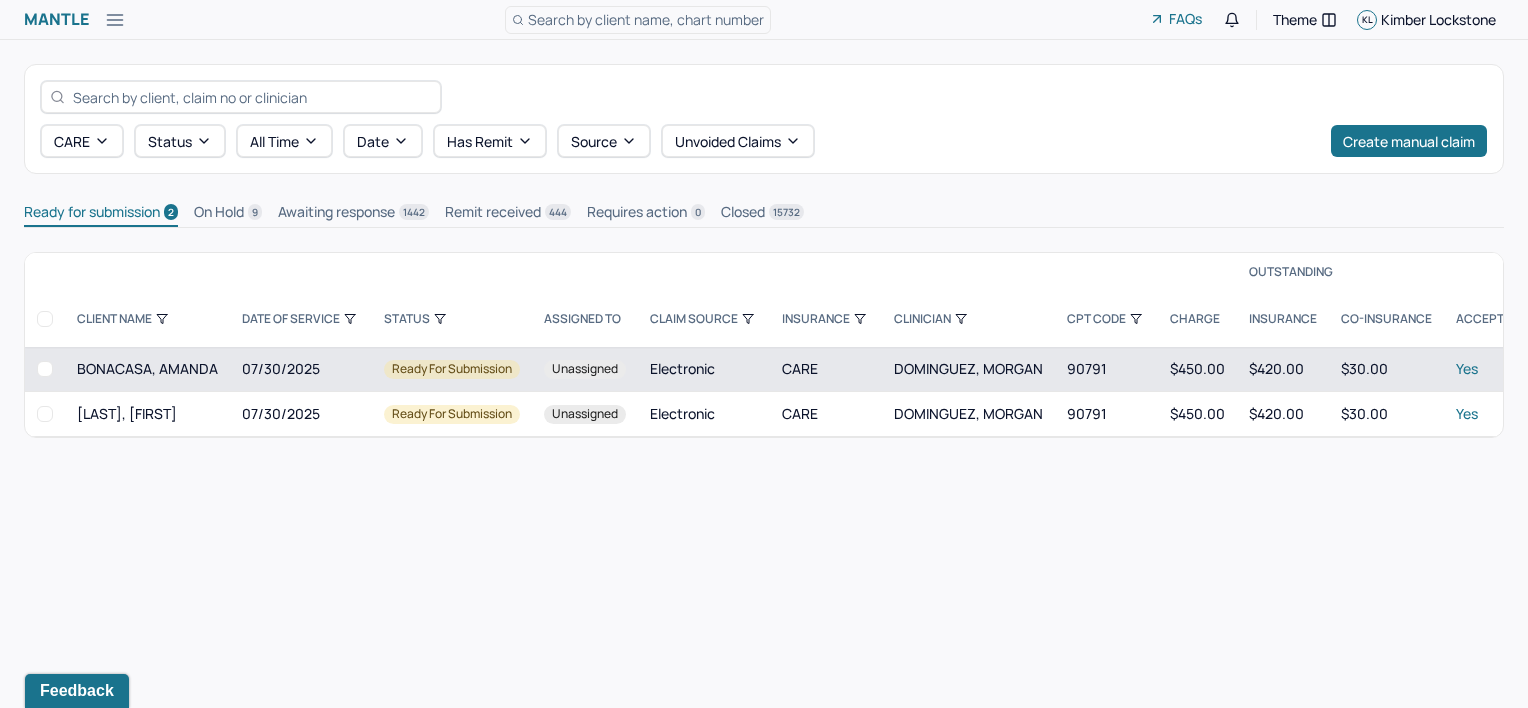 click at bounding box center [45, 369] 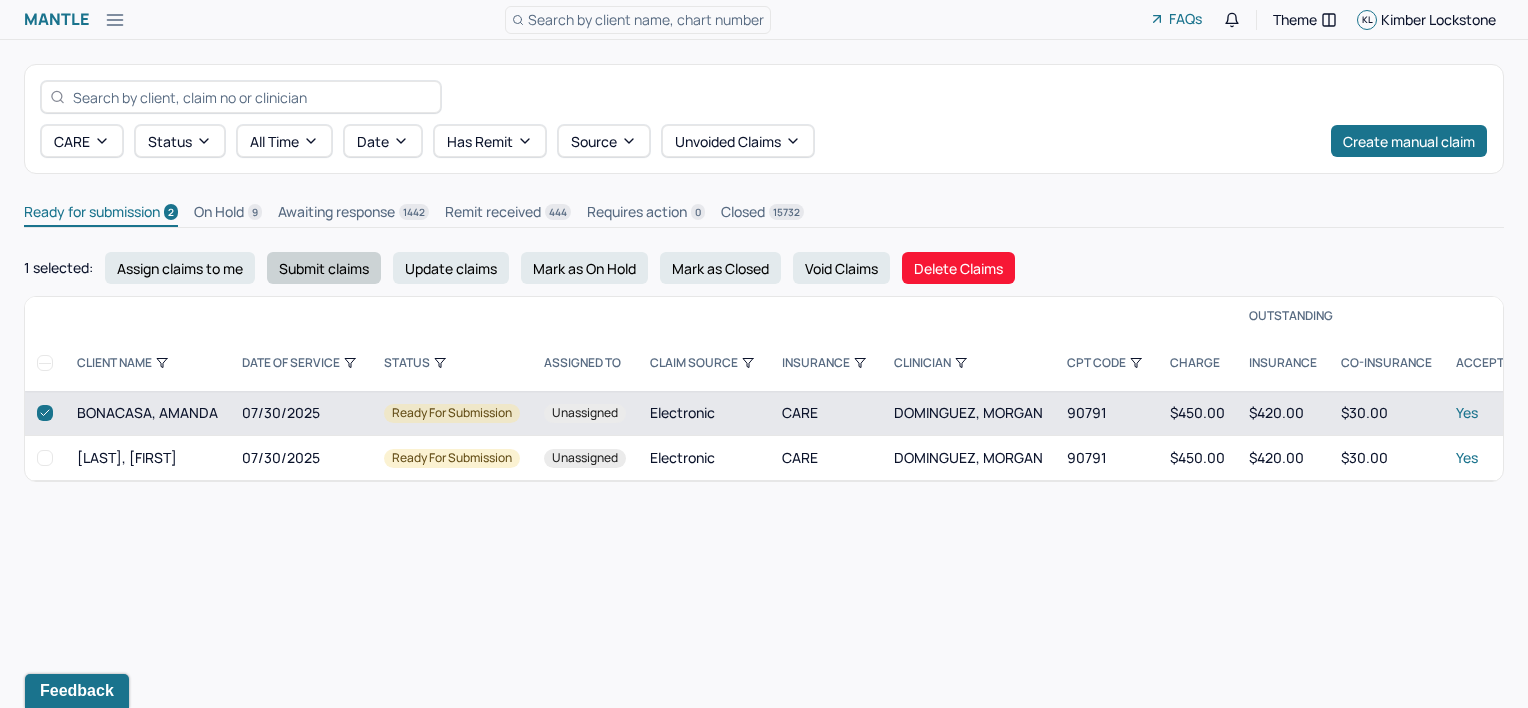 click on "Submit claims" at bounding box center [324, 268] 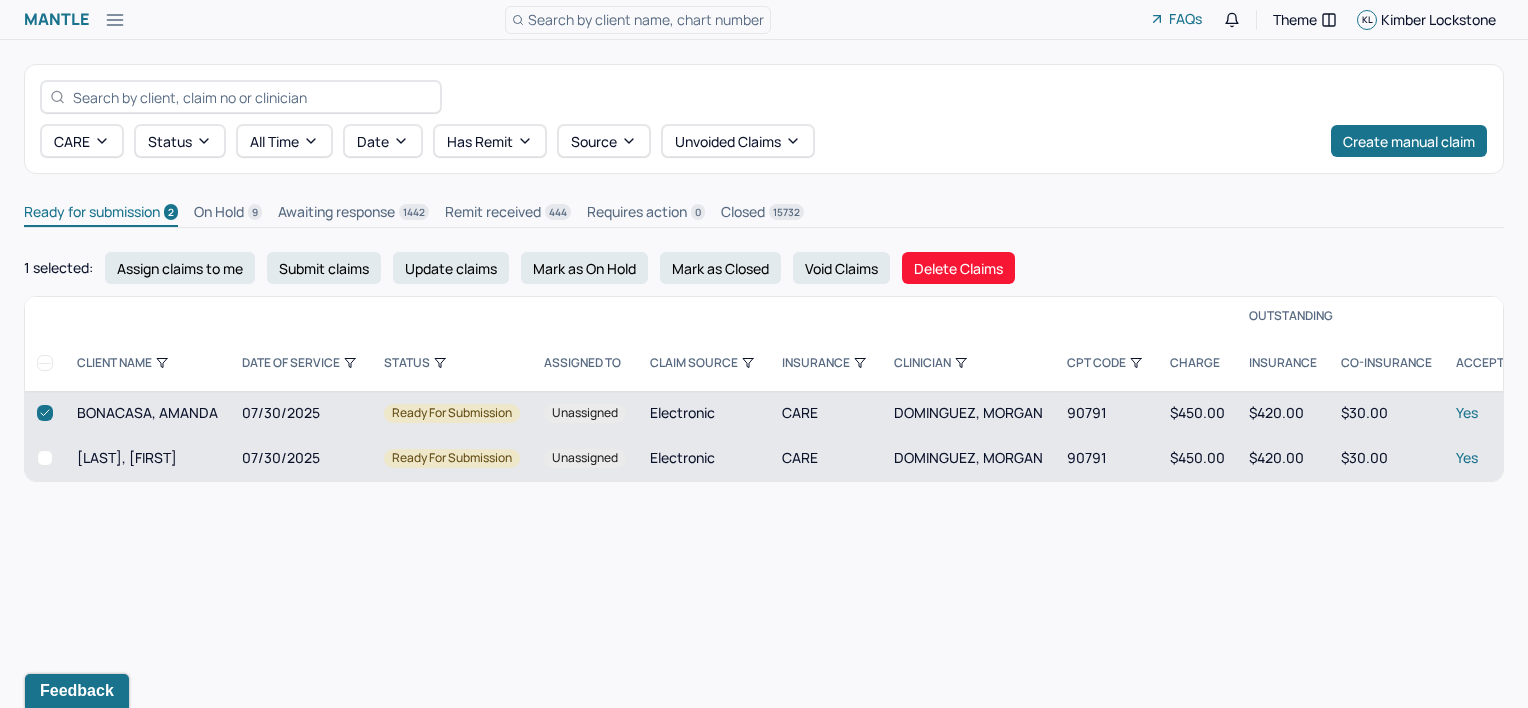 drag, startPoint x: 79, startPoint y: 459, endPoint x: 200, endPoint y: 459, distance: 121 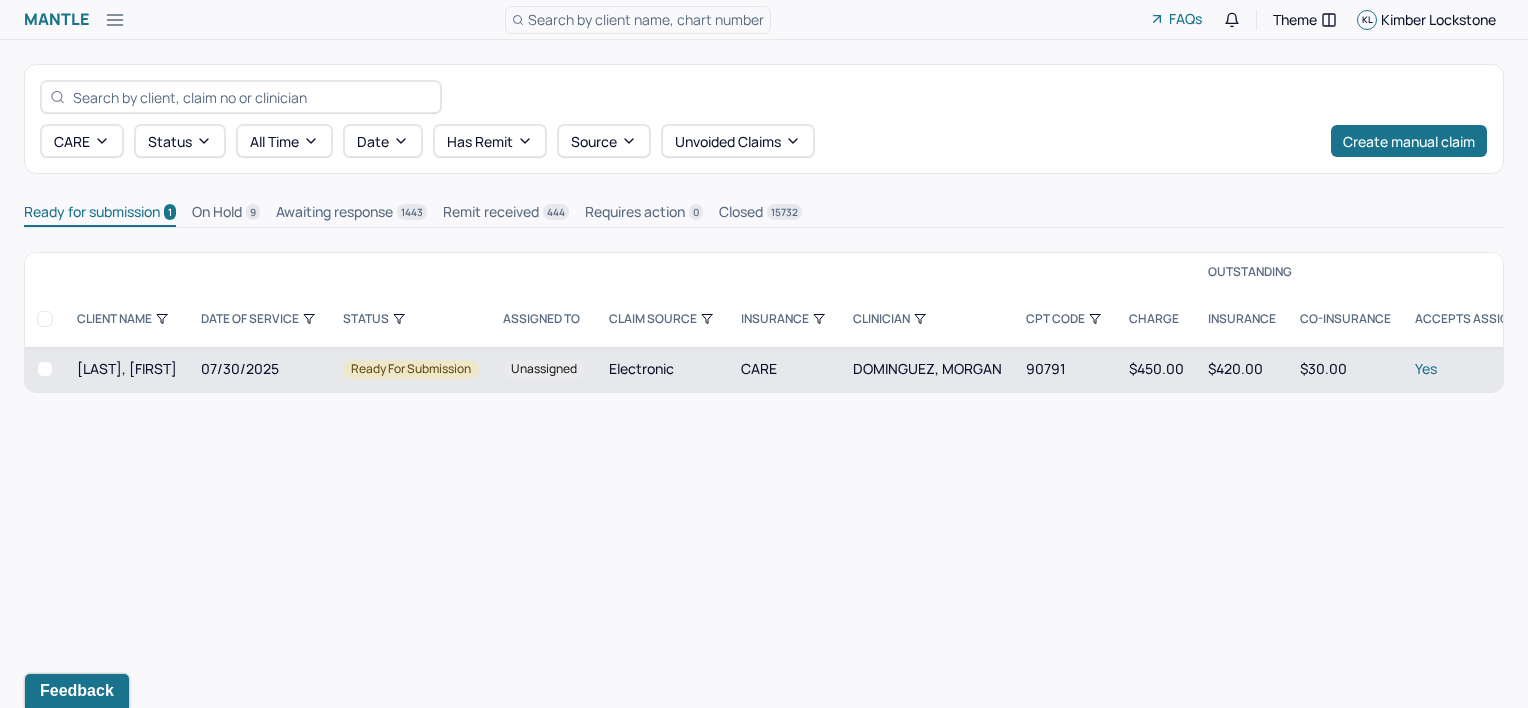 click at bounding box center (45, 369) 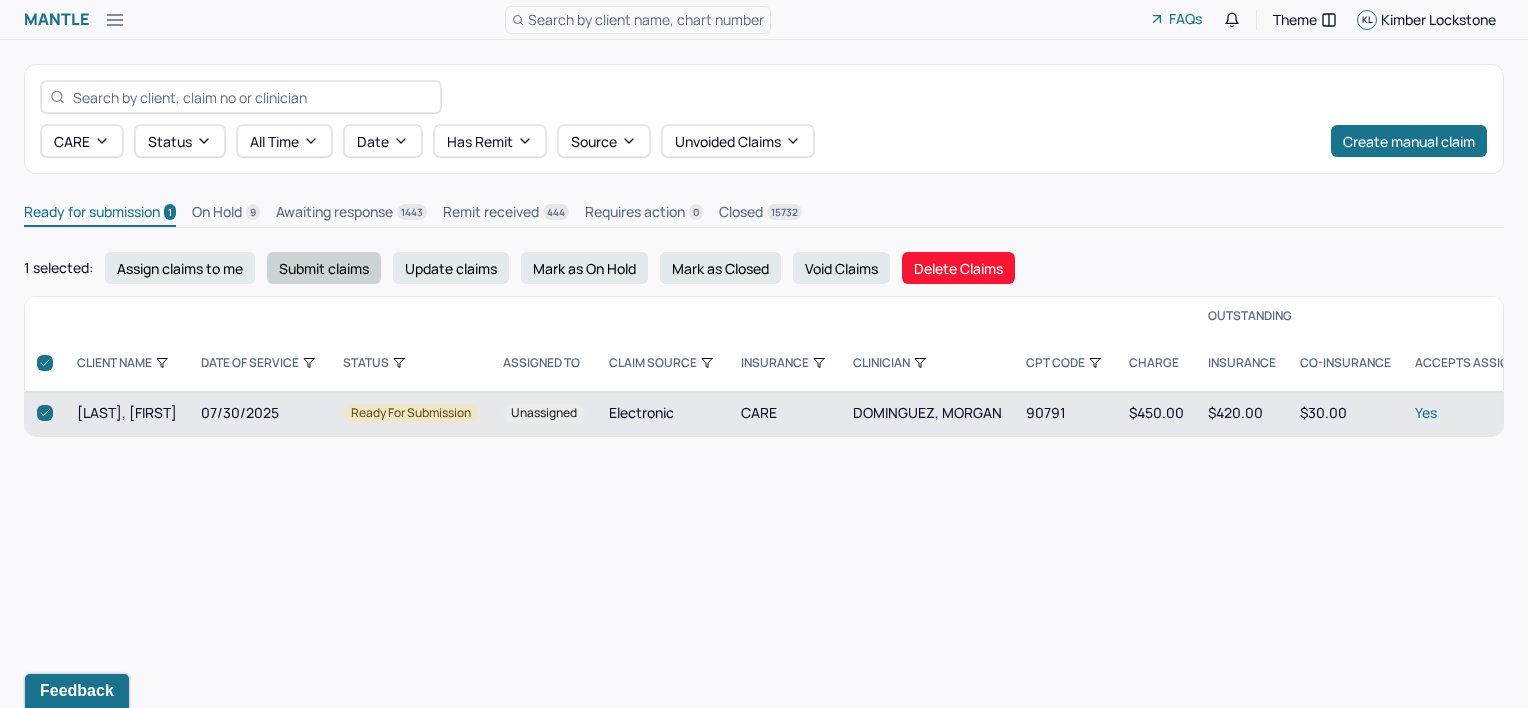 click on "Submit claims" at bounding box center [324, 268] 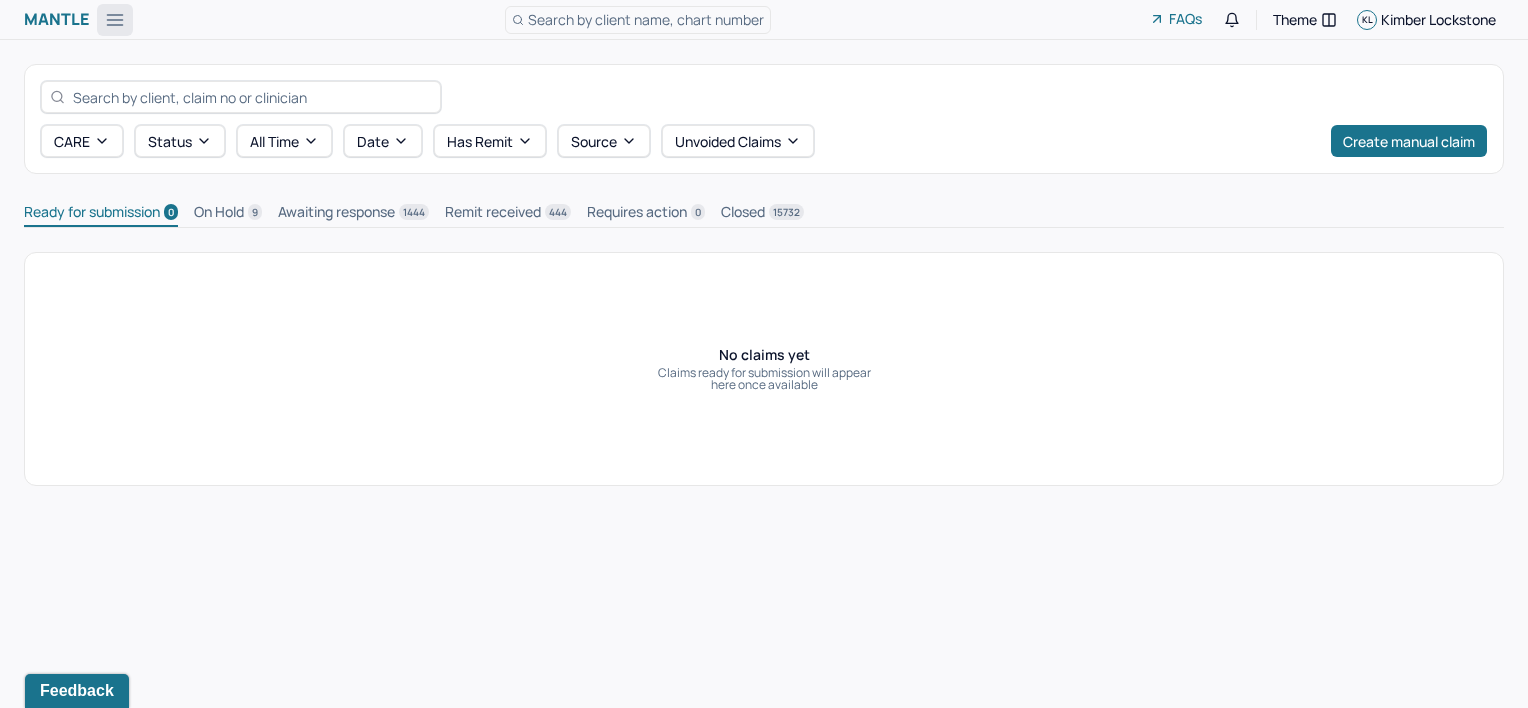 click 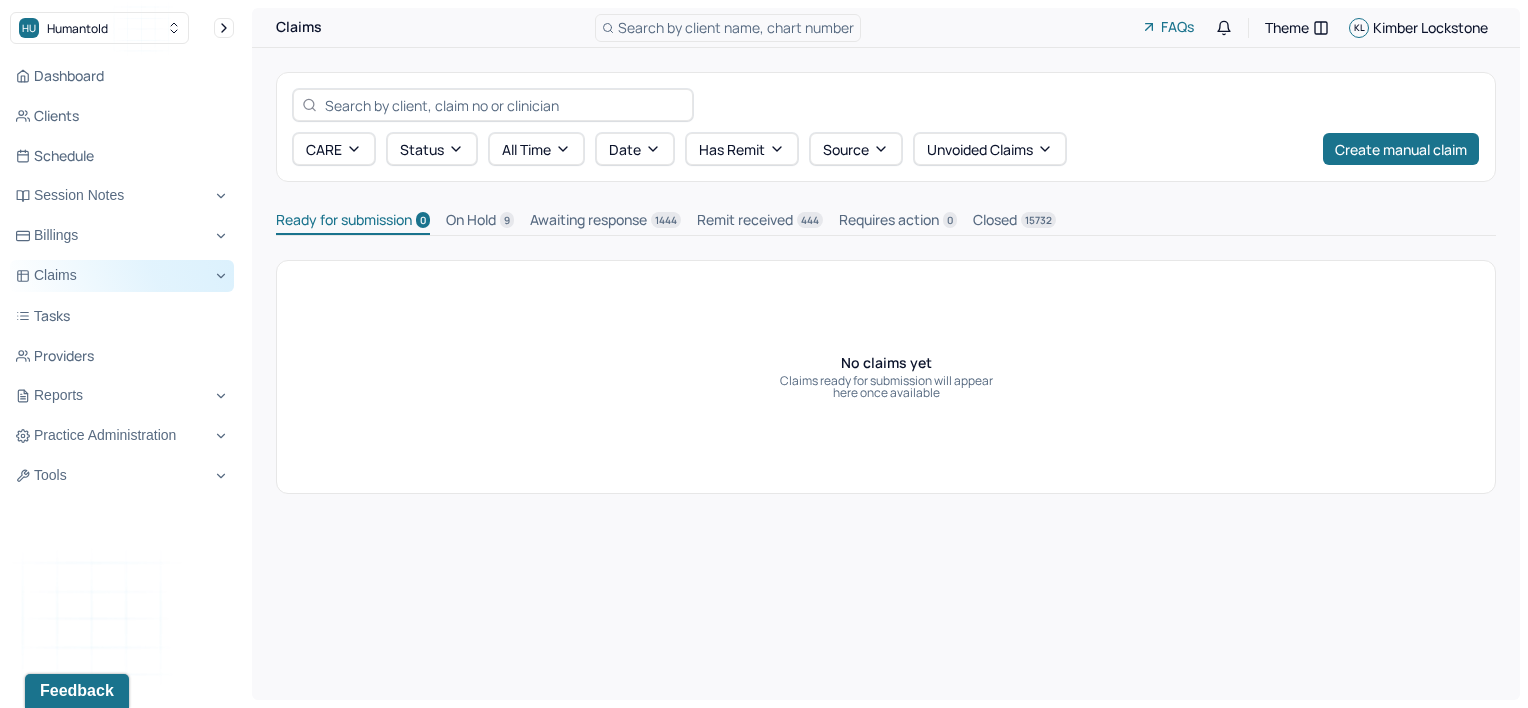 click on "Claims" at bounding box center (122, 276) 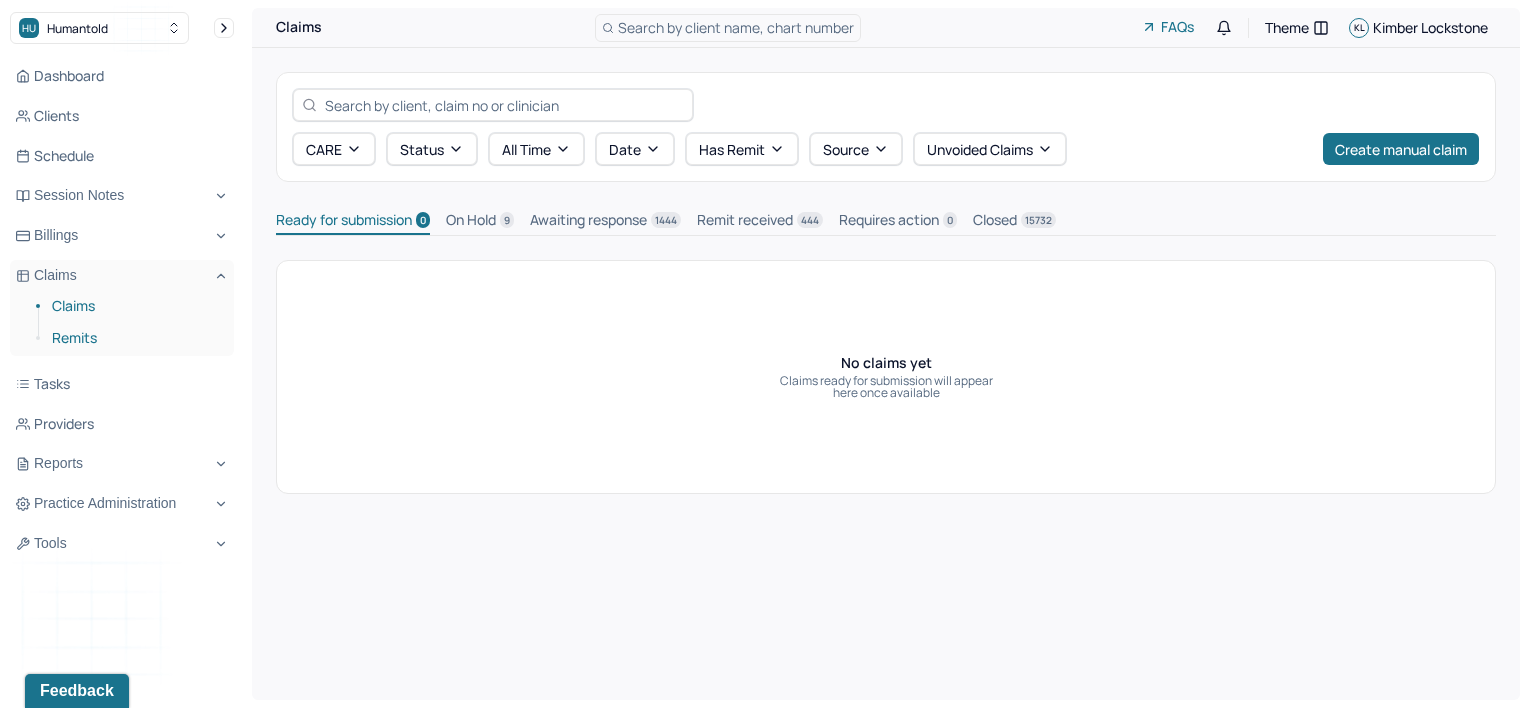 click on "Remits" at bounding box center [135, 338] 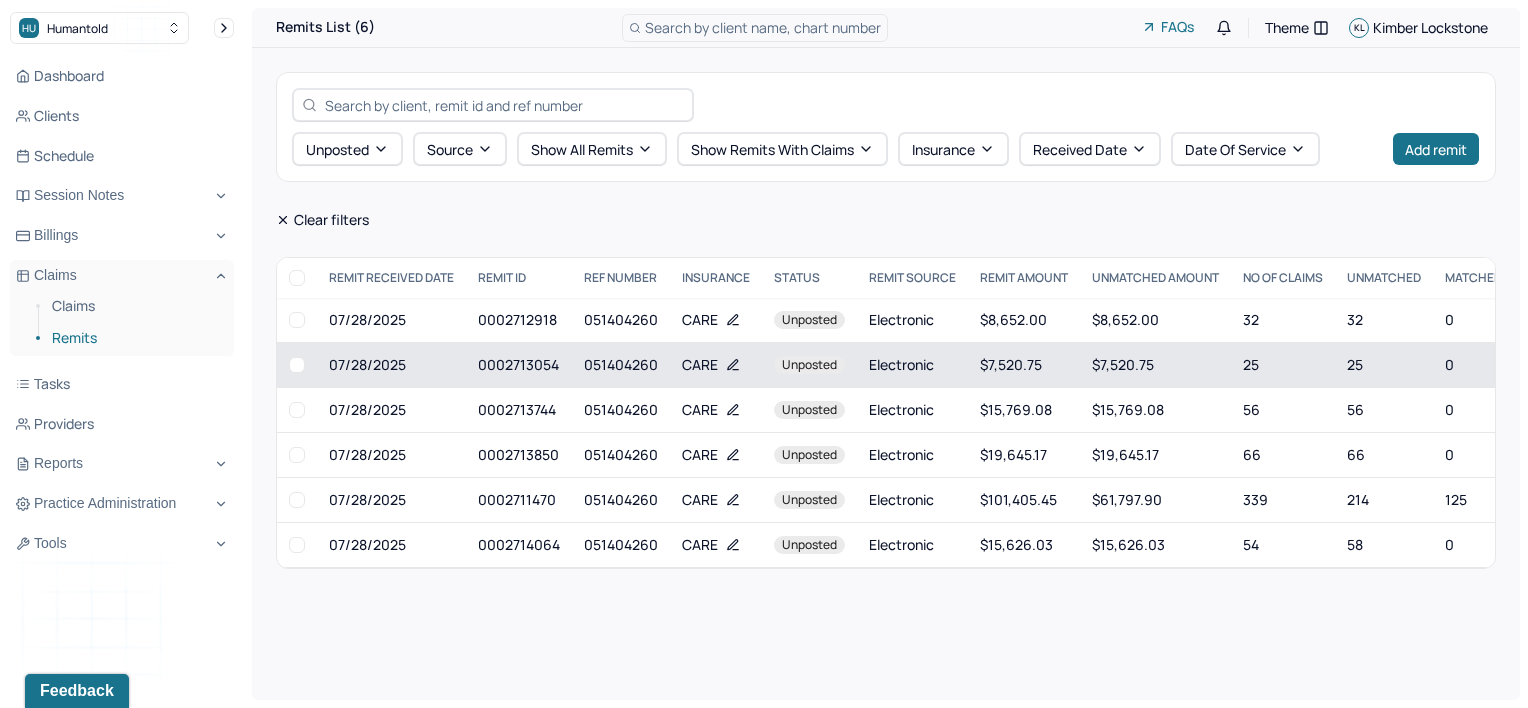 click on "07/28/2025" at bounding box center (391, 365) 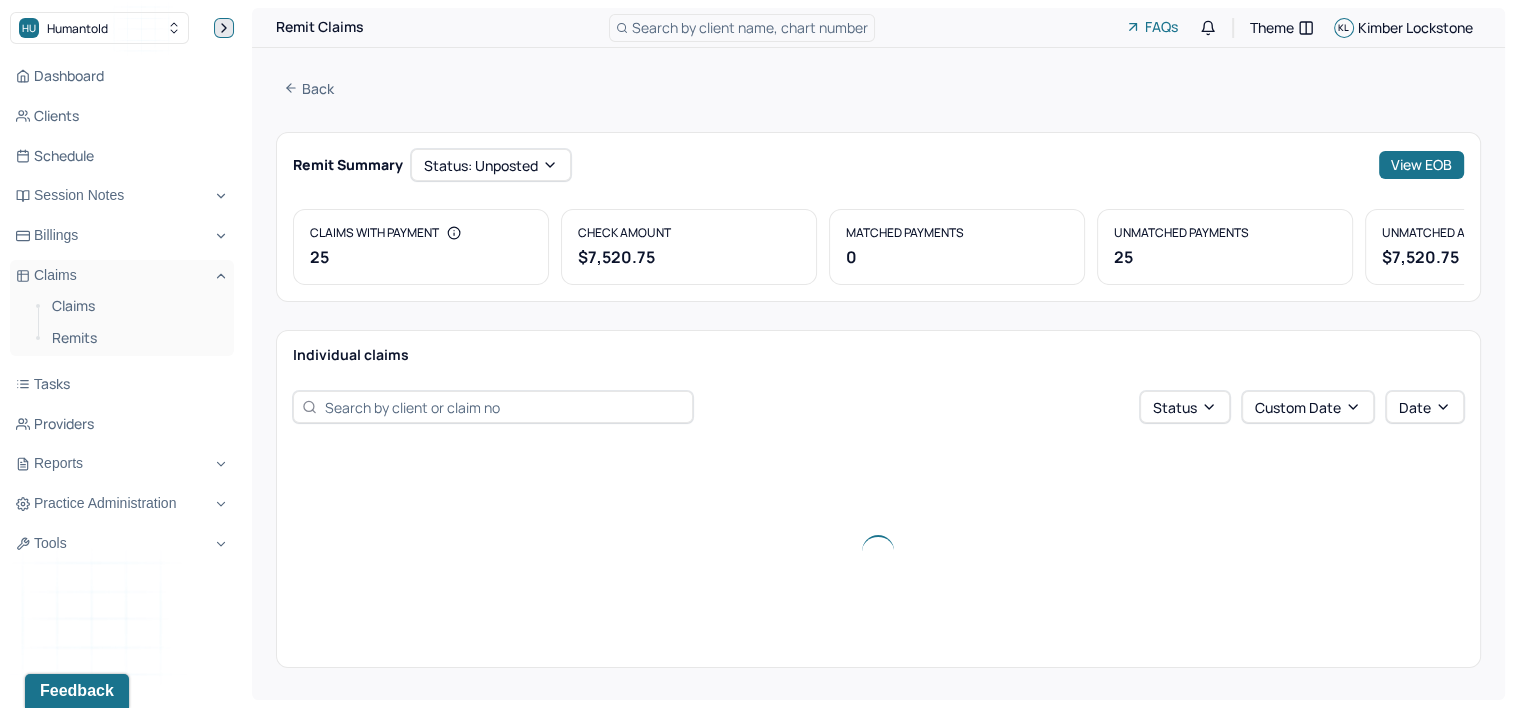 click 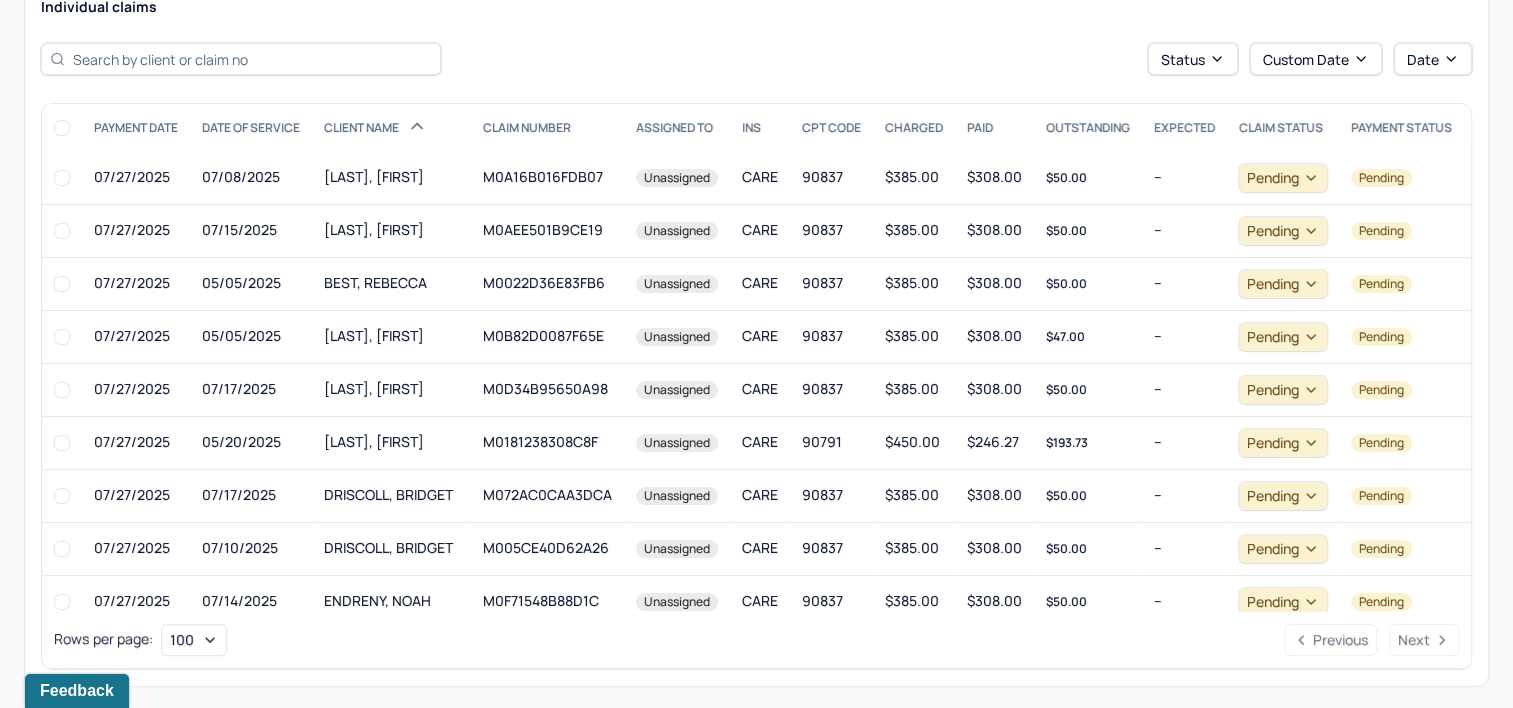 scroll, scrollTop: 341, scrollLeft: 0, axis: vertical 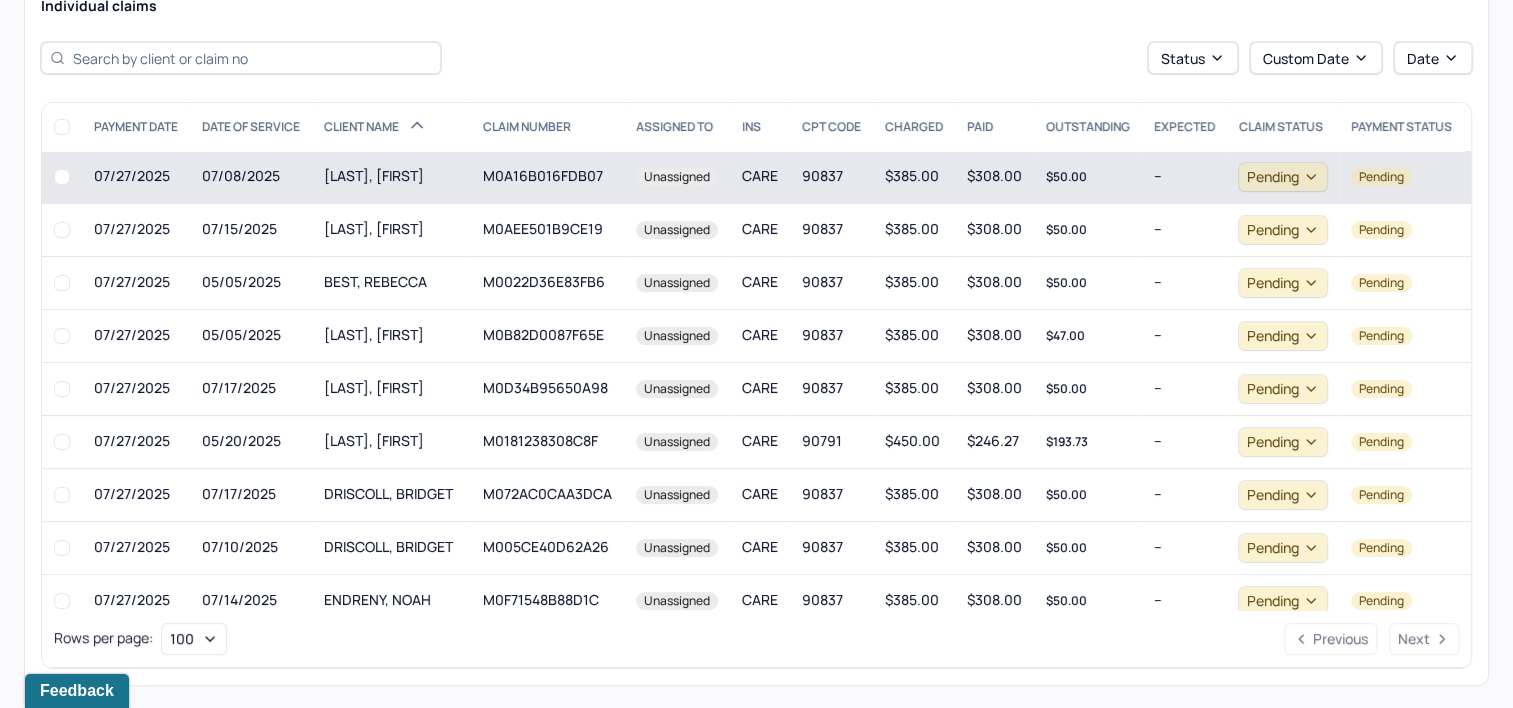 click on "M0A16B016FDB07" at bounding box center (547, 177) 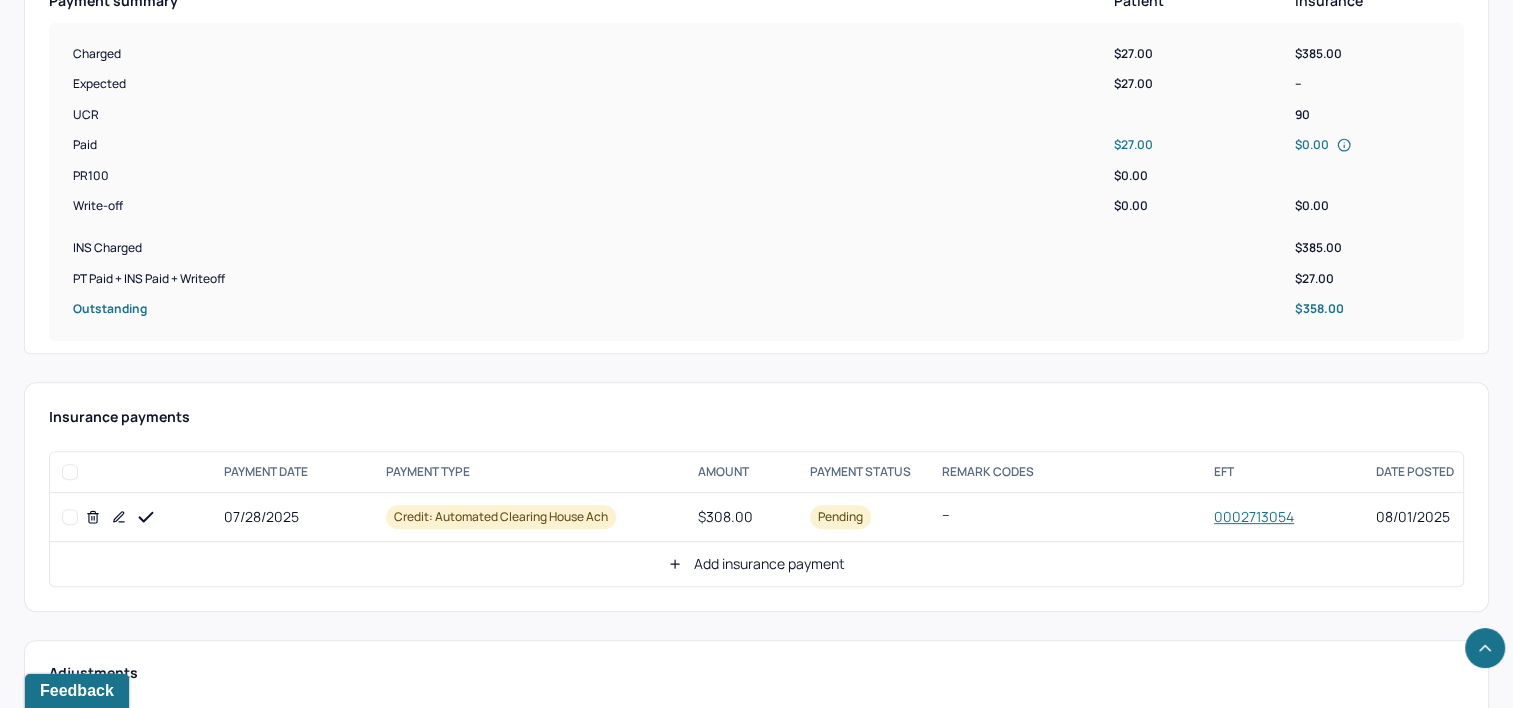 scroll, scrollTop: 700, scrollLeft: 0, axis: vertical 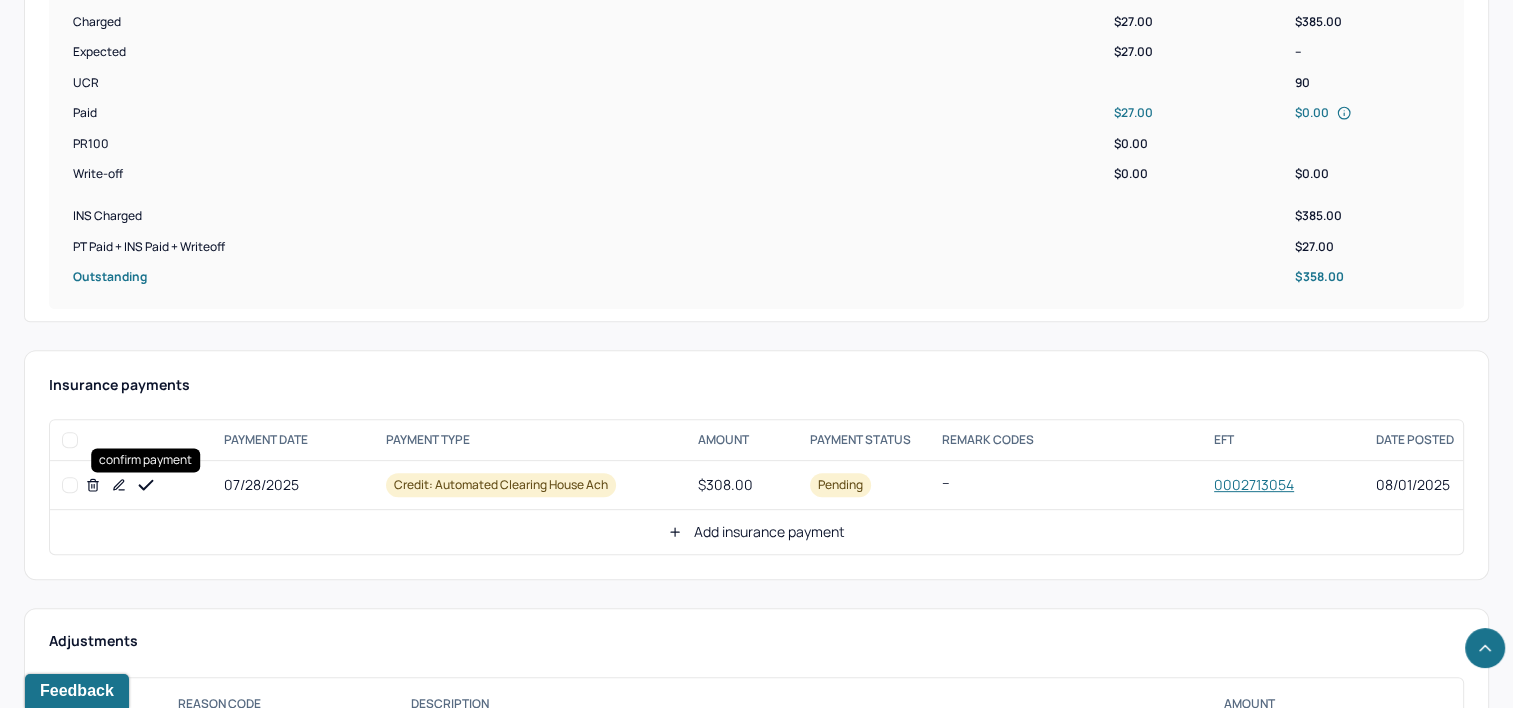 click 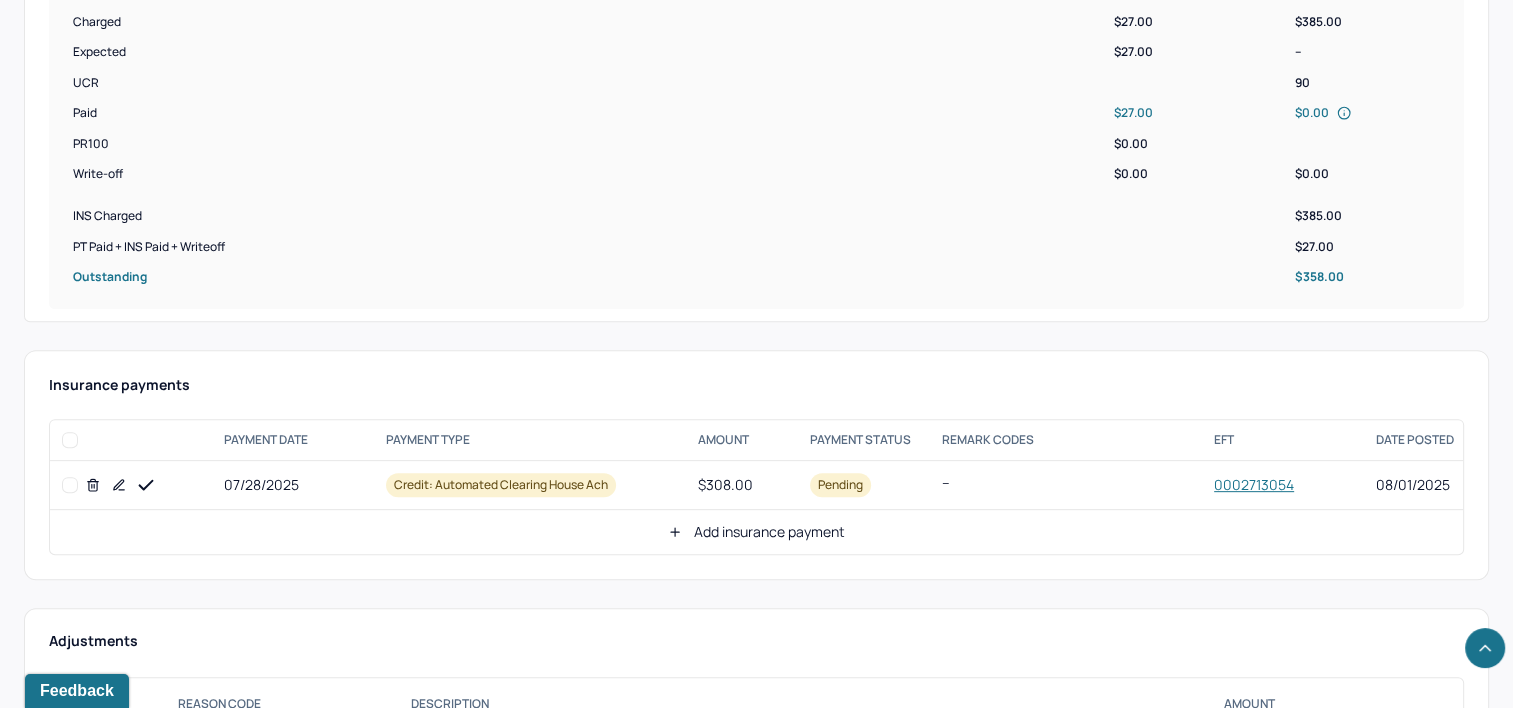 click on "Add insurance payment" at bounding box center [756, 532] 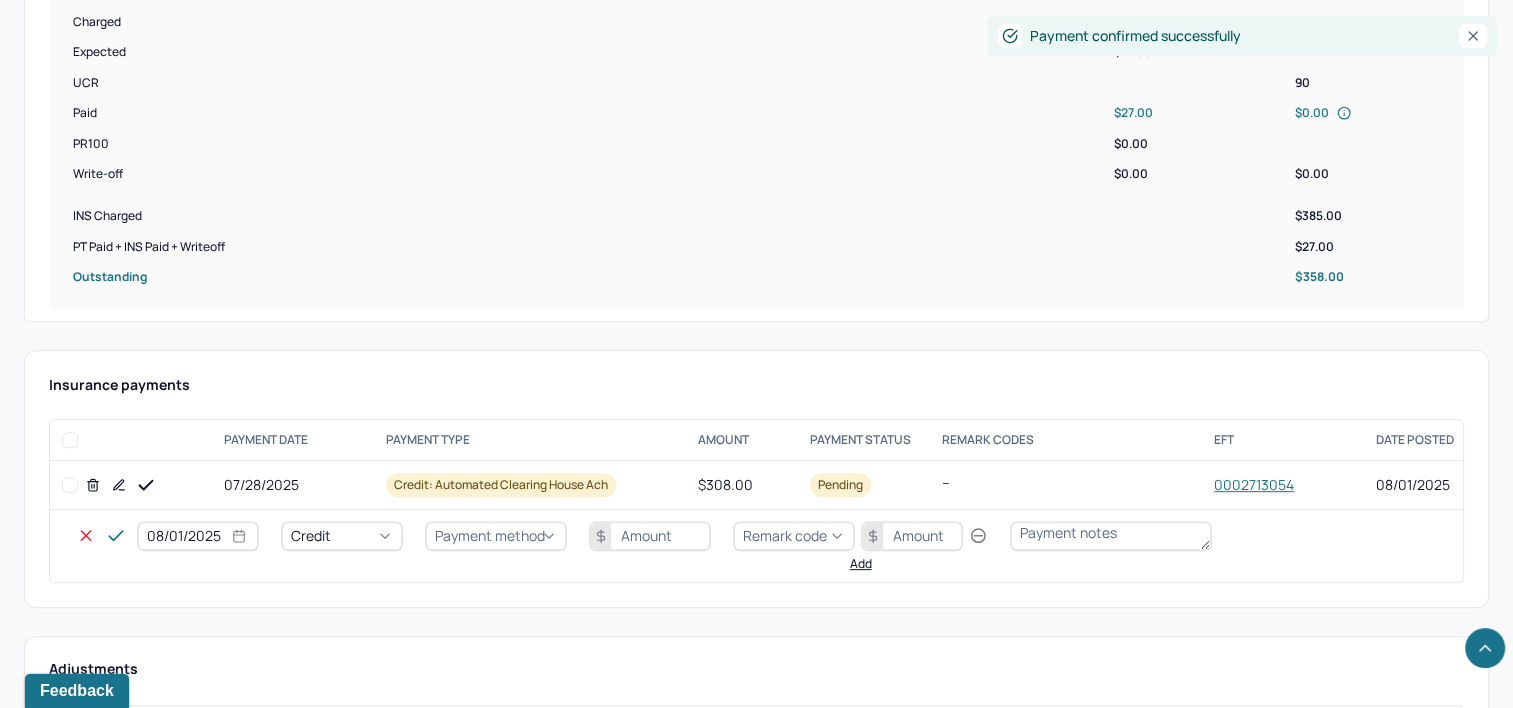 click on "08/01/2025" at bounding box center (198, 536) 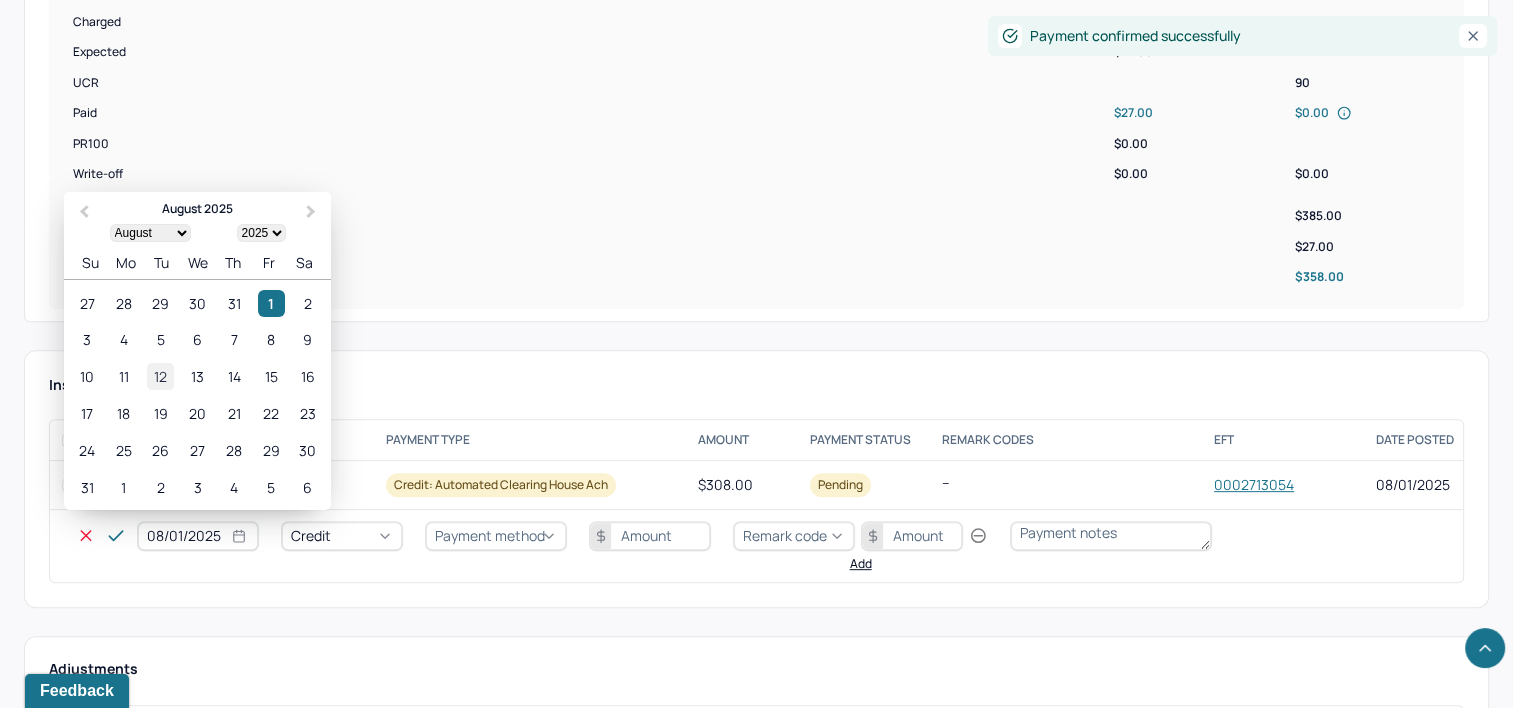 select on "7" 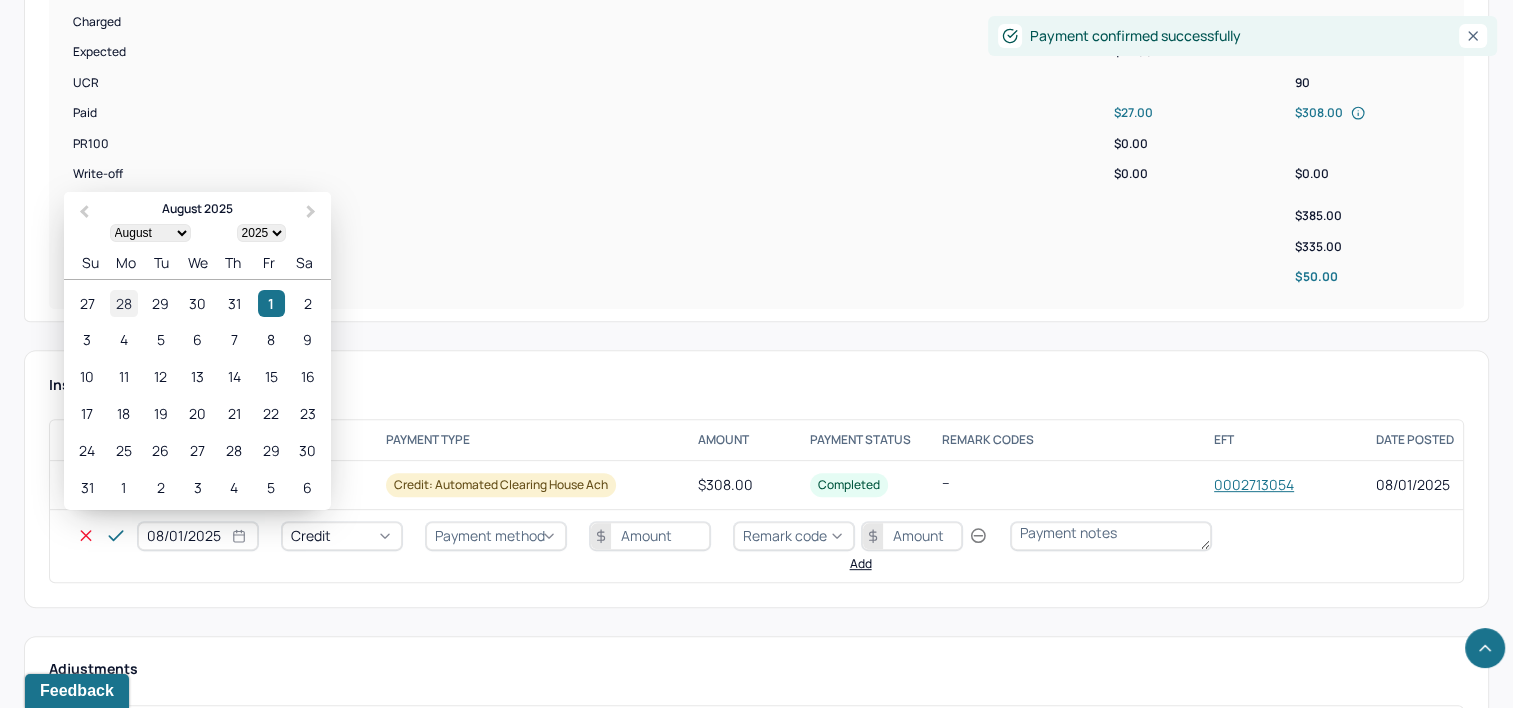 click on "28" at bounding box center (123, 303) 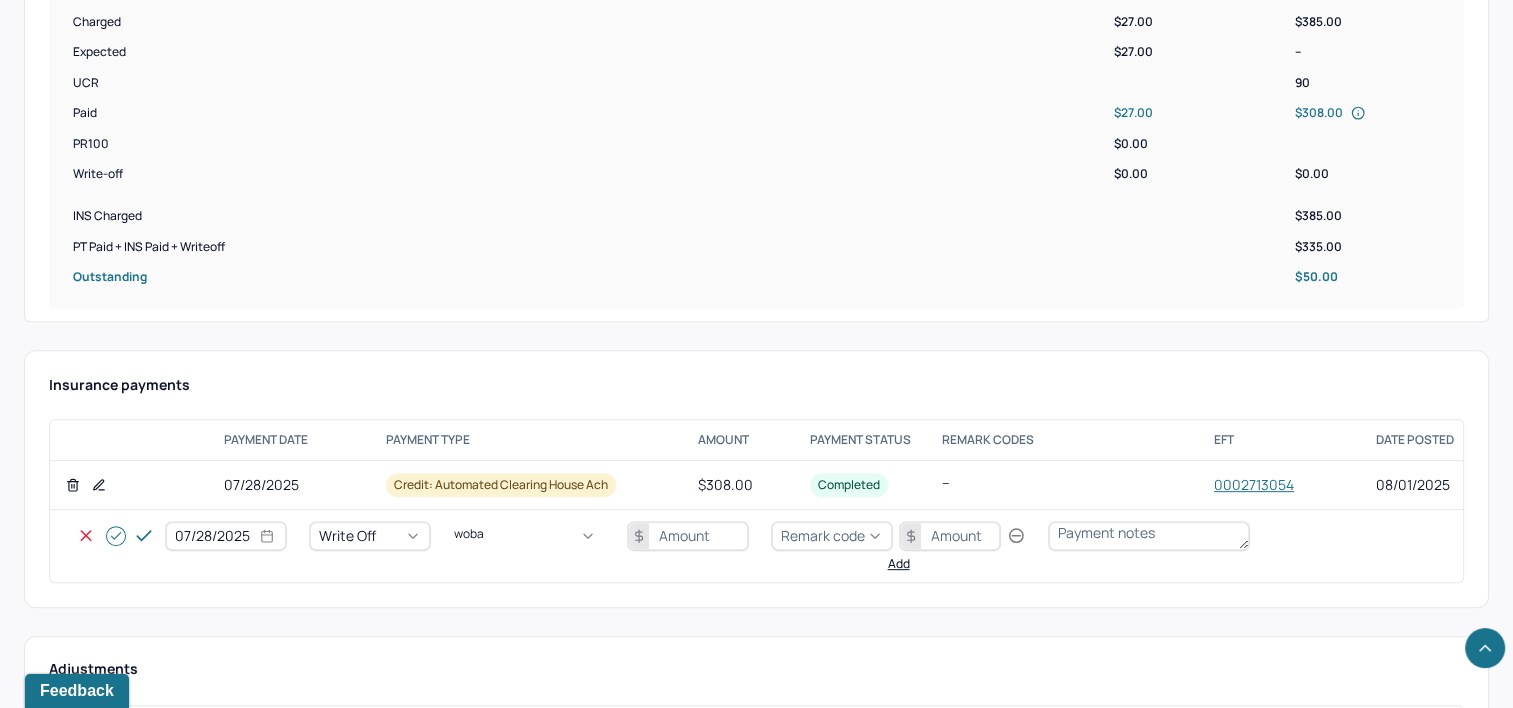 type on "wobal" 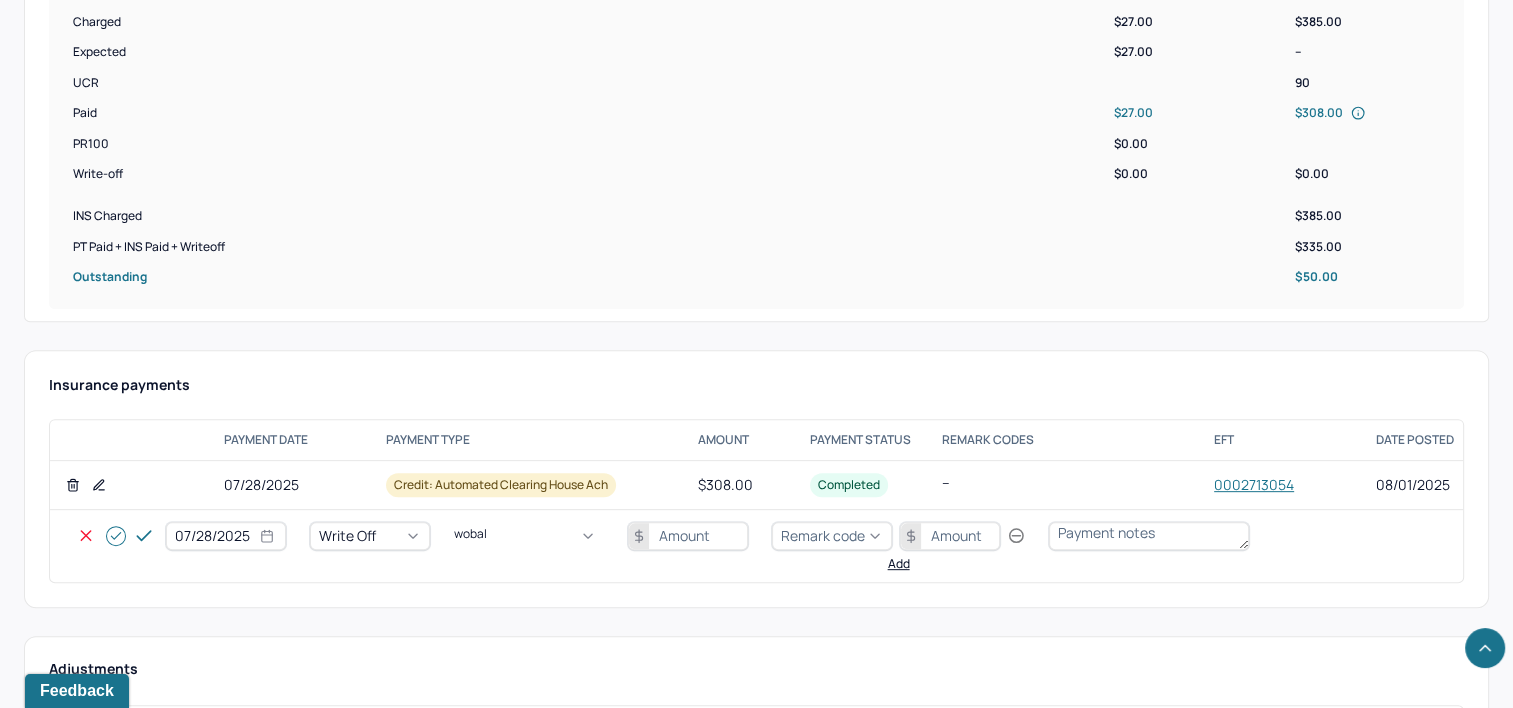 type 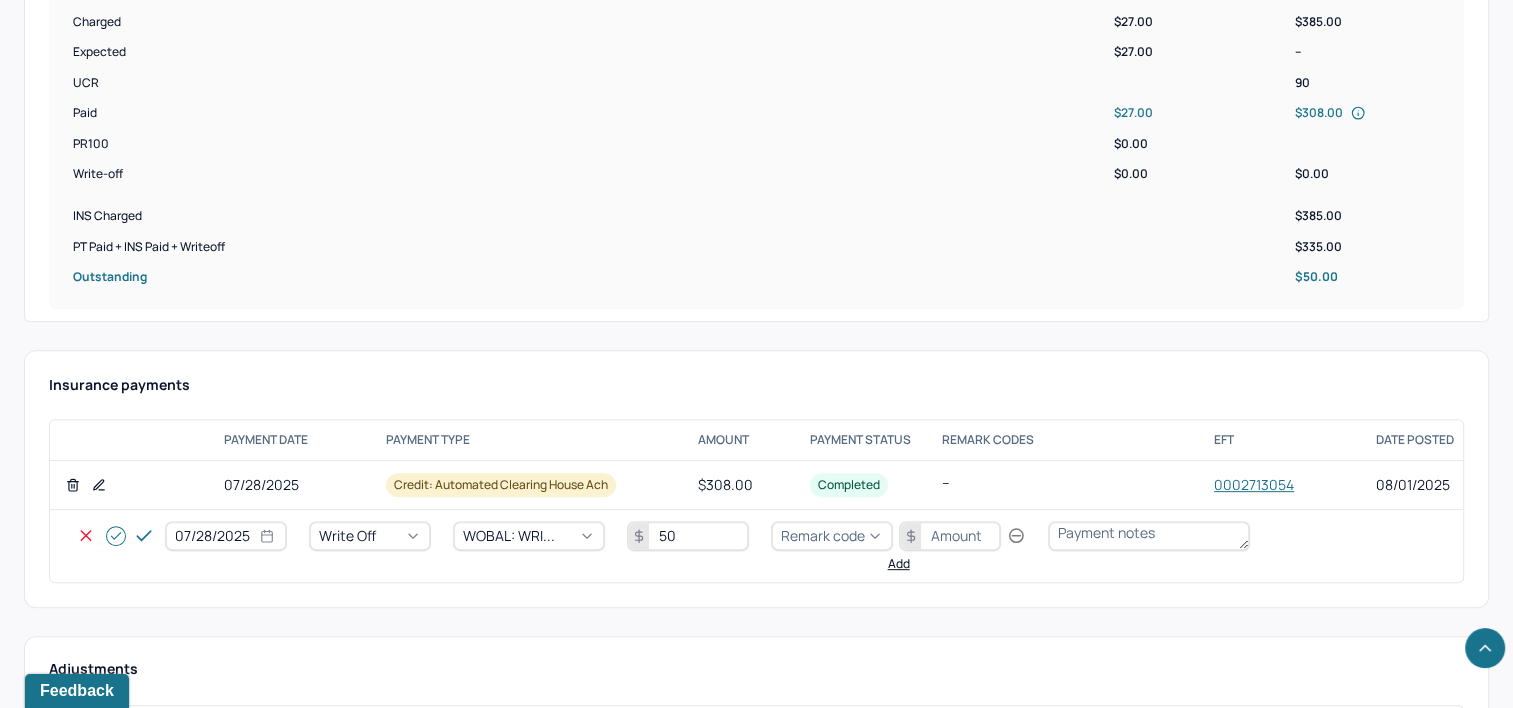 type on "50" 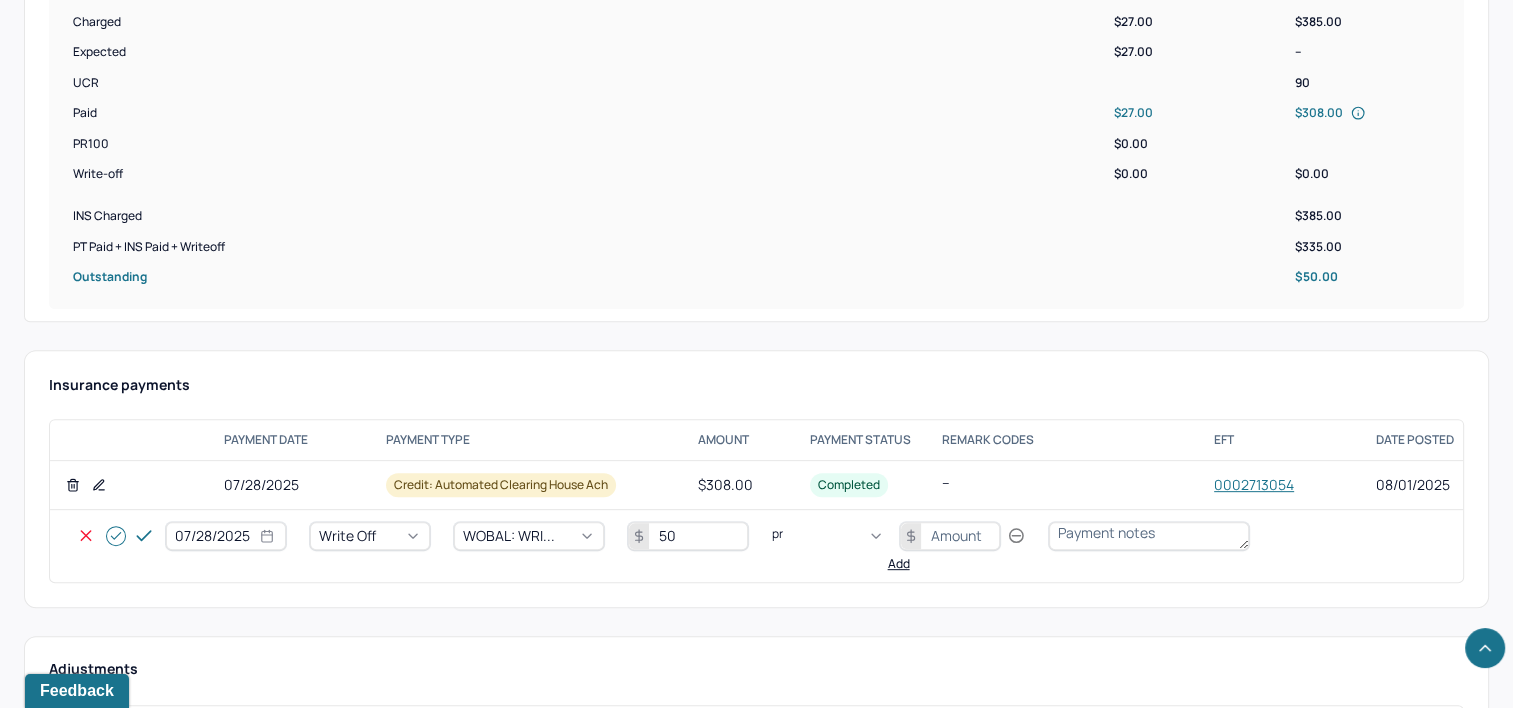 type on "pr2" 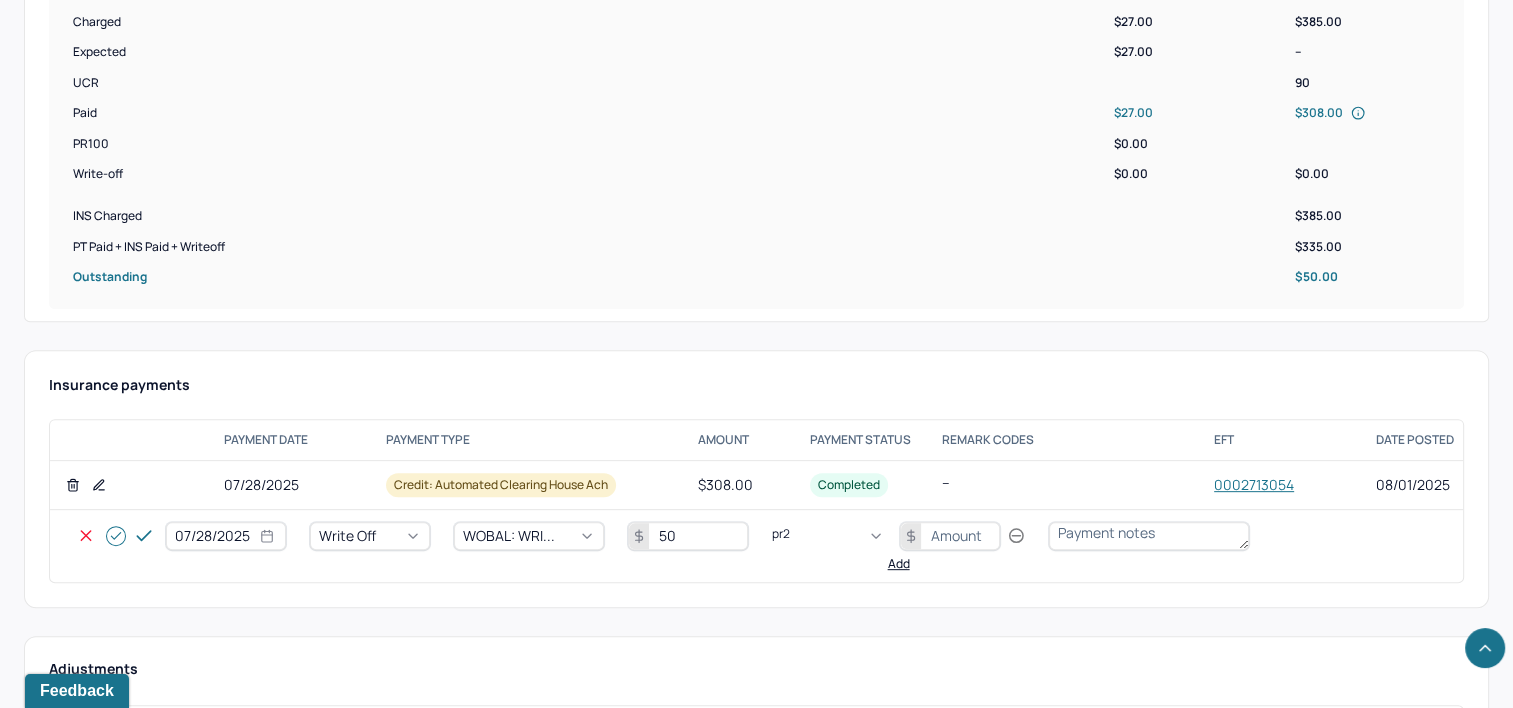 type 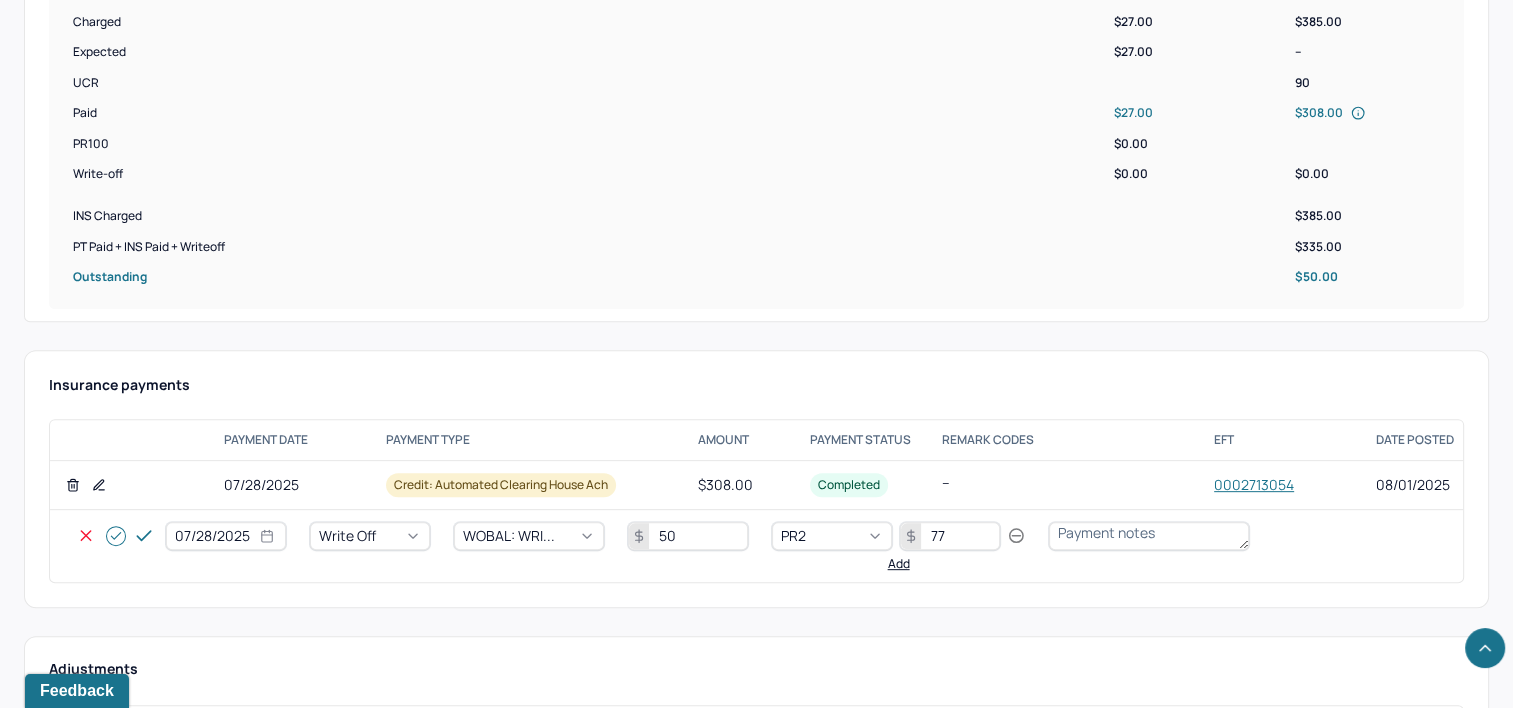 type on "77" 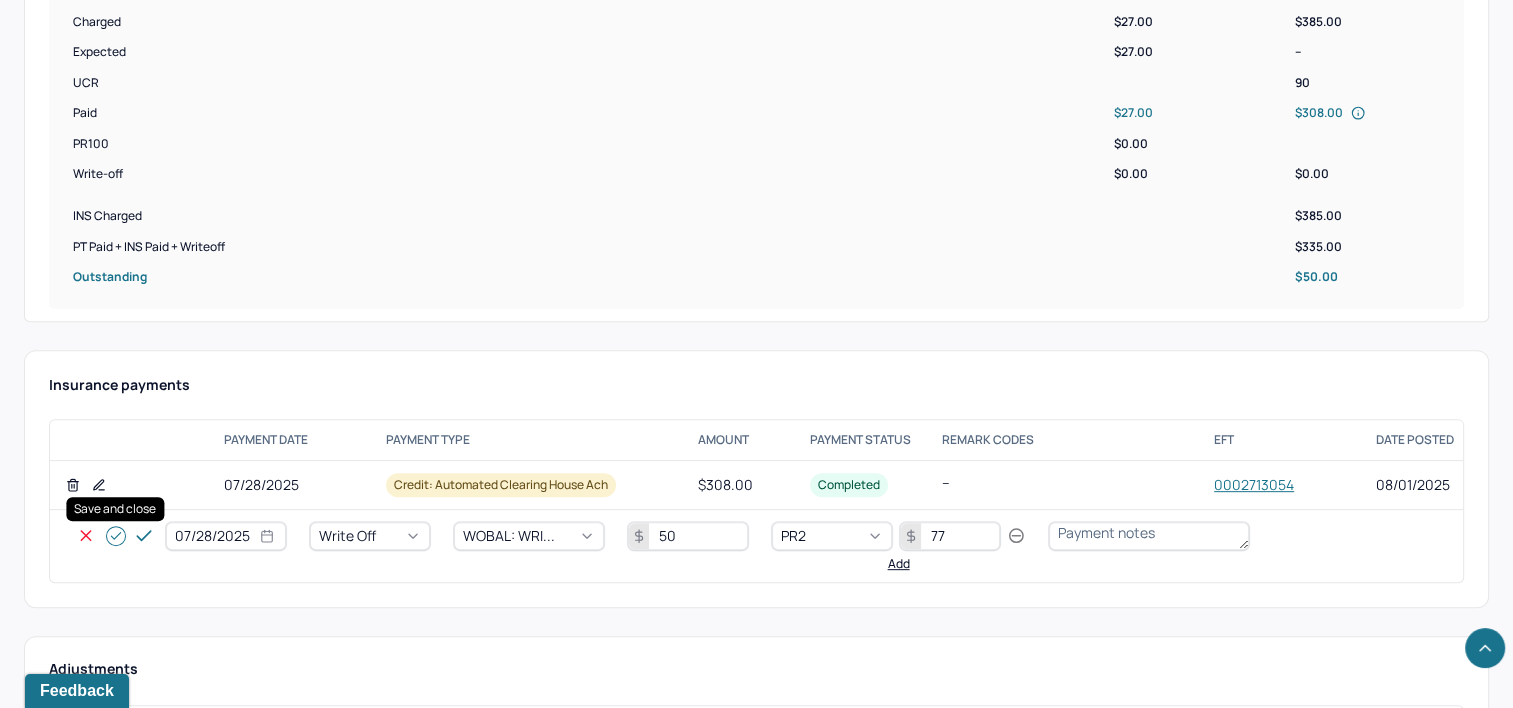 click 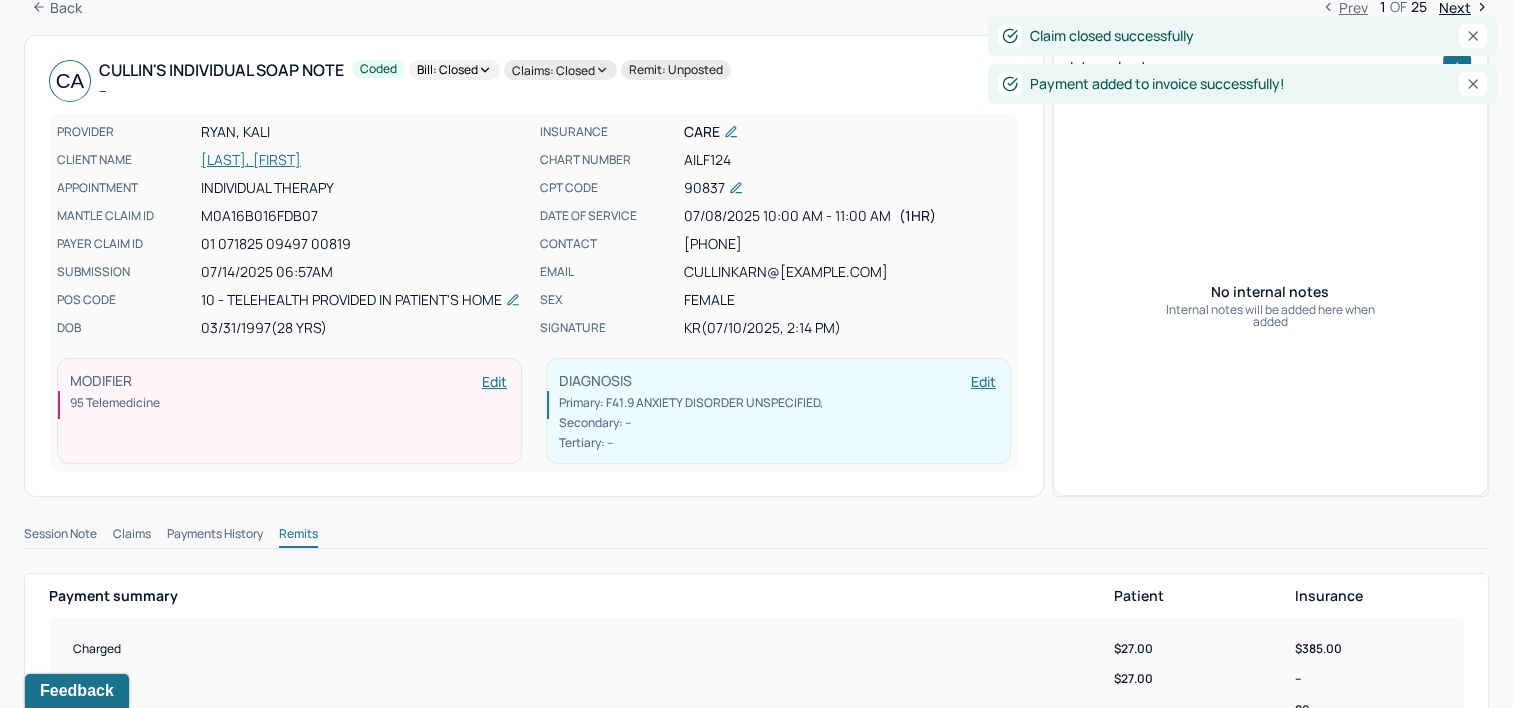 scroll, scrollTop: 0, scrollLeft: 0, axis: both 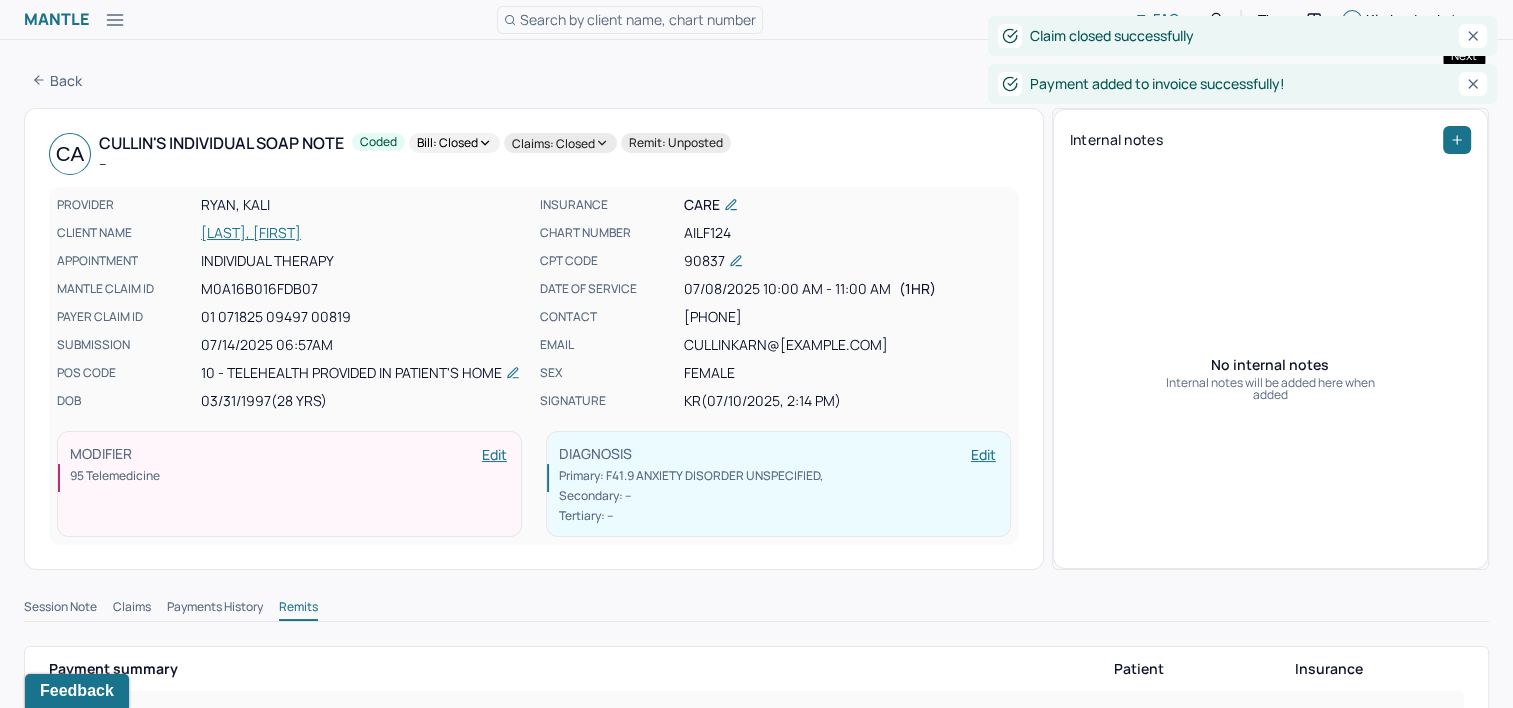 click on "Next" at bounding box center (1464, 80) 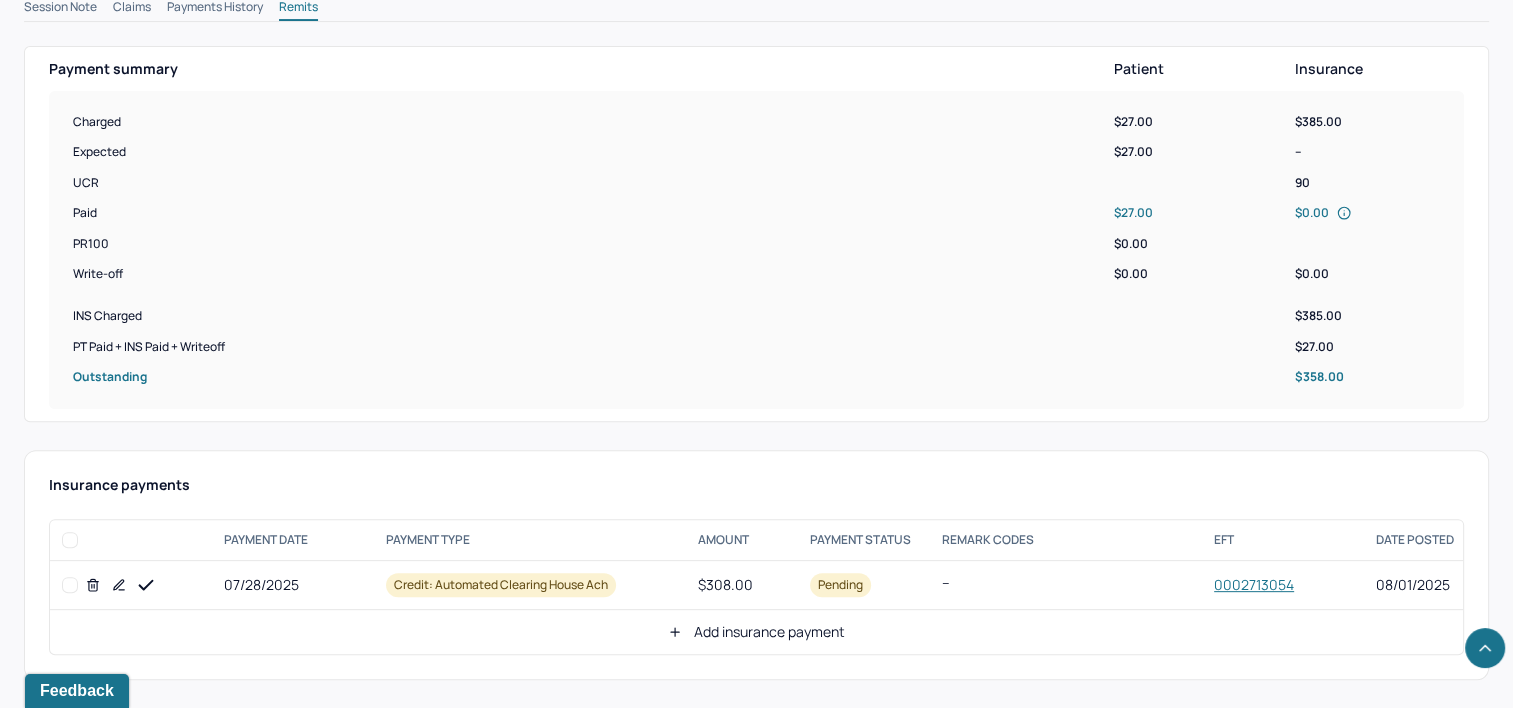 scroll, scrollTop: 900, scrollLeft: 0, axis: vertical 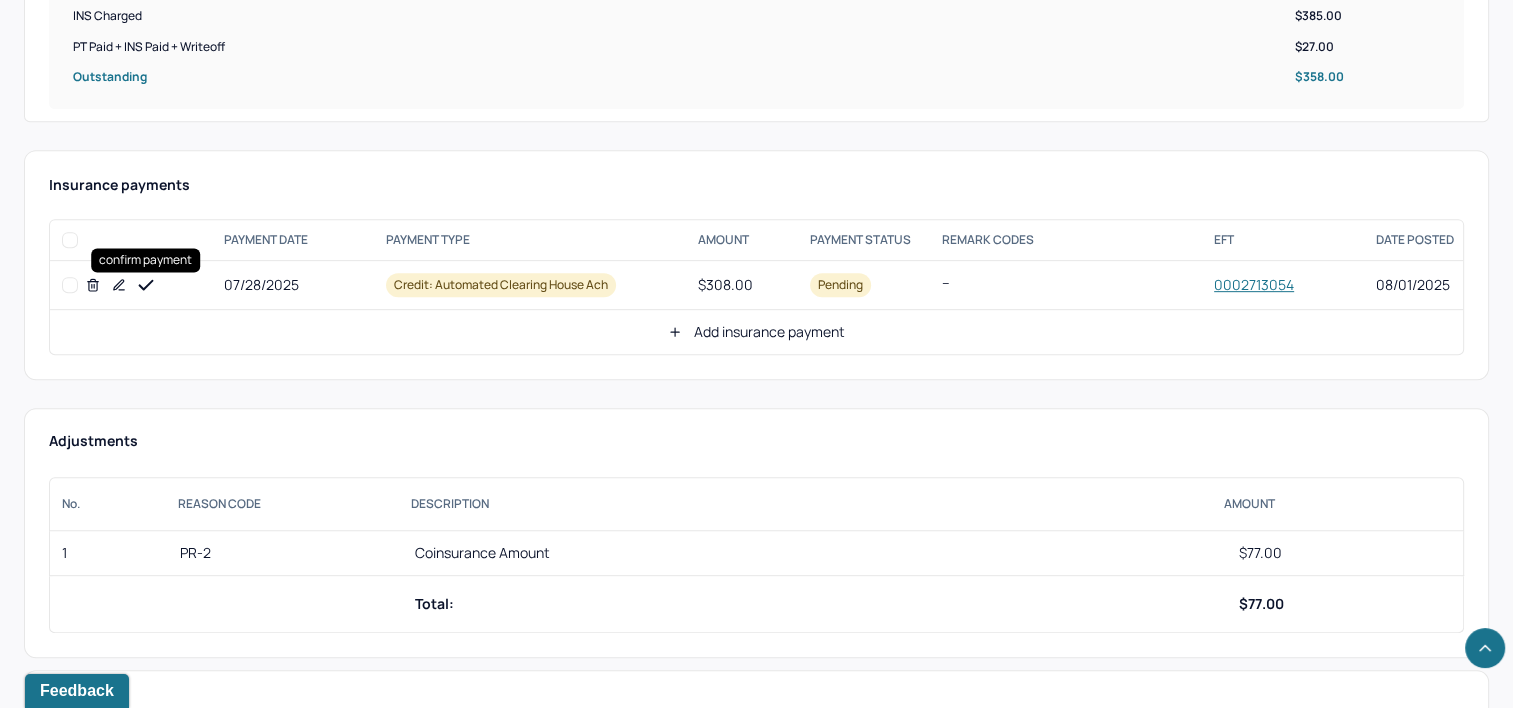 drag, startPoint x: 143, startPoint y: 280, endPoint x: 238, endPoint y: 281, distance: 95.005264 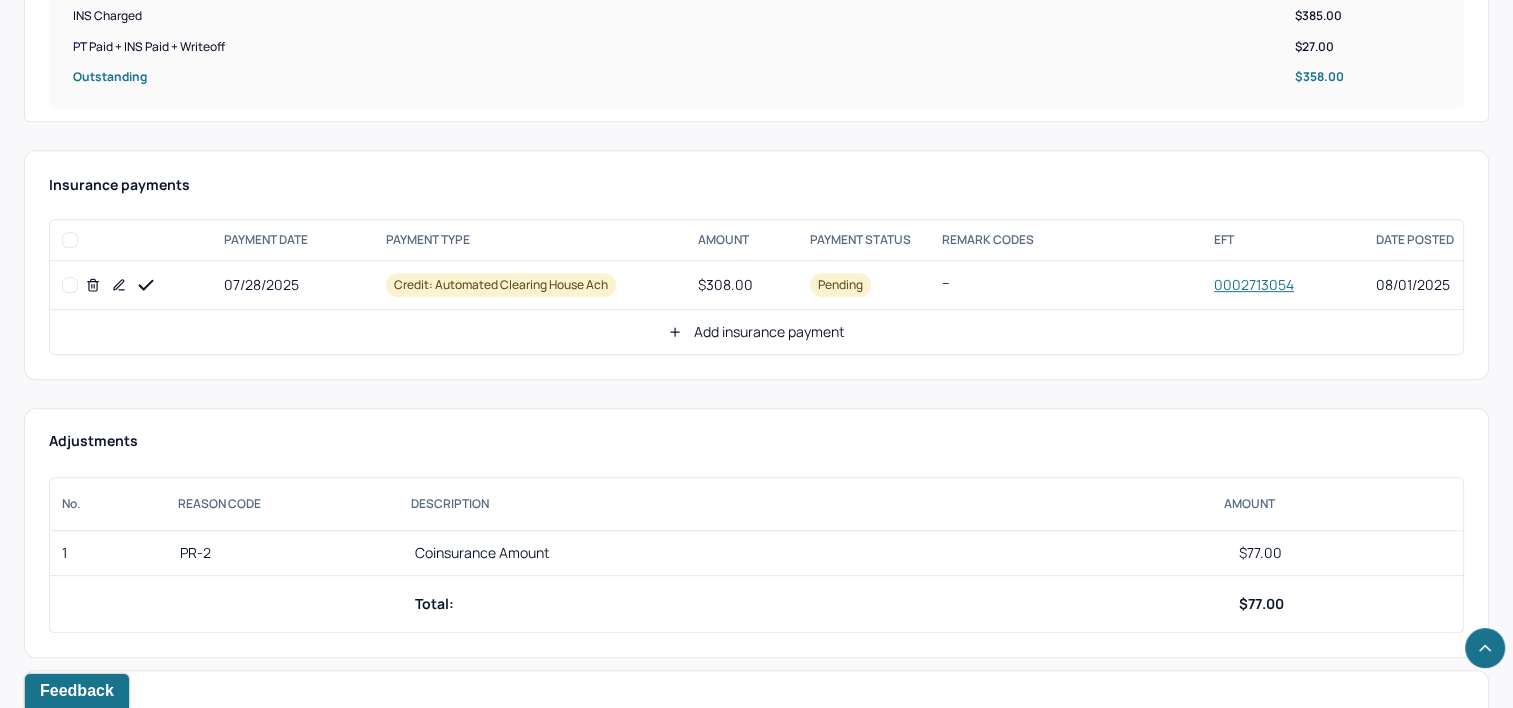 click on "Add insurance payment" at bounding box center [756, 332] 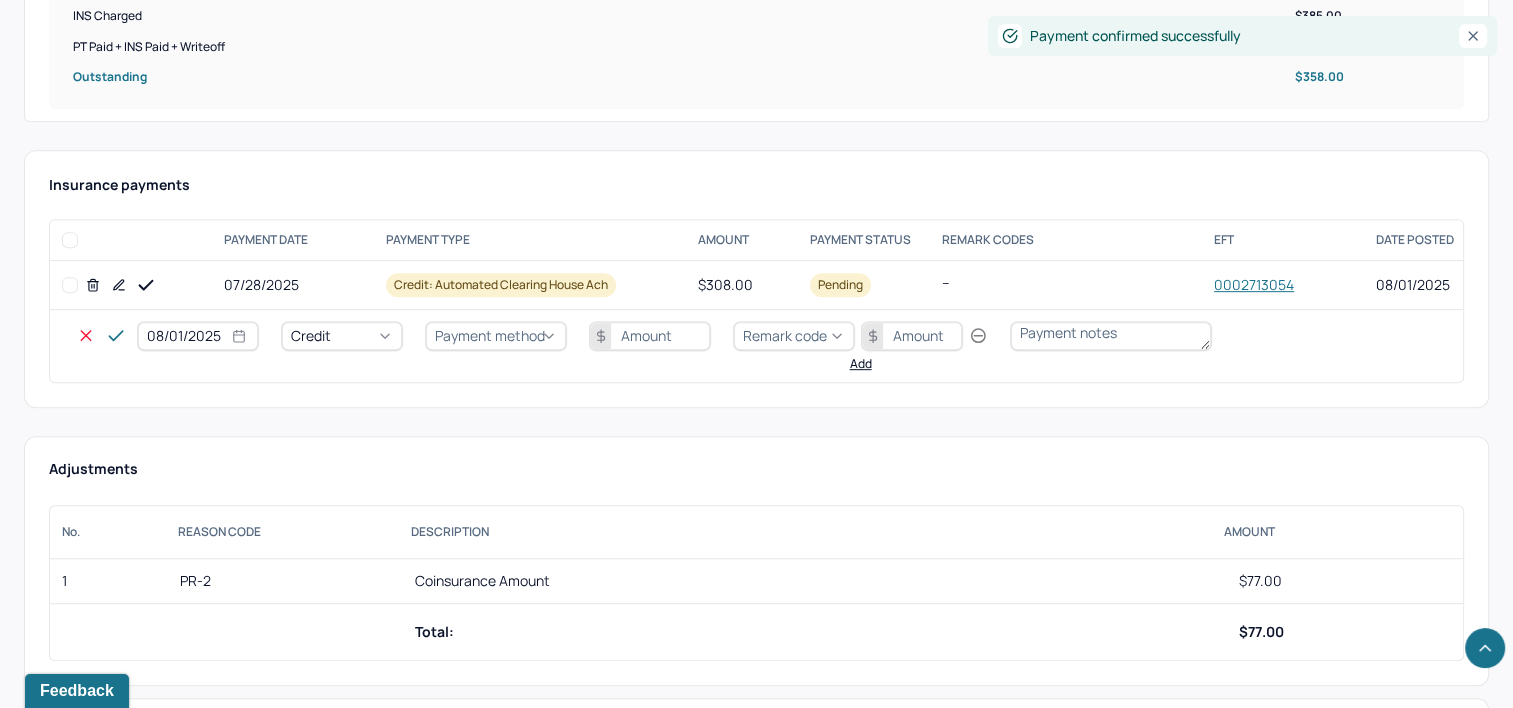click on "08/01/2025" at bounding box center [198, 336] 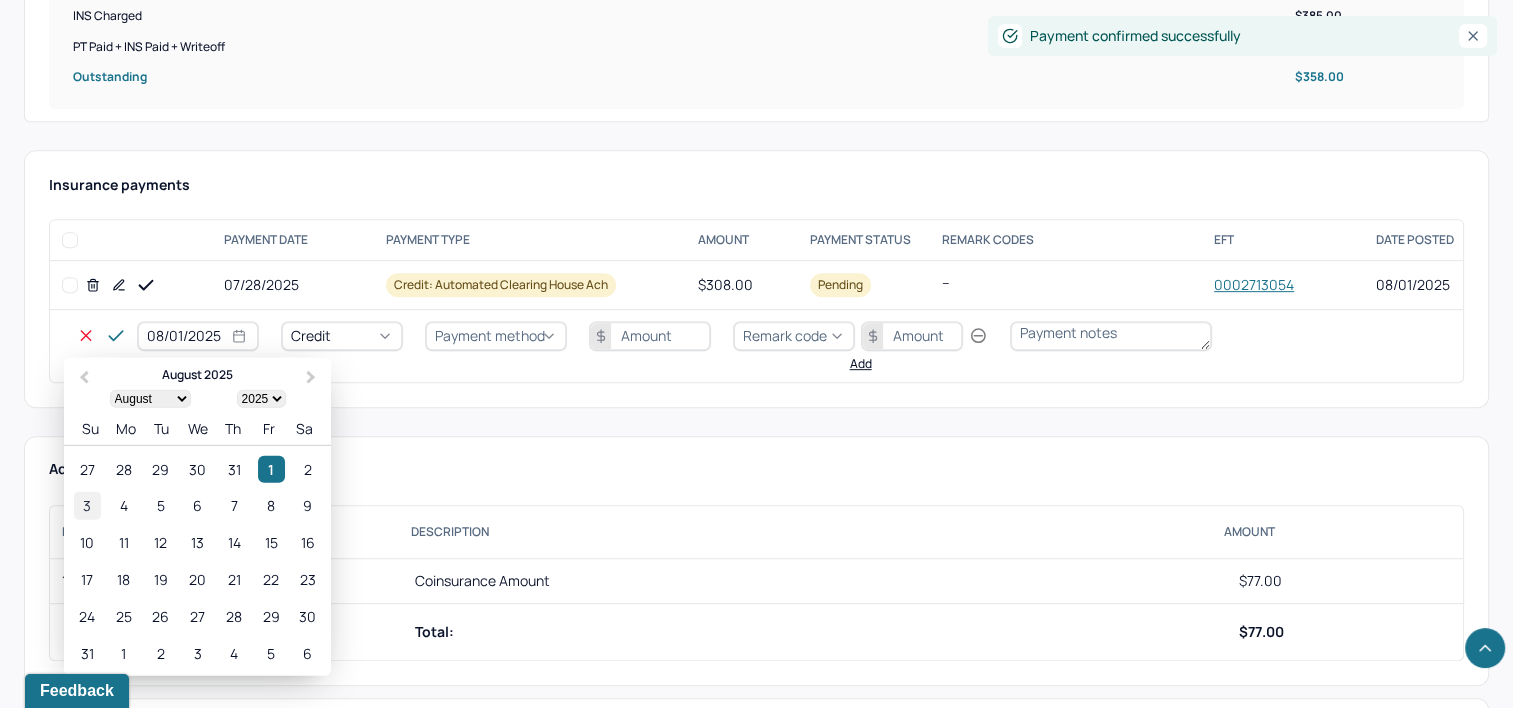 select on "7" 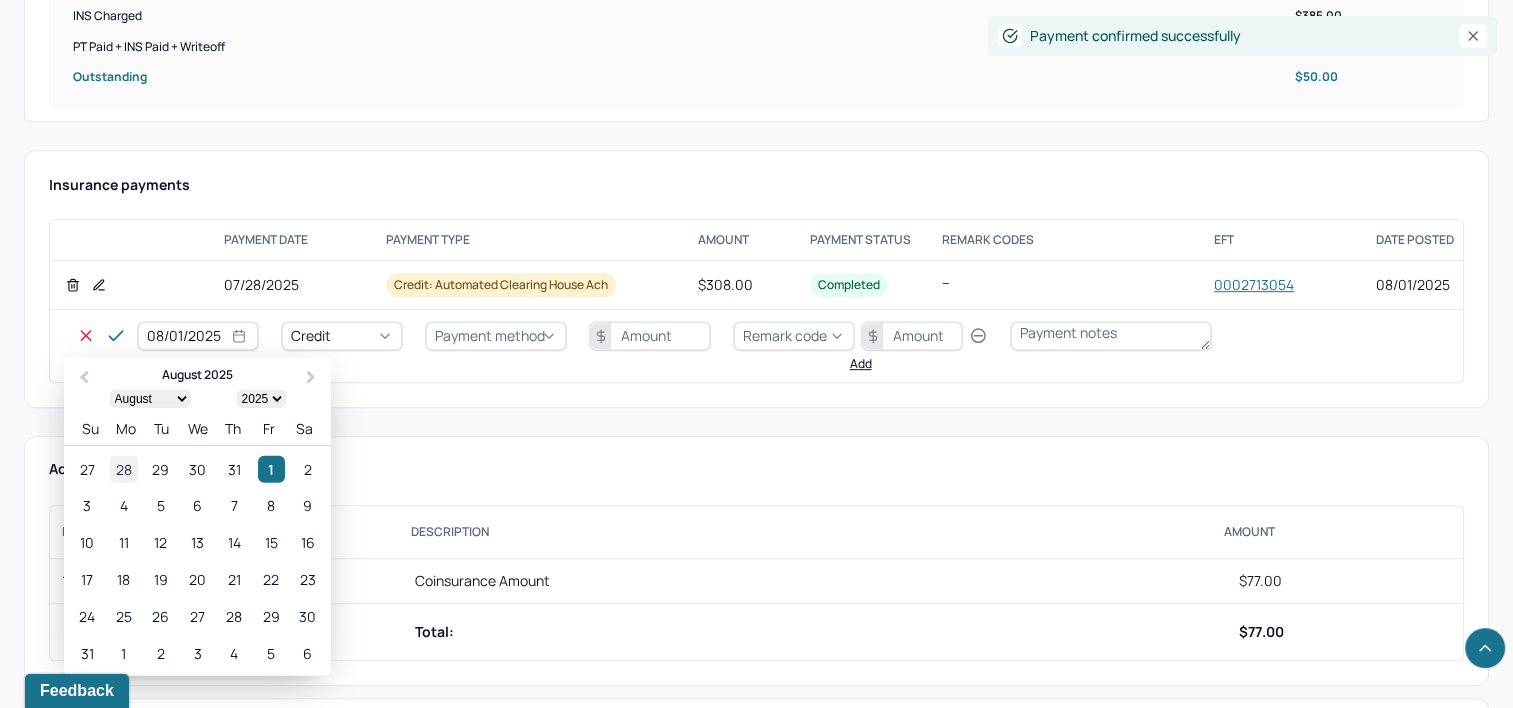 click on "28" at bounding box center [123, 468] 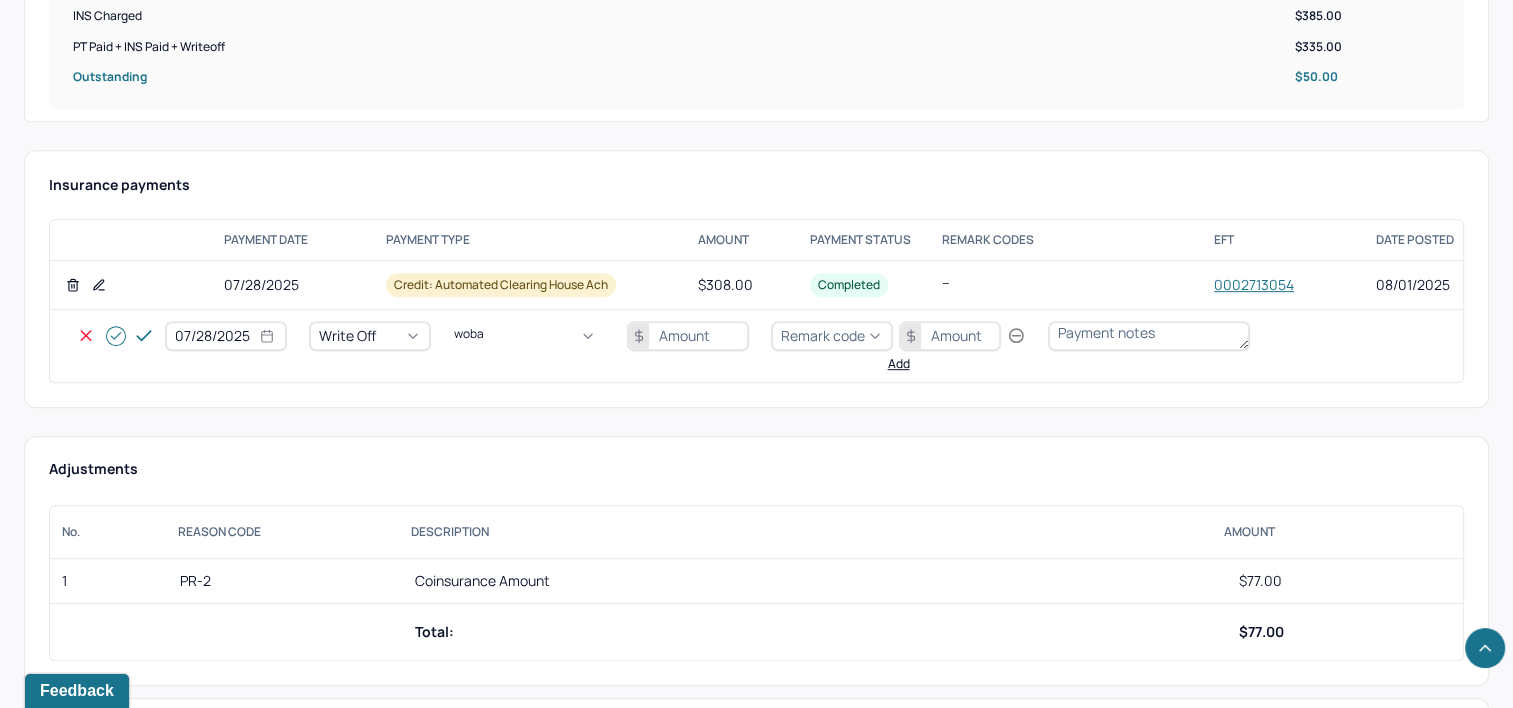 type on "wobal" 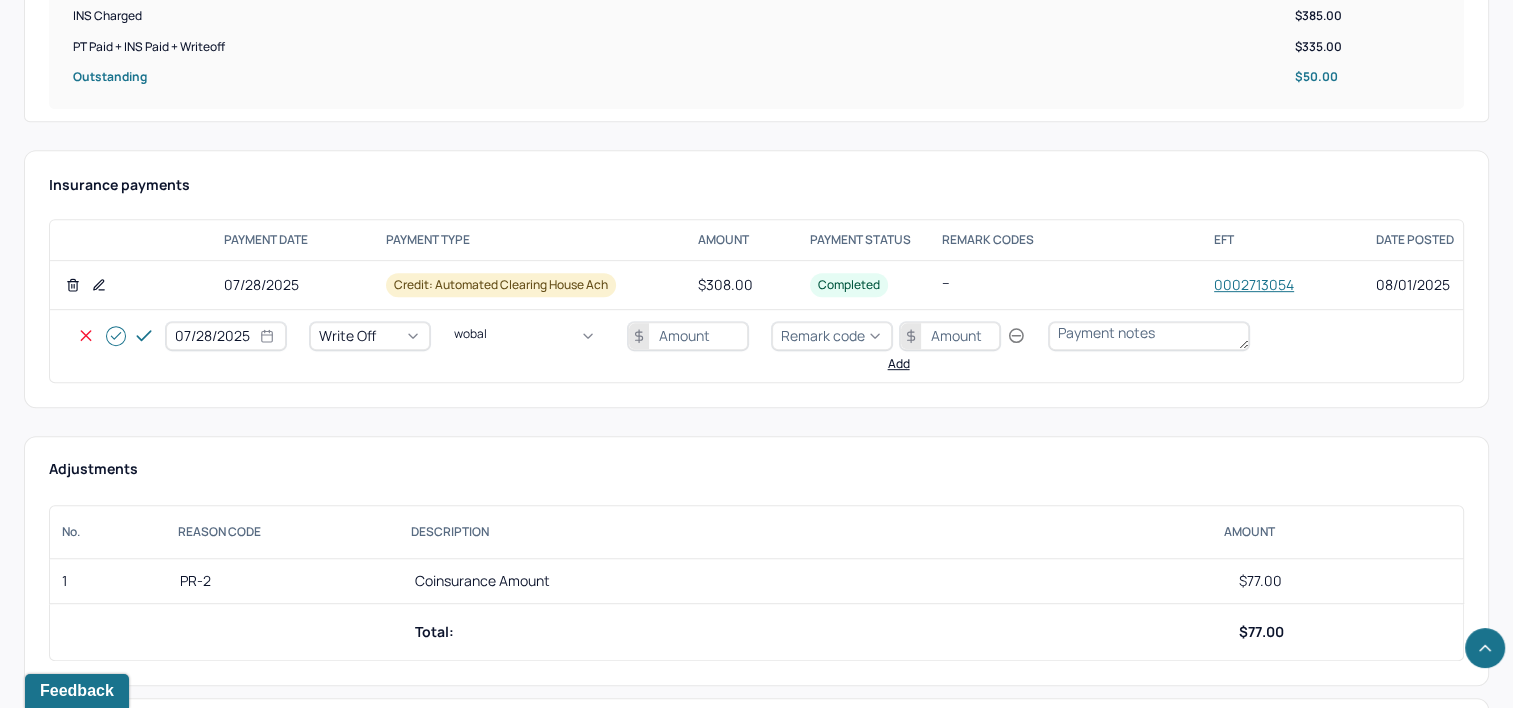 type 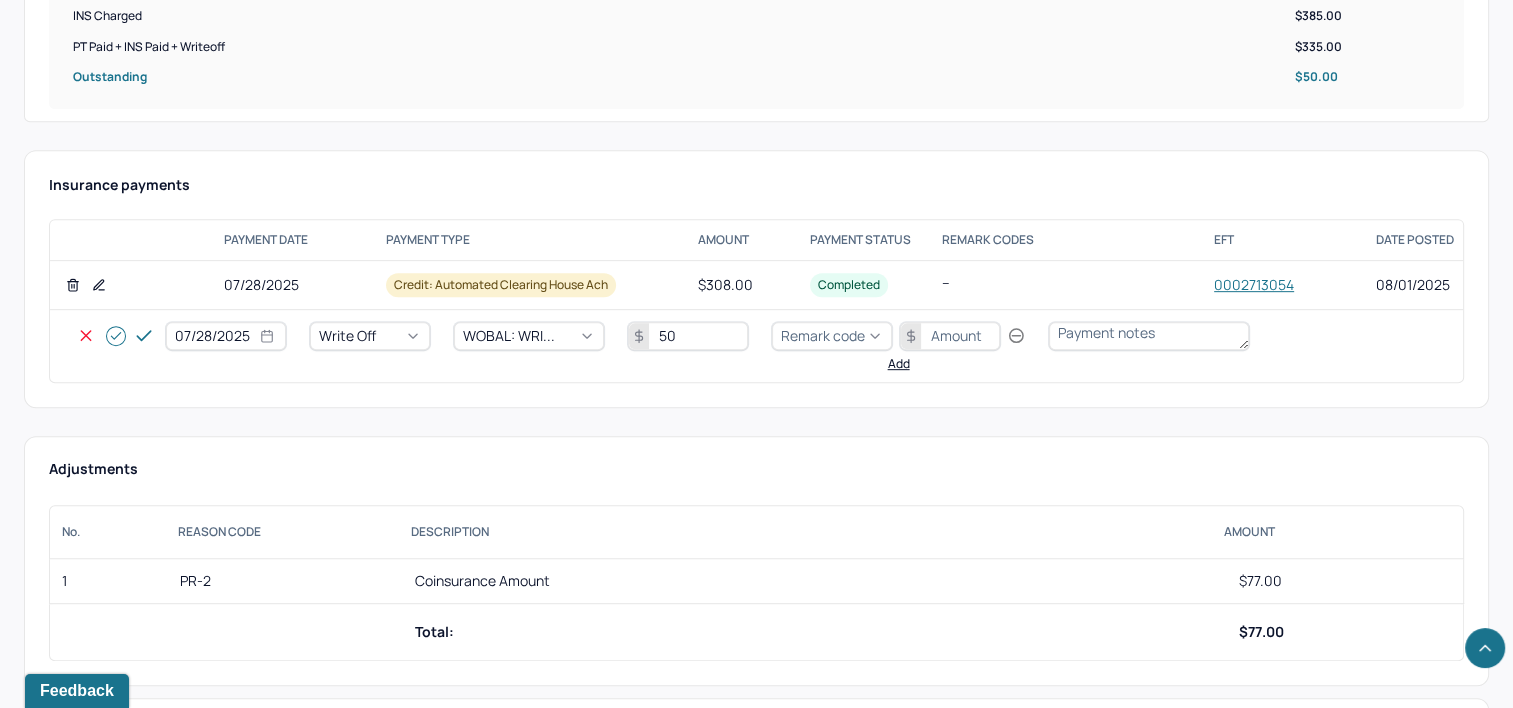 type on "50" 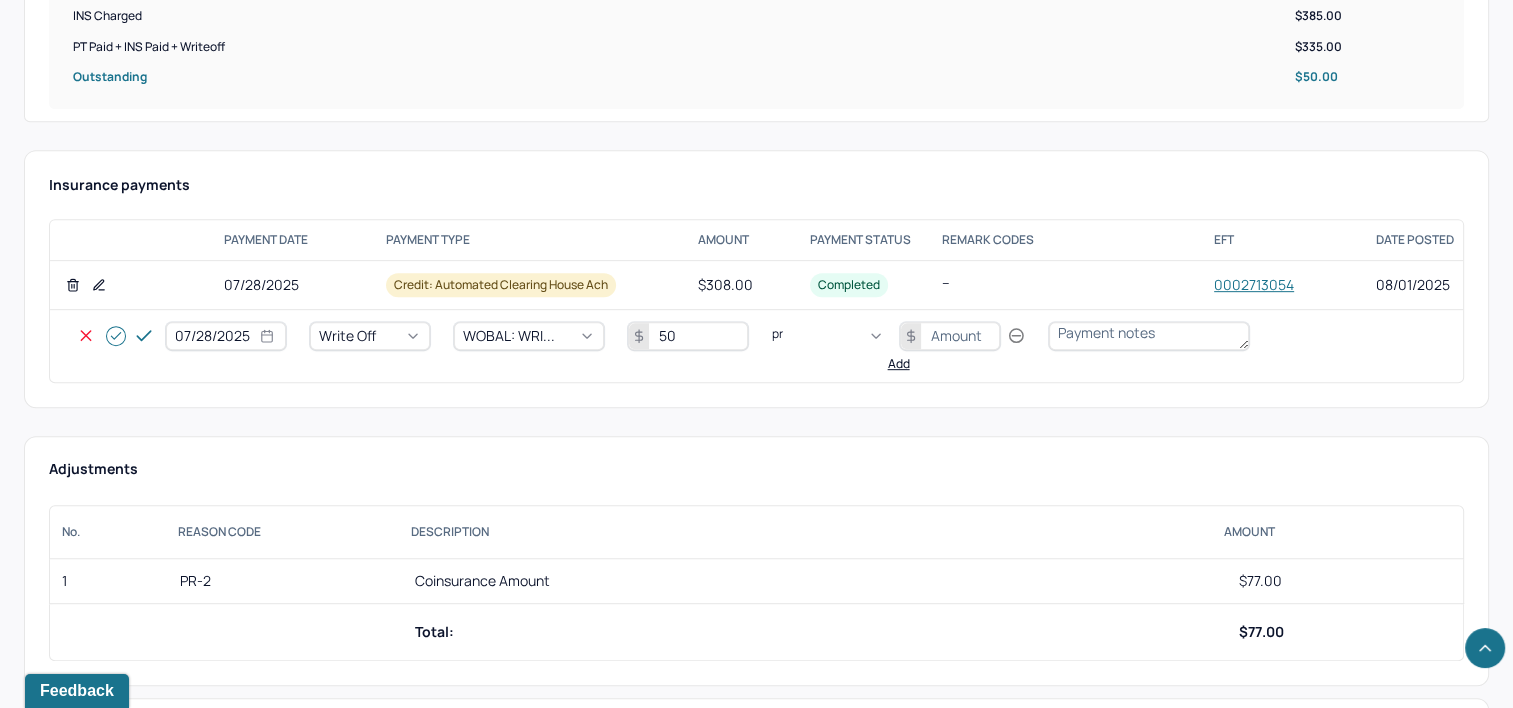 type on "pr2" 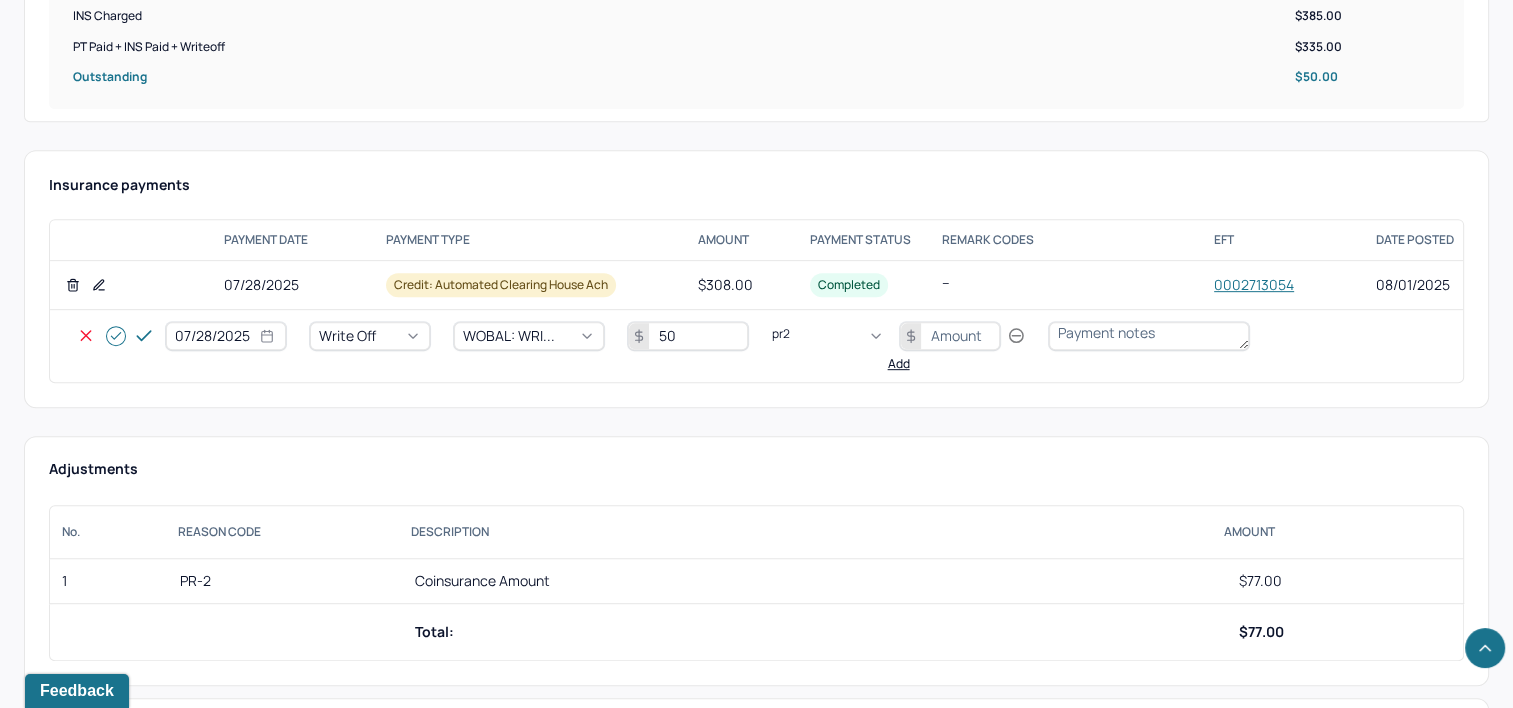 type 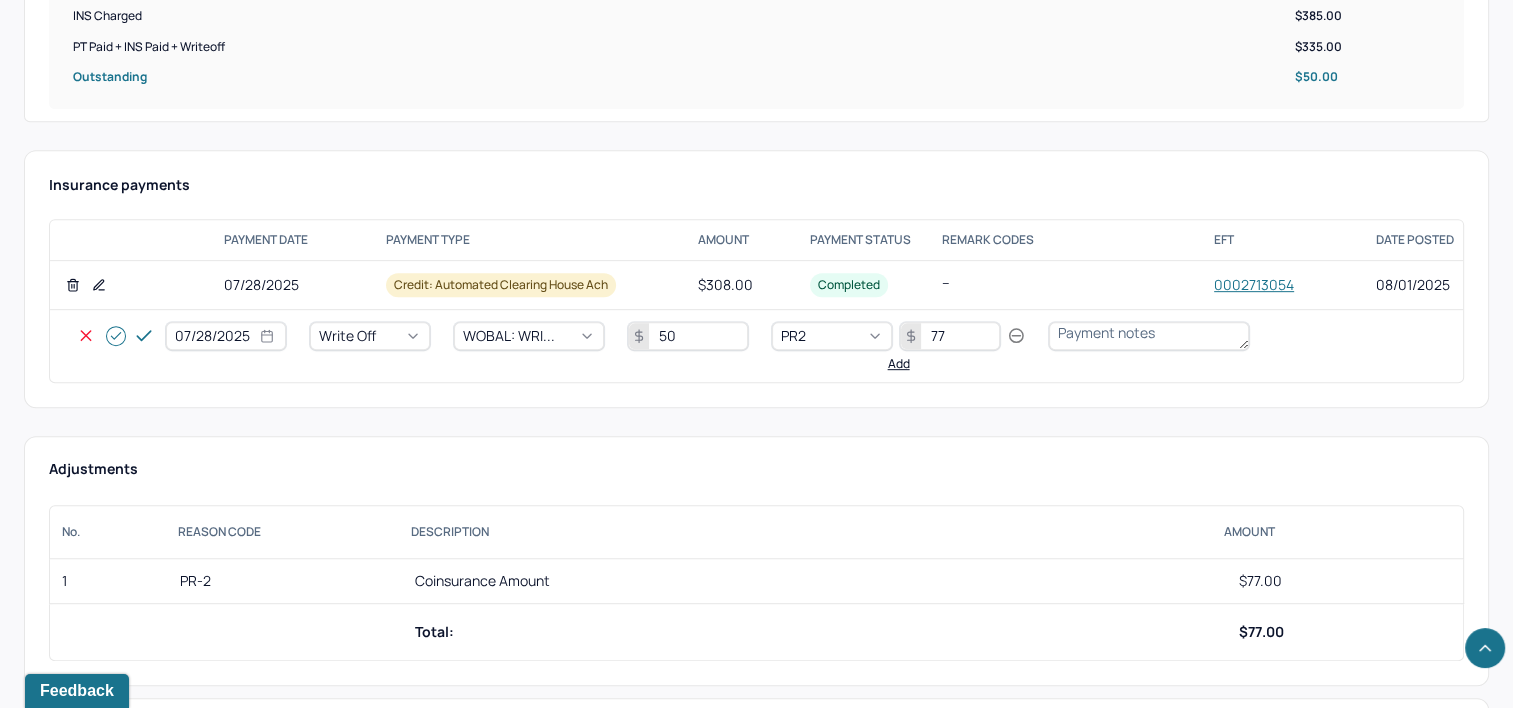 type on "77" 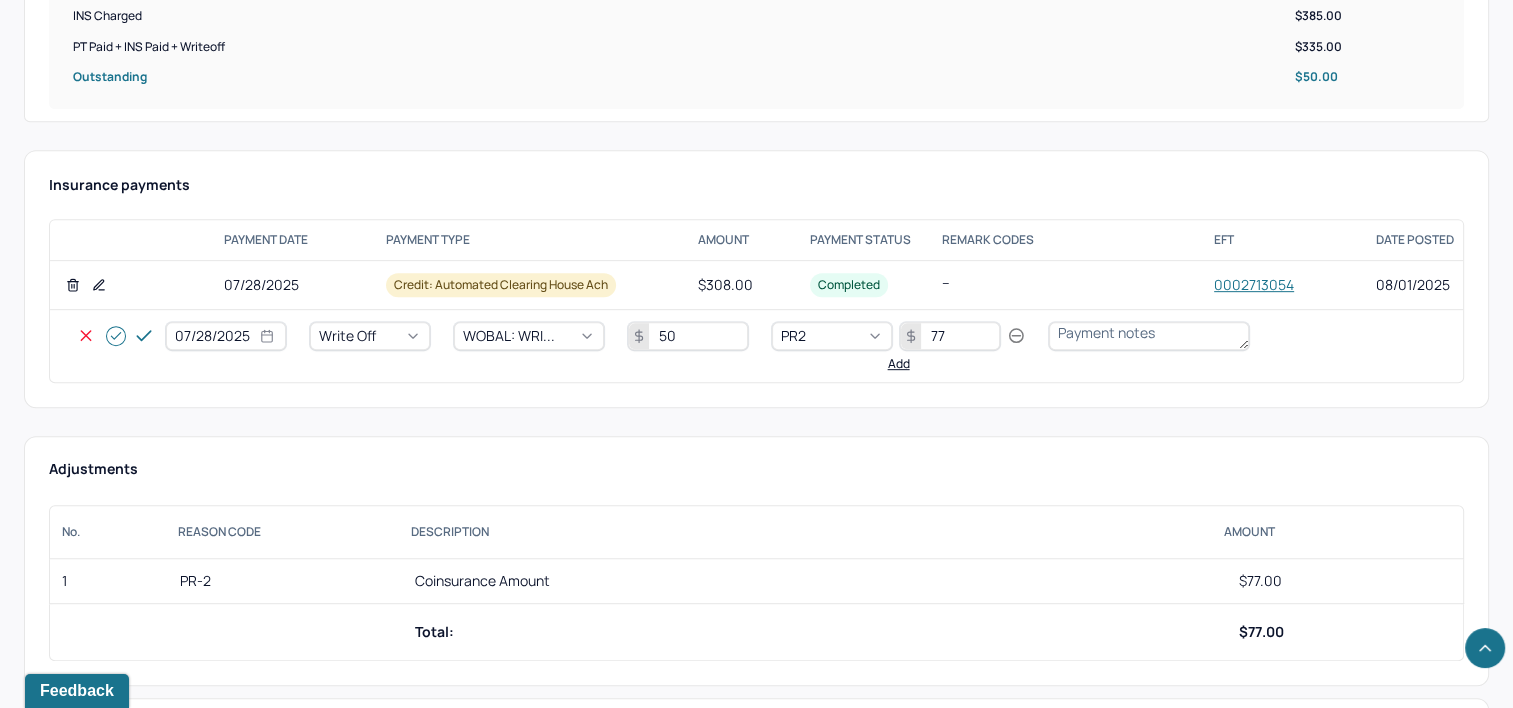 click 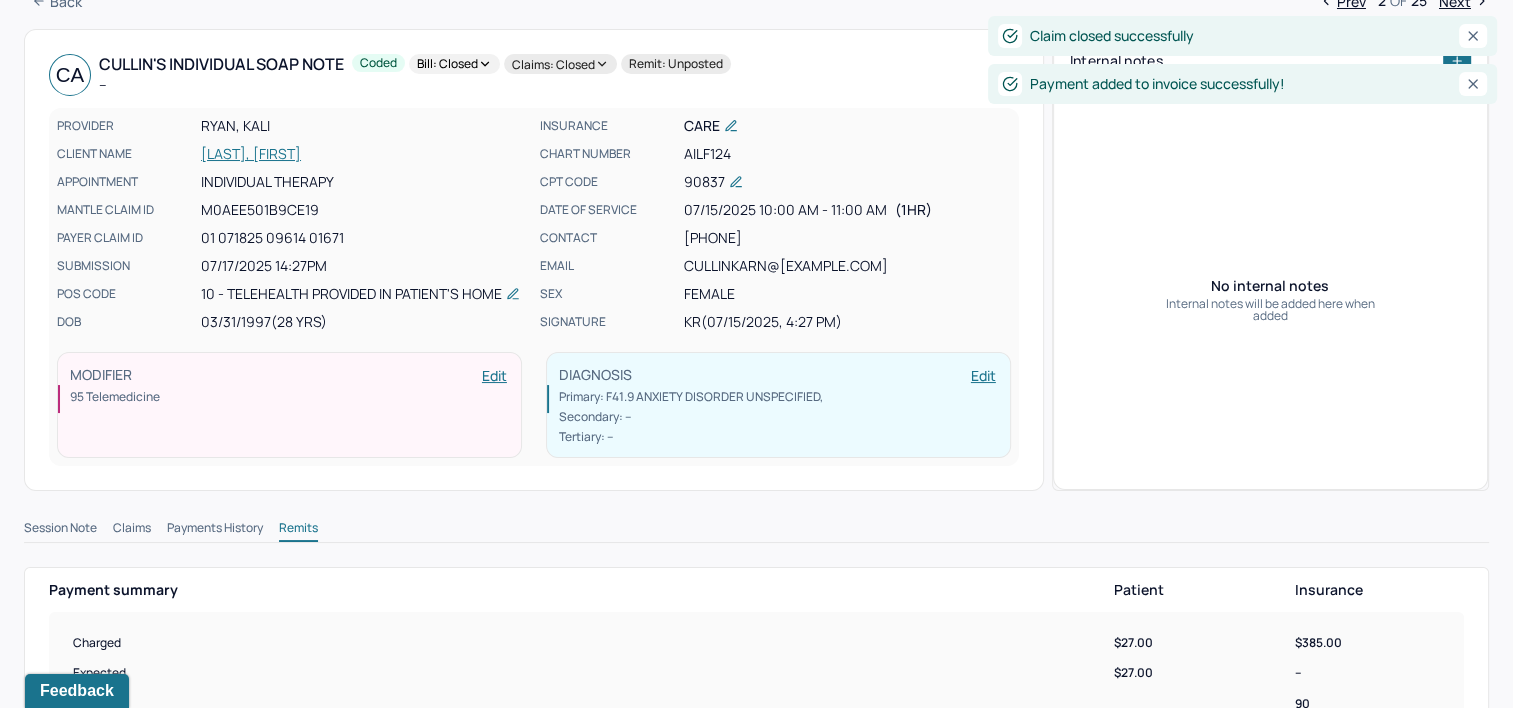 scroll, scrollTop: 0, scrollLeft: 0, axis: both 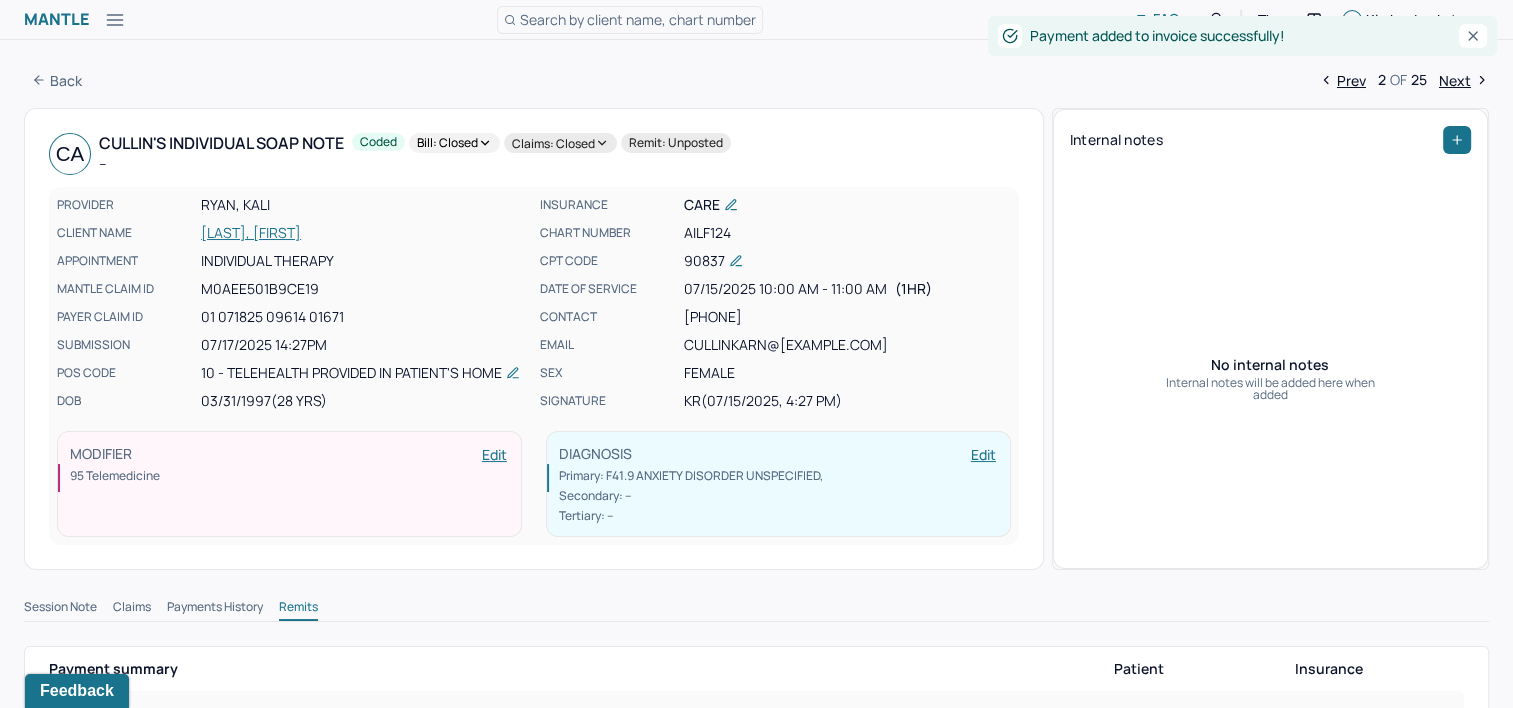 click on "Next" at bounding box center [1464, 80] 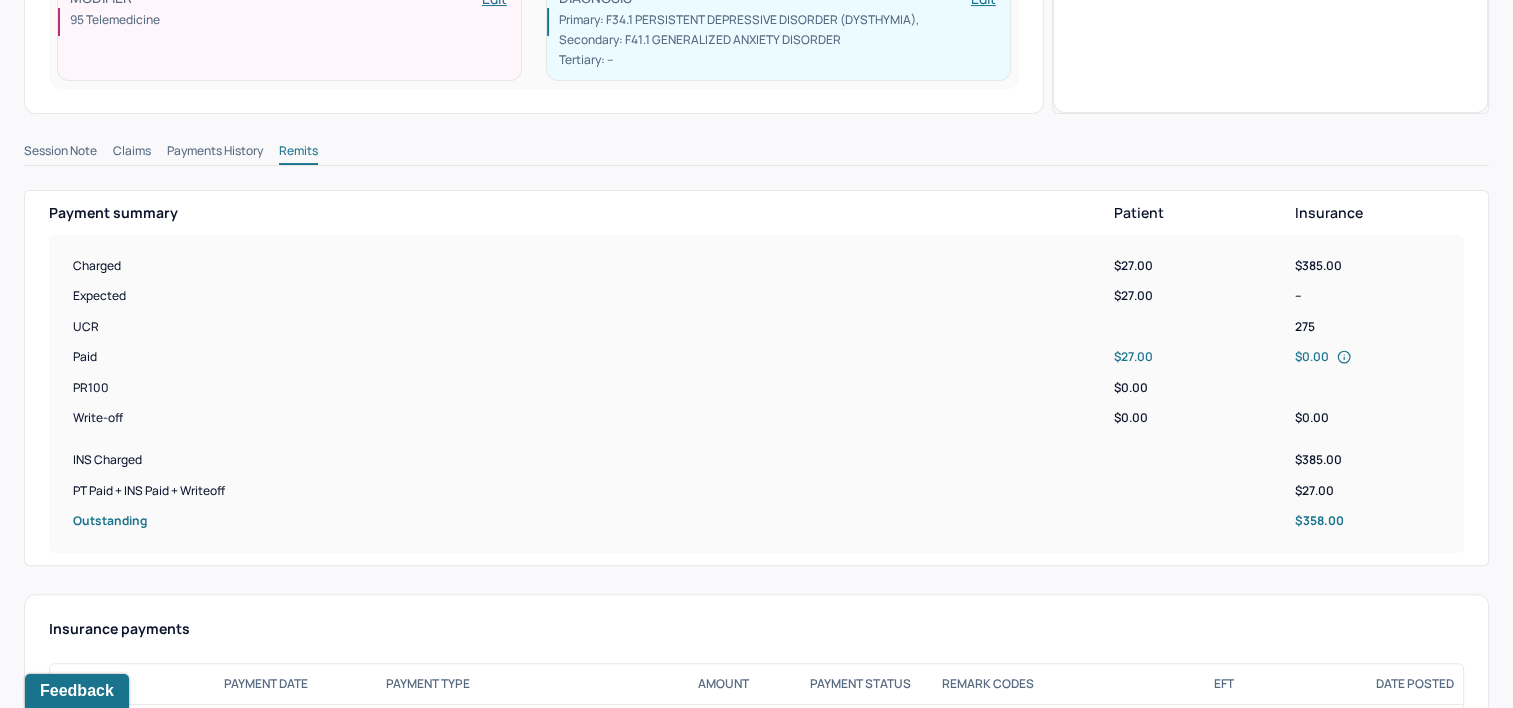 scroll, scrollTop: 900, scrollLeft: 0, axis: vertical 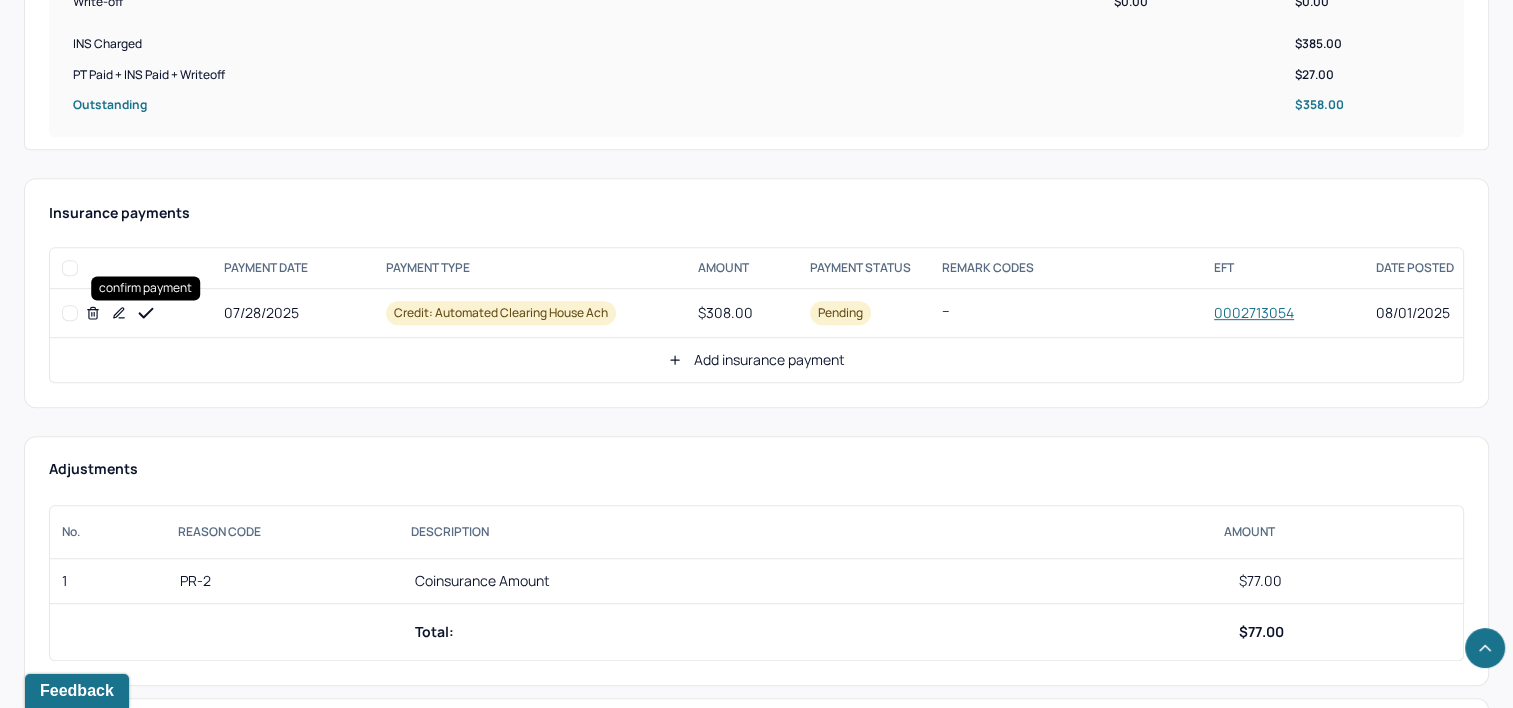 click 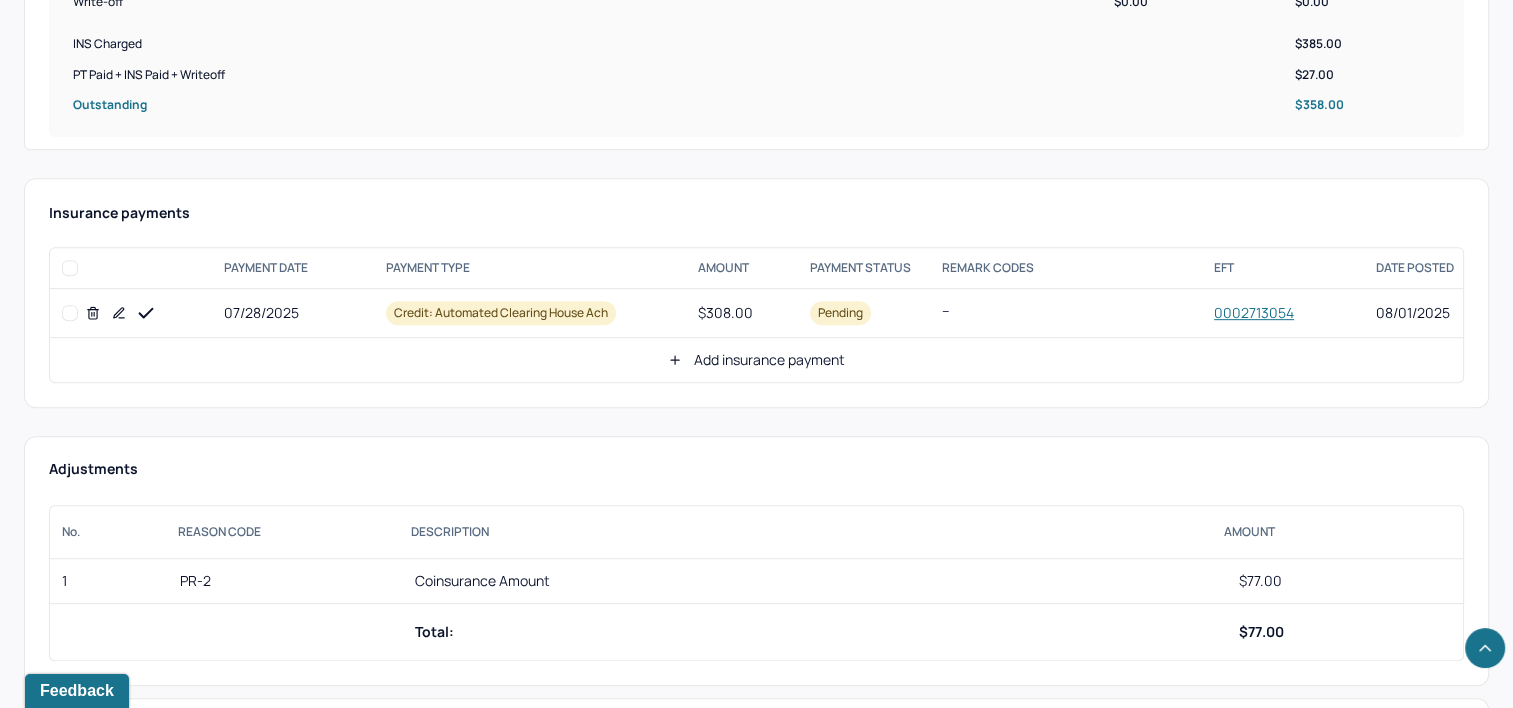 click on "Add insurance payment" at bounding box center (756, 360) 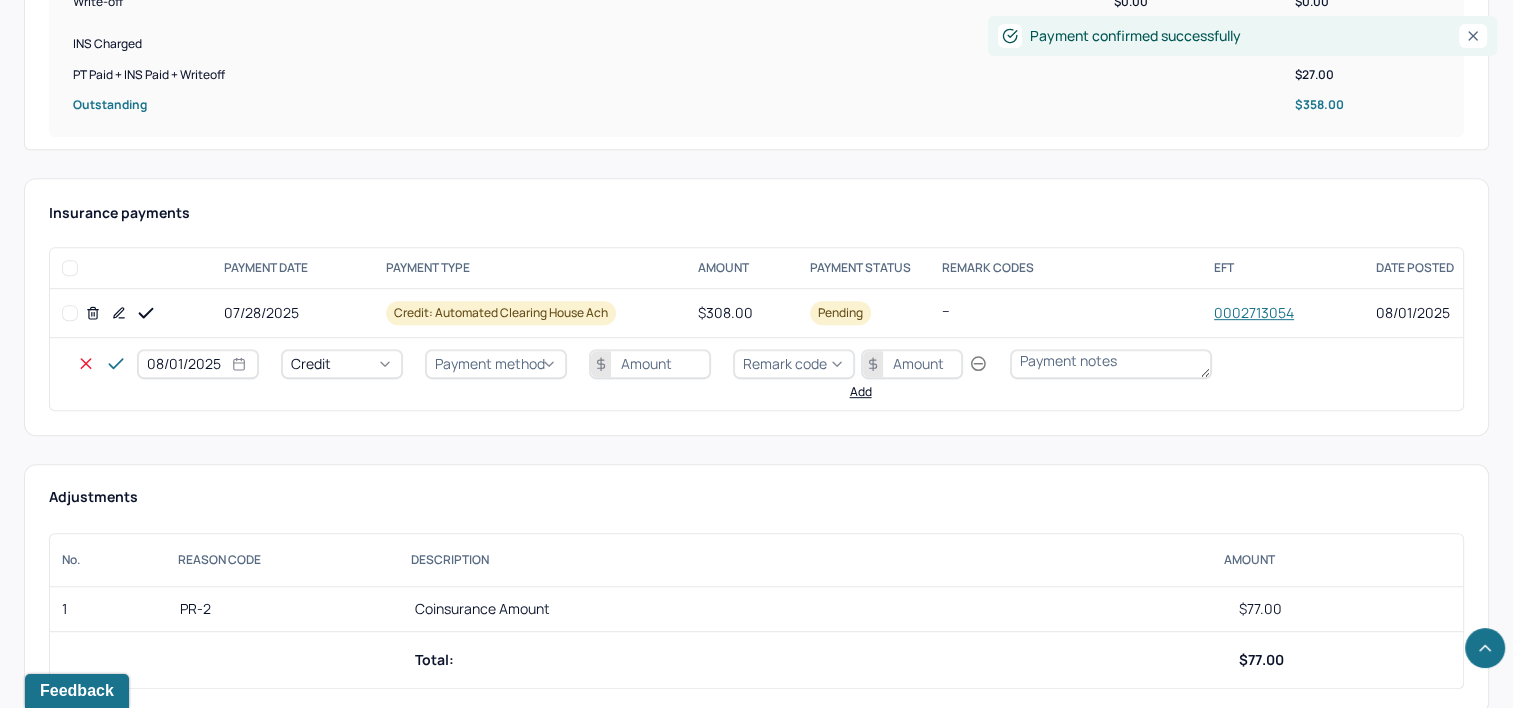 click on "08/01/2025" at bounding box center [198, 364] 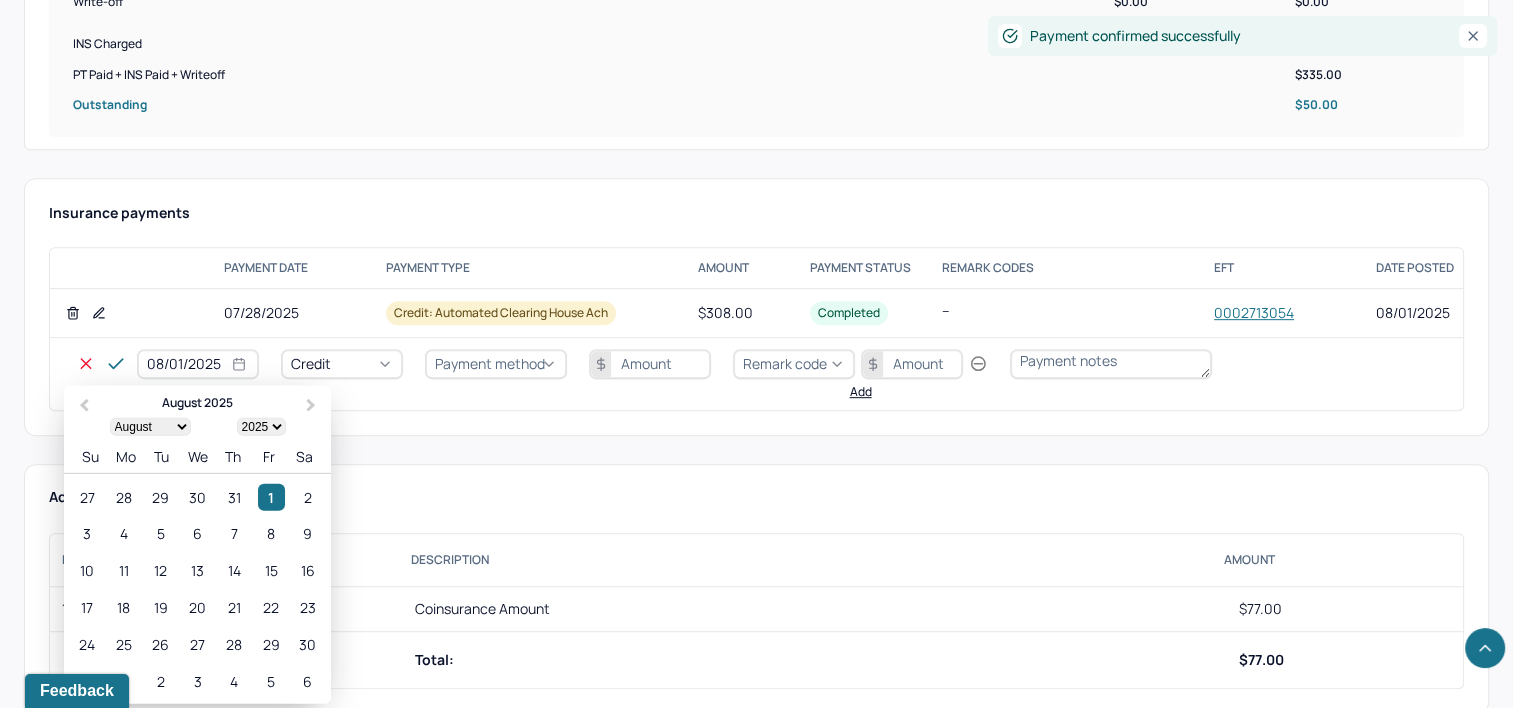 click on "28" at bounding box center (123, 496) 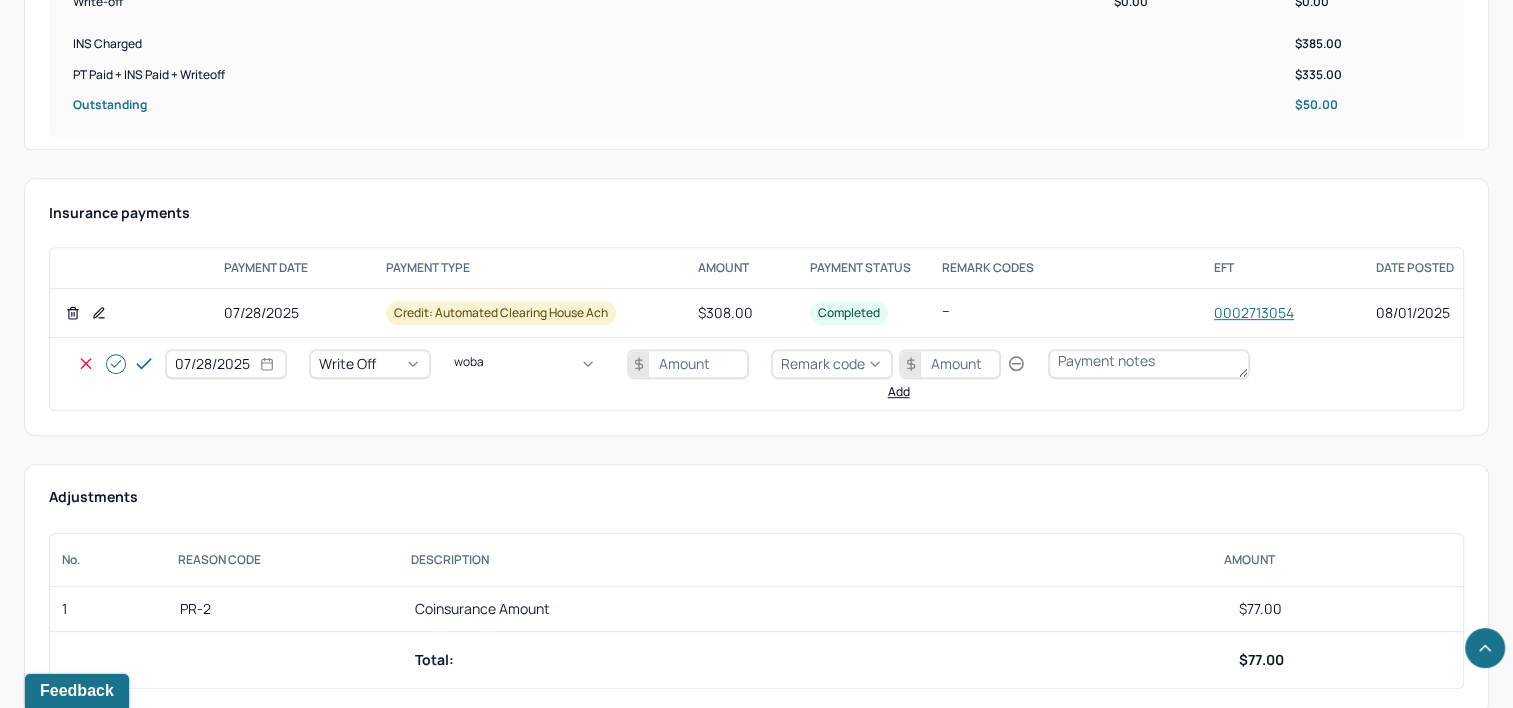 type on "wobal" 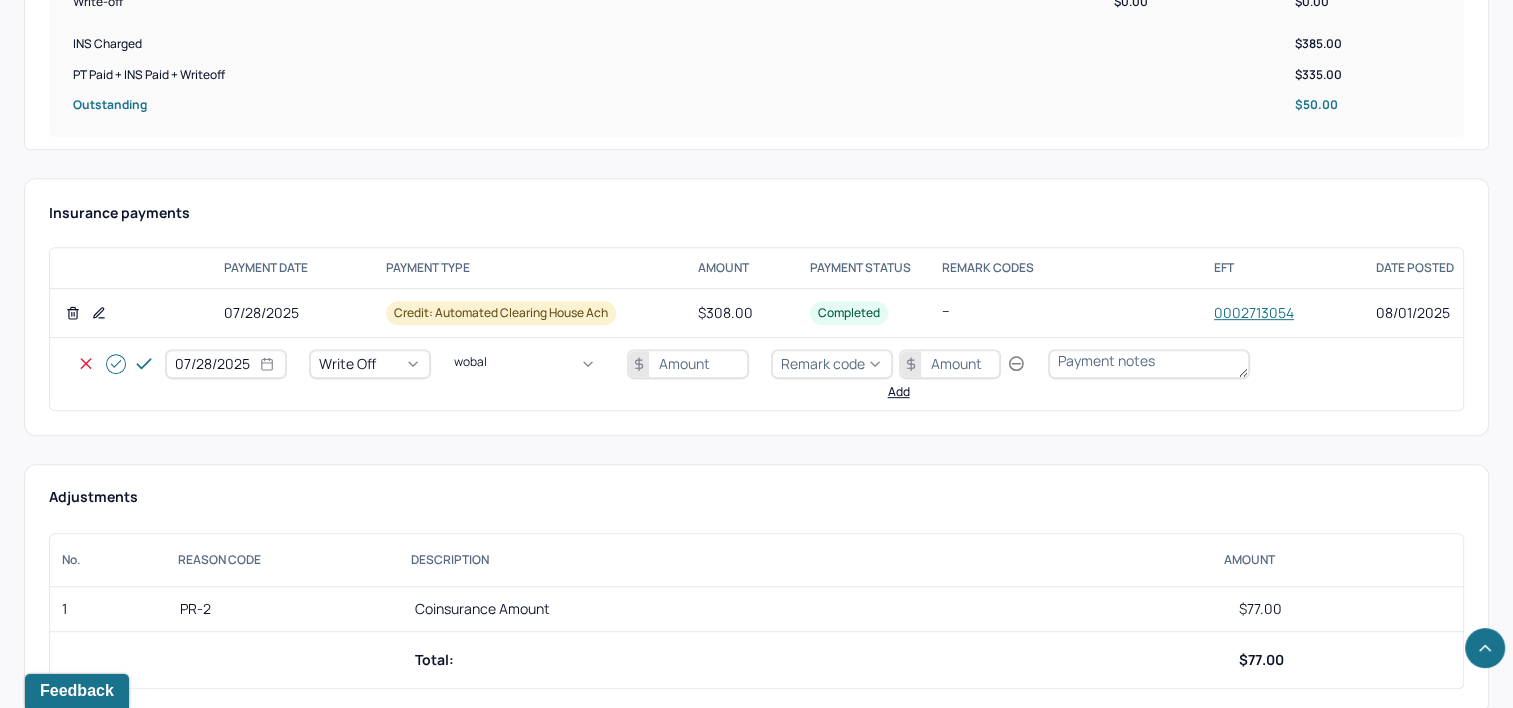 type 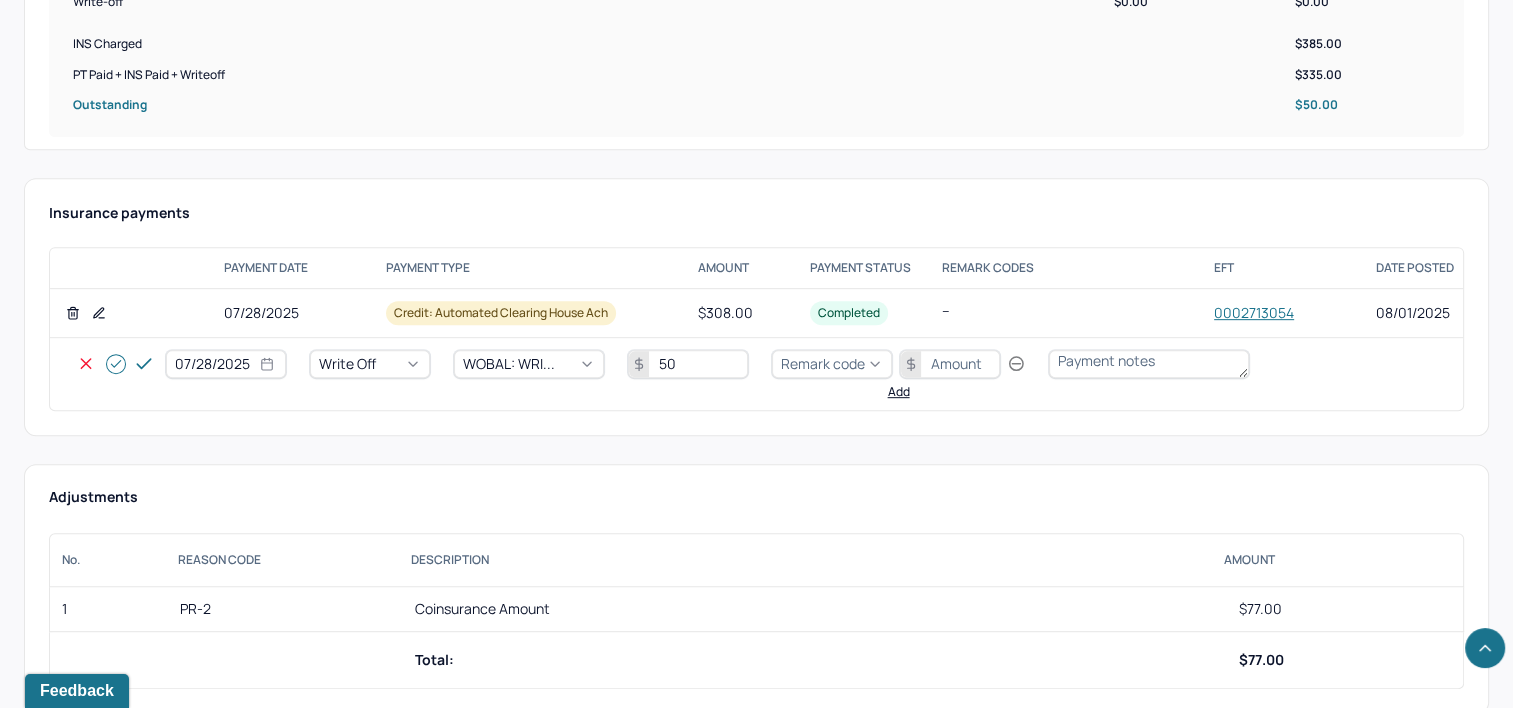 type on "50" 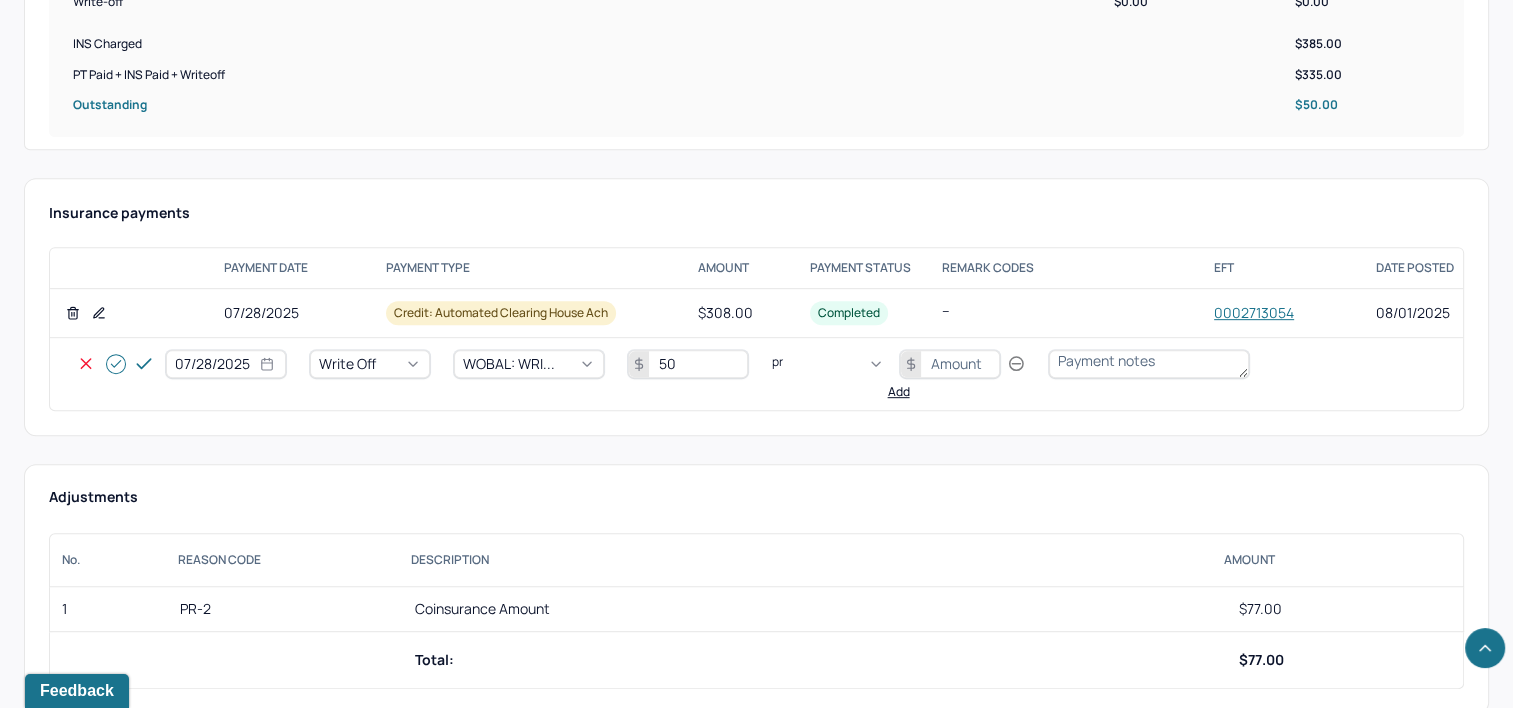 type on "pr2" 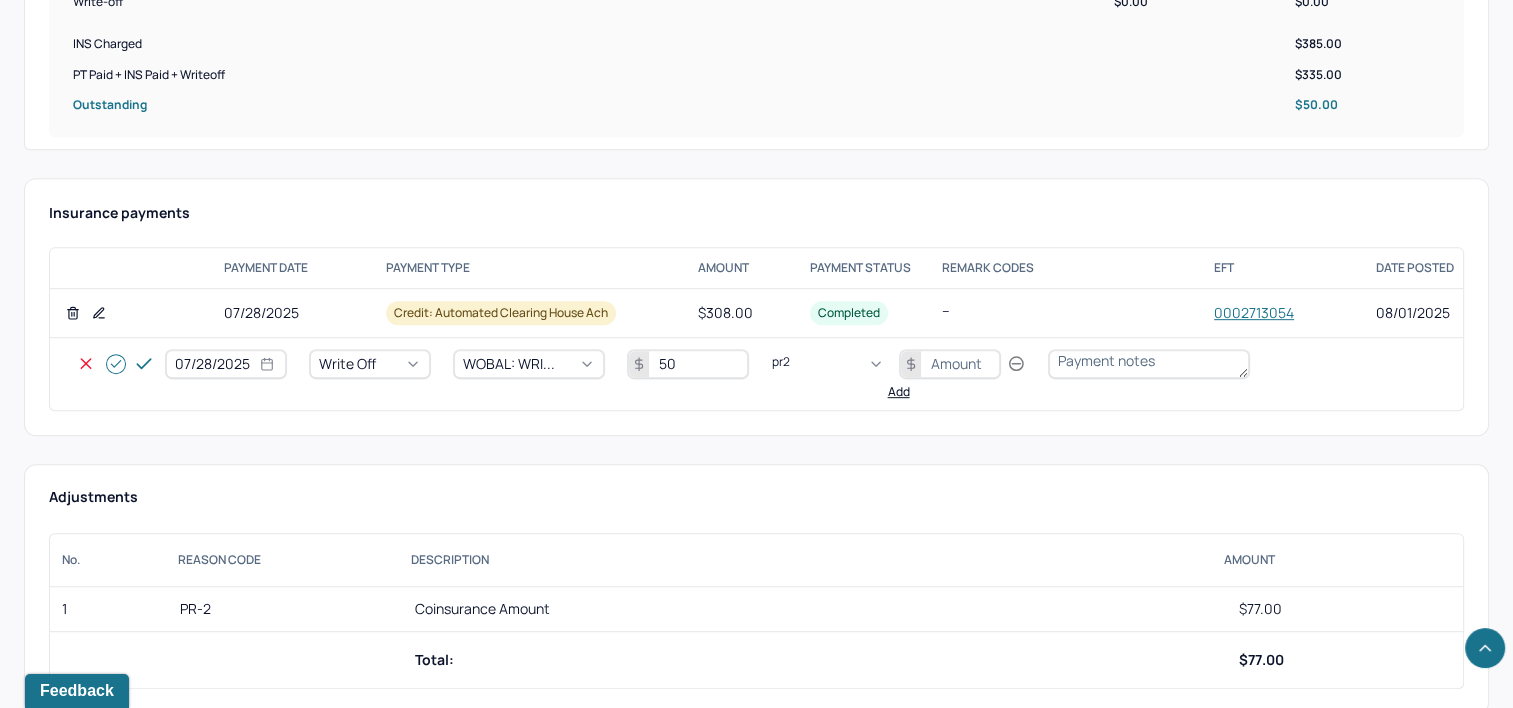 type 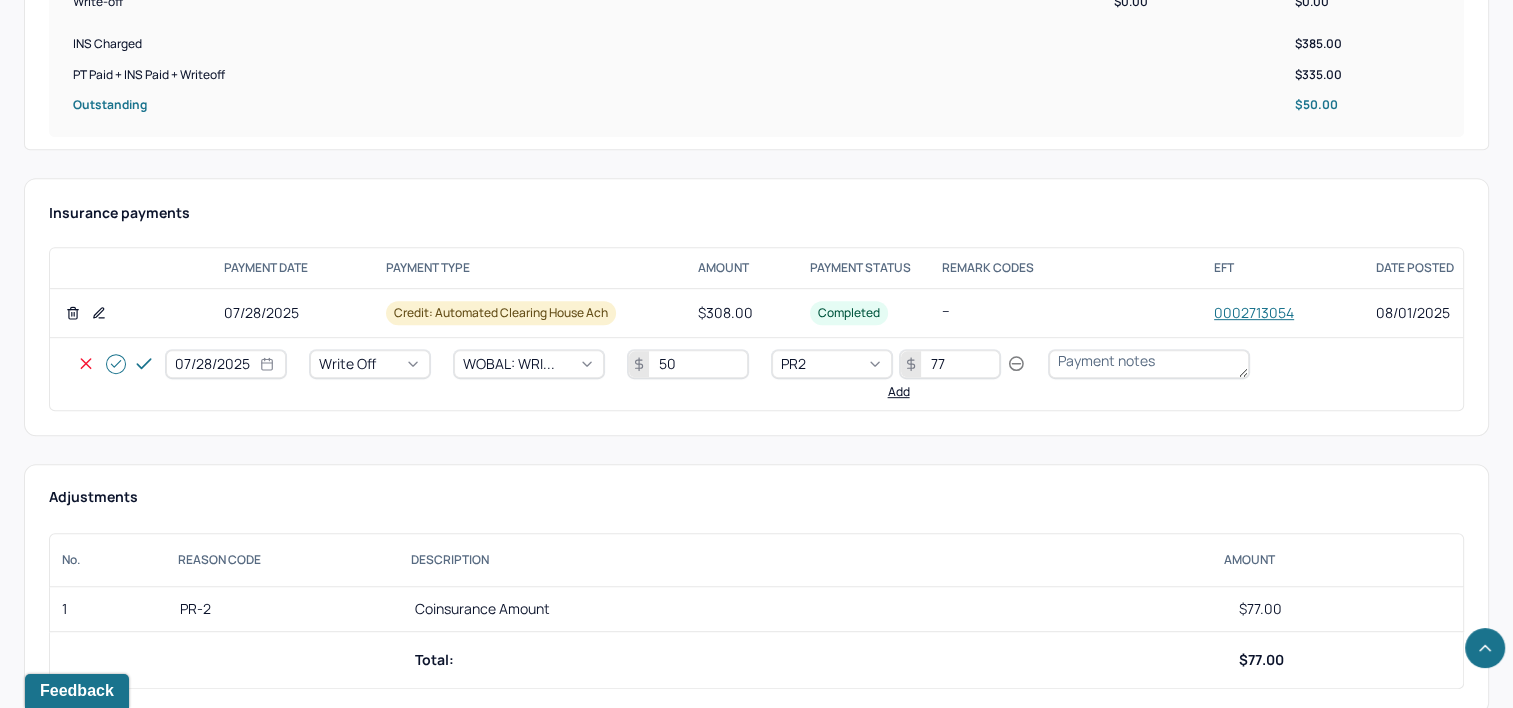 type on "77" 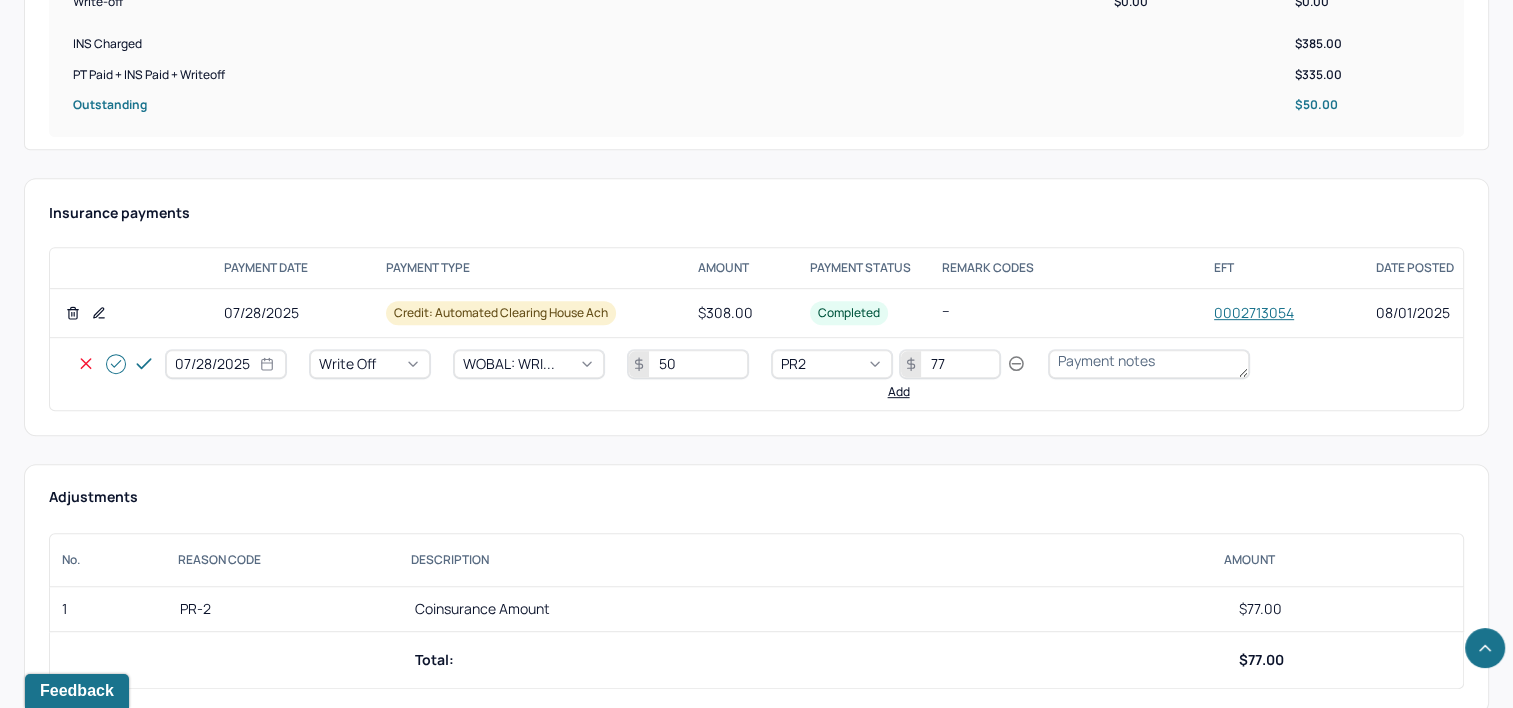 drag, startPoint x: 120, startPoint y: 363, endPoint x: 140, endPoint y: 367, distance: 20.396078 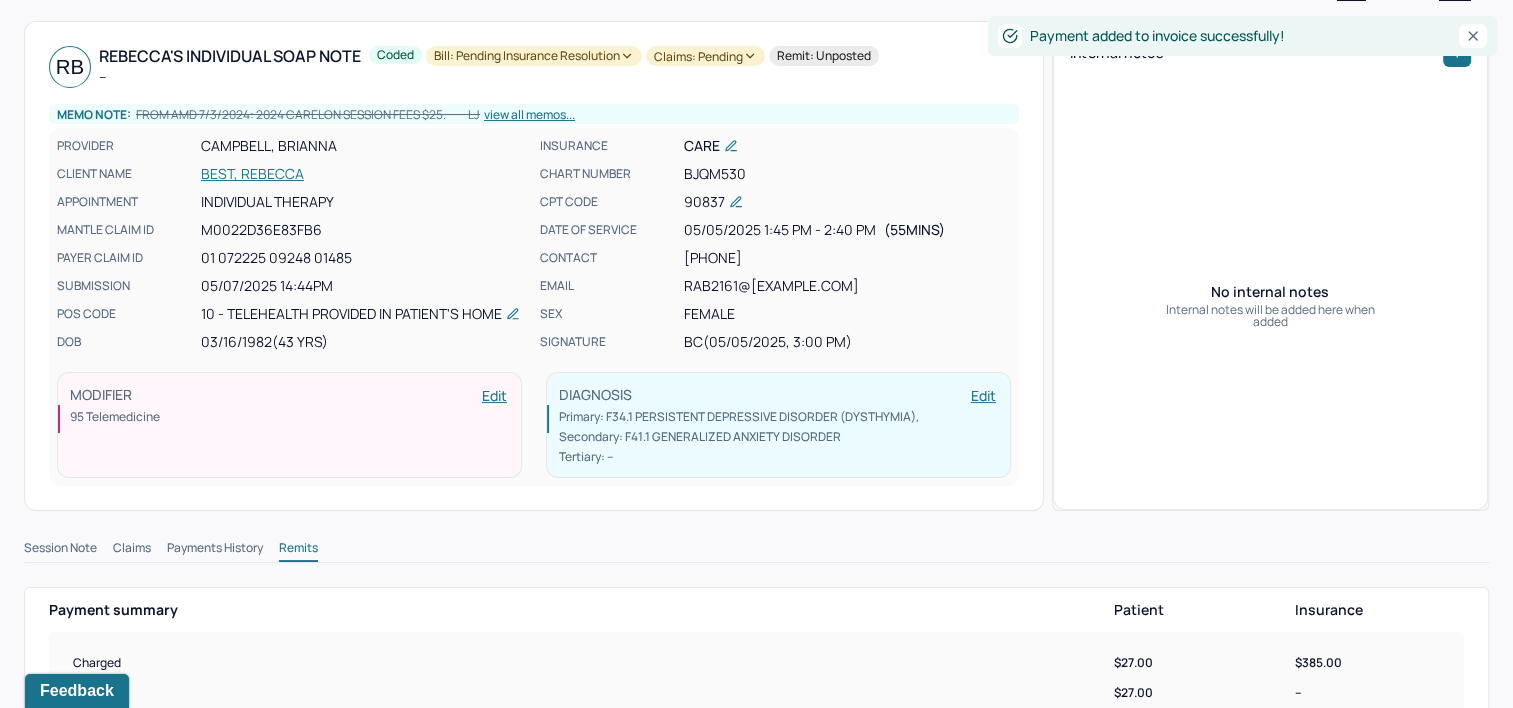 scroll, scrollTop: 0, scrollLeft: 0, axis: both 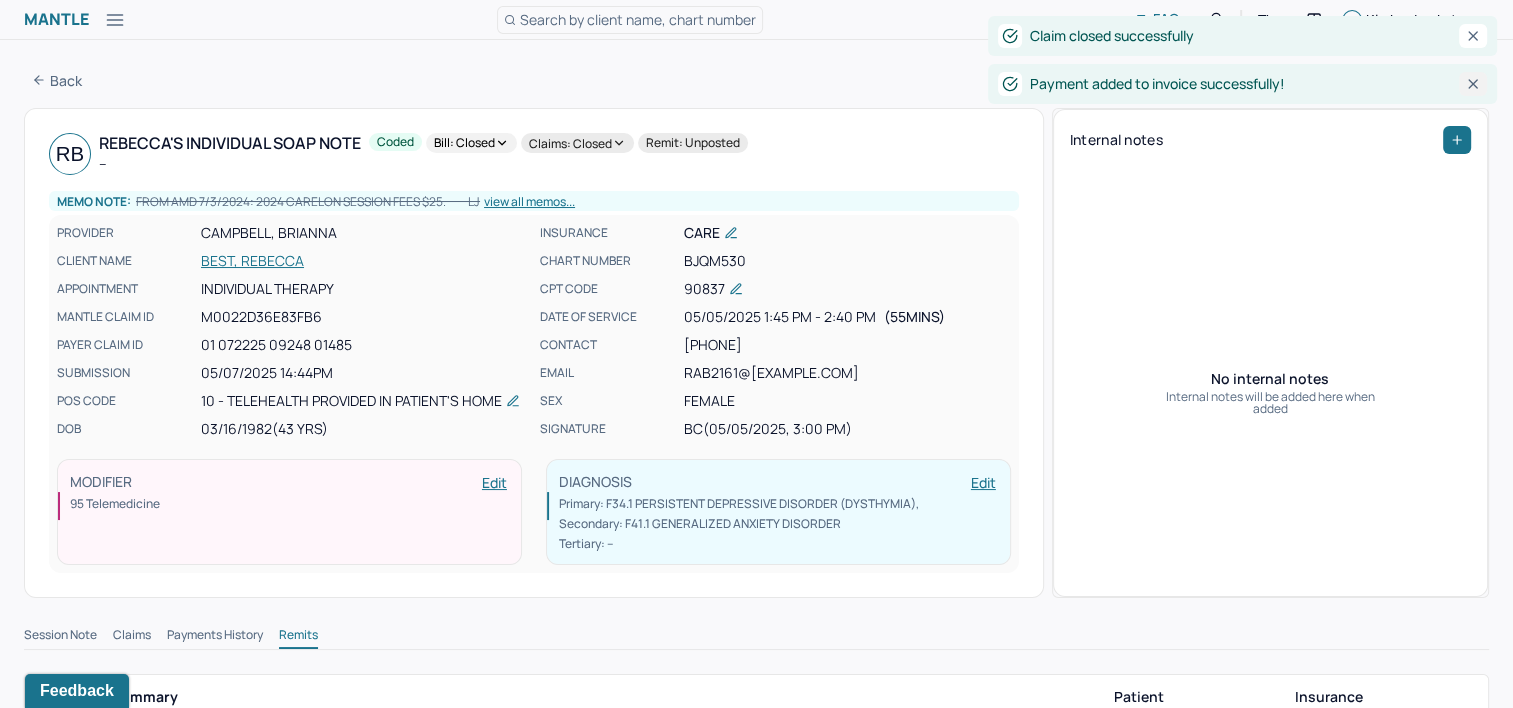 click 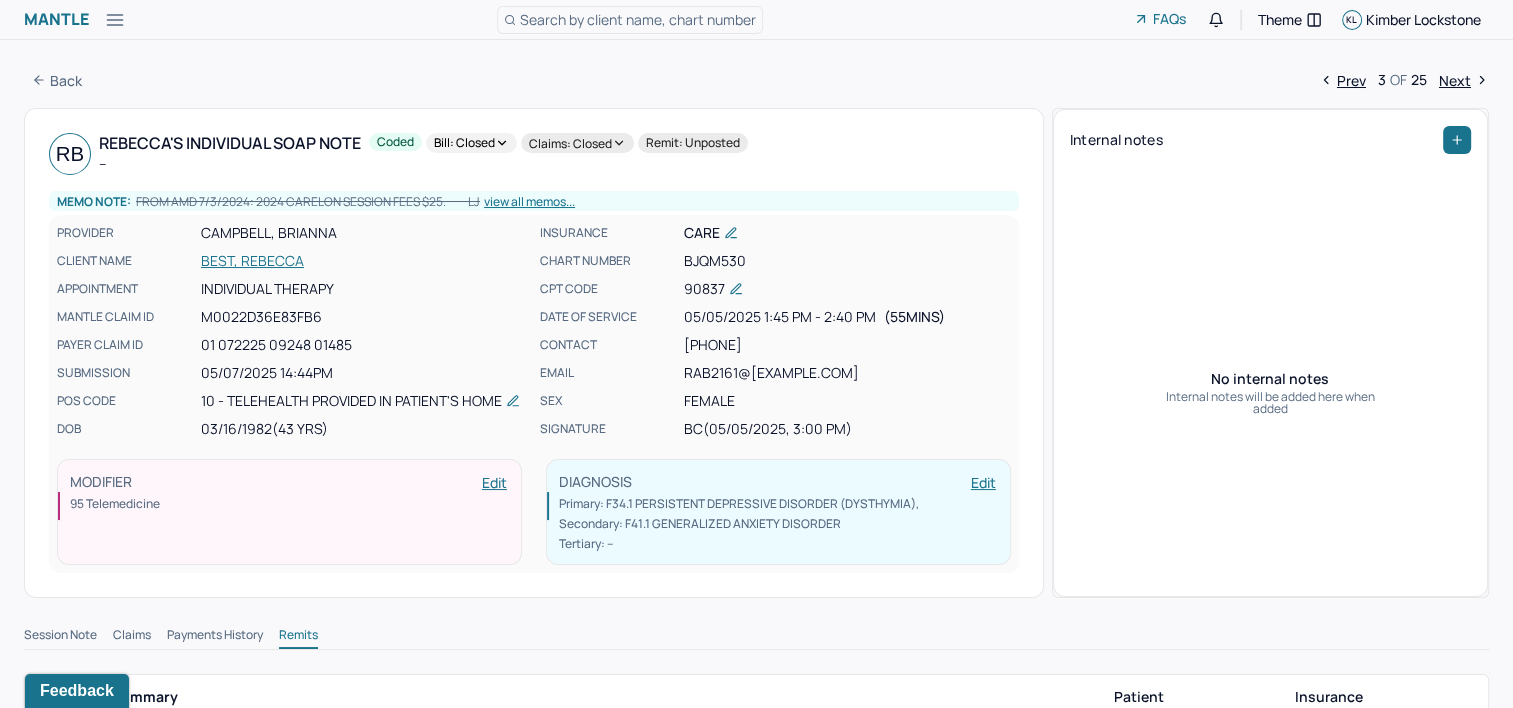 click on "Next" at bounding box center (1464, 80) 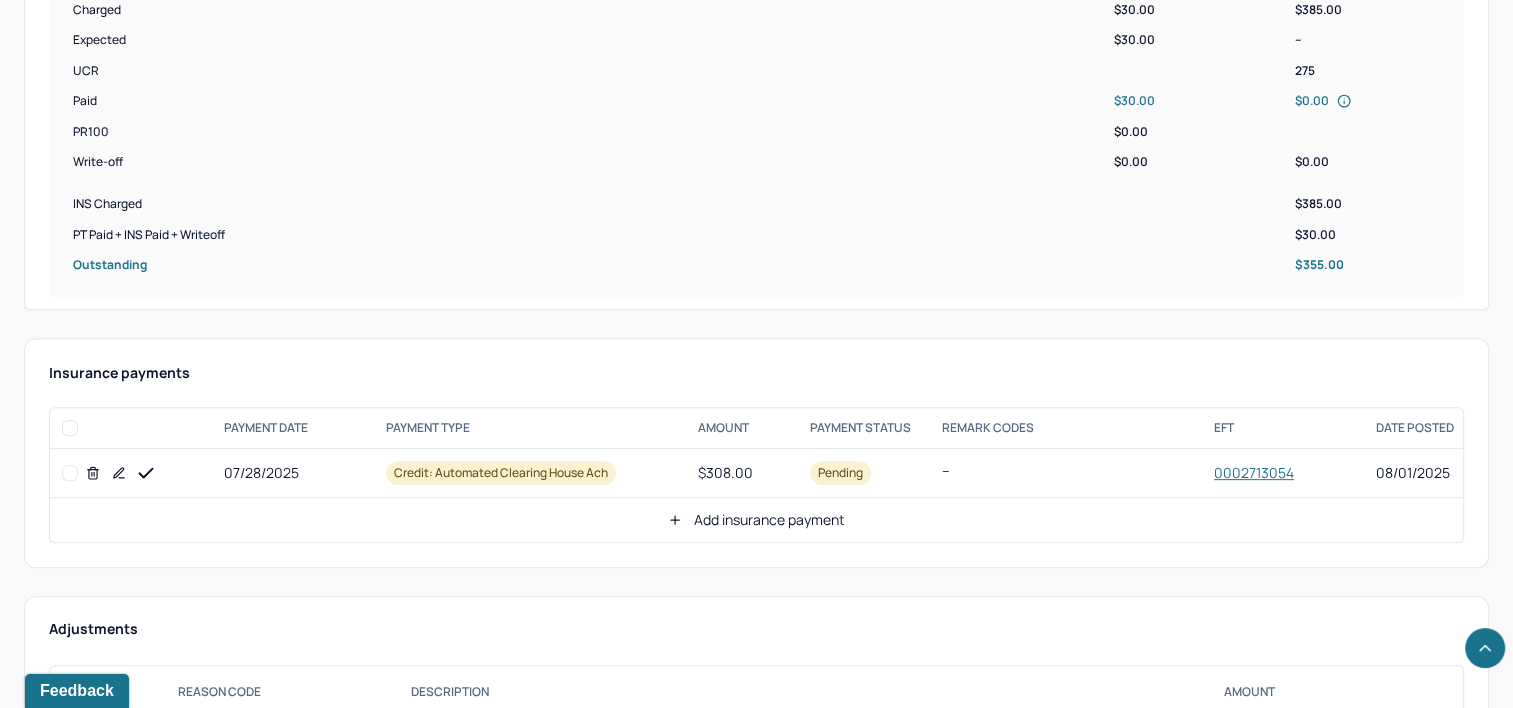 scroll, scrollTop: 760, scrollLeft: 0, axis: vertical 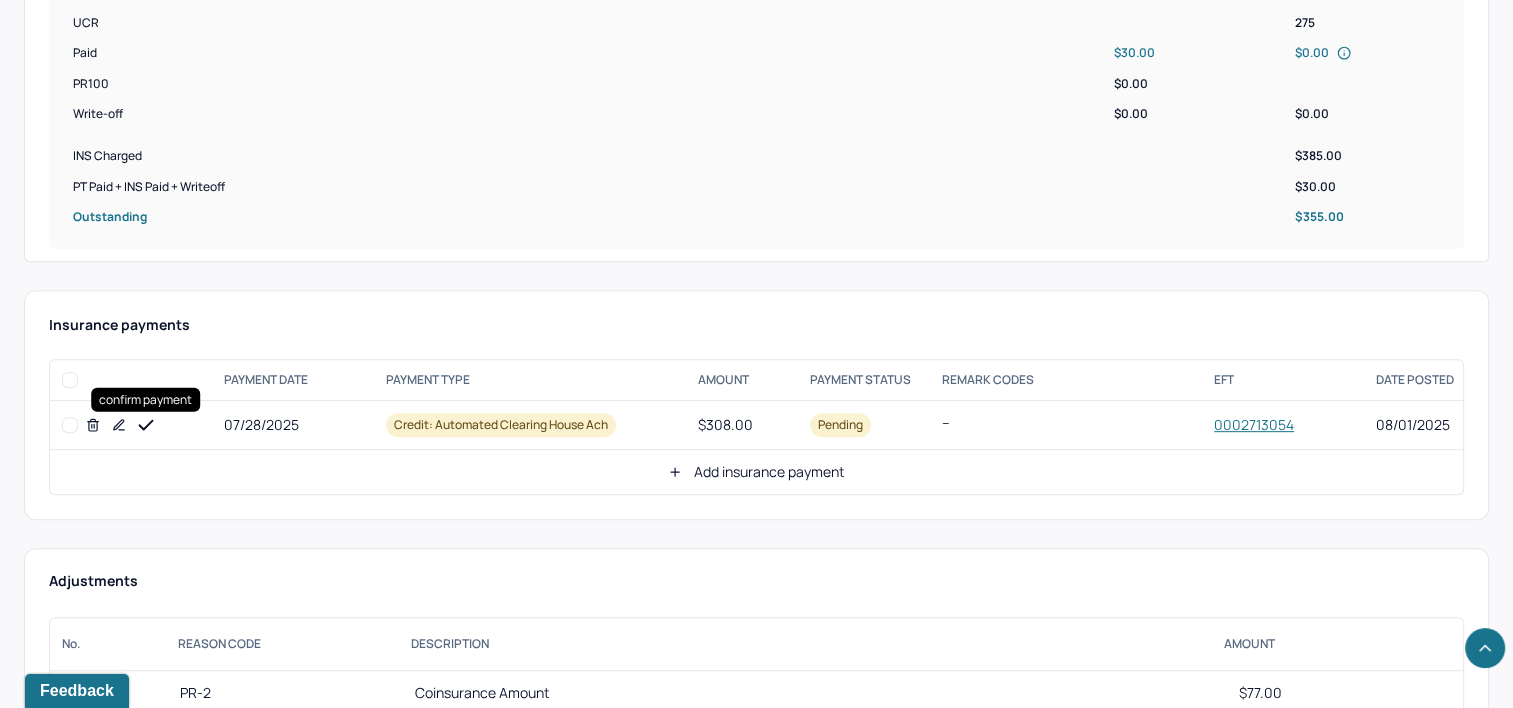 click 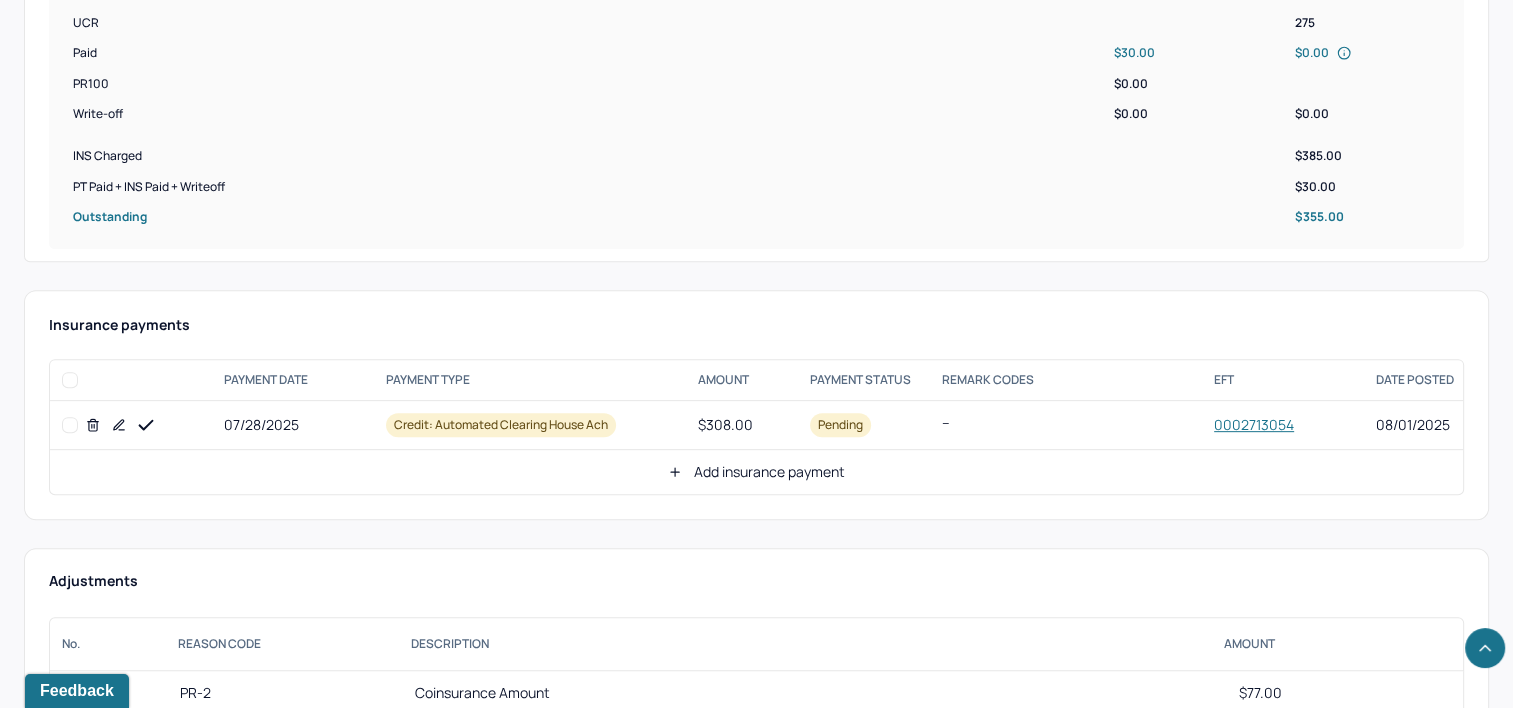 click on "Add insurance payment" at bounding box center [756, 472] 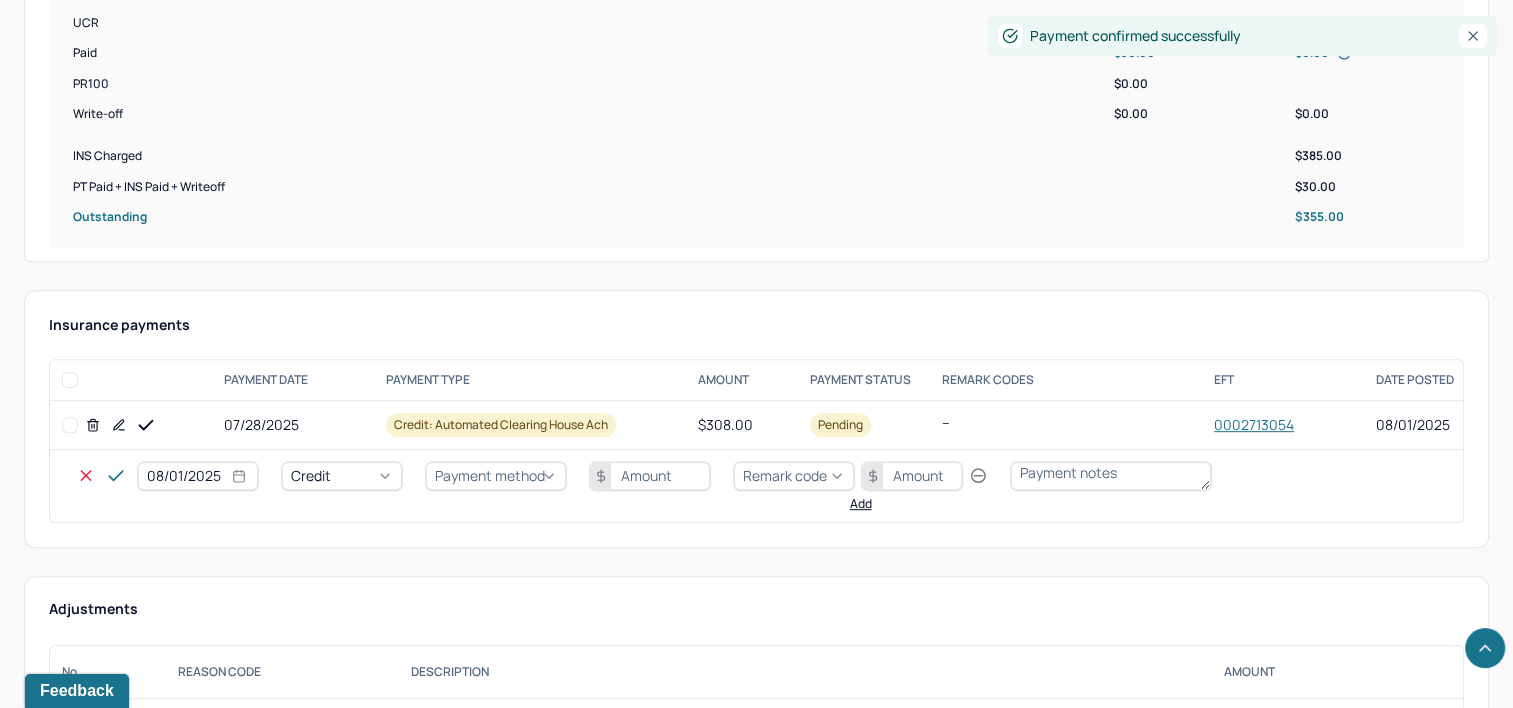 select on "7" 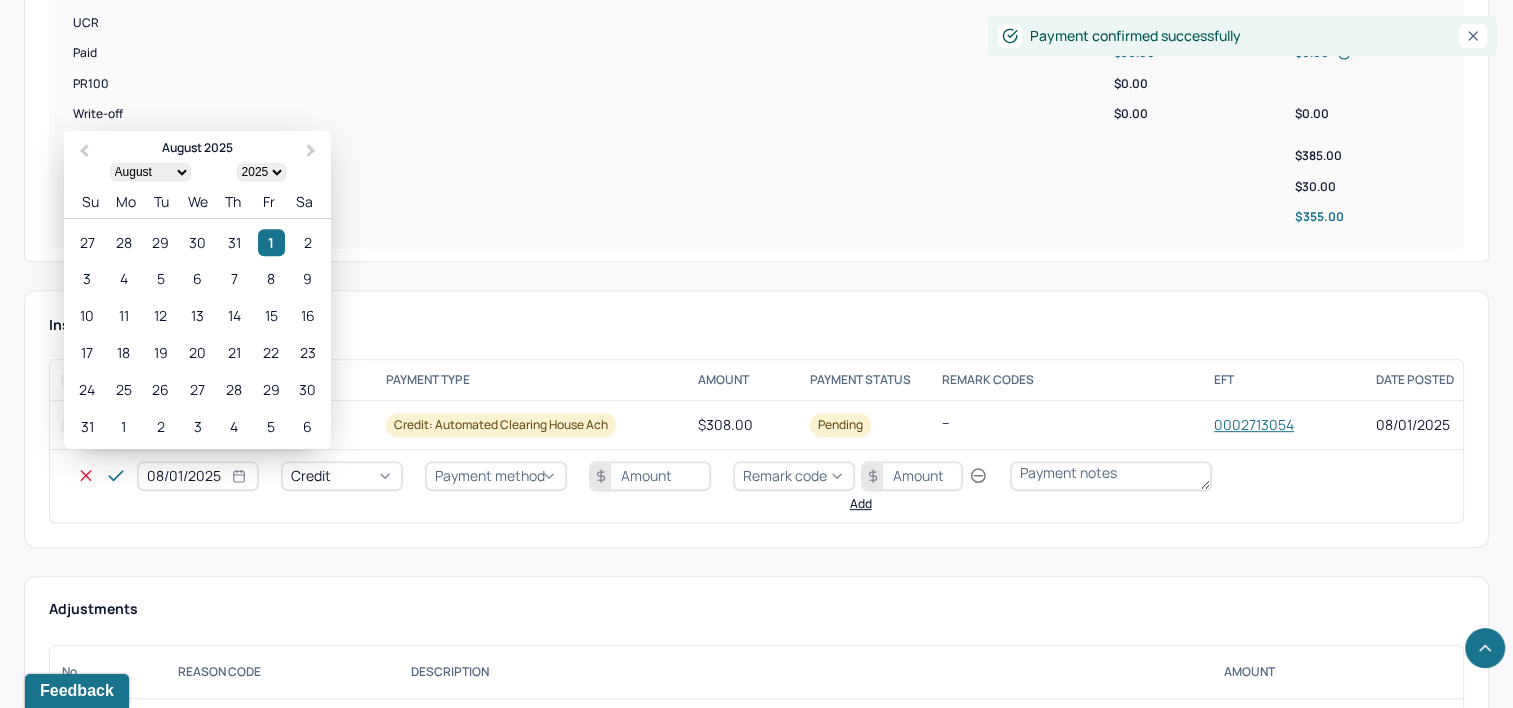 click on "08/01/2025" at bounding box center [198, 476] 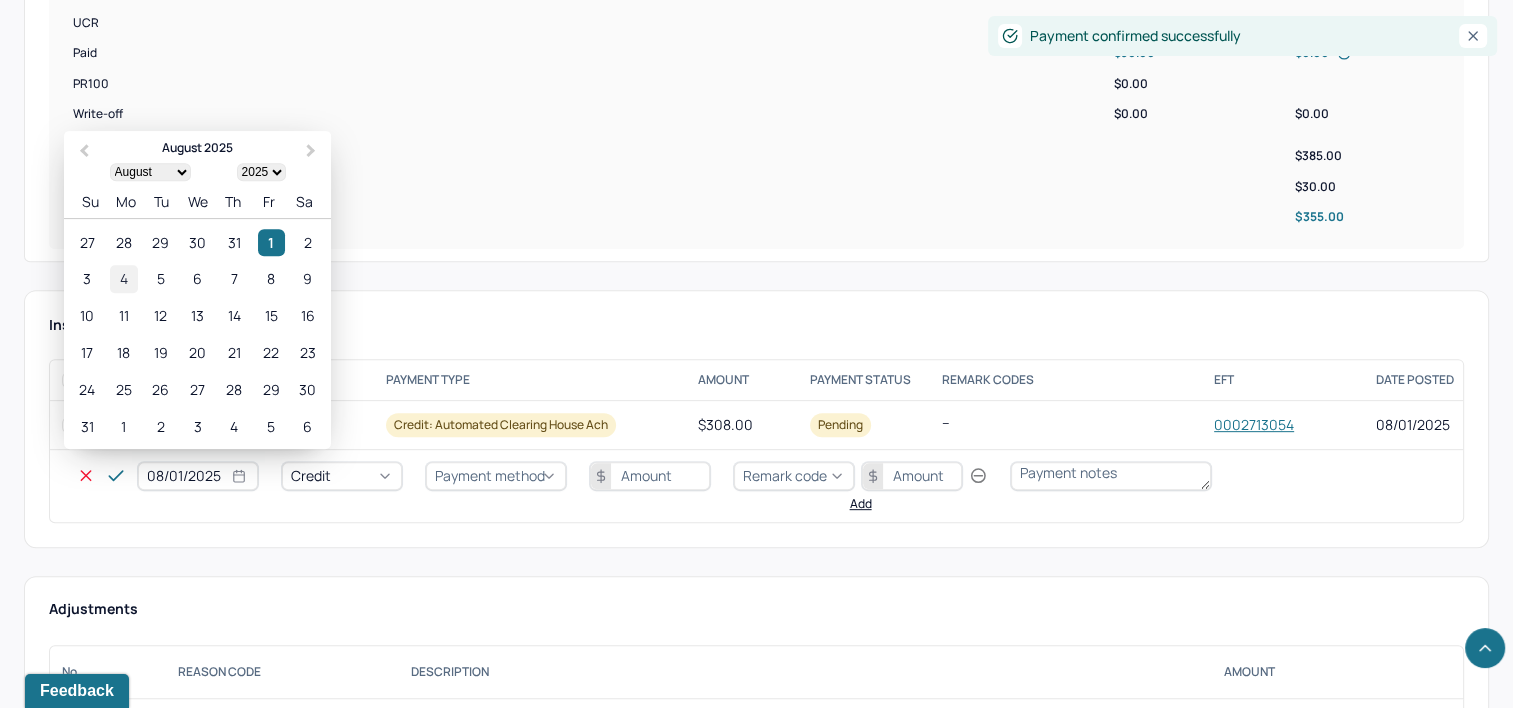 select on "7" 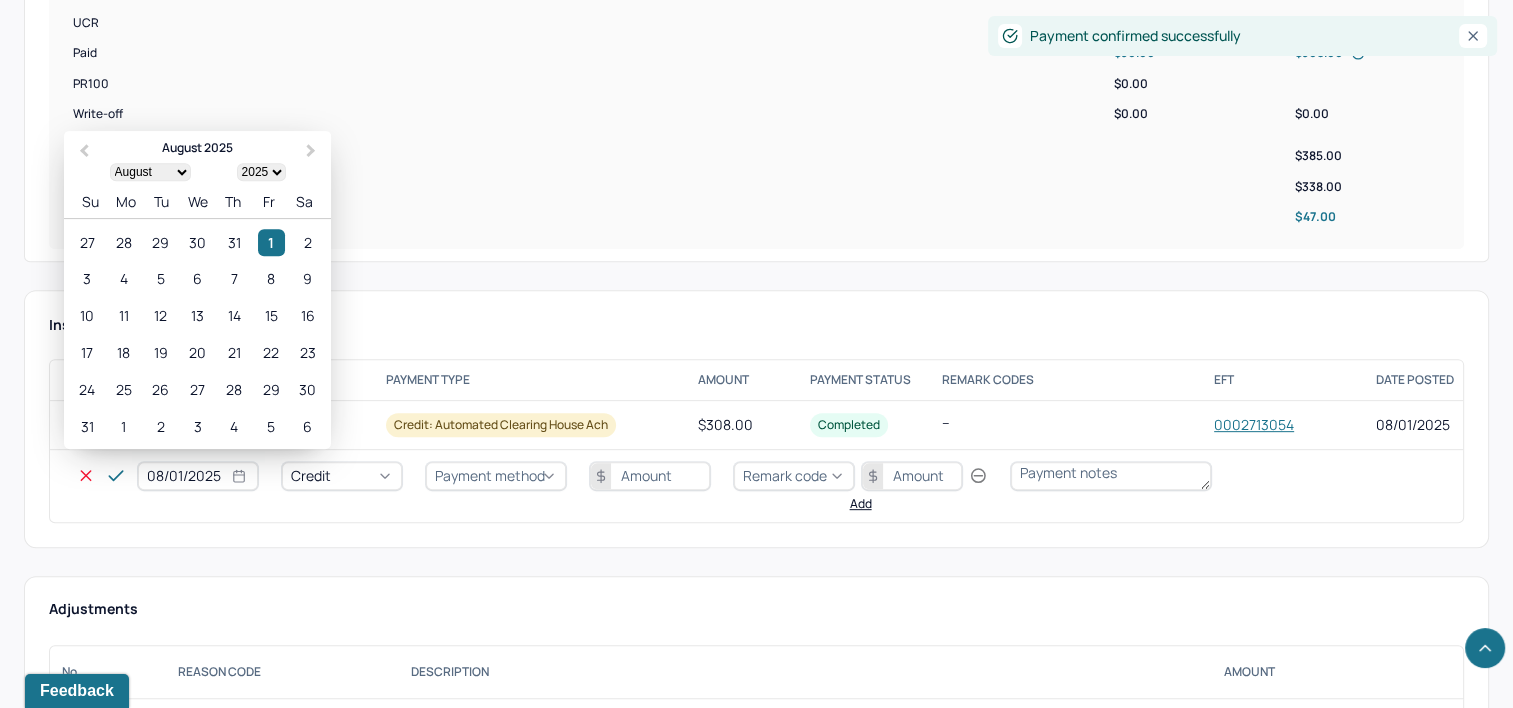 click on "28" at bounding box center (123, 242) 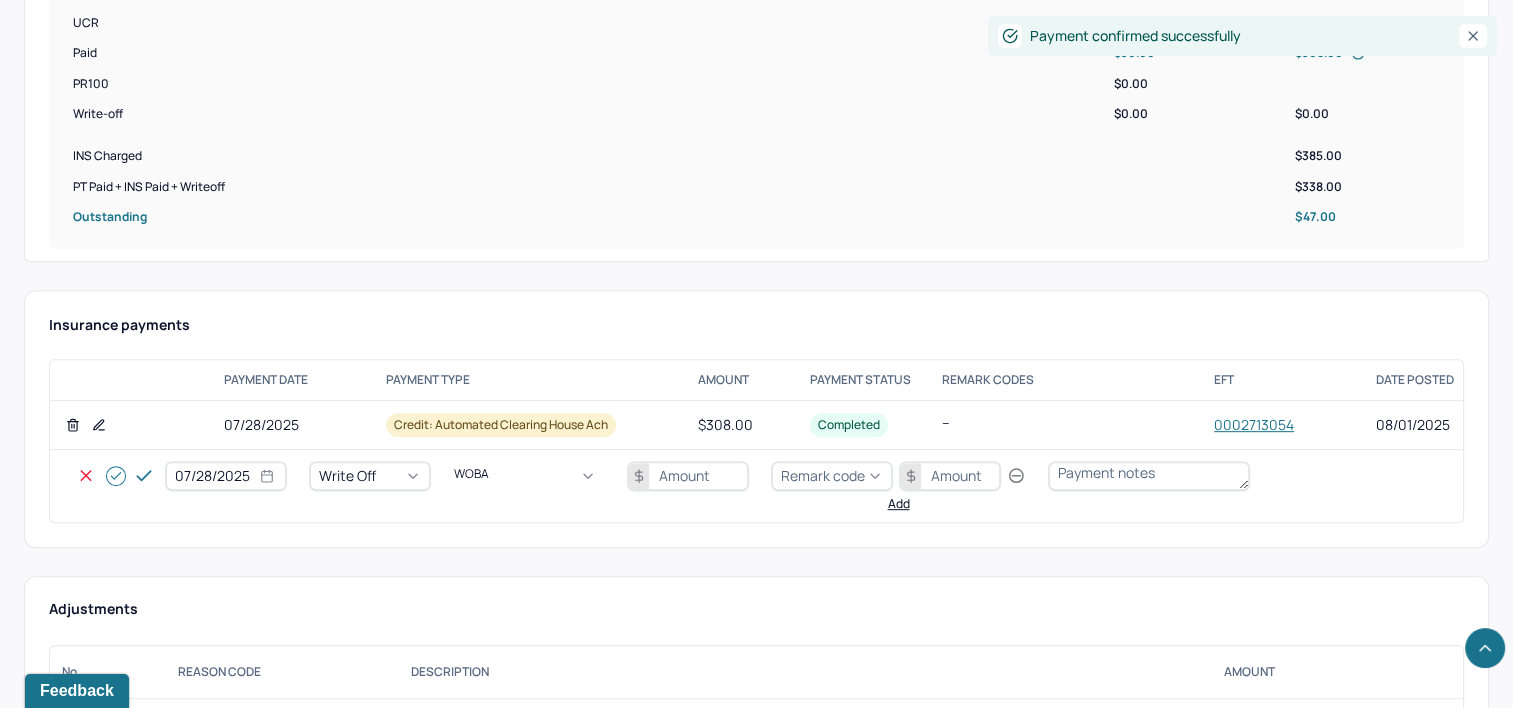 type on "WOBAL" 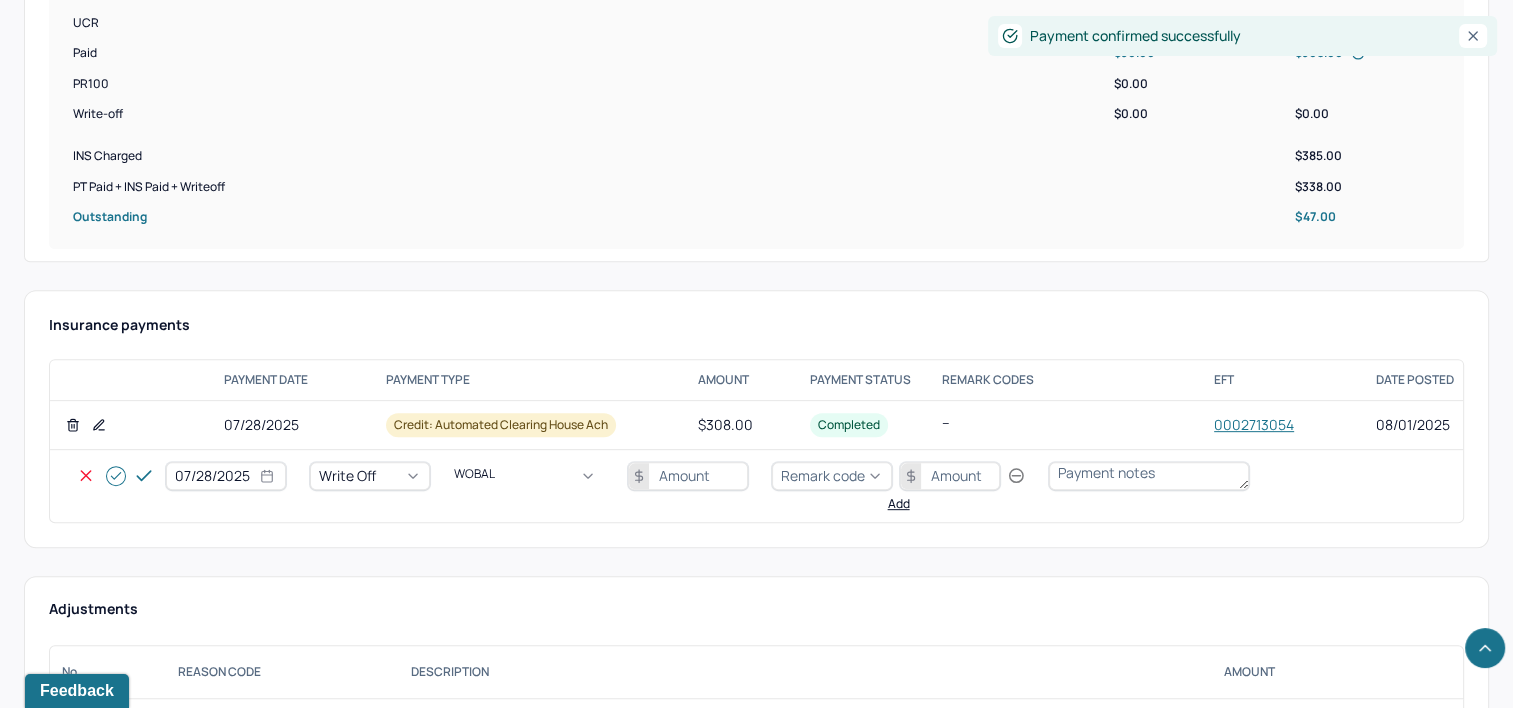 type 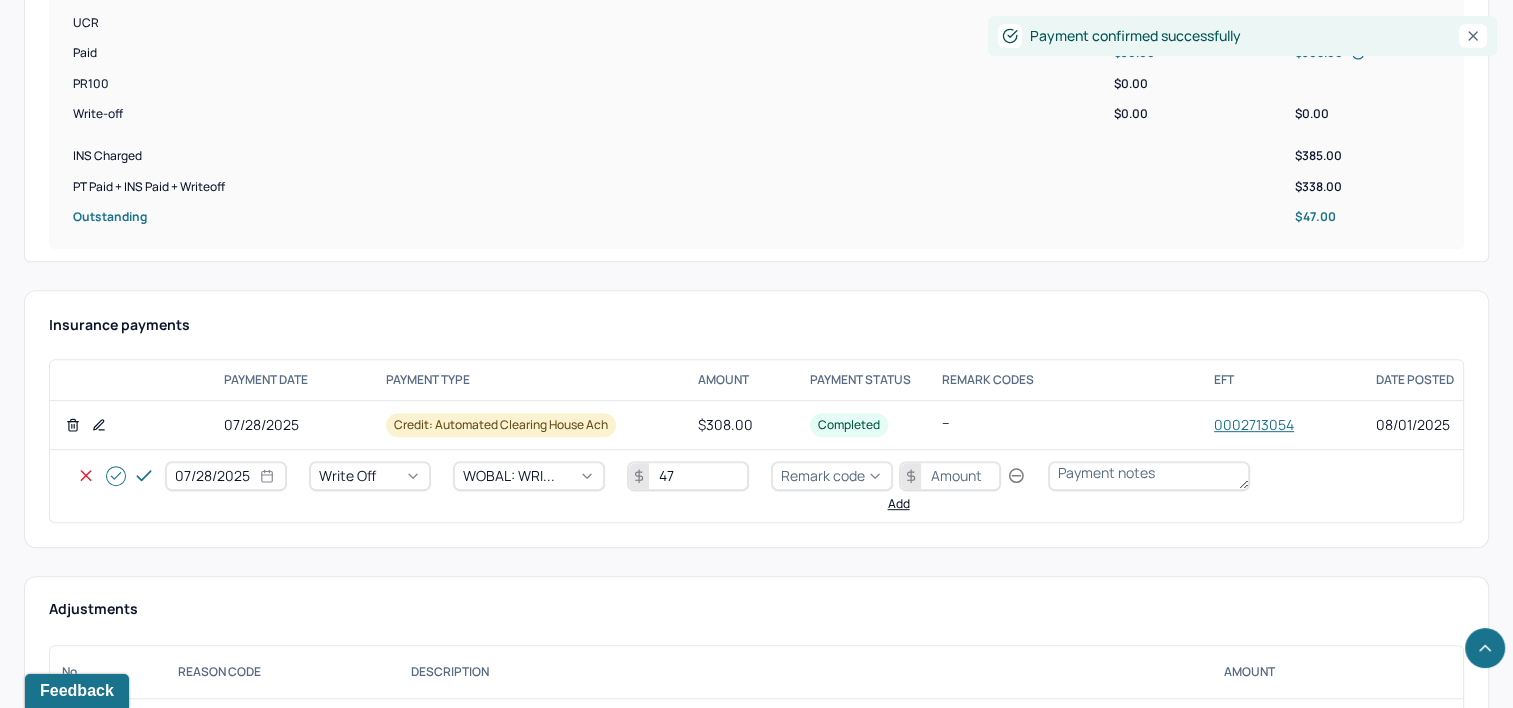 type on "47" 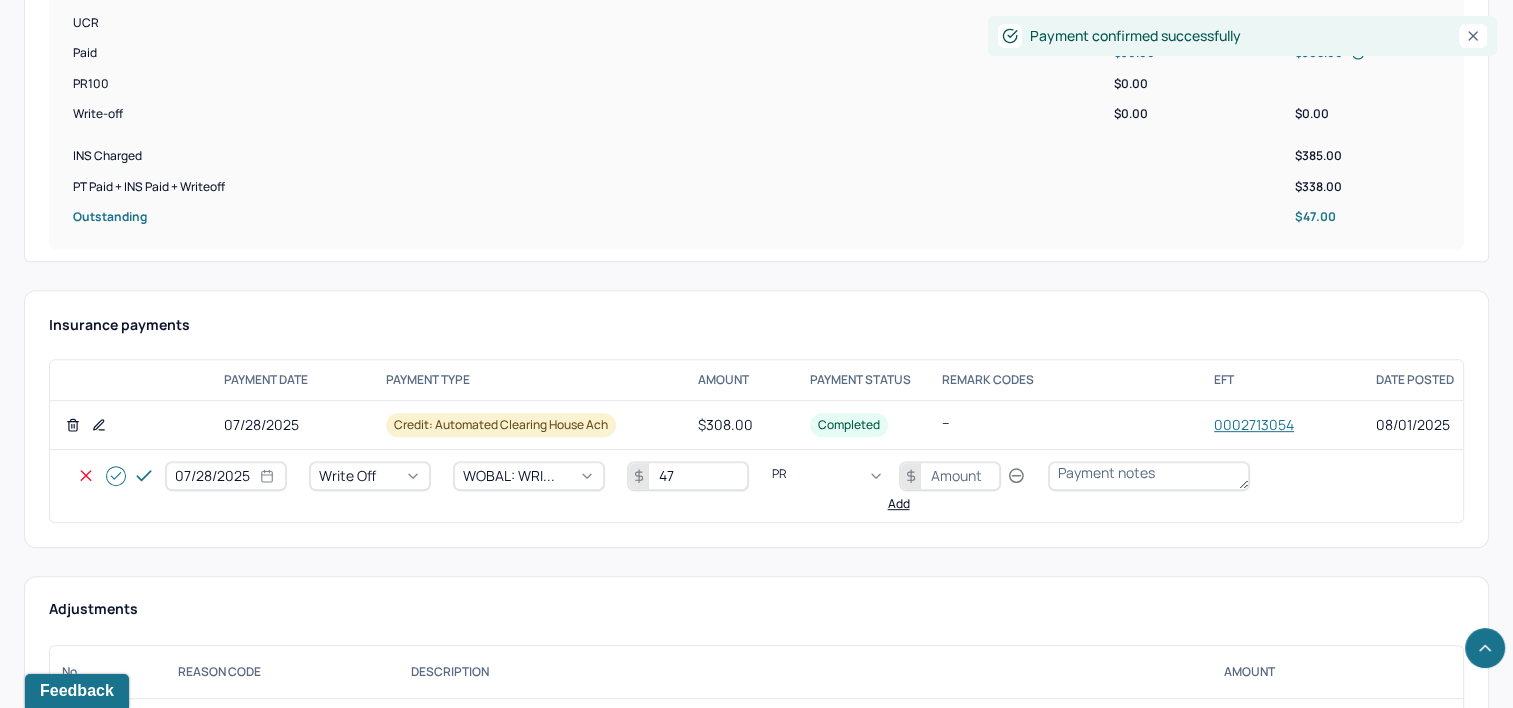 type on "PR2" 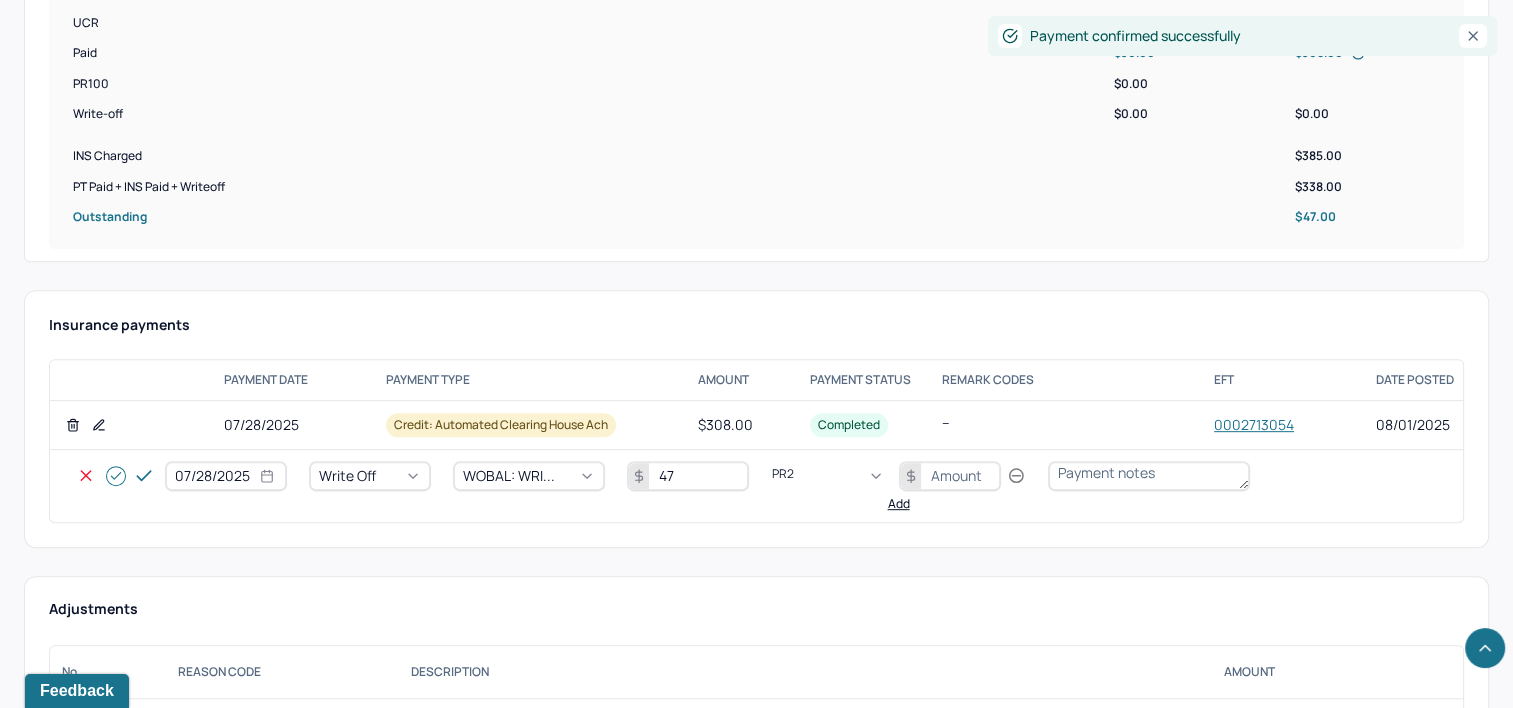 type 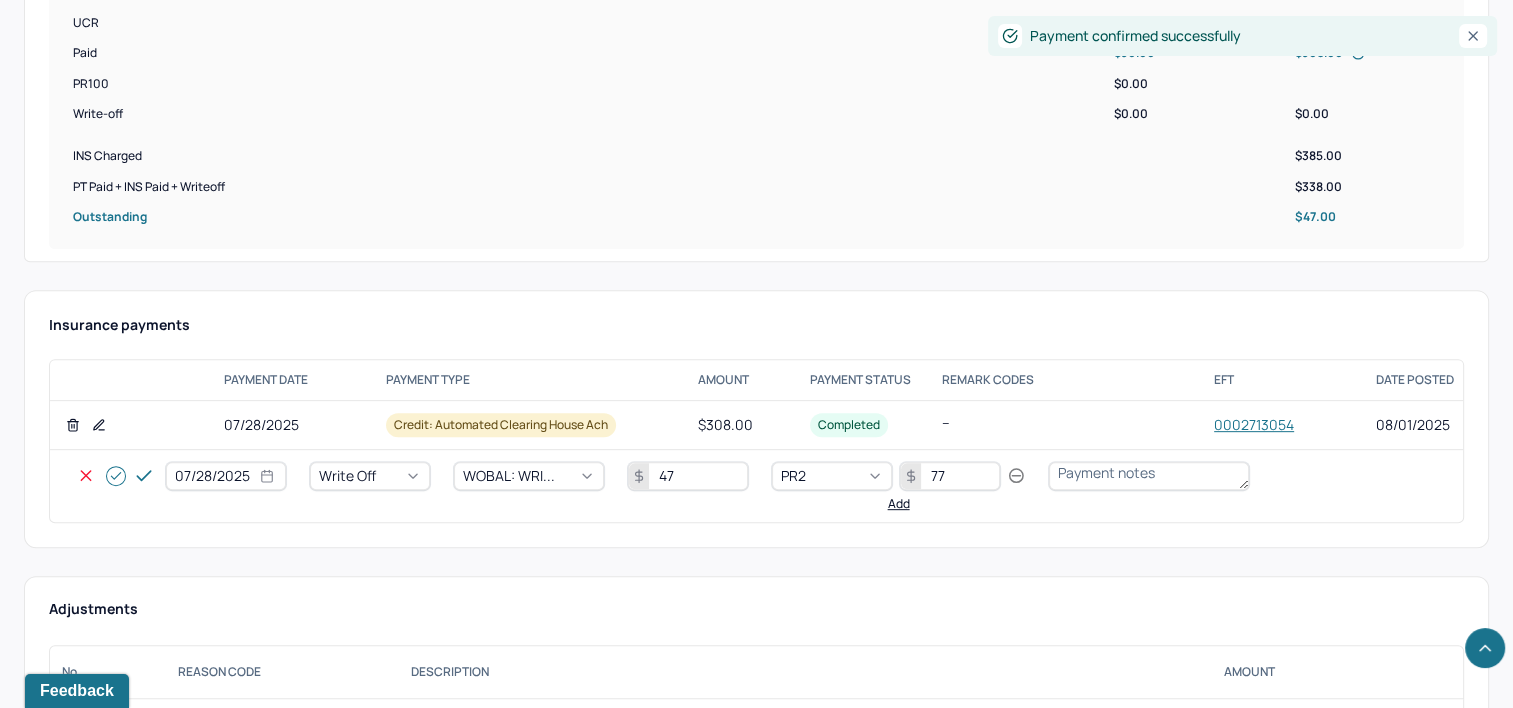 type on "77" 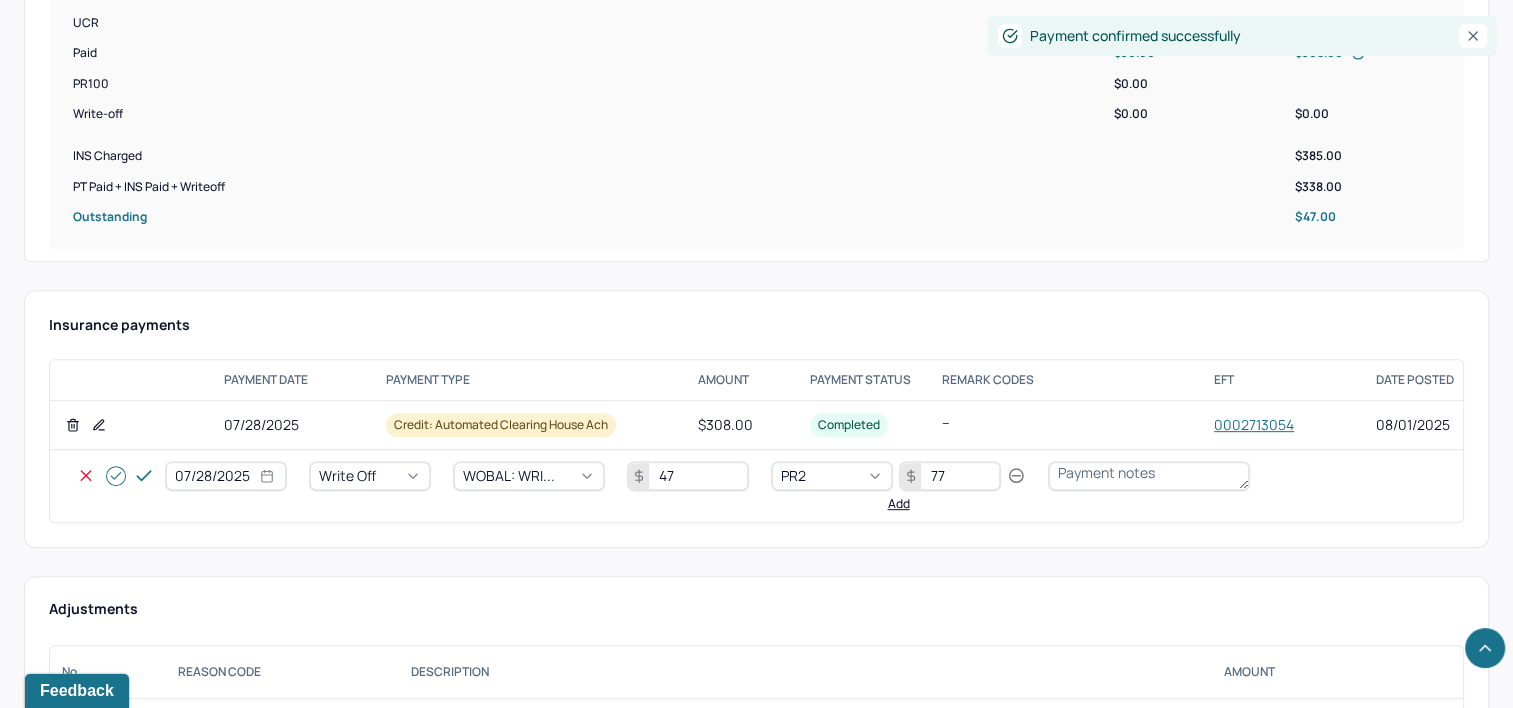 type 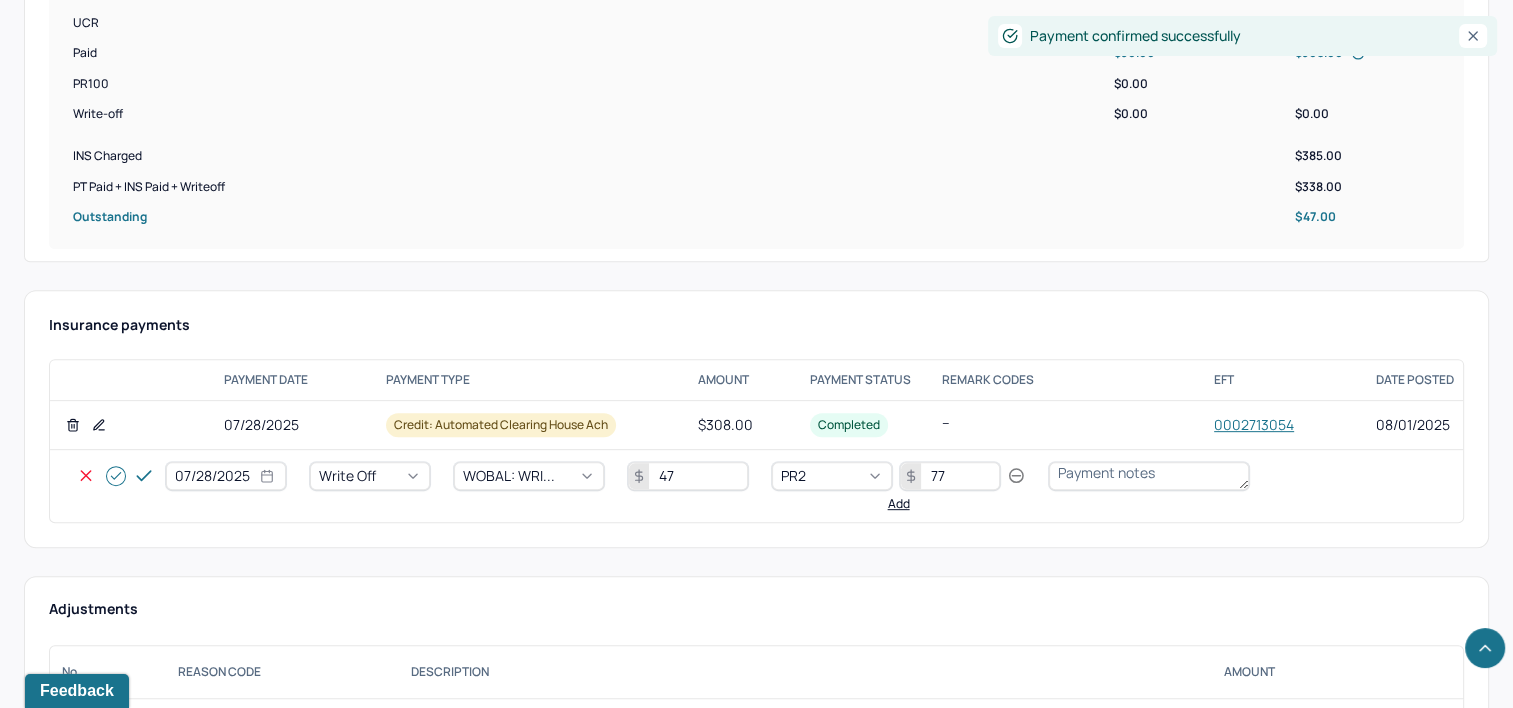 click 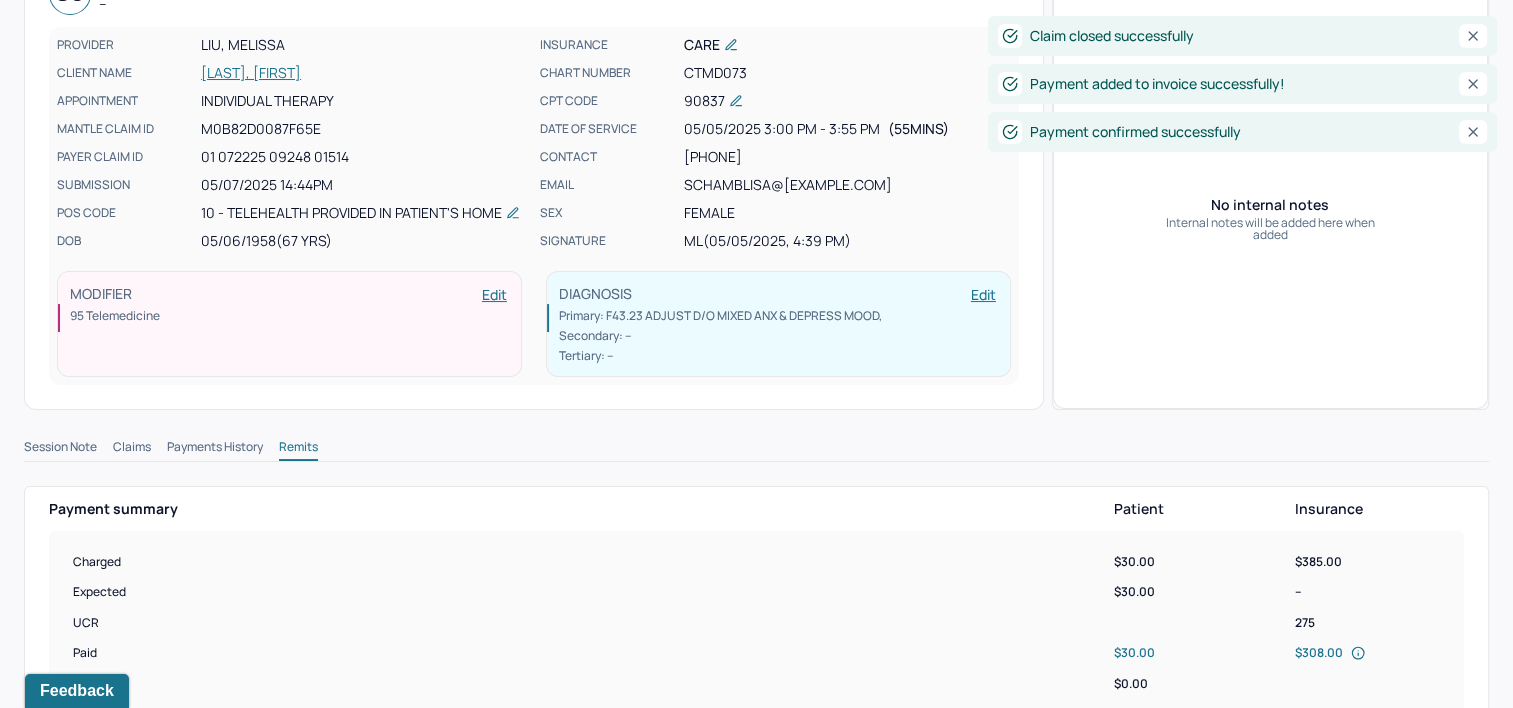 scroll, scrollTop: 0, scrollLeft: 0, axis: both 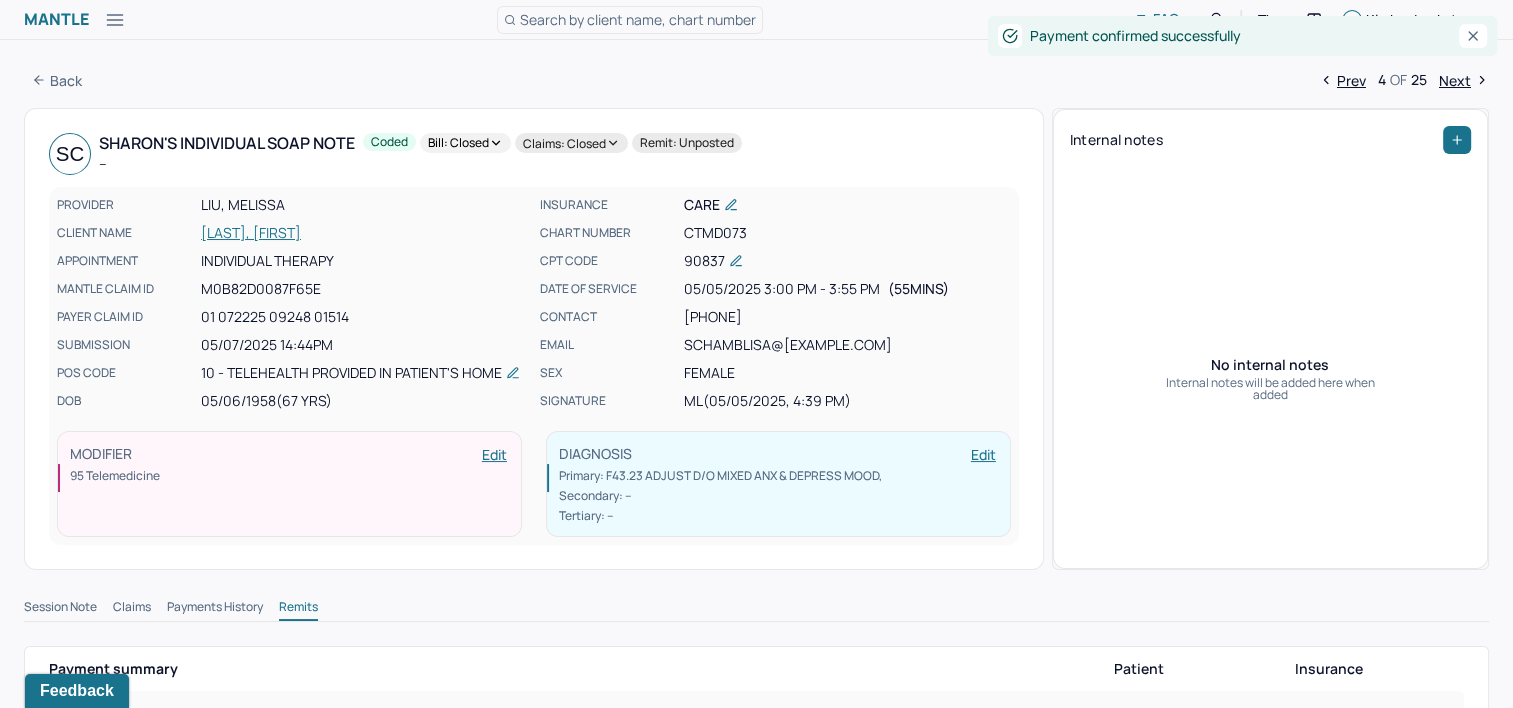 click on "Next" at bounding box center [1464, 80] 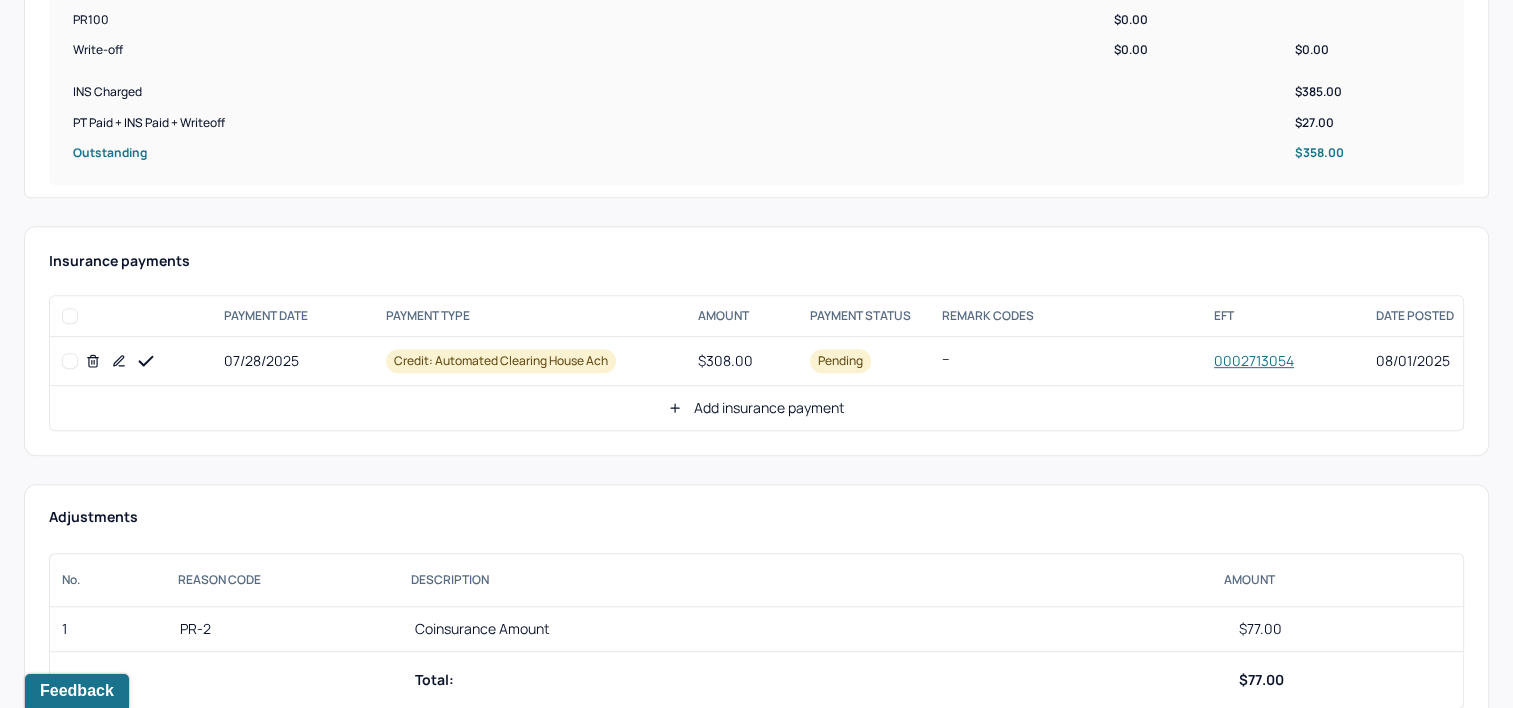 scroll, scrollTop: 900, scrollLeft: 0, axis: vertical 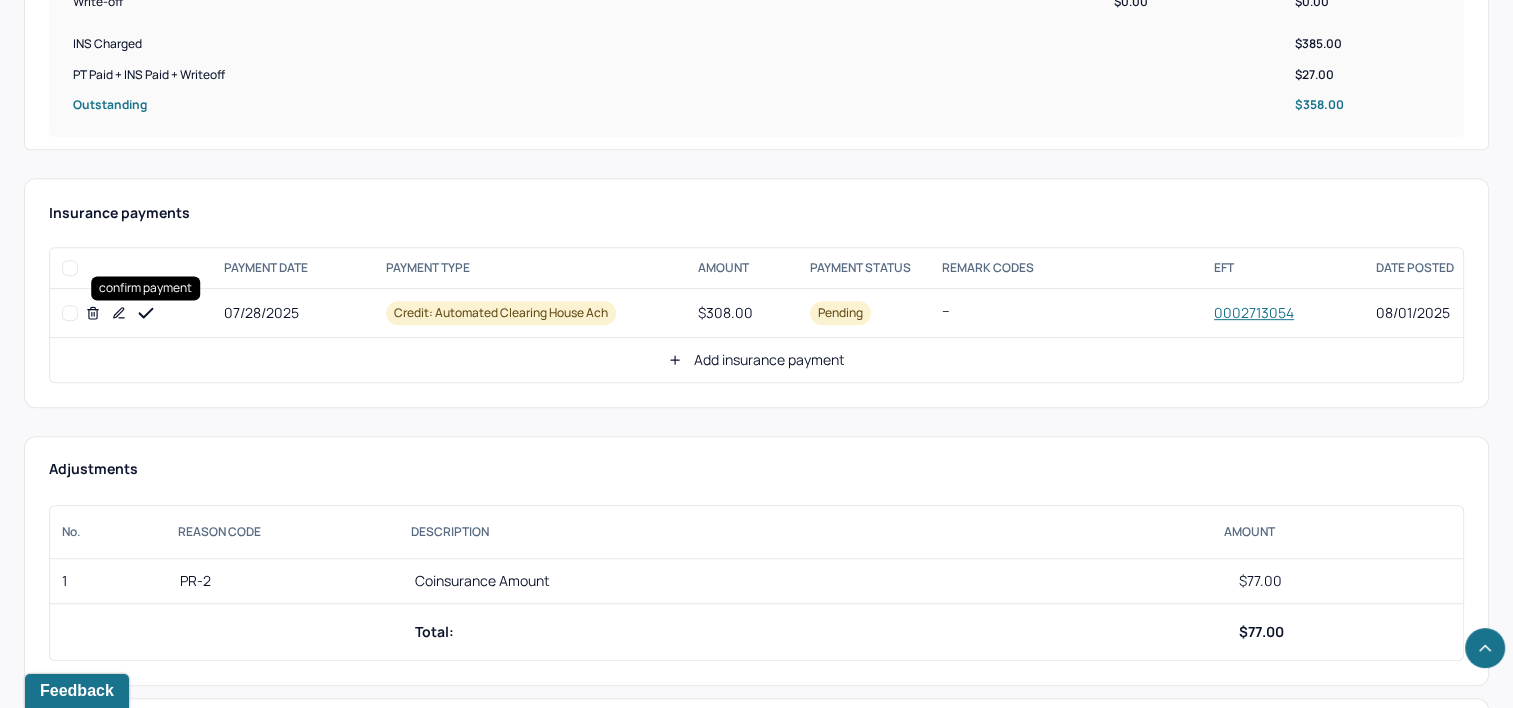 click 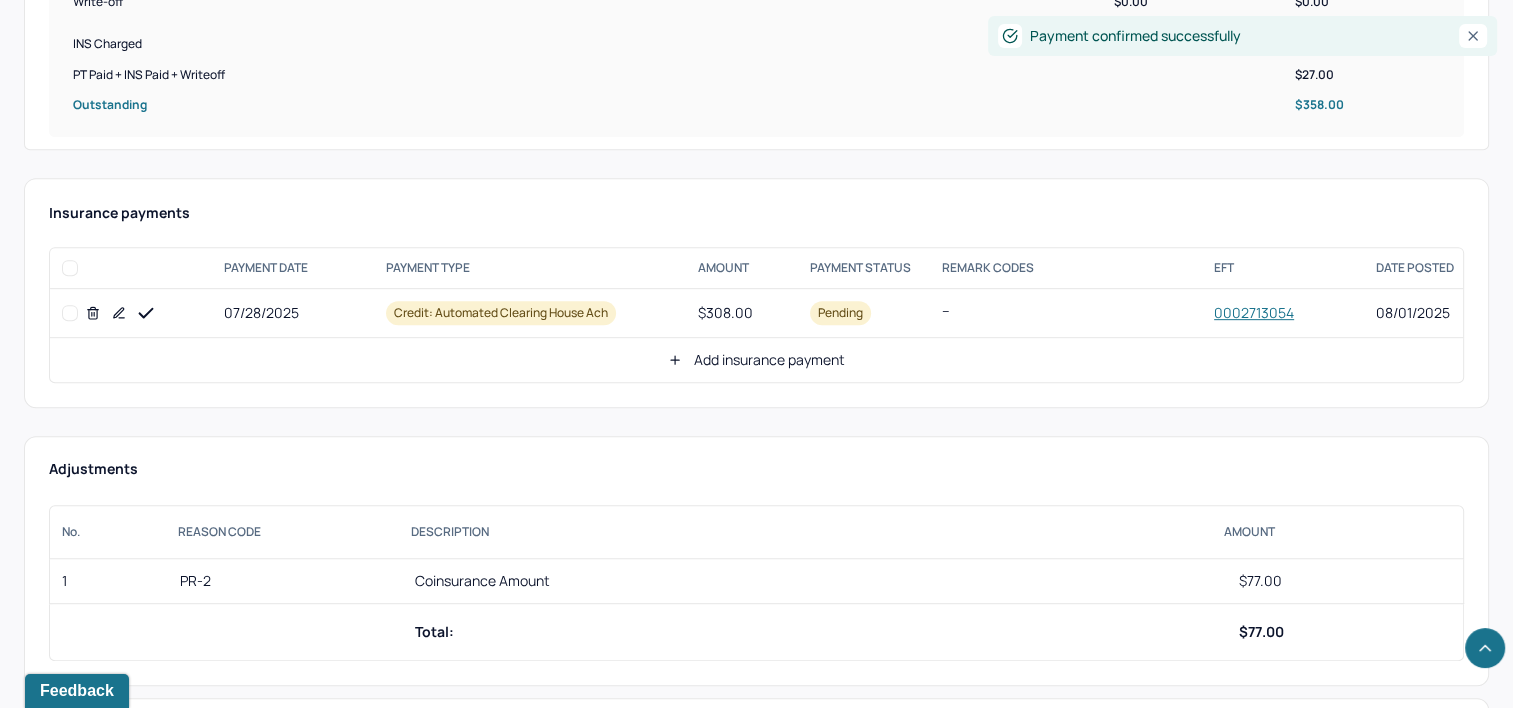 click on "Add insurance payment" at bounding box center (756, 360) 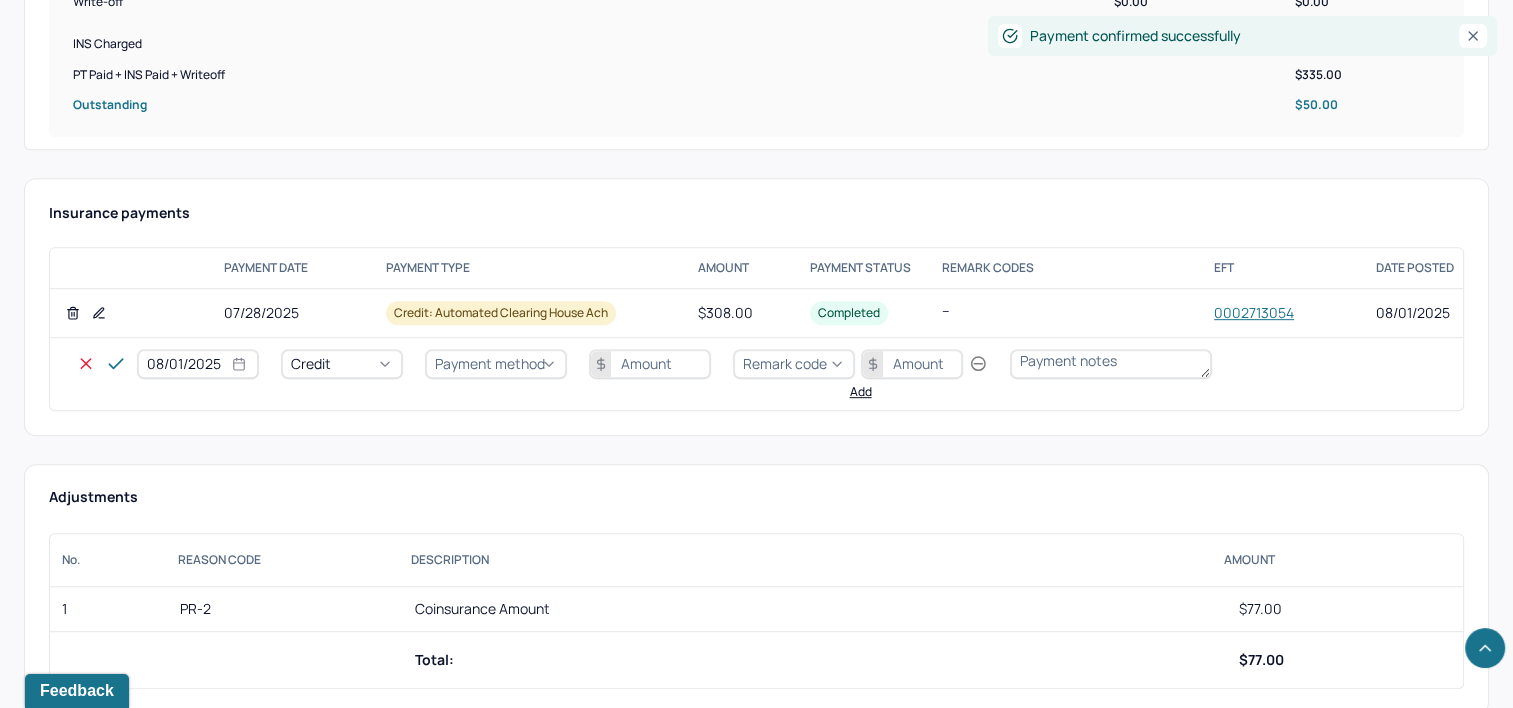 click on "08/01/2025" at bounding box center (198, 364) 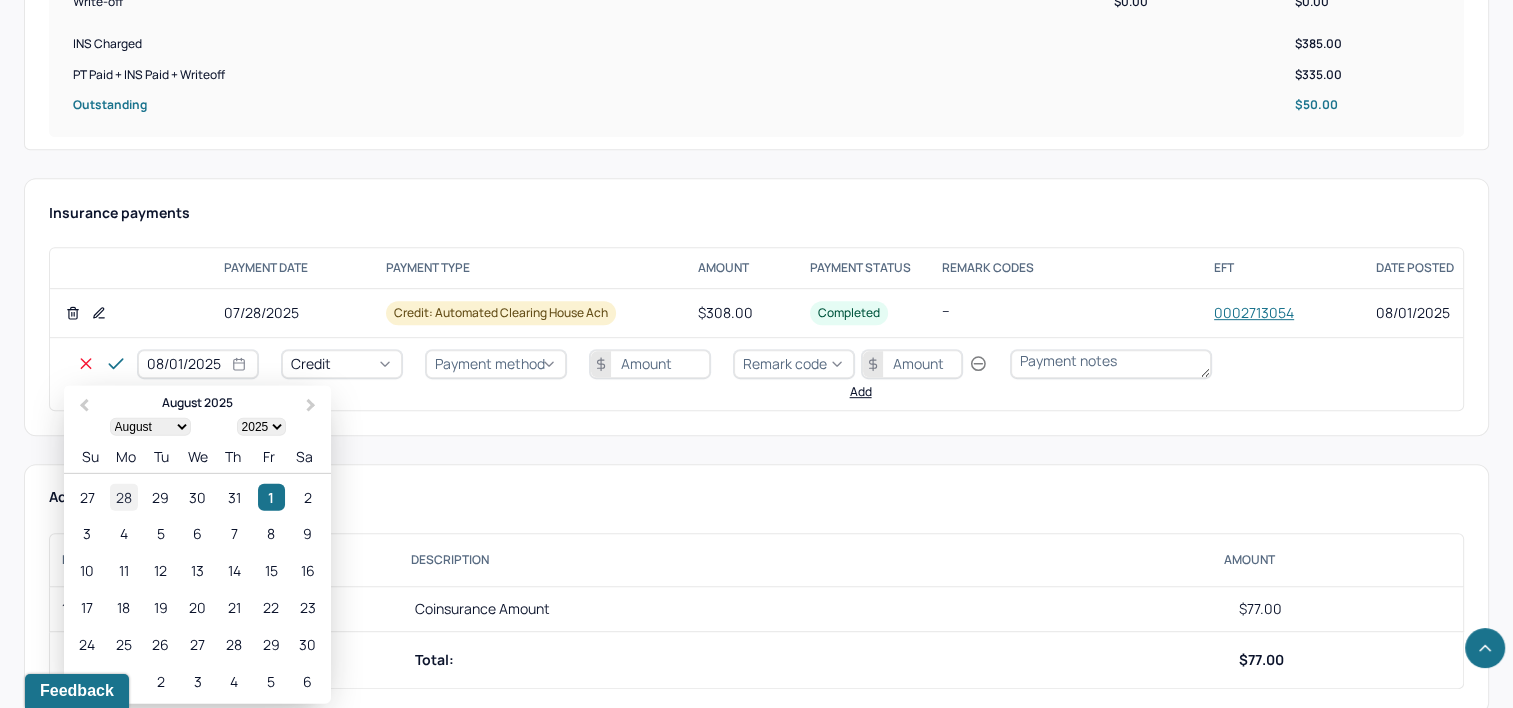 click on "28" at bounding box center (123, 496) 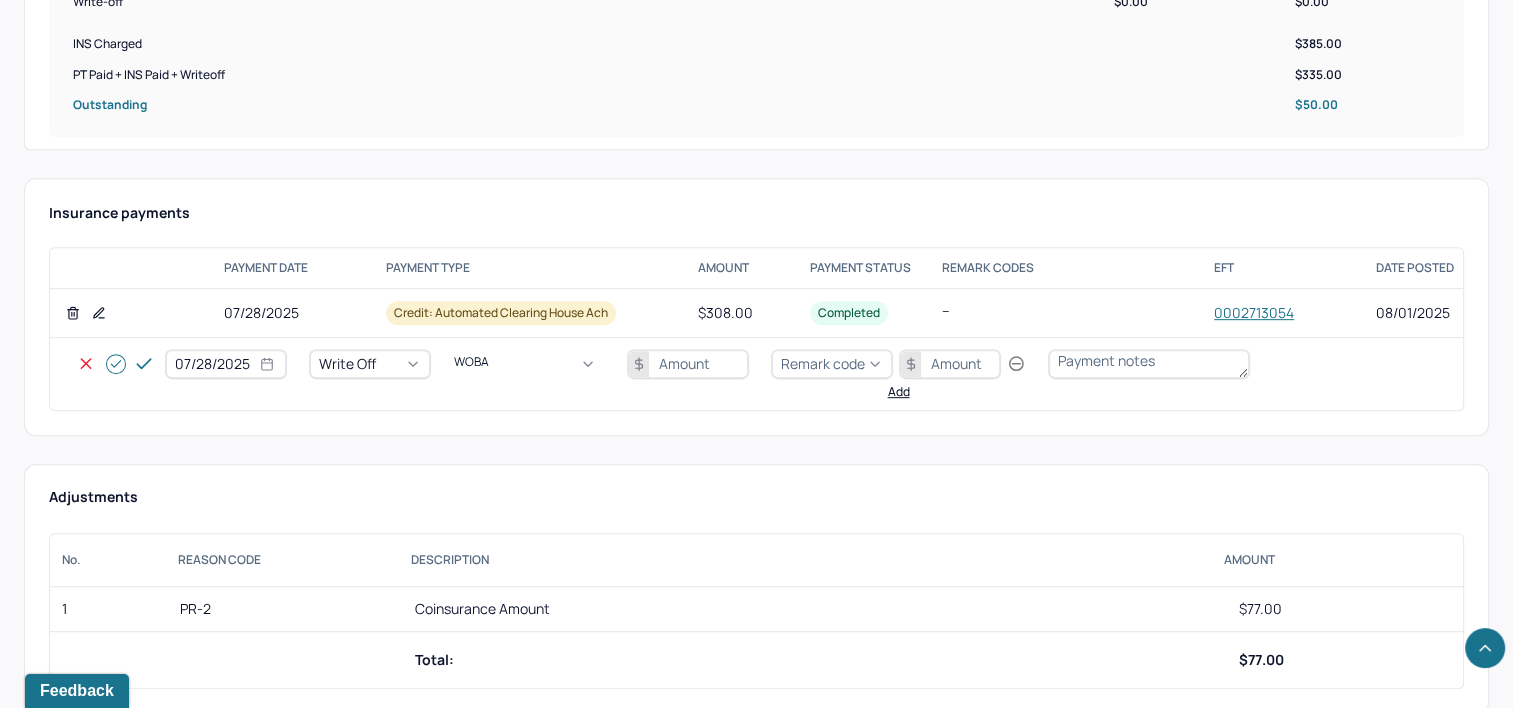 type on "WOBAL" 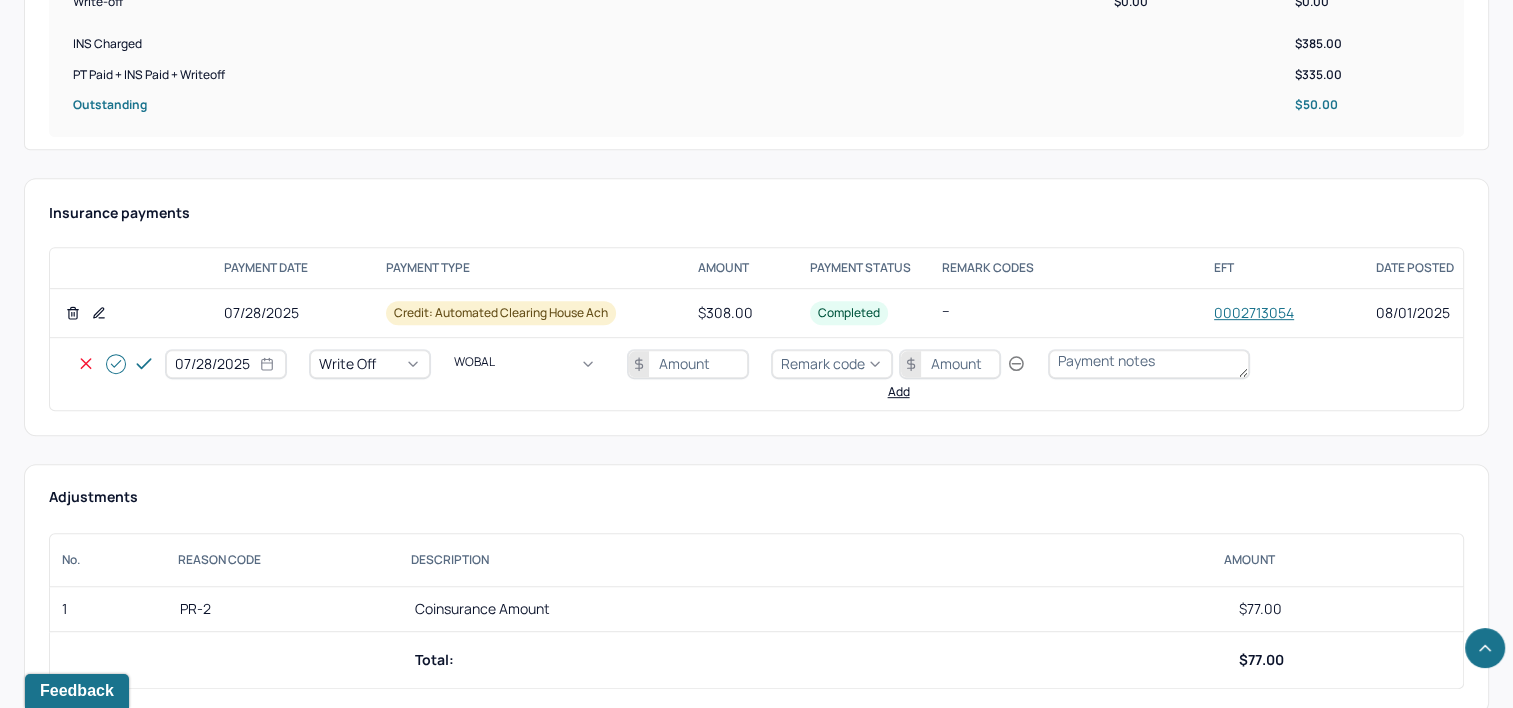 type 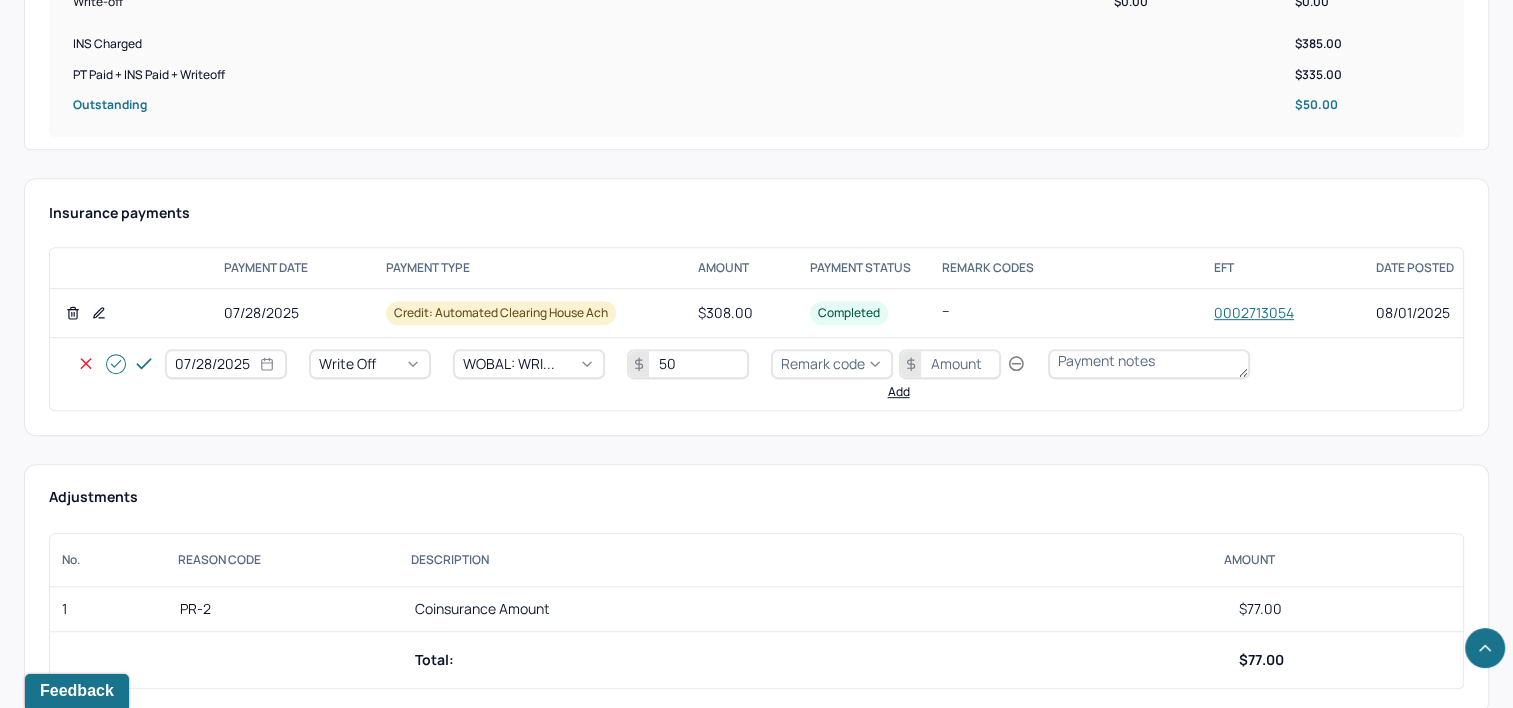 type on "50" 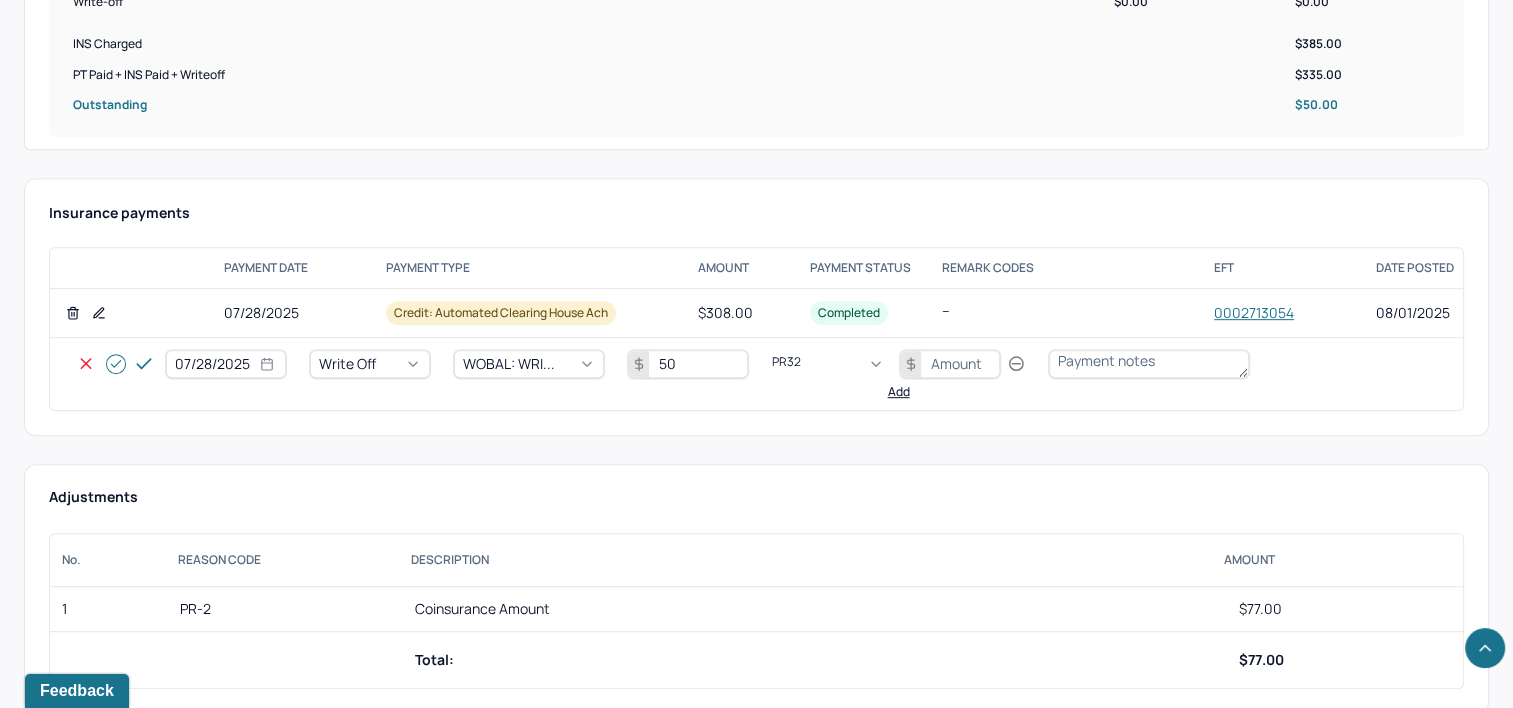 type on "PR32" 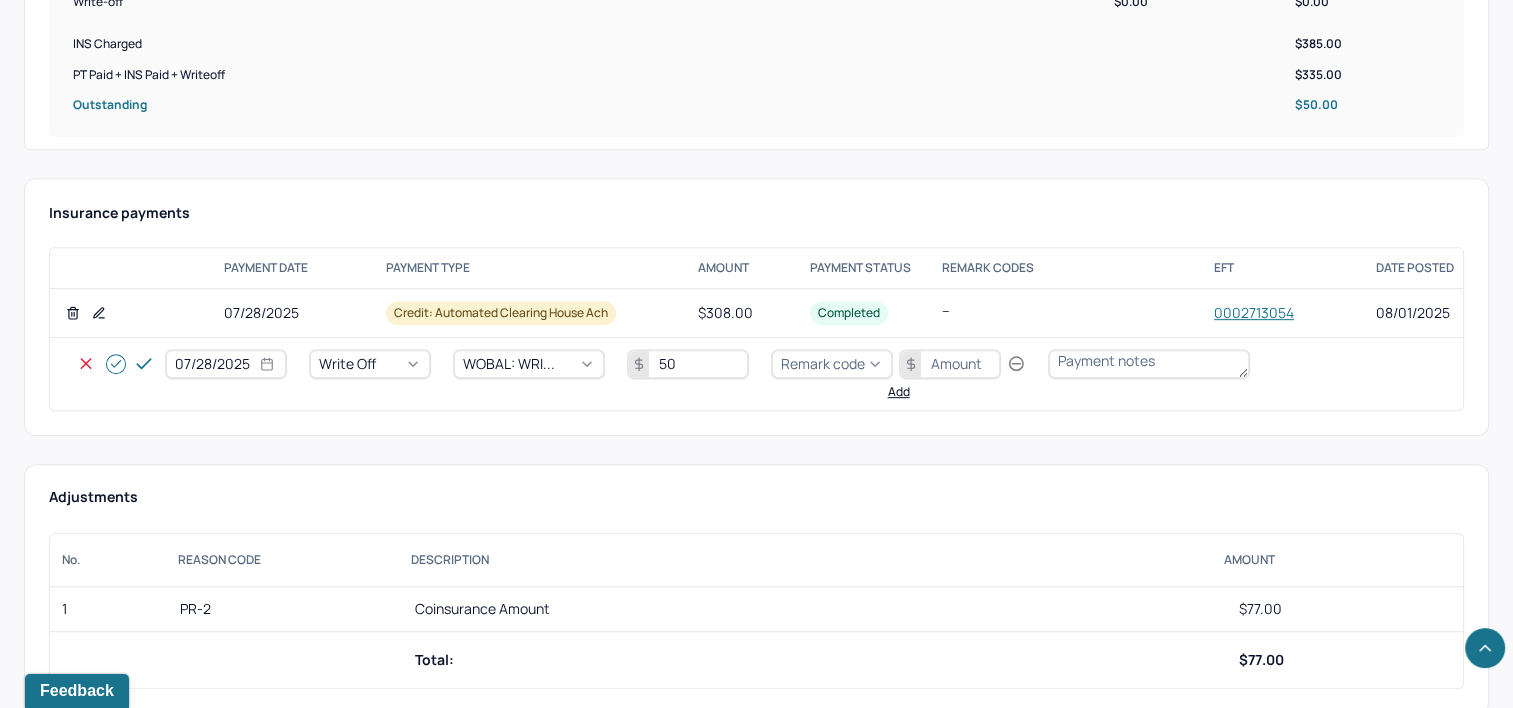 click on "Remark code" at bounding box center (823, 363) 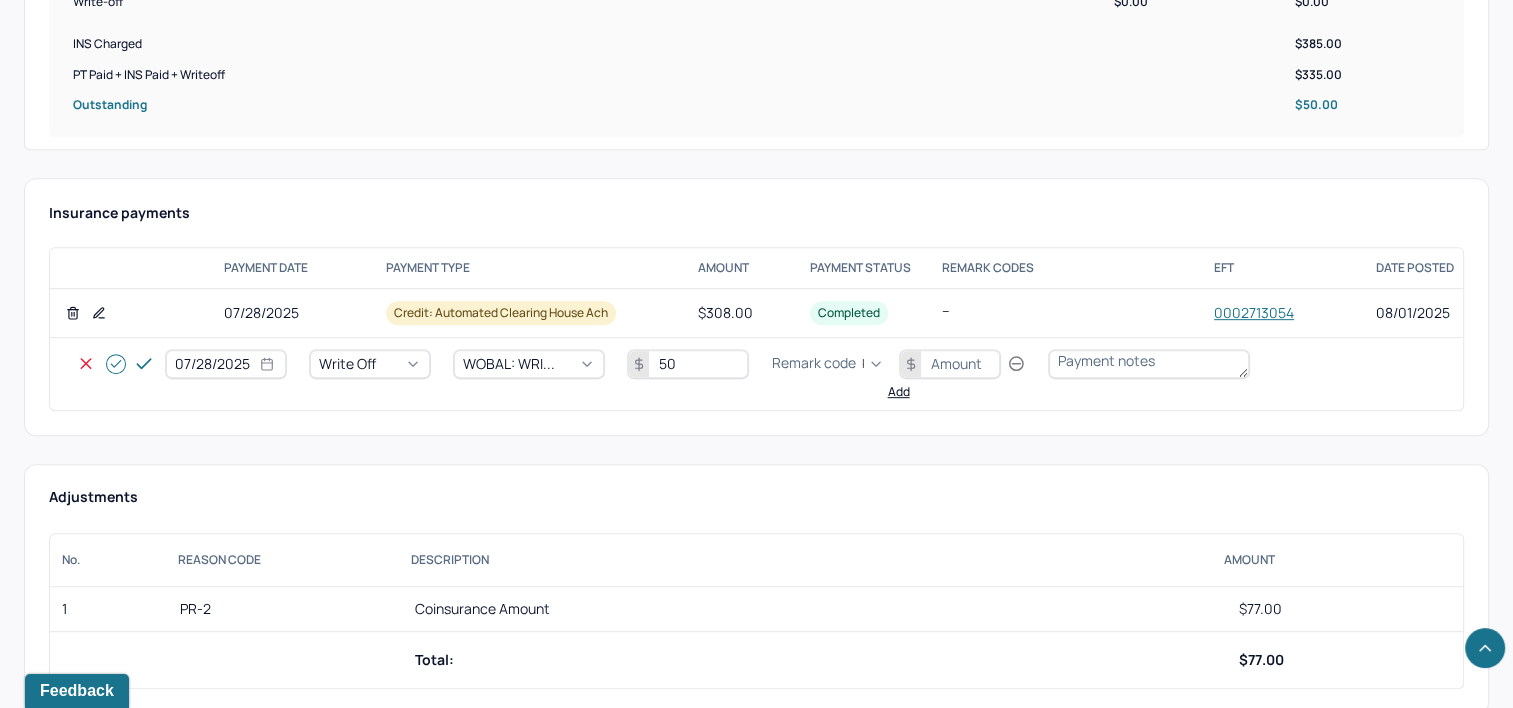 scroll, scrollTop: 224, scrollLeft: 0, axis: vertical 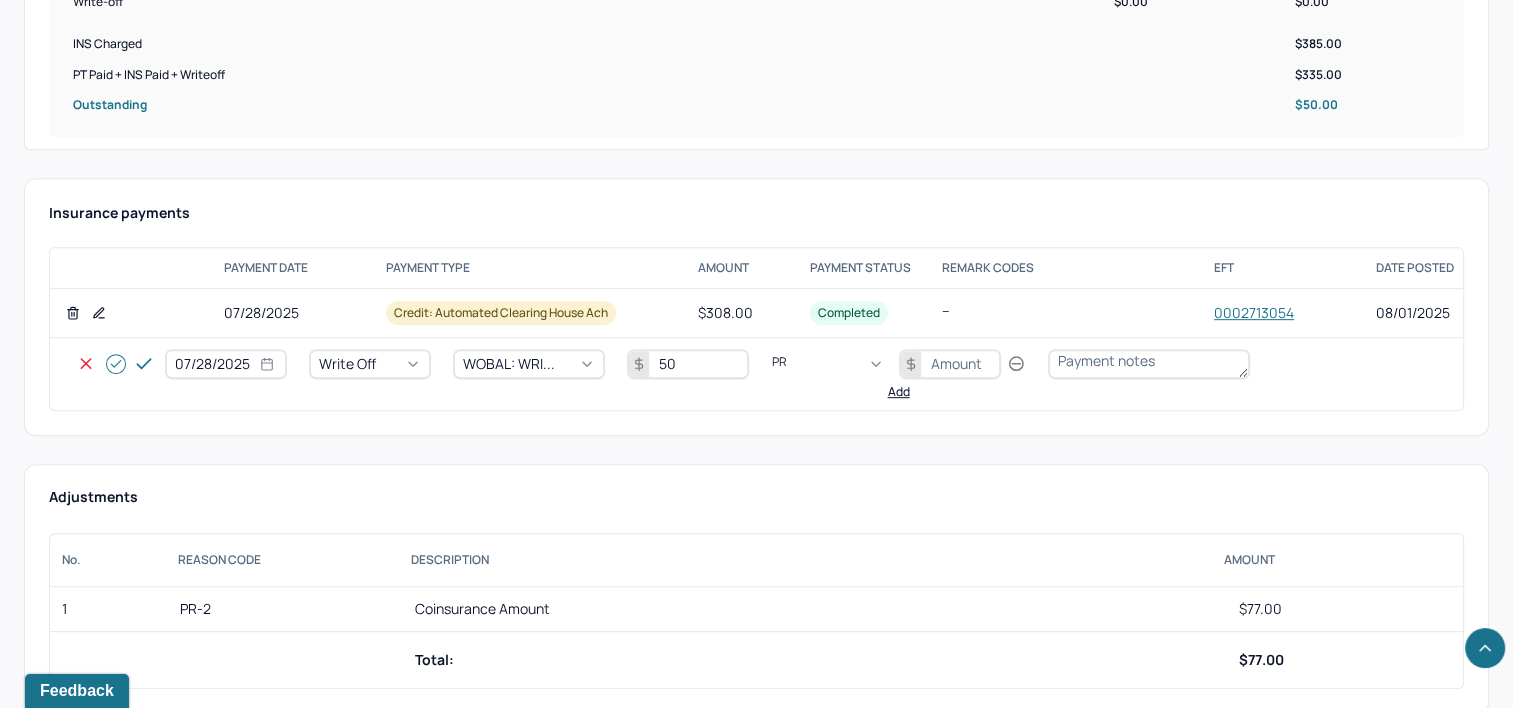type on "PR2" 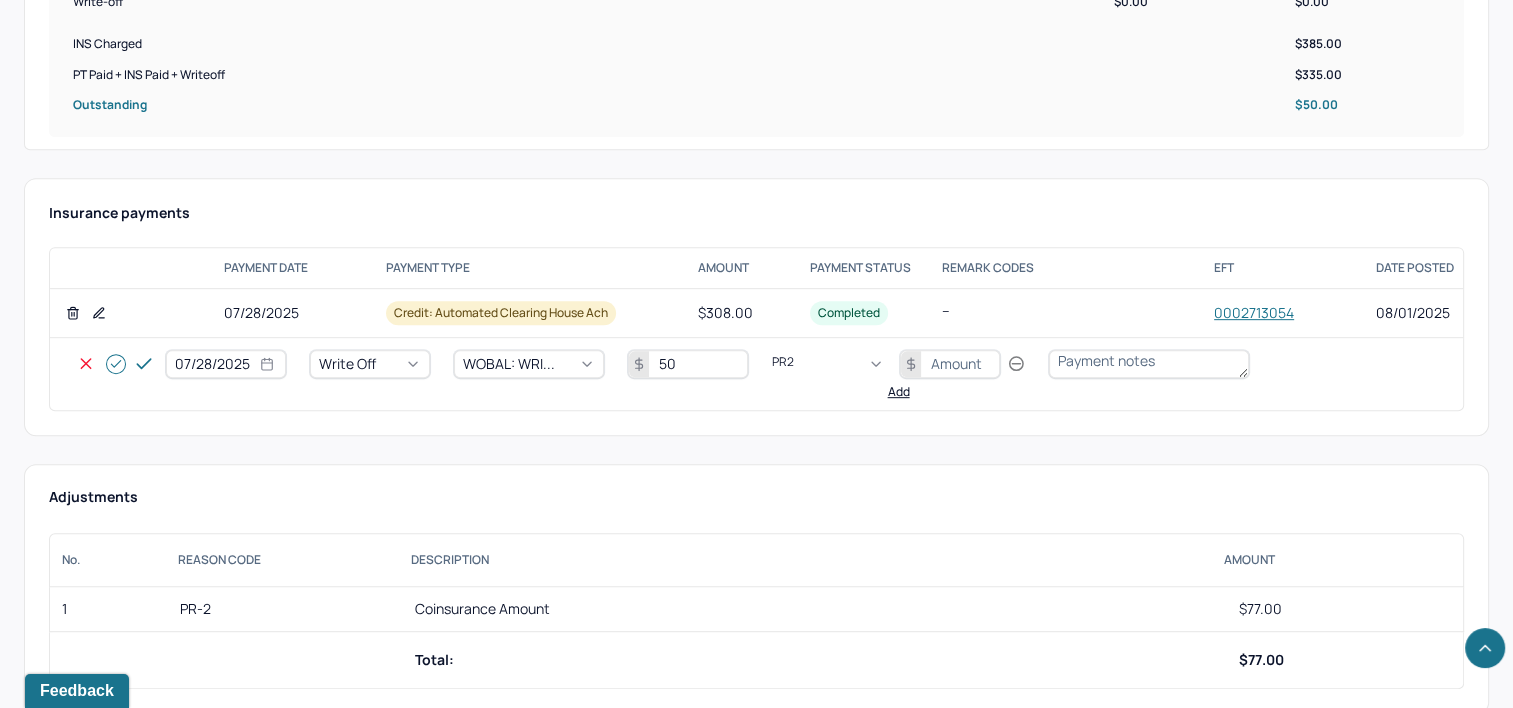 type 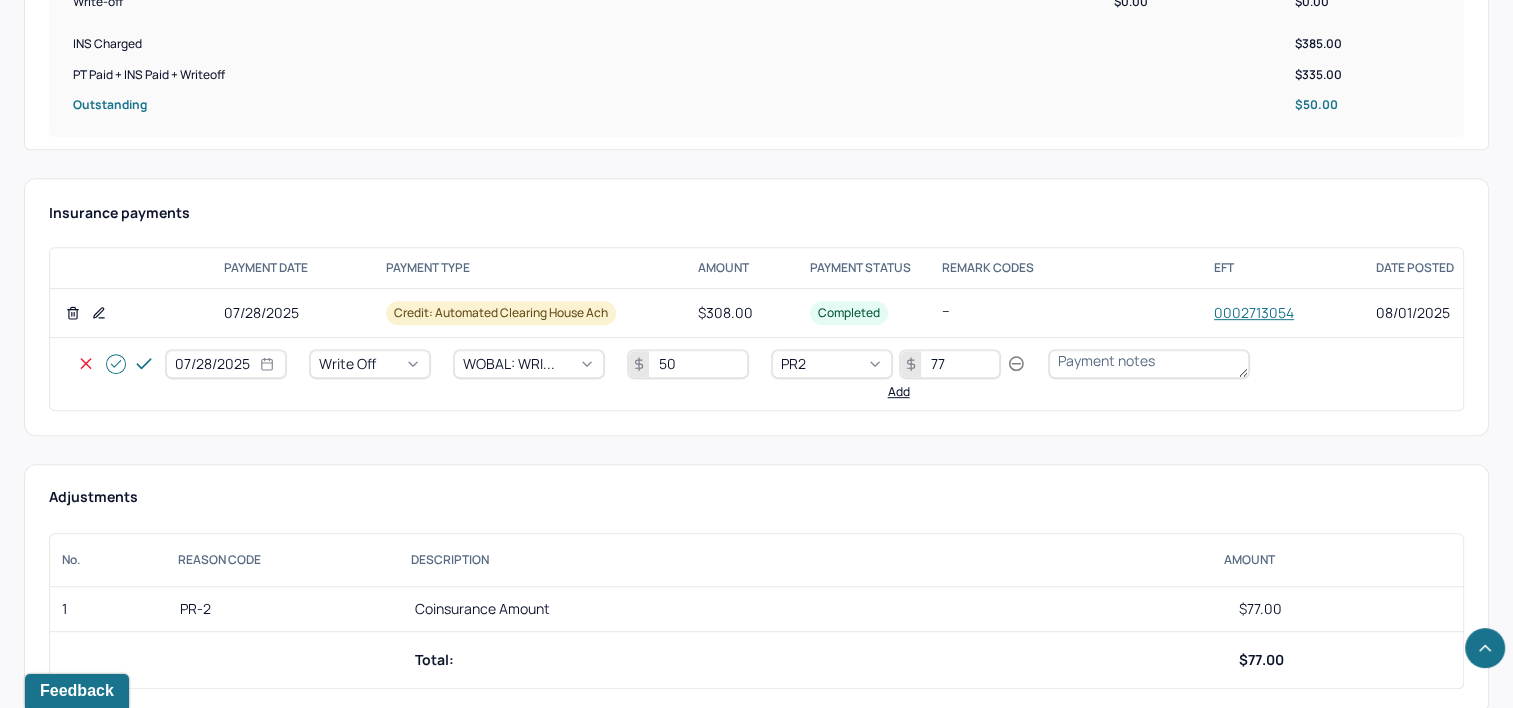 type on "77" 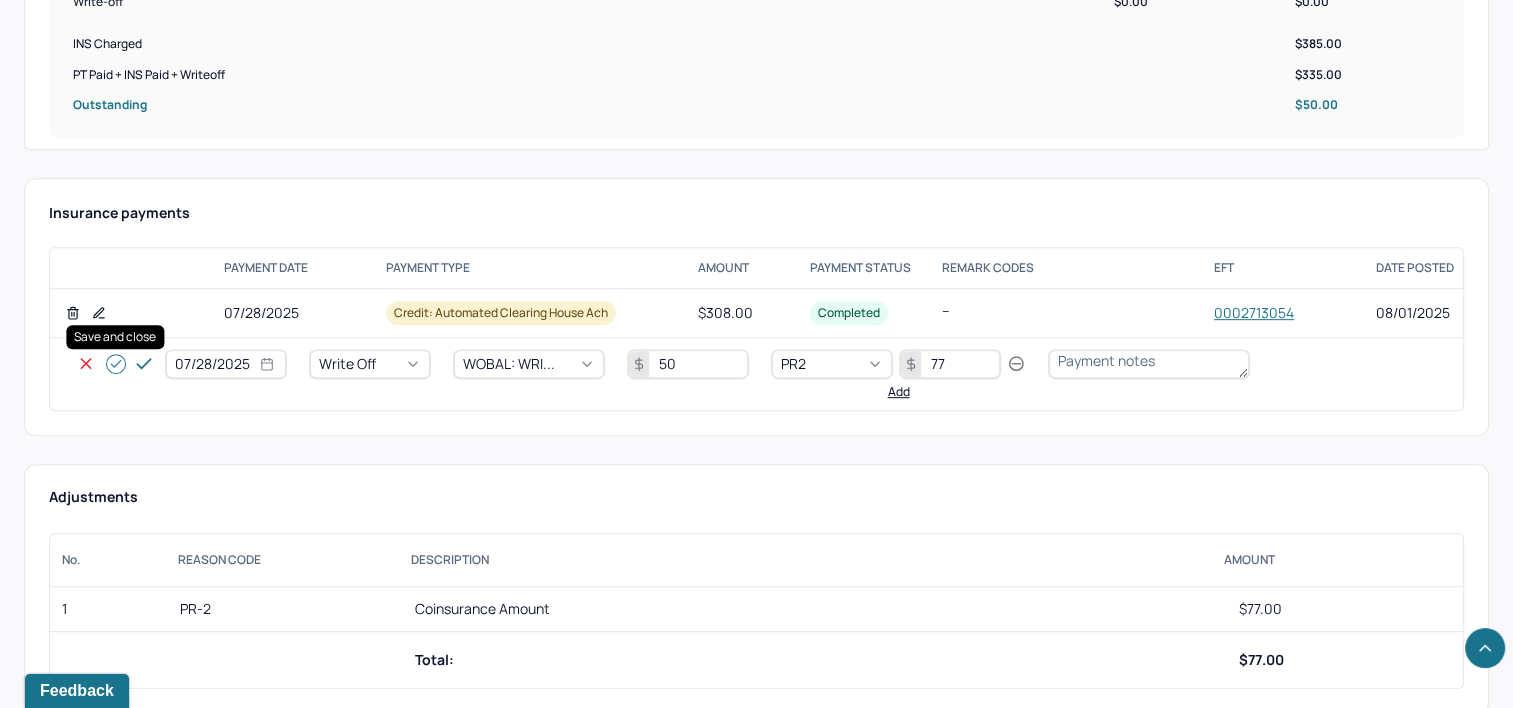 click 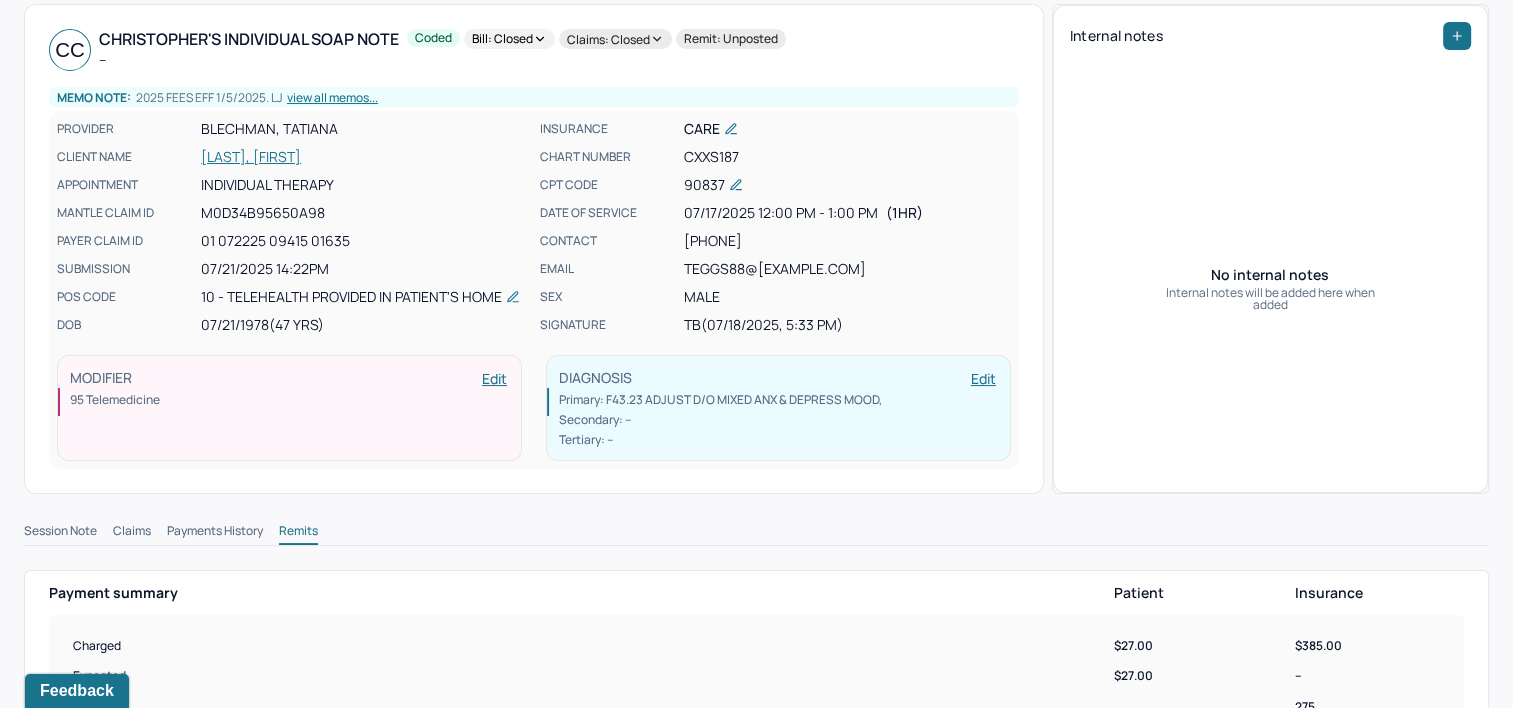 scroll, scrollTop: 0, scrollLeft: 0, axis: both 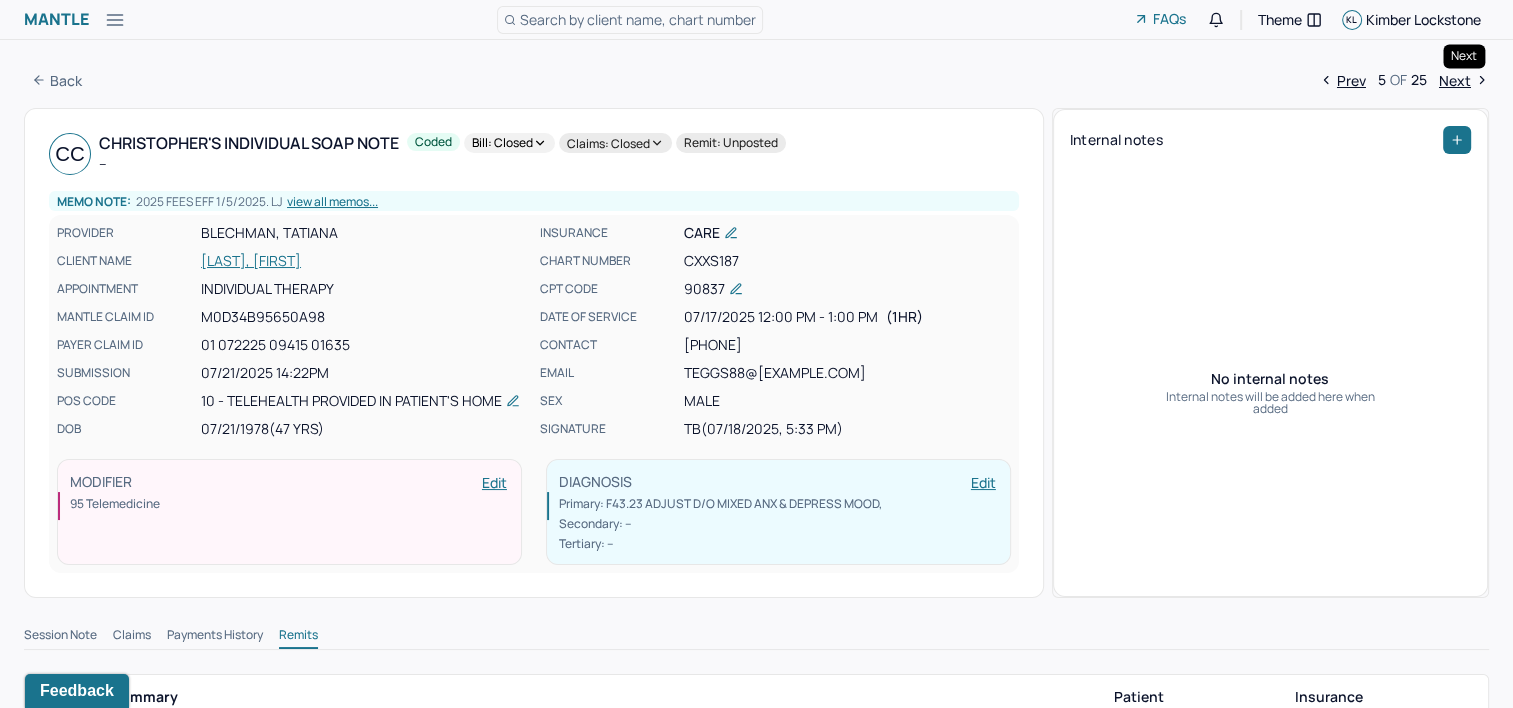 click on "Next" at bounding box center (1464, 80) 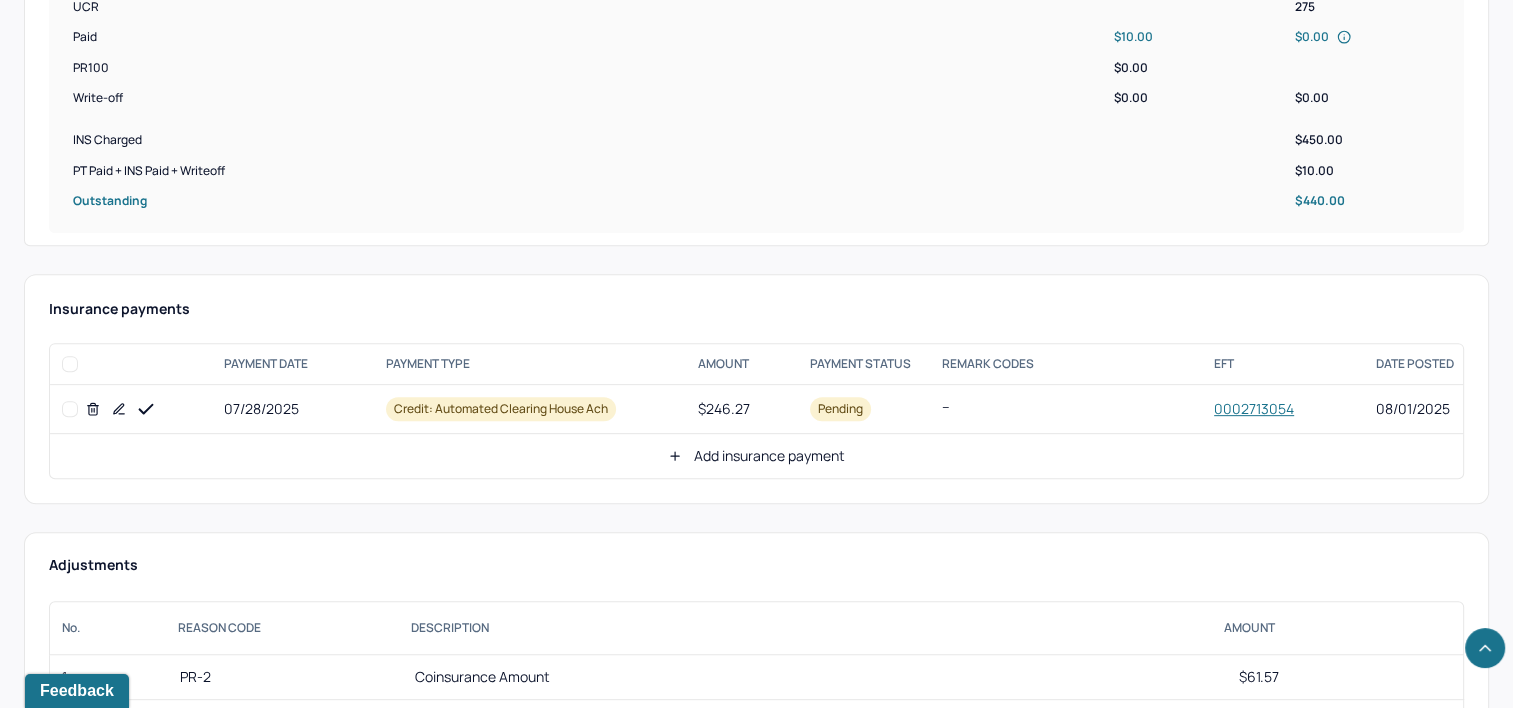 scroll, scrollTop: 800, scrollLeft: 0, axis: vertical 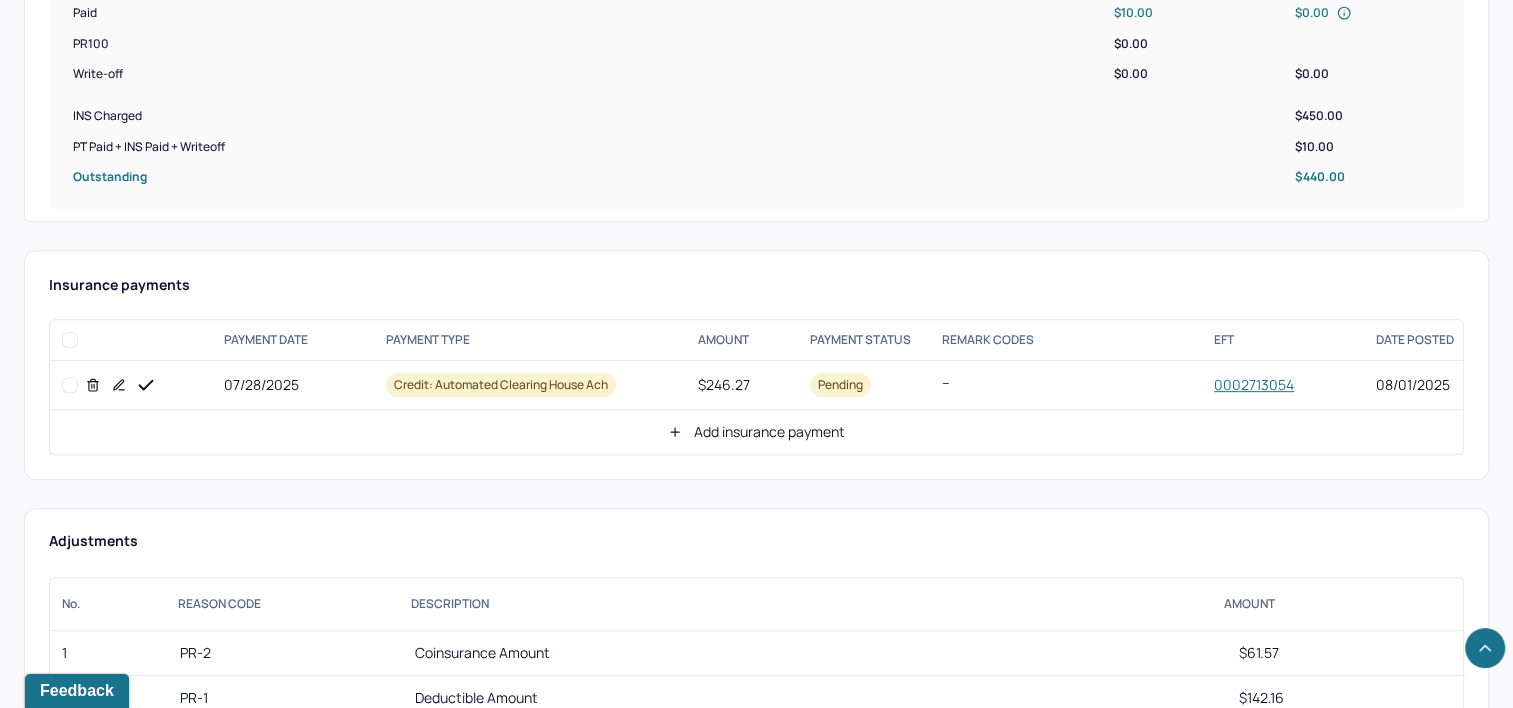 click 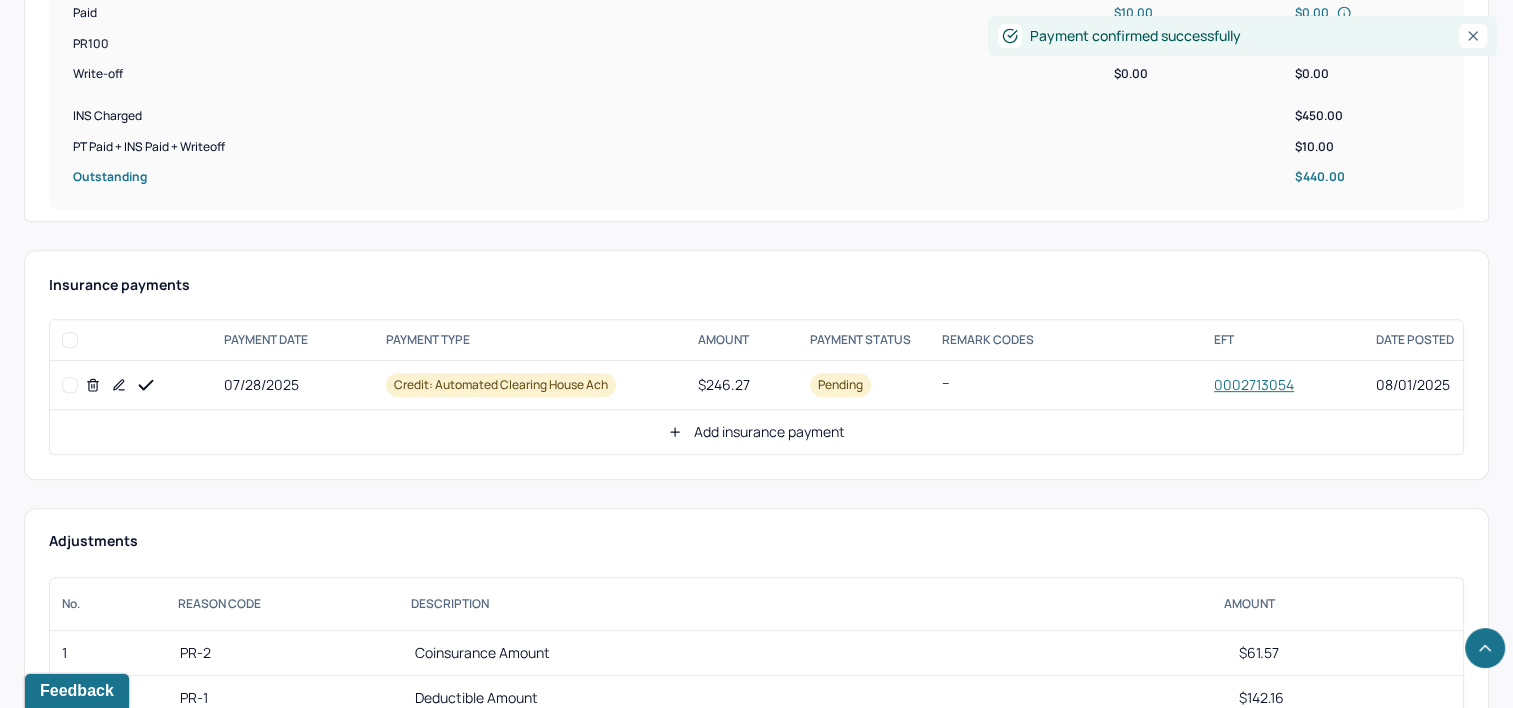 click on "Add insurance payment" at bounding box center [756, 432] 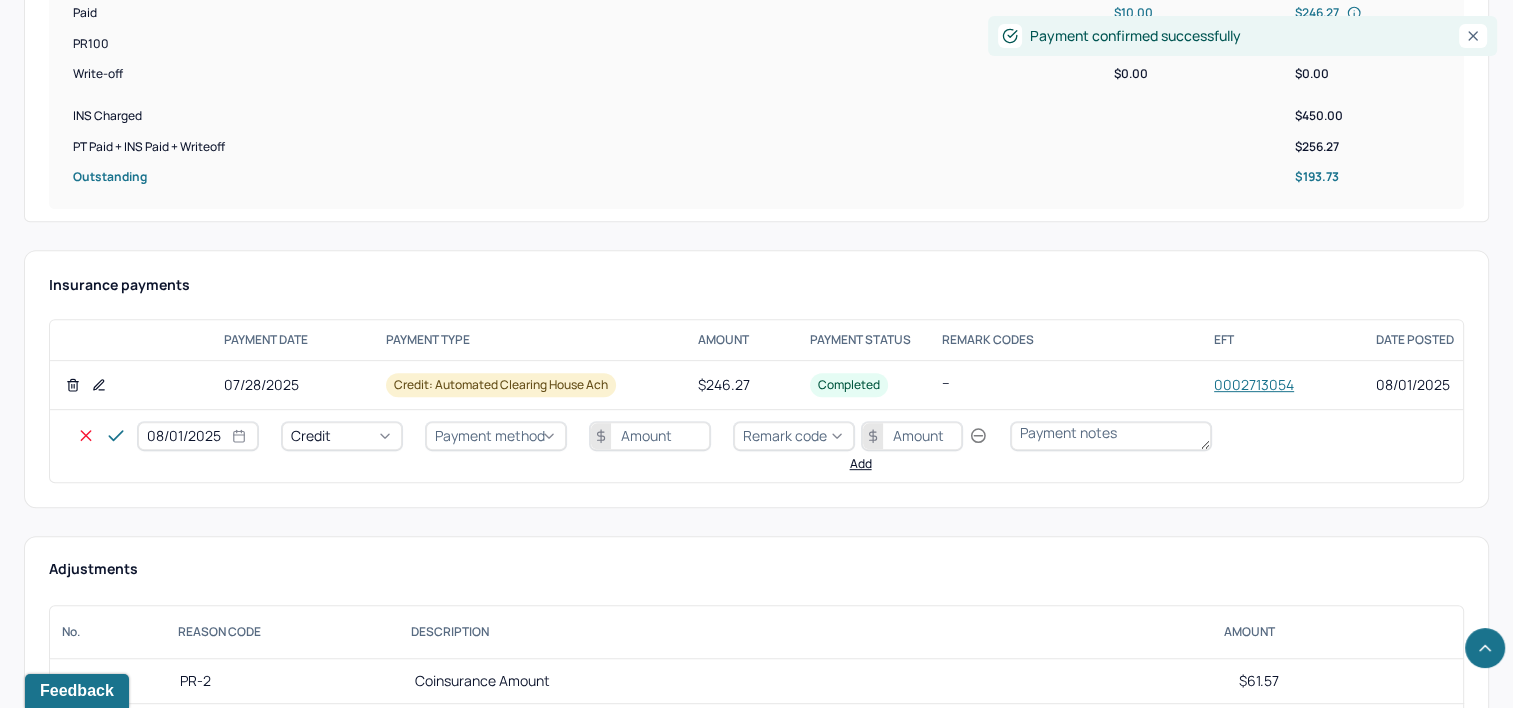 select on "7" 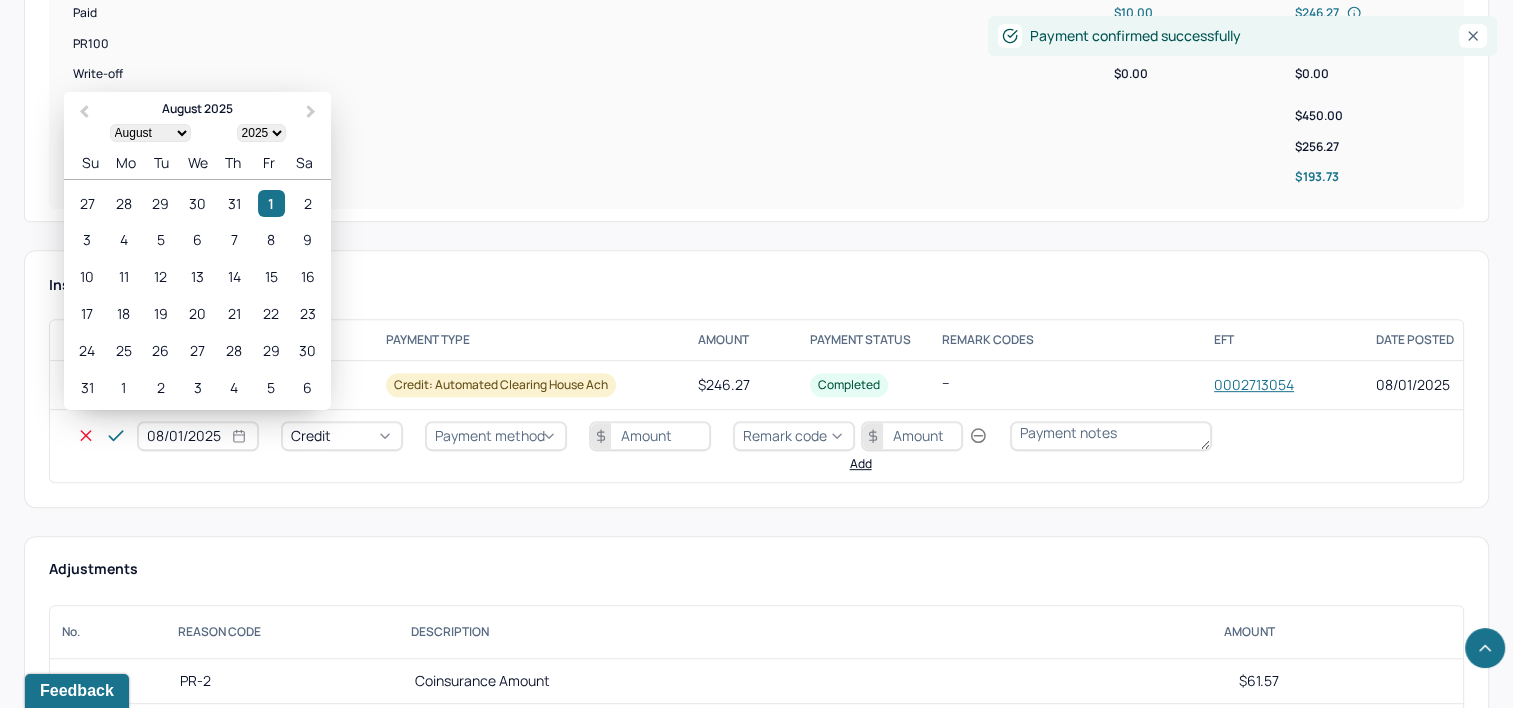 click on "08/01/2025" at bounding box center (198, 436) 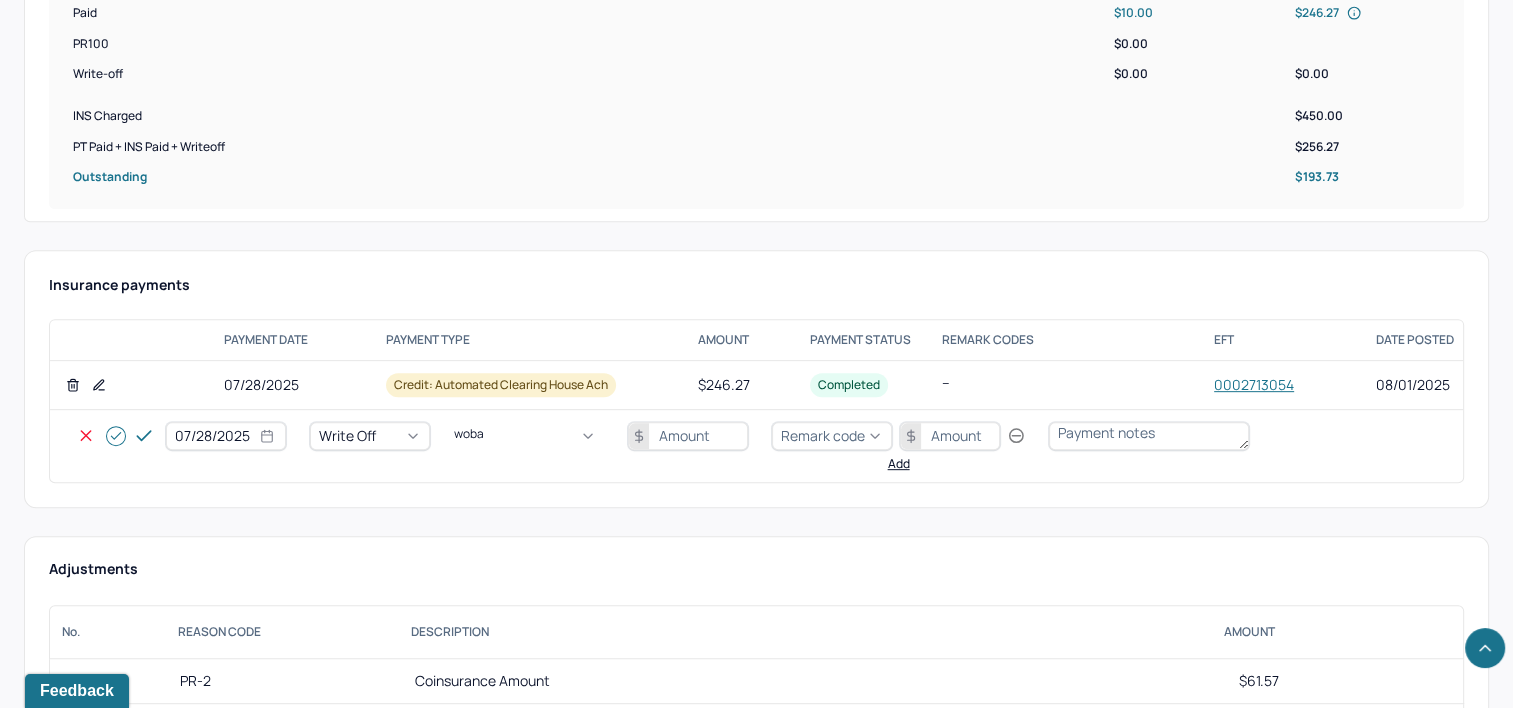 type on "wobal" 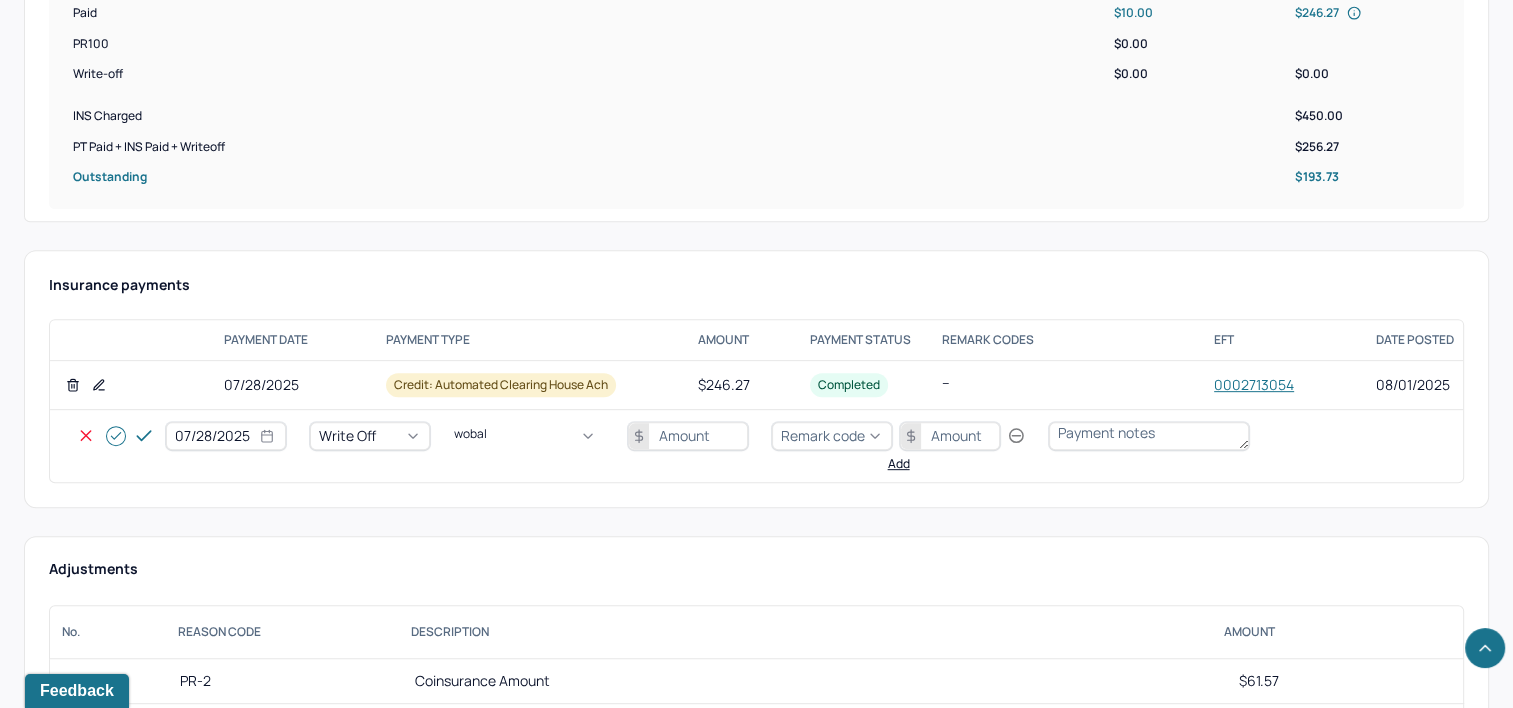 type 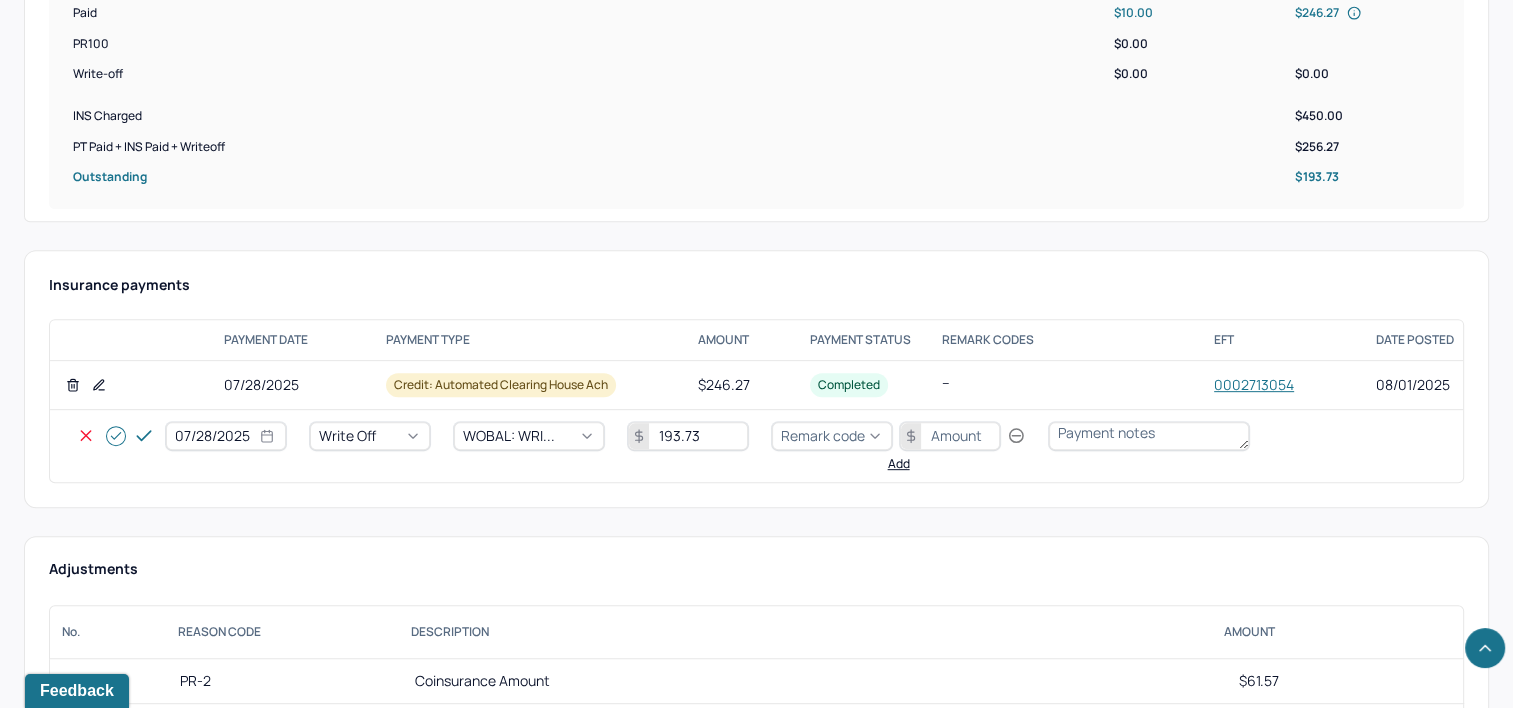 type on "193.73" 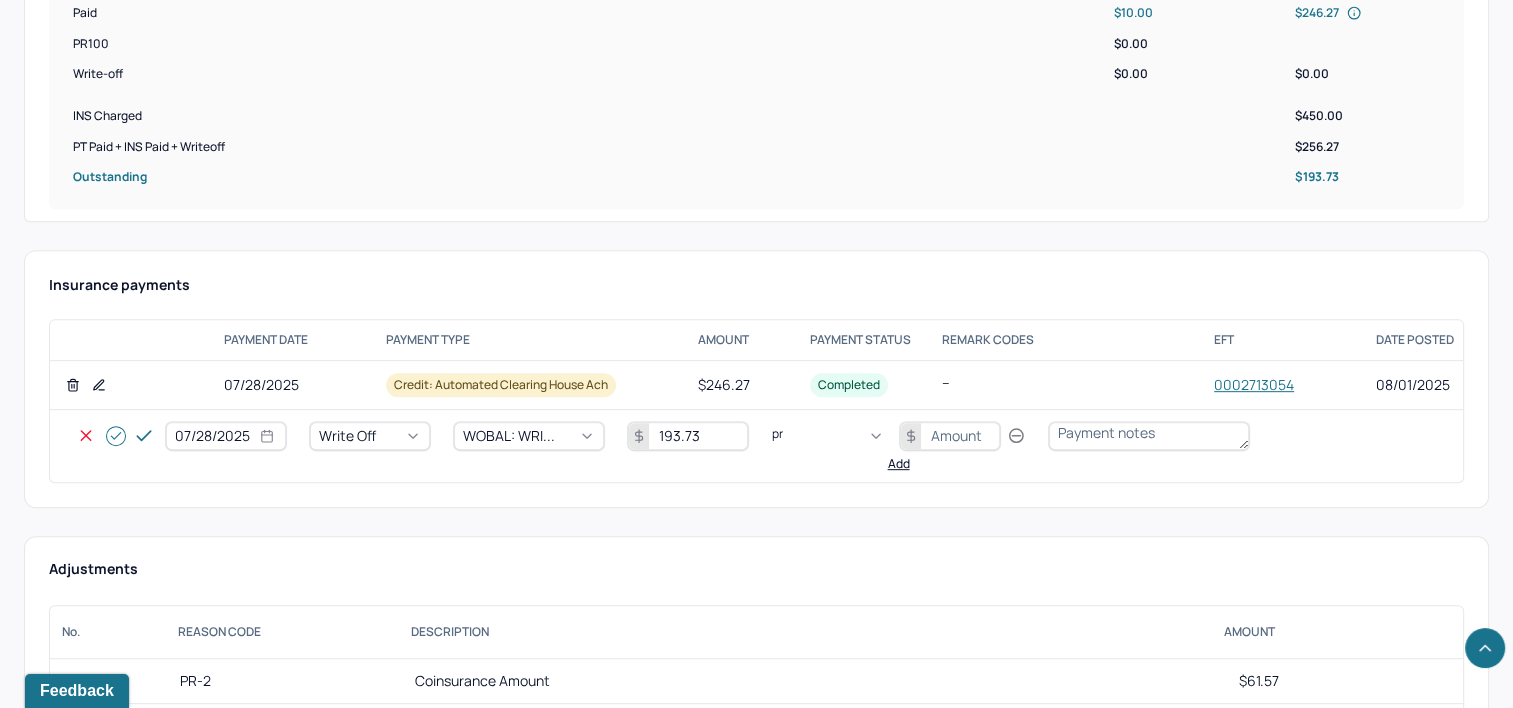 type on "pr2" 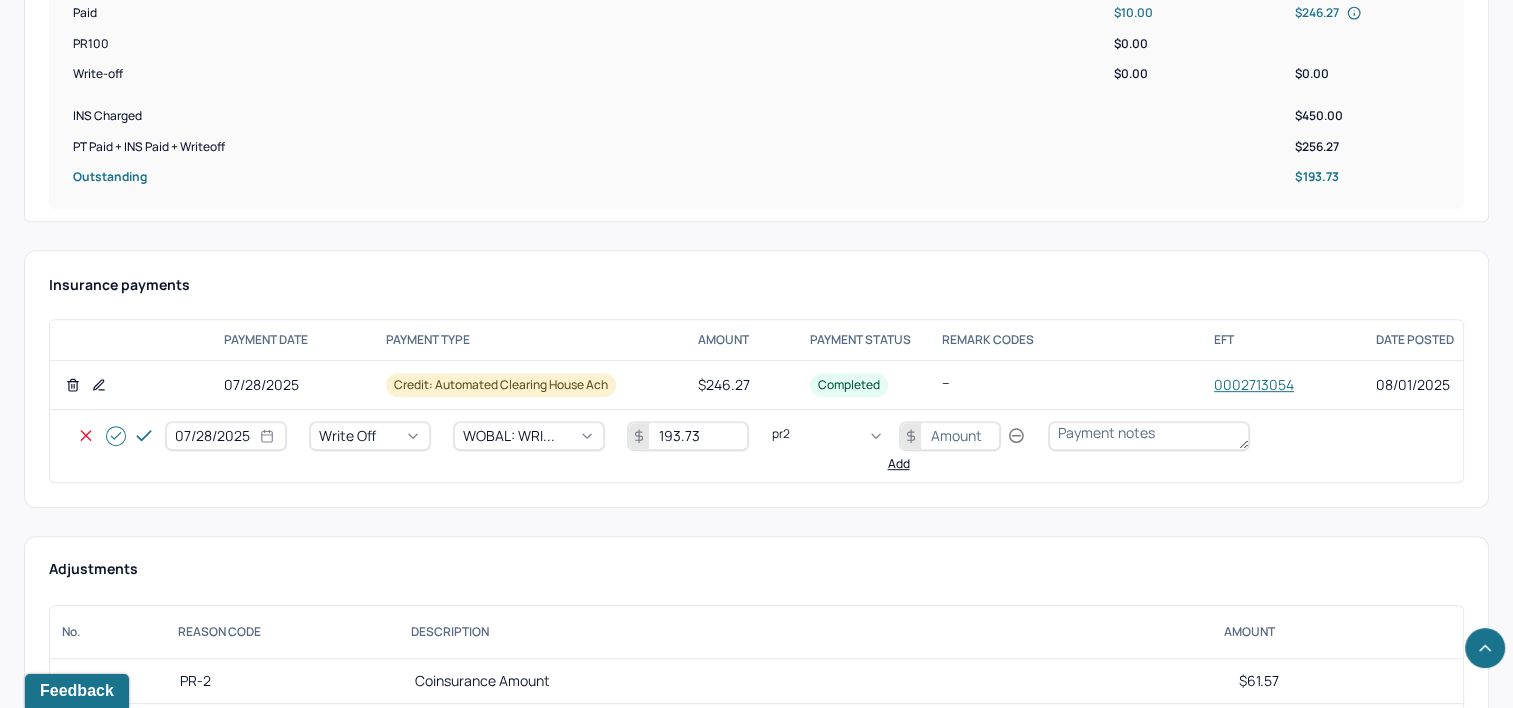 type 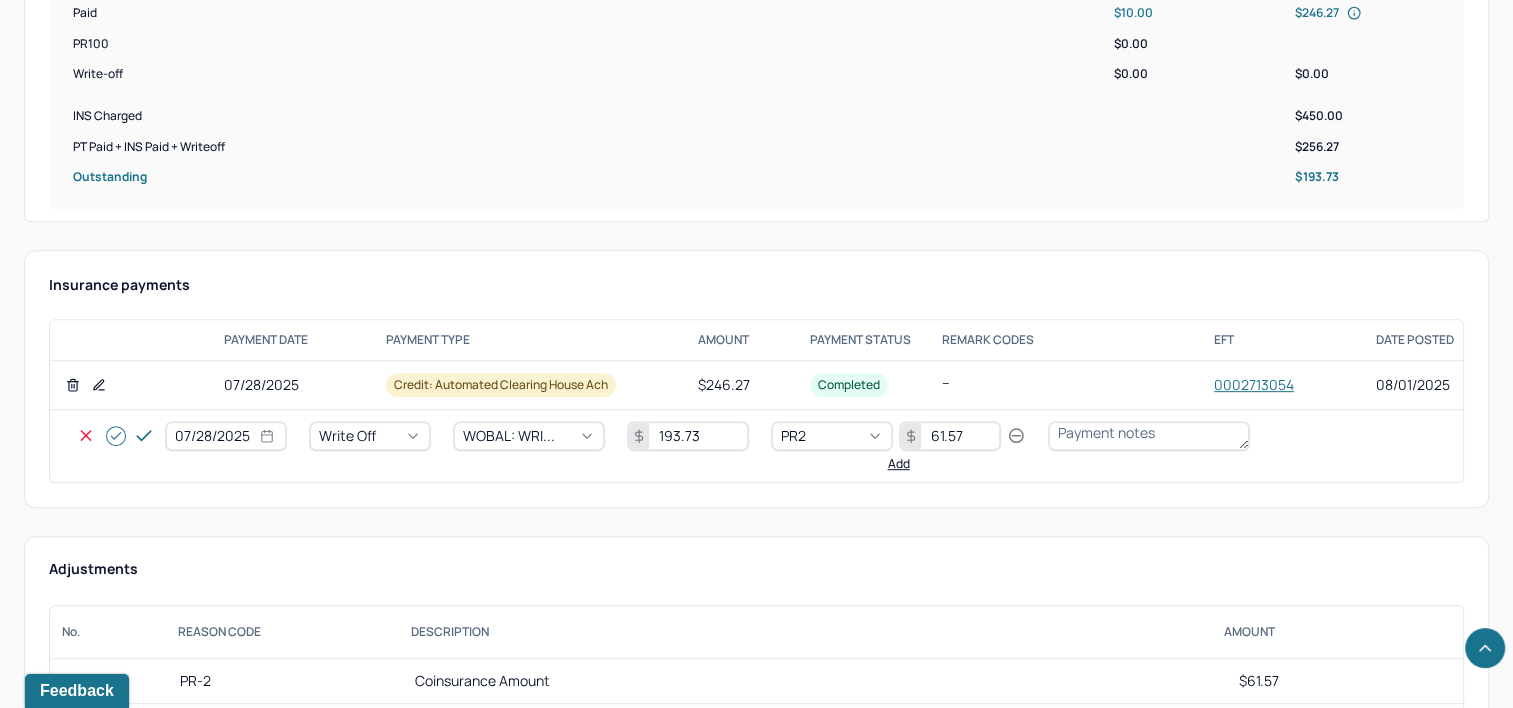 type on "61.57" 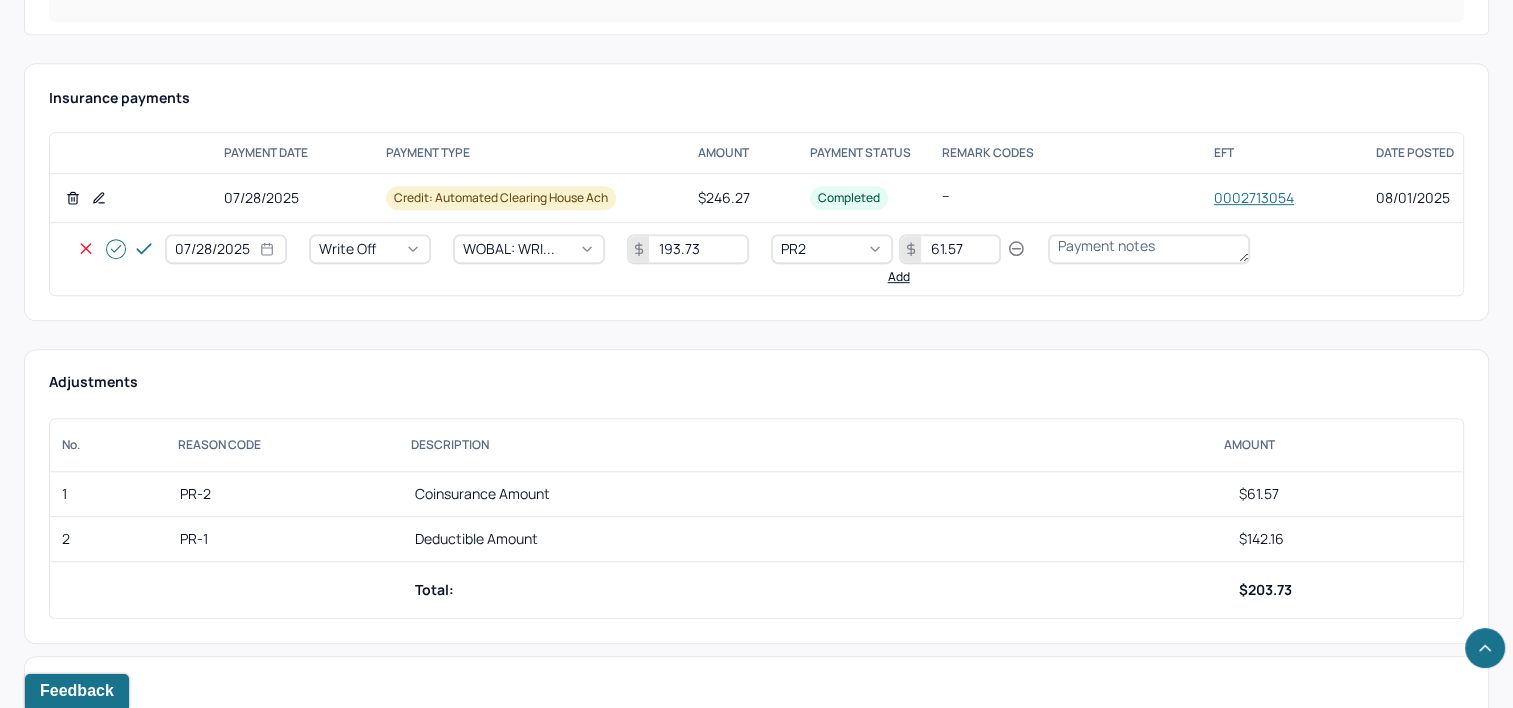 scroll, scrollTop: 1000, scrollLeft: 0, axis: vertical 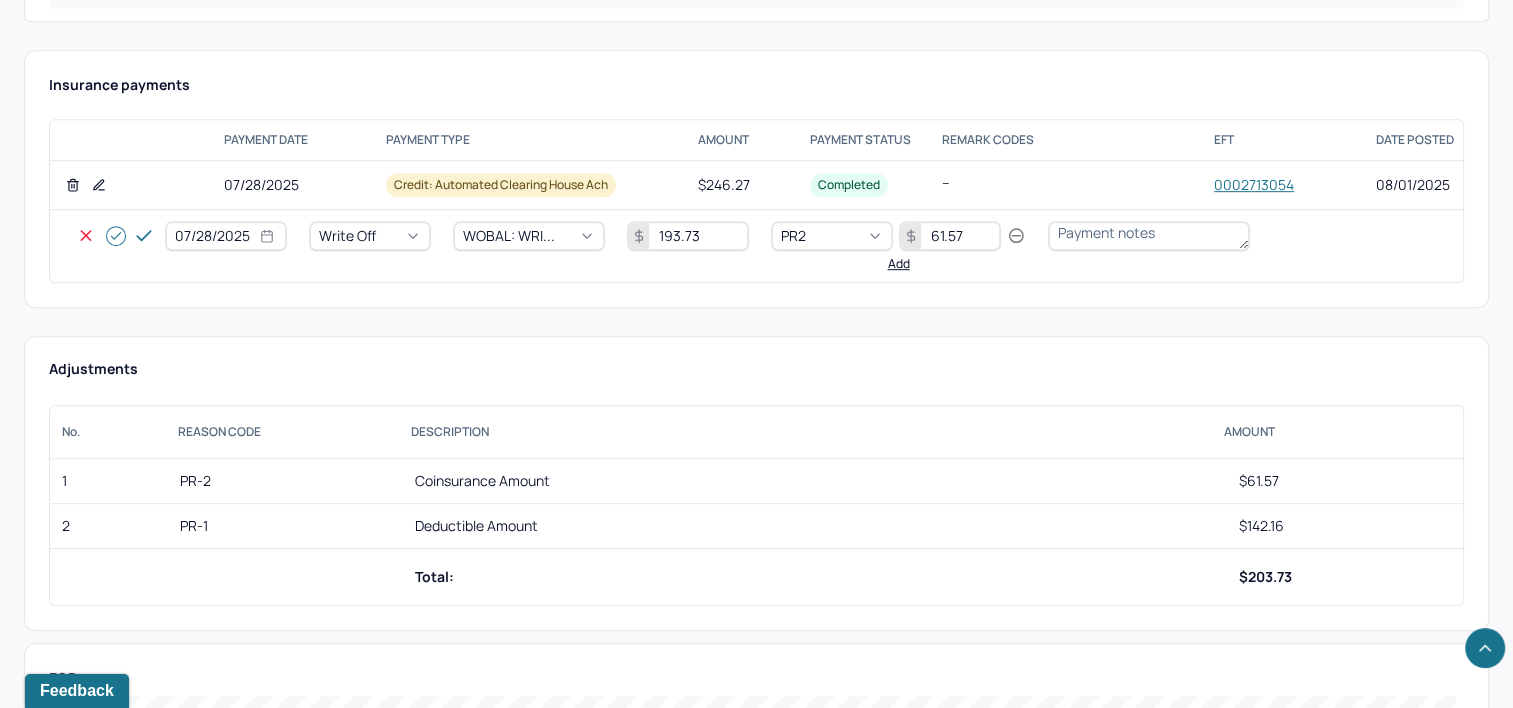 click on "Add" at bounding box center [899, 264] 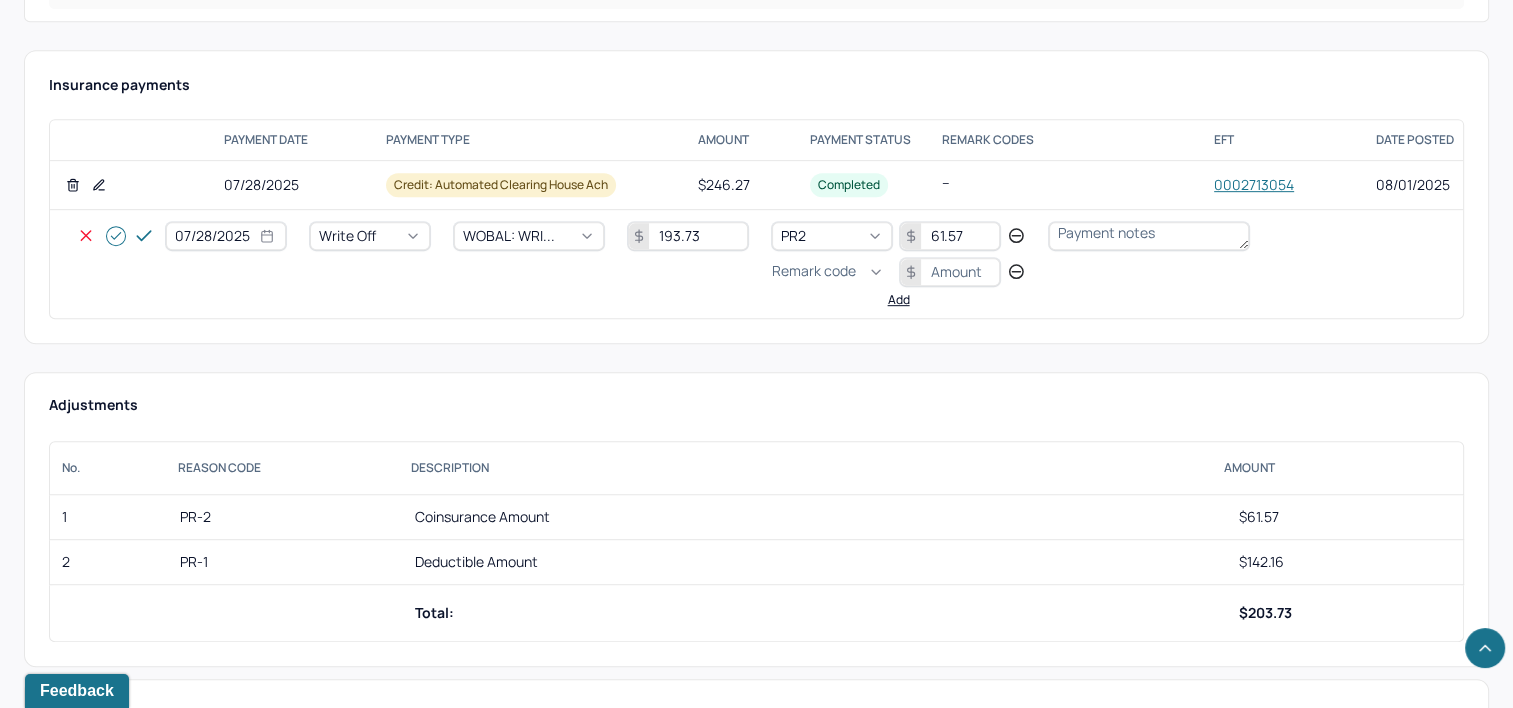click on "Remark code" at bounding box center (814, 271) 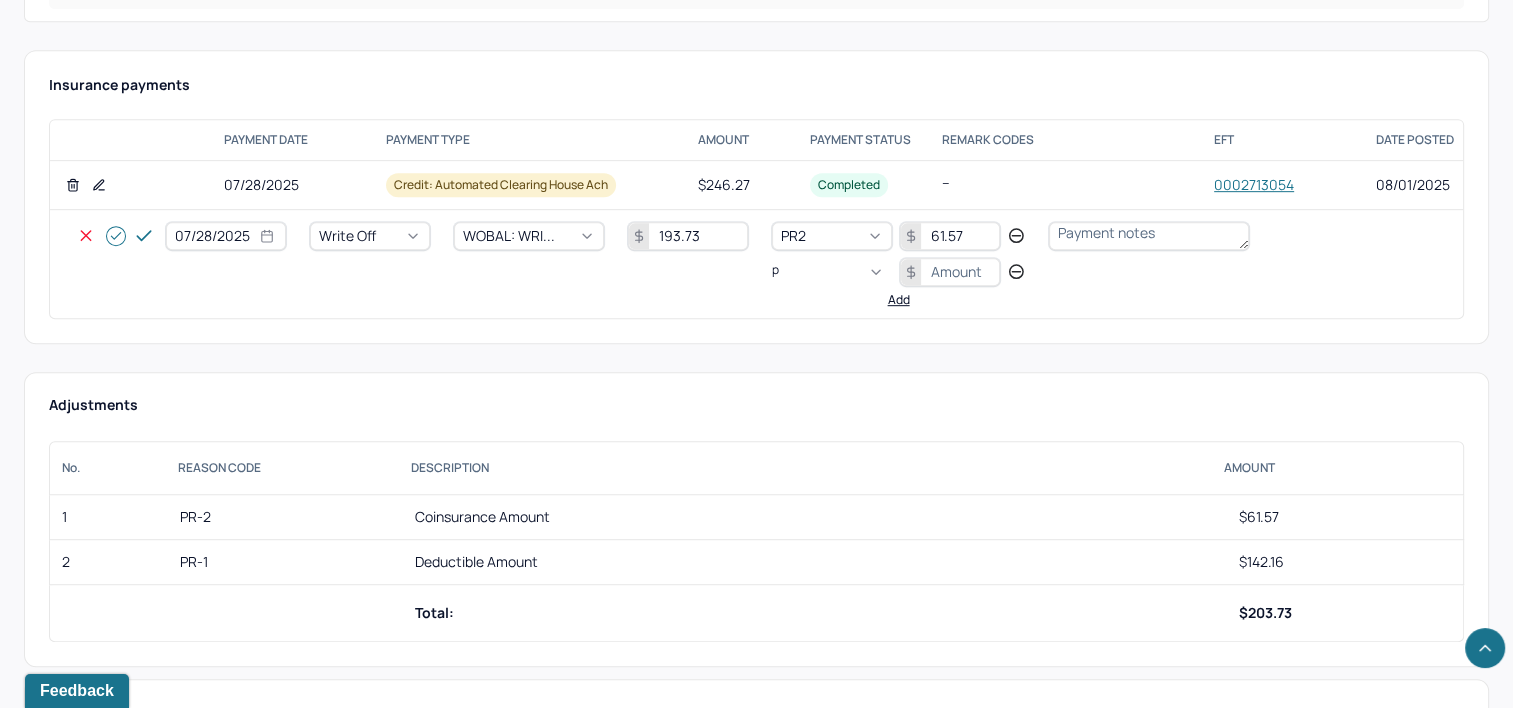 scroll, scrollTop: 224, scrollLeft: 0, axis: vertical 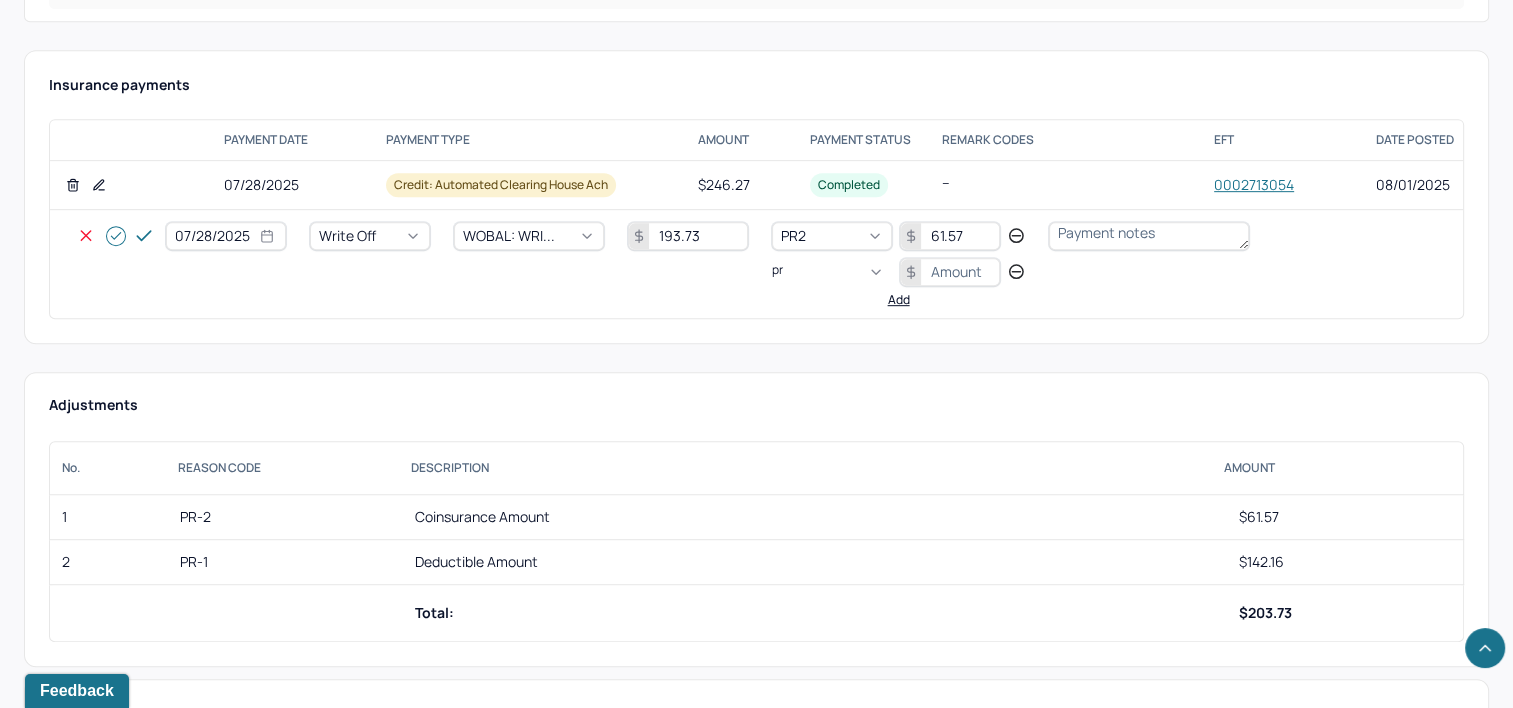 type on "pr1" 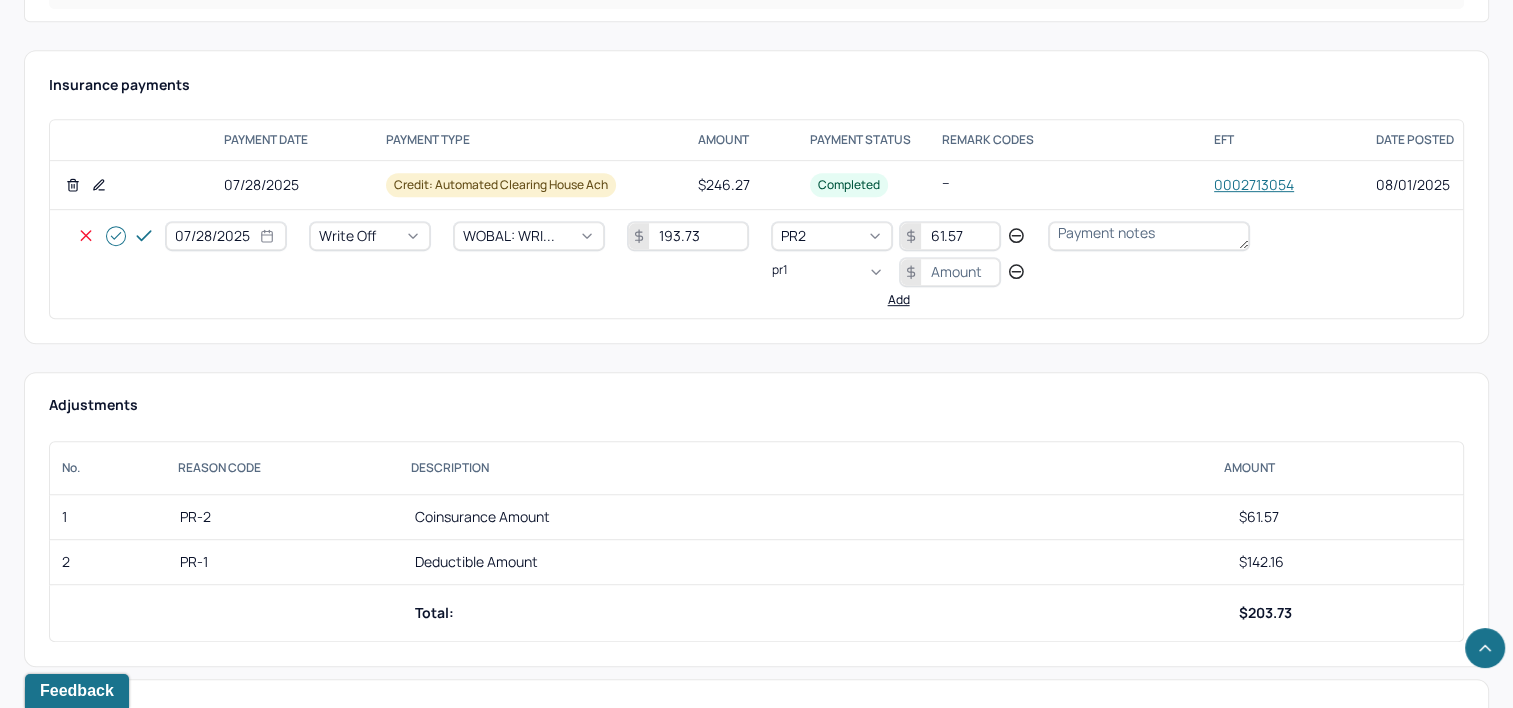 type 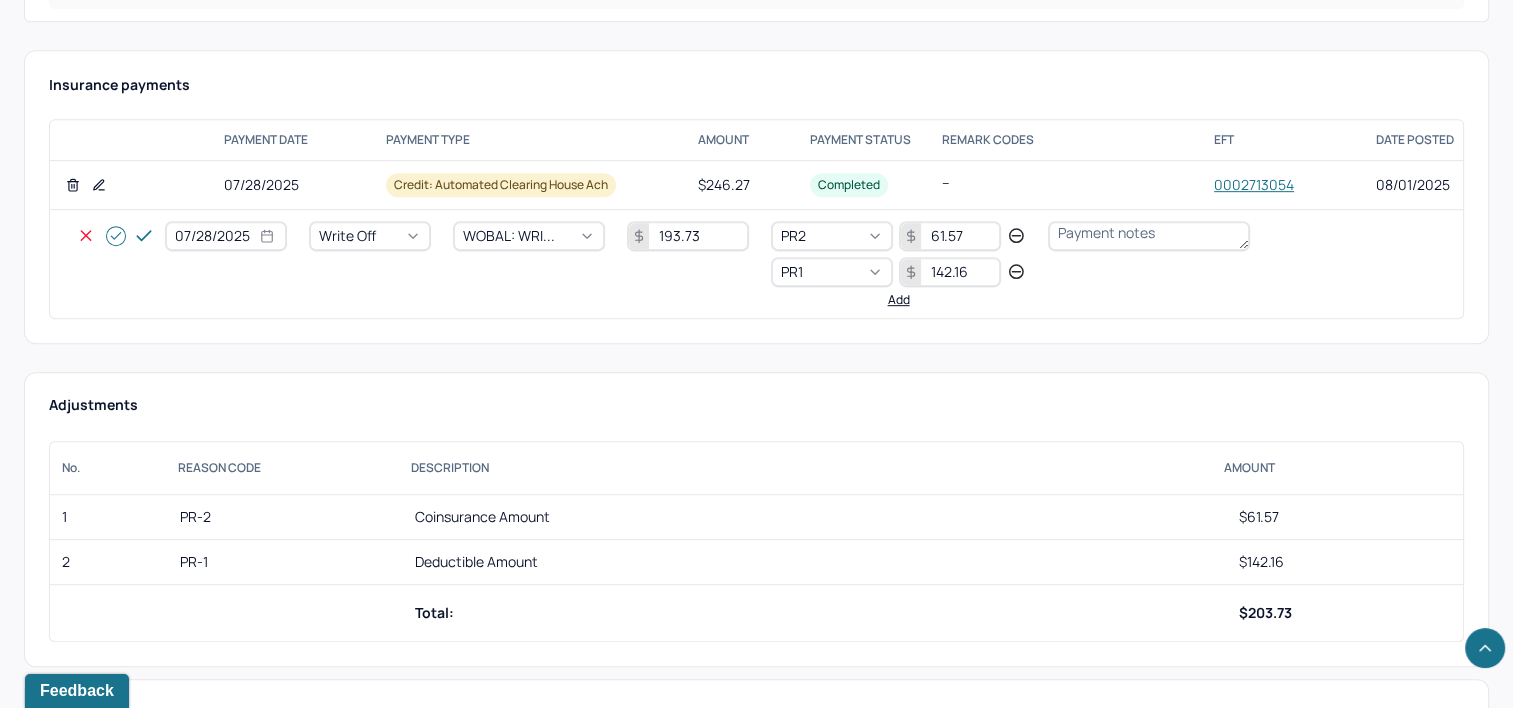 type on "142.16" 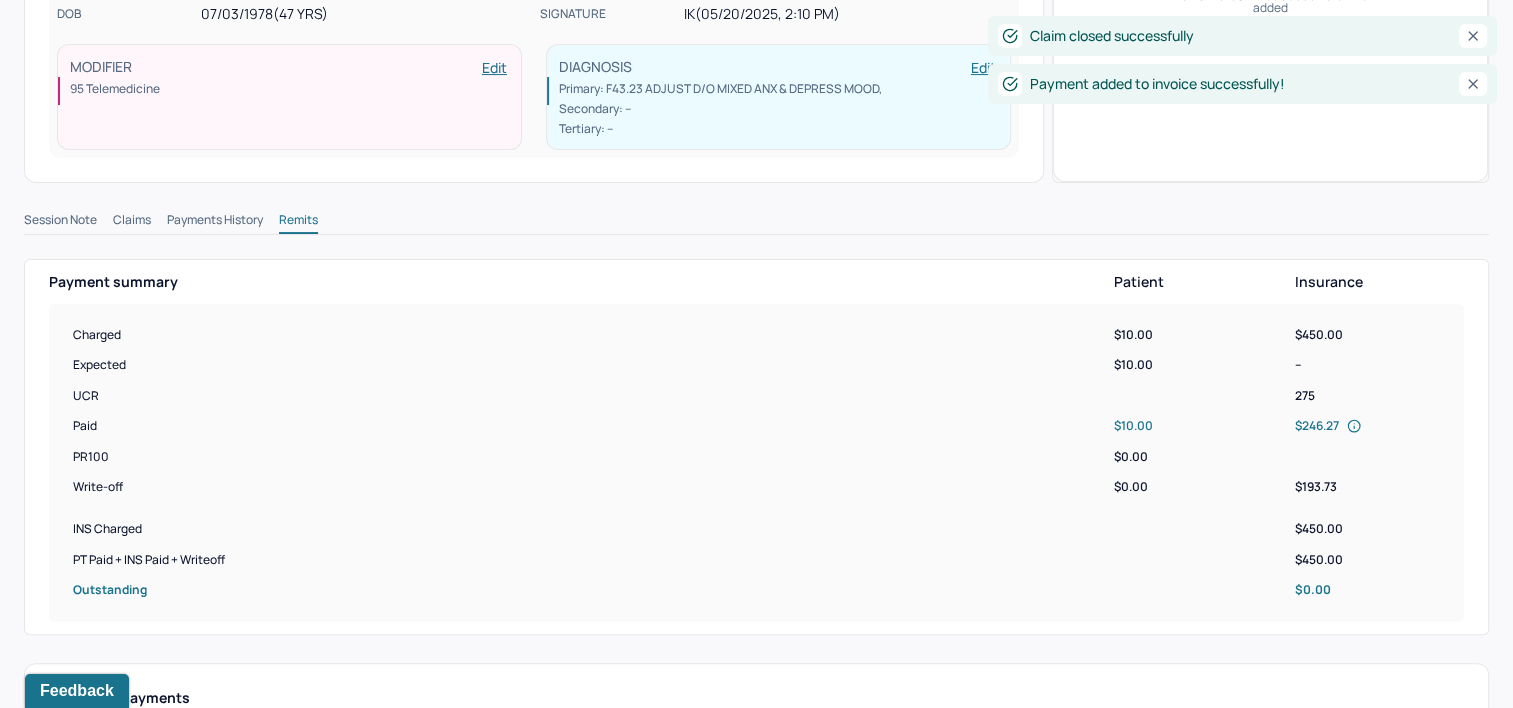 scroll, scrollTop: 0, scrollLeft: 0, axis: both 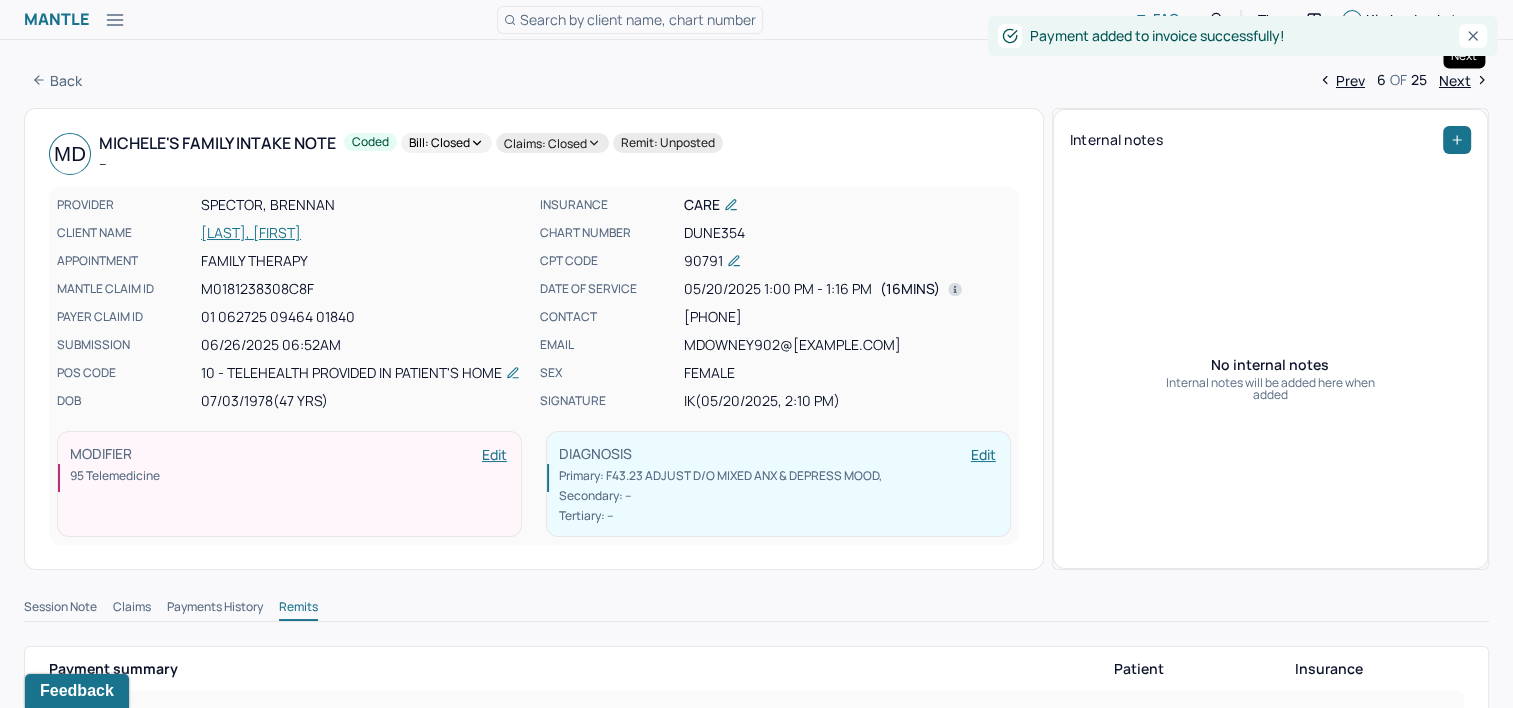click on "Next" at bounding box center [1464, 80] 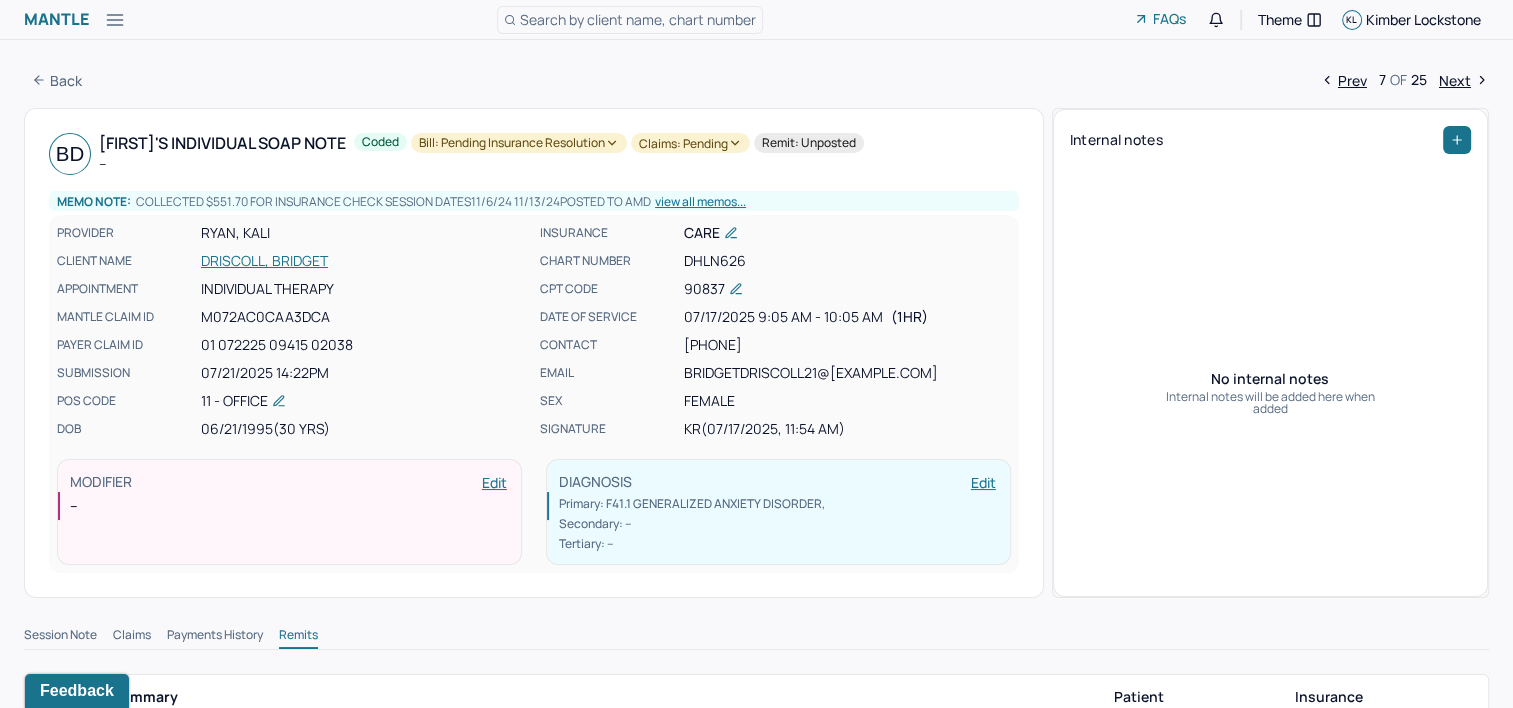 type 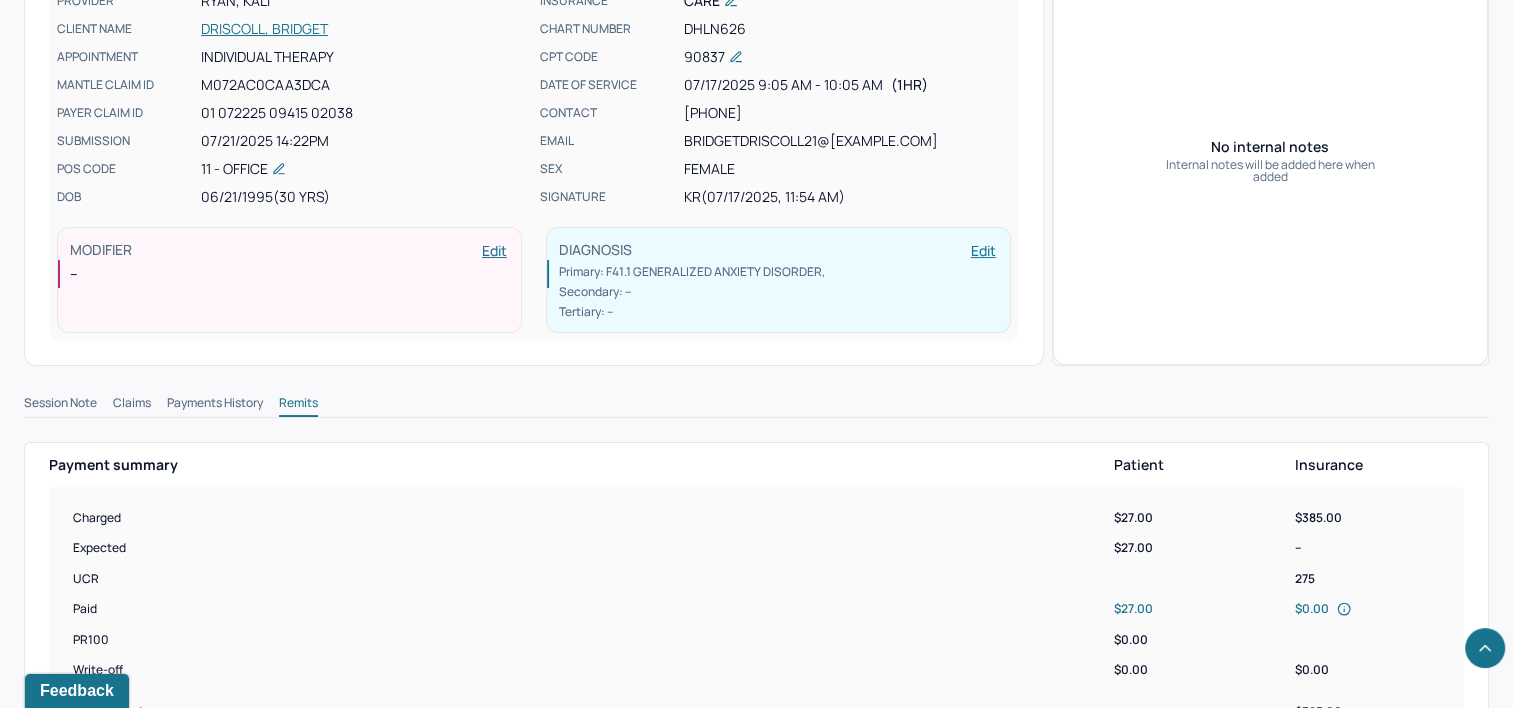 scroll, scrollTop: 700, scrollLeft: 0, axis: vertical 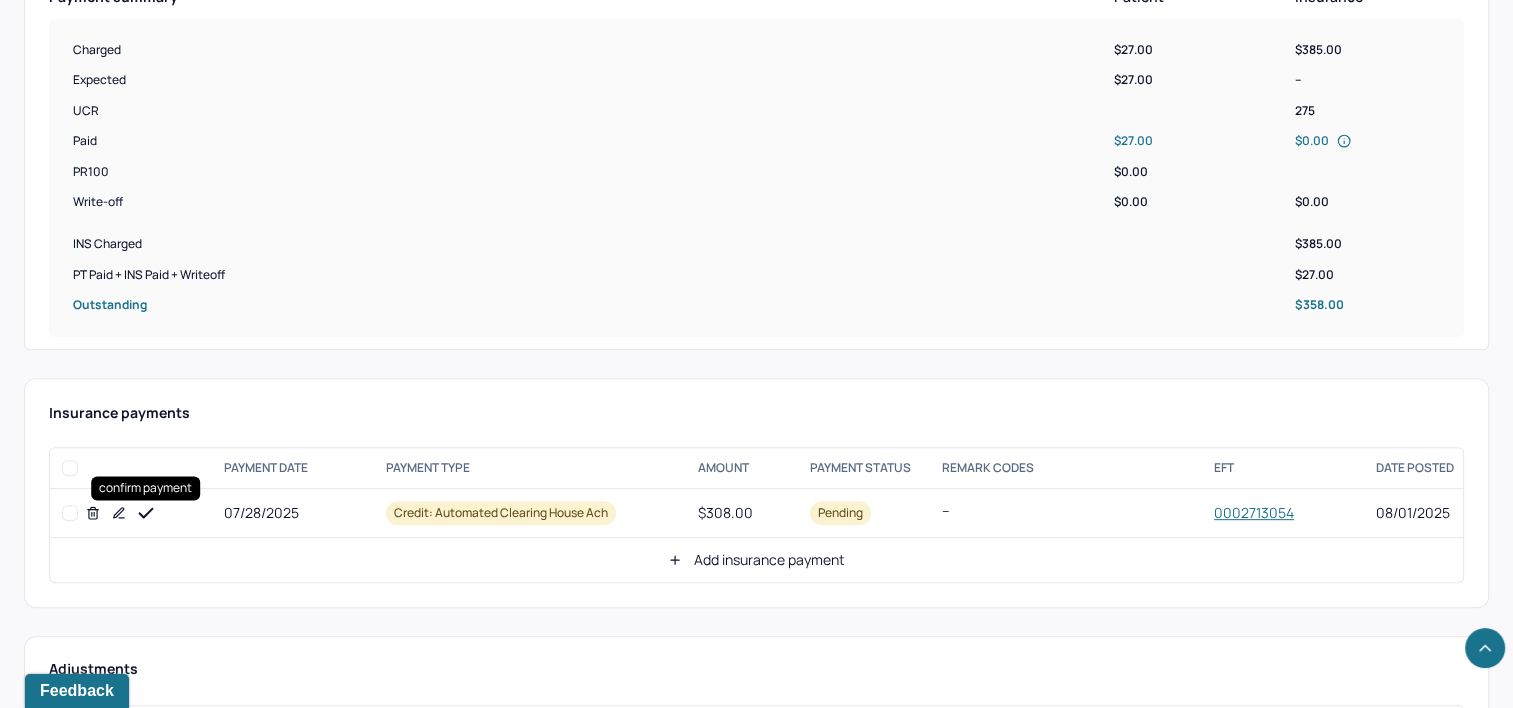 click 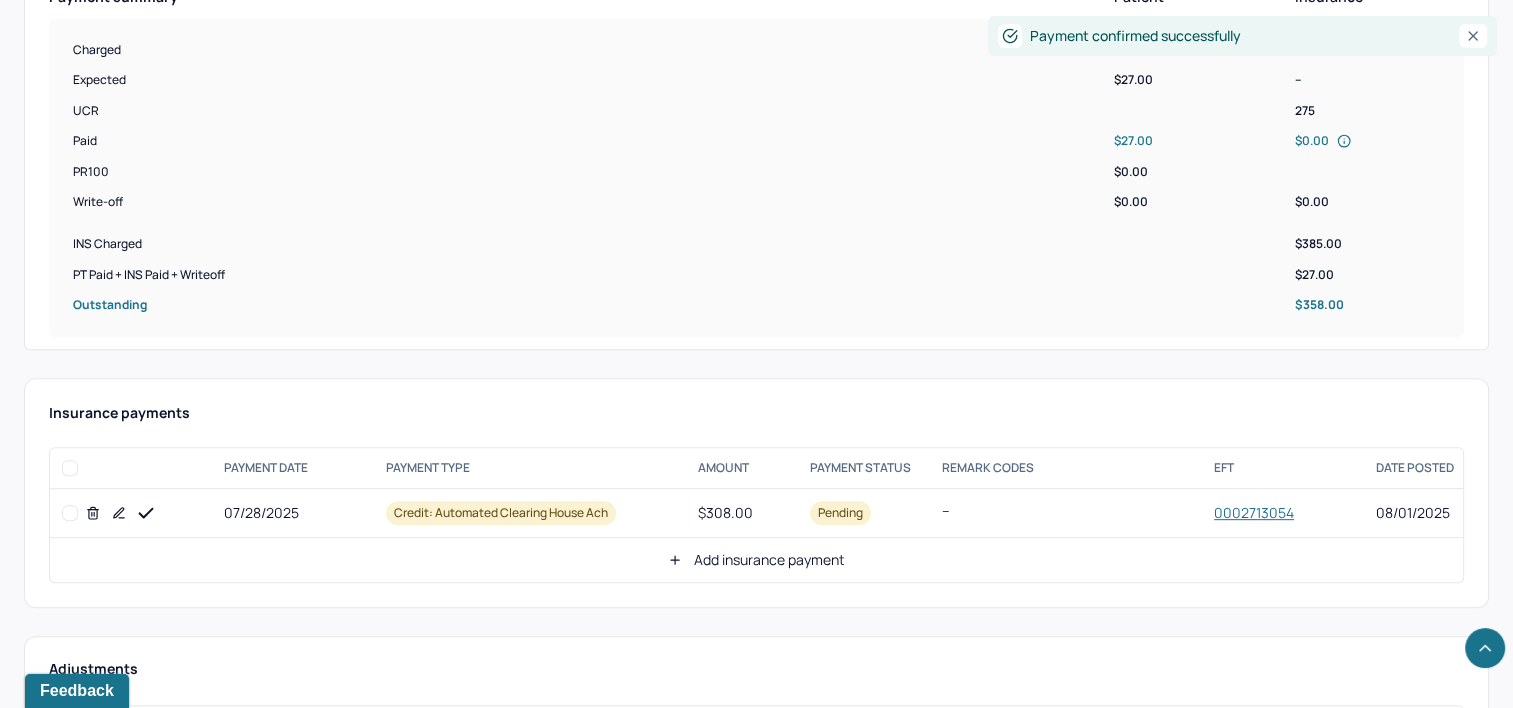 click on "Add insurance payment" at bounding box center (756, 560) 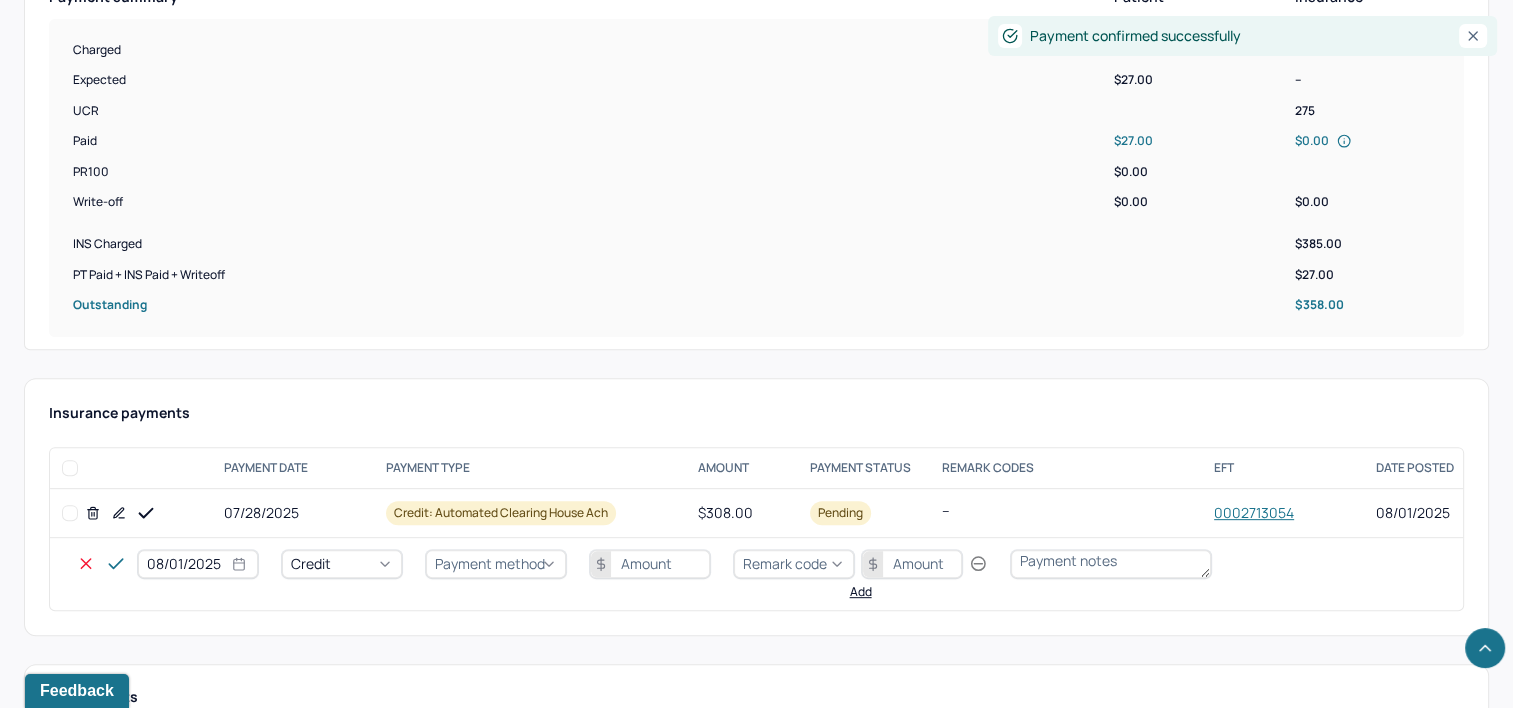 select on "7" 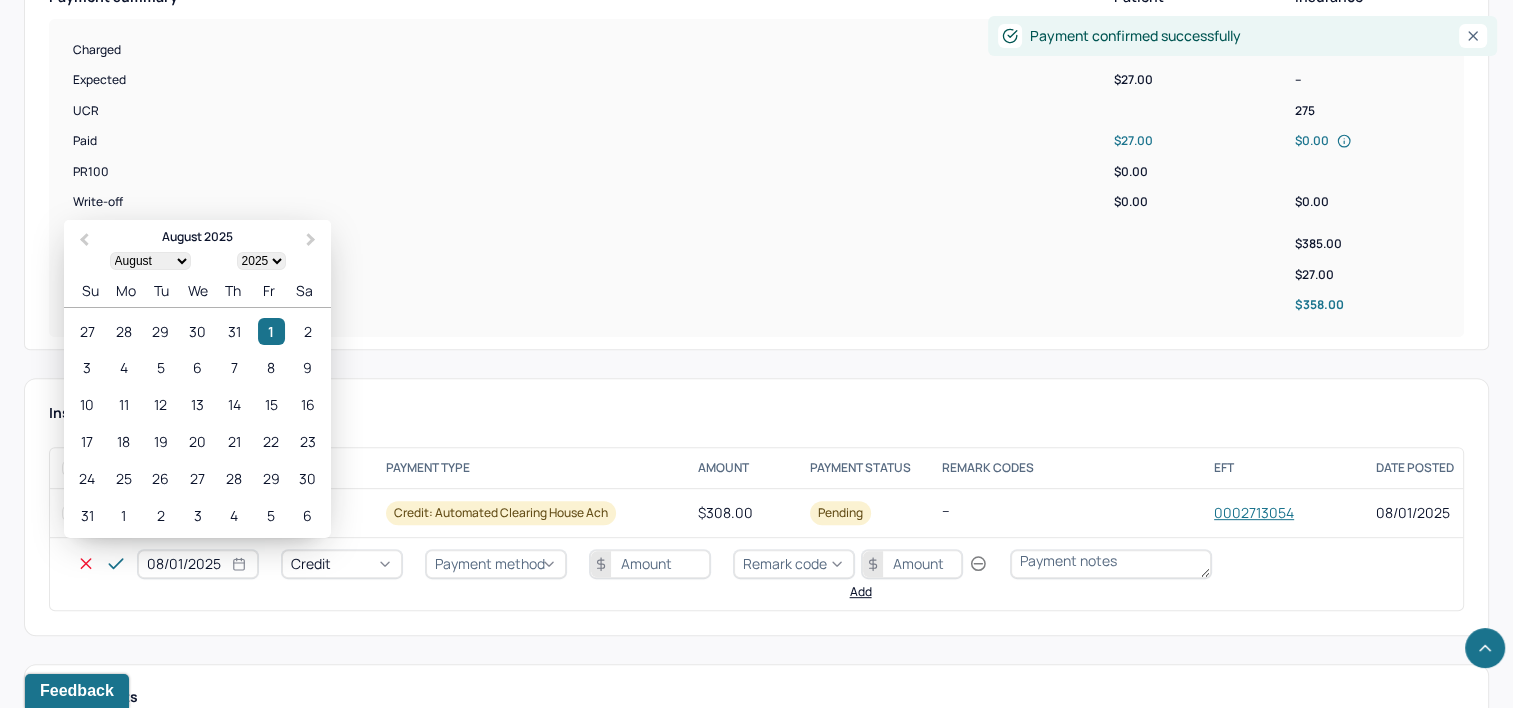 click on "08/01/2025" at bounding box center [198, 564] 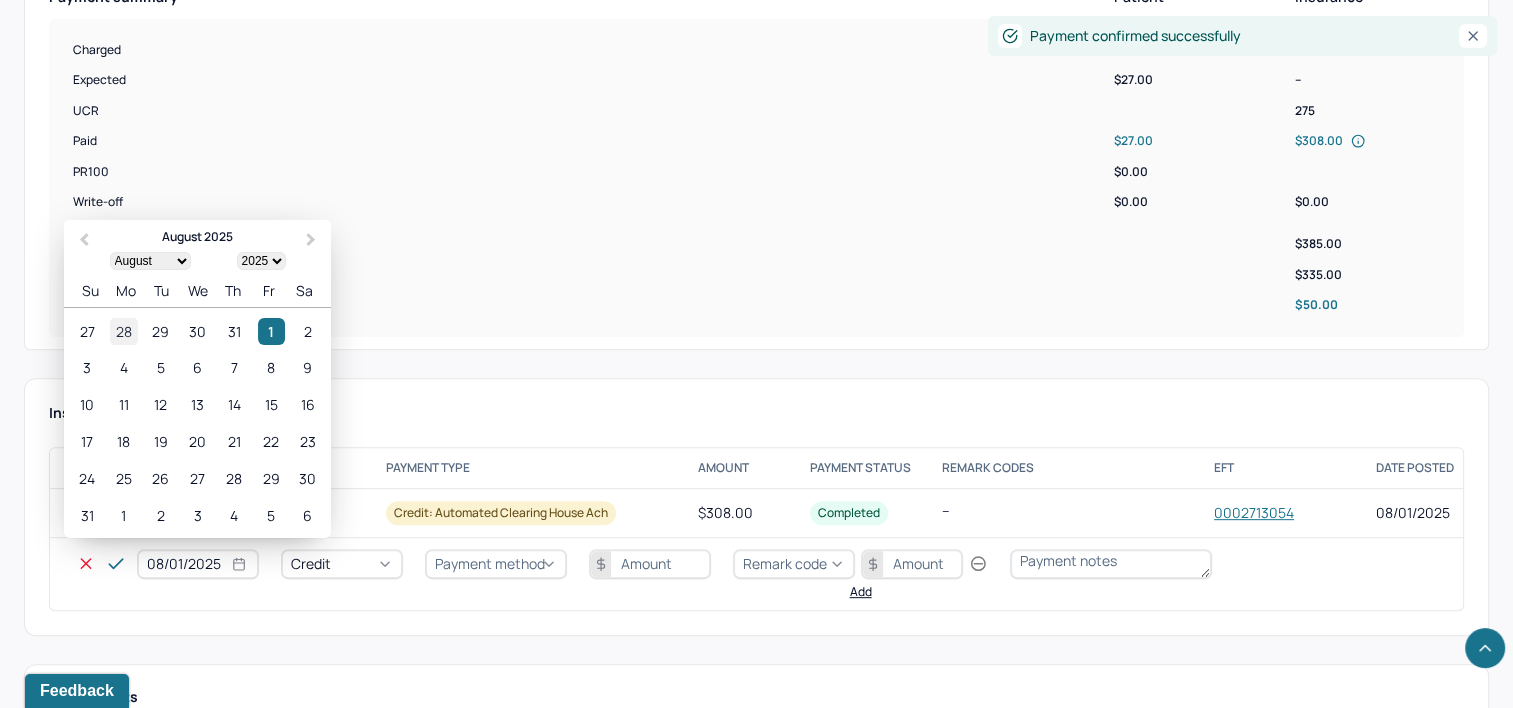 click on "28" at bounding box center (123, 331) 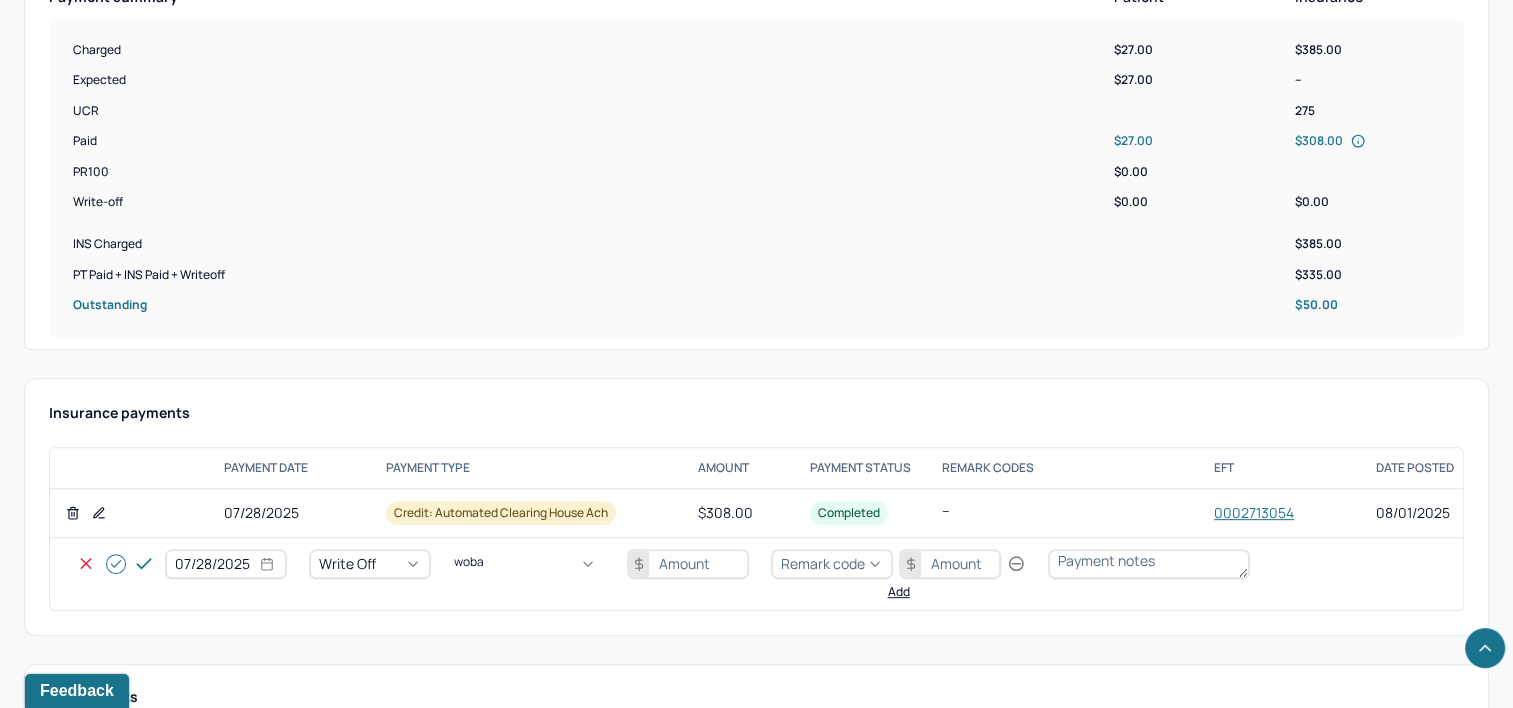 type on "wobal" 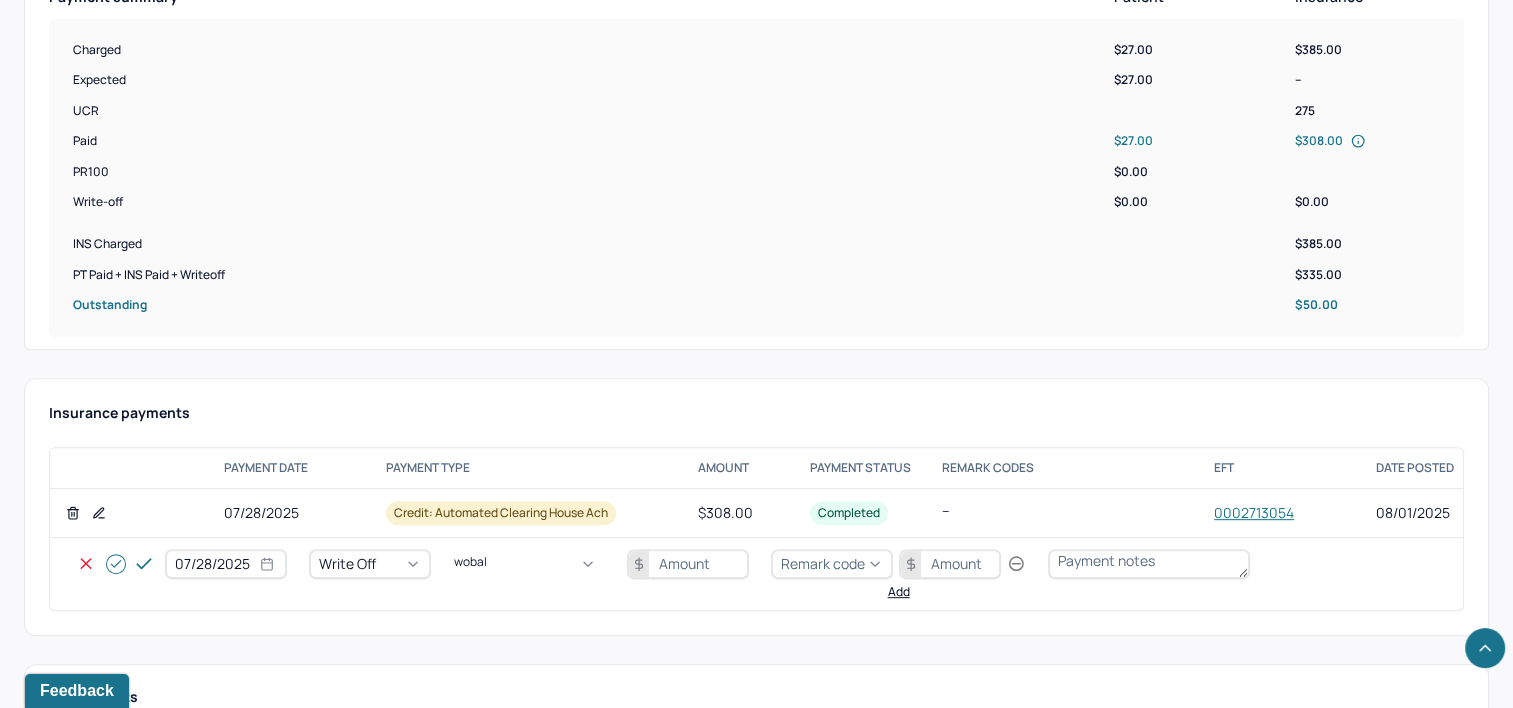 type 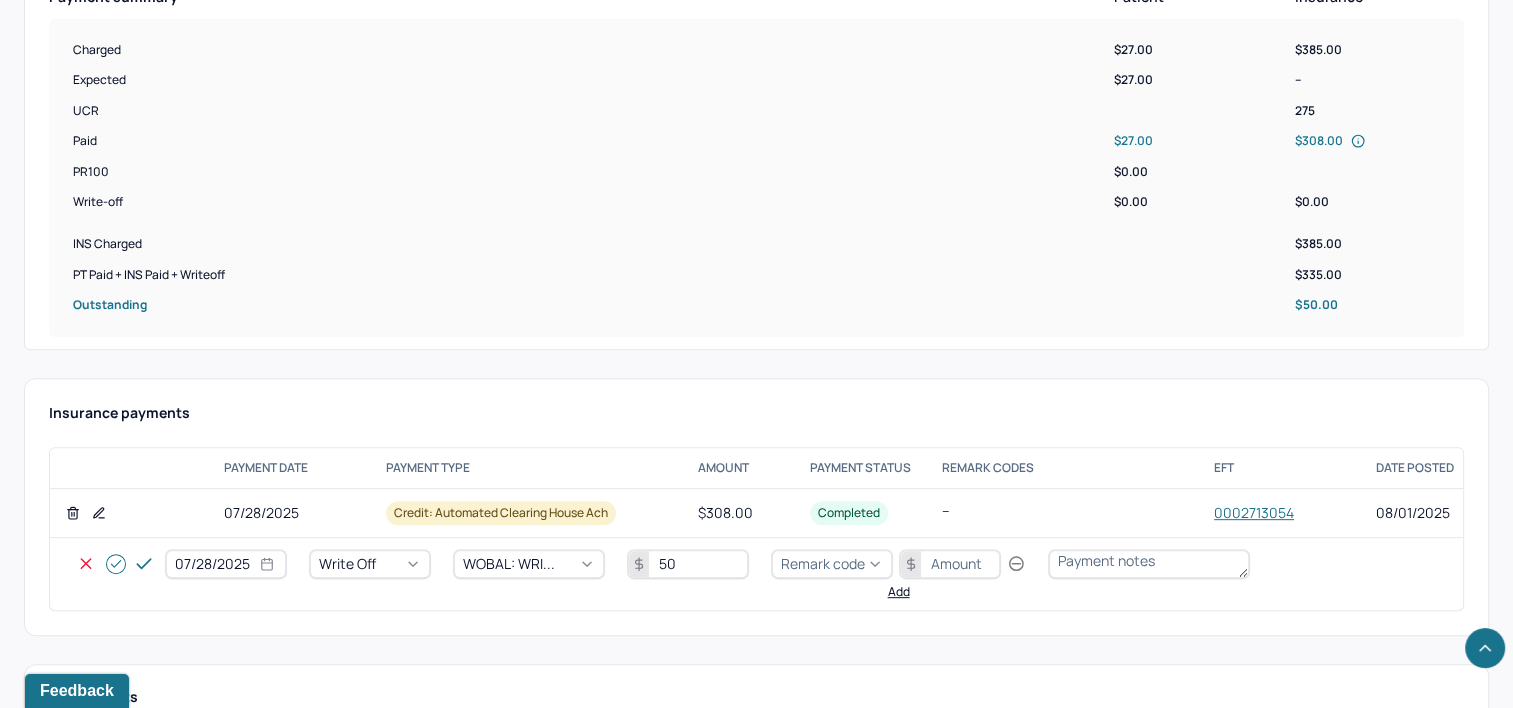 type on "50" 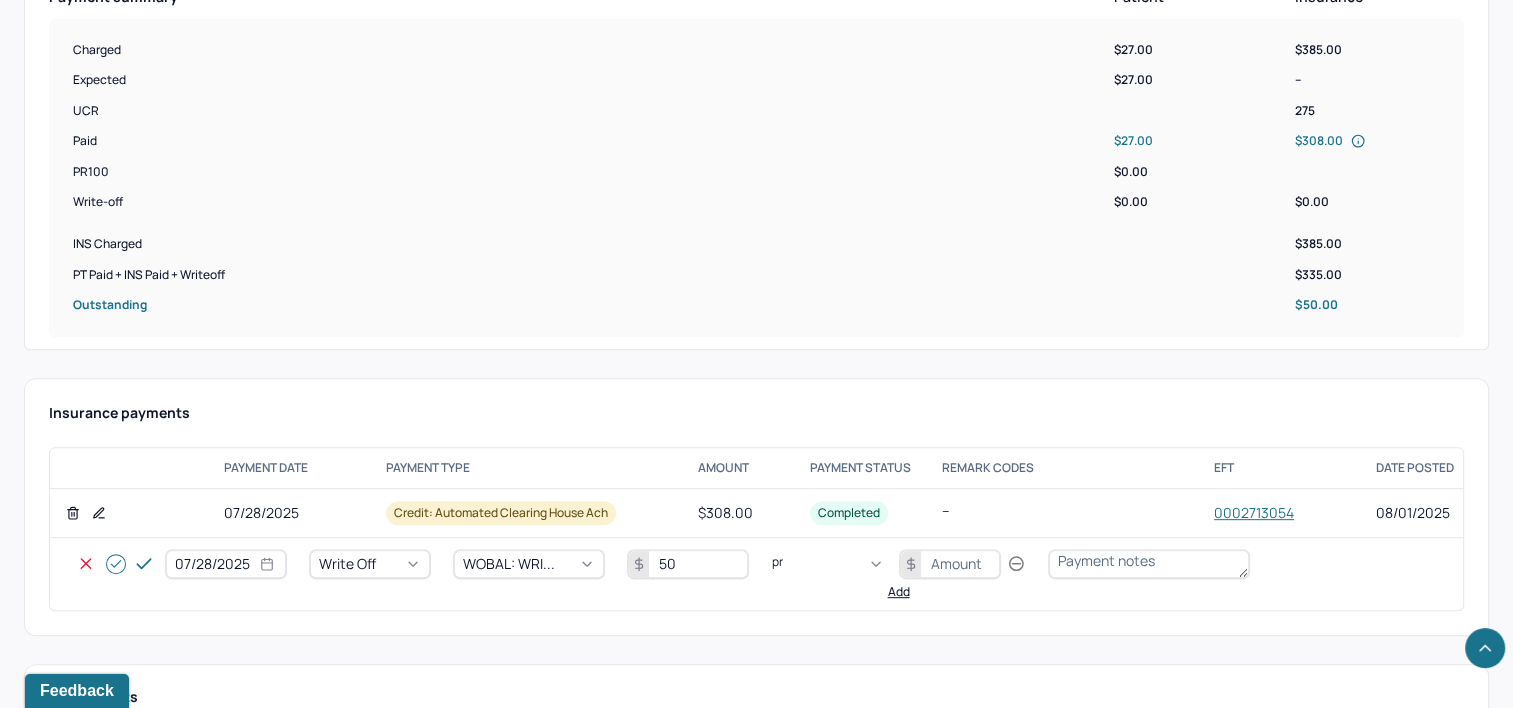 type on "pr2" 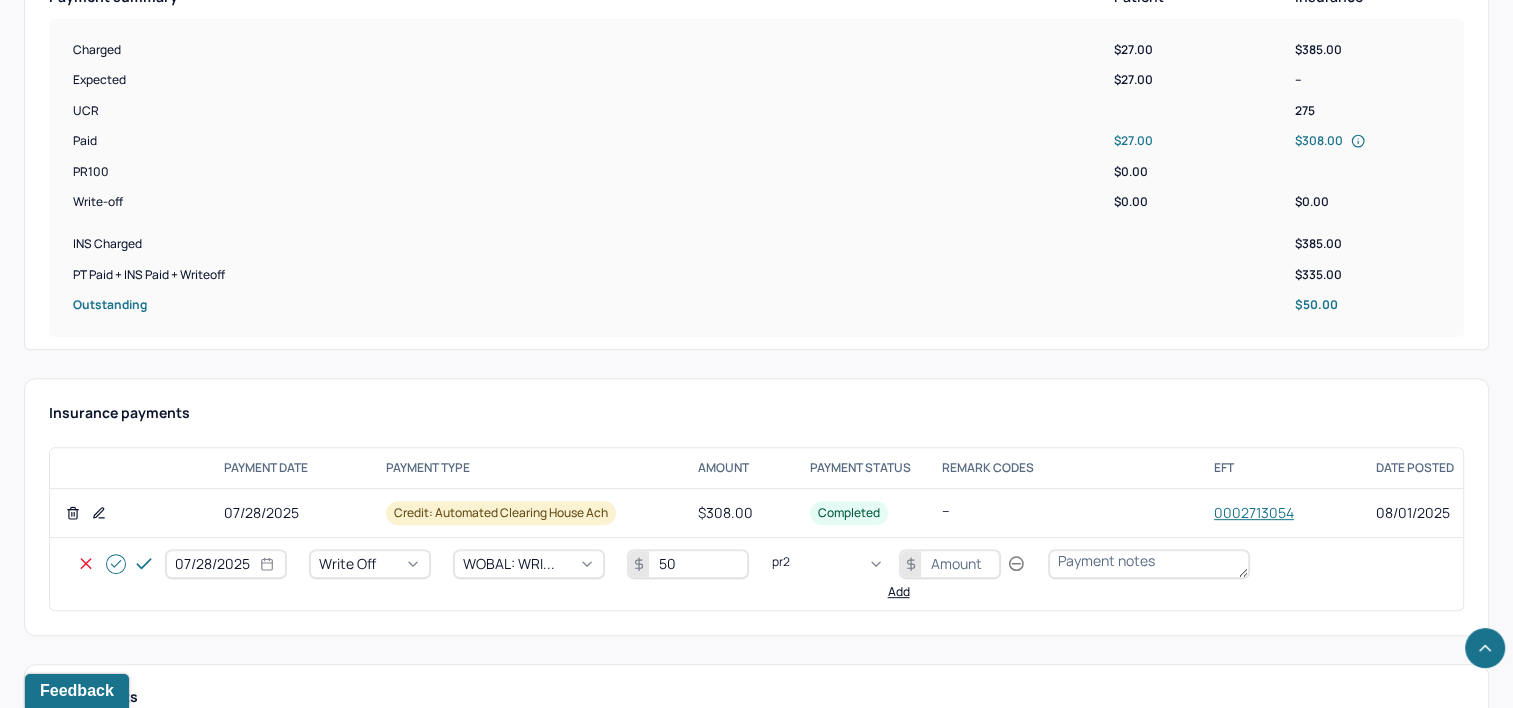 type 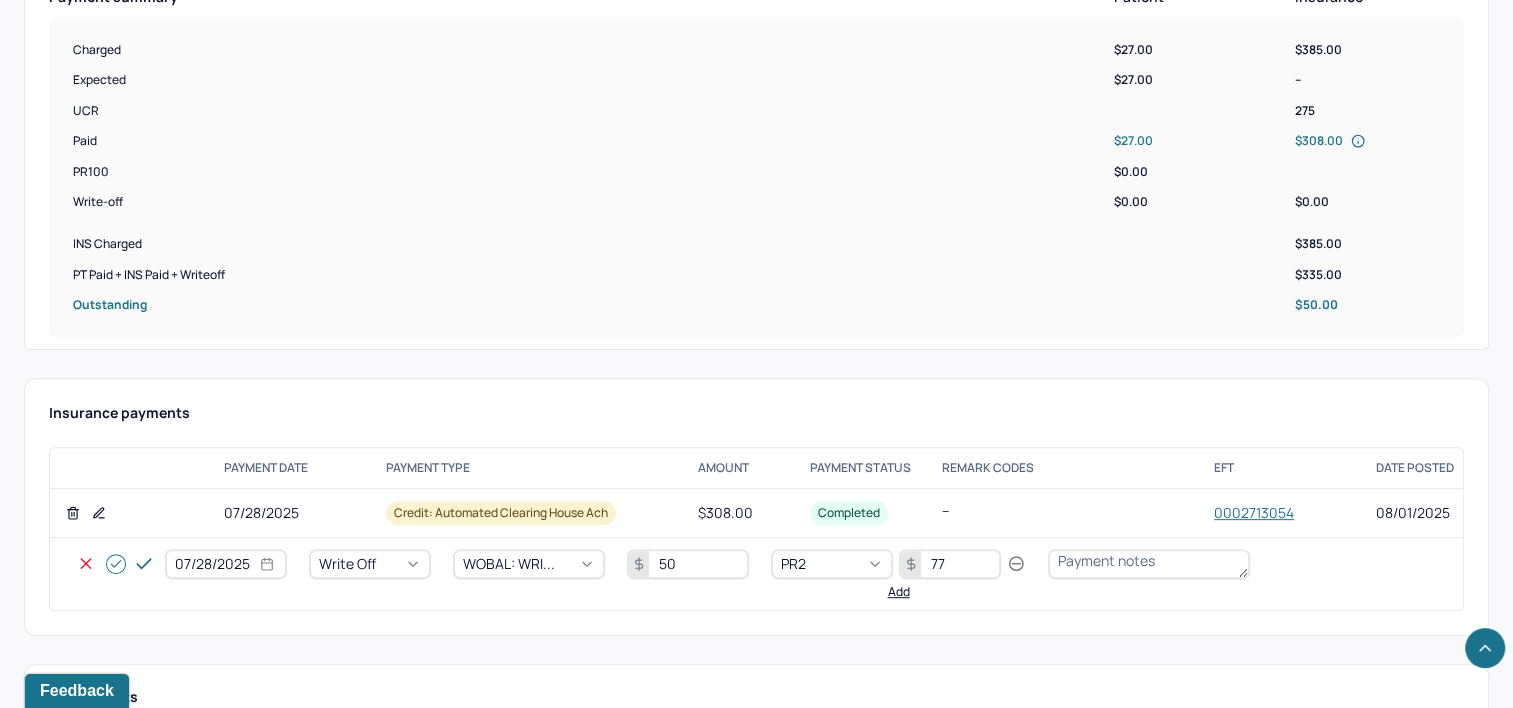 type on "77" 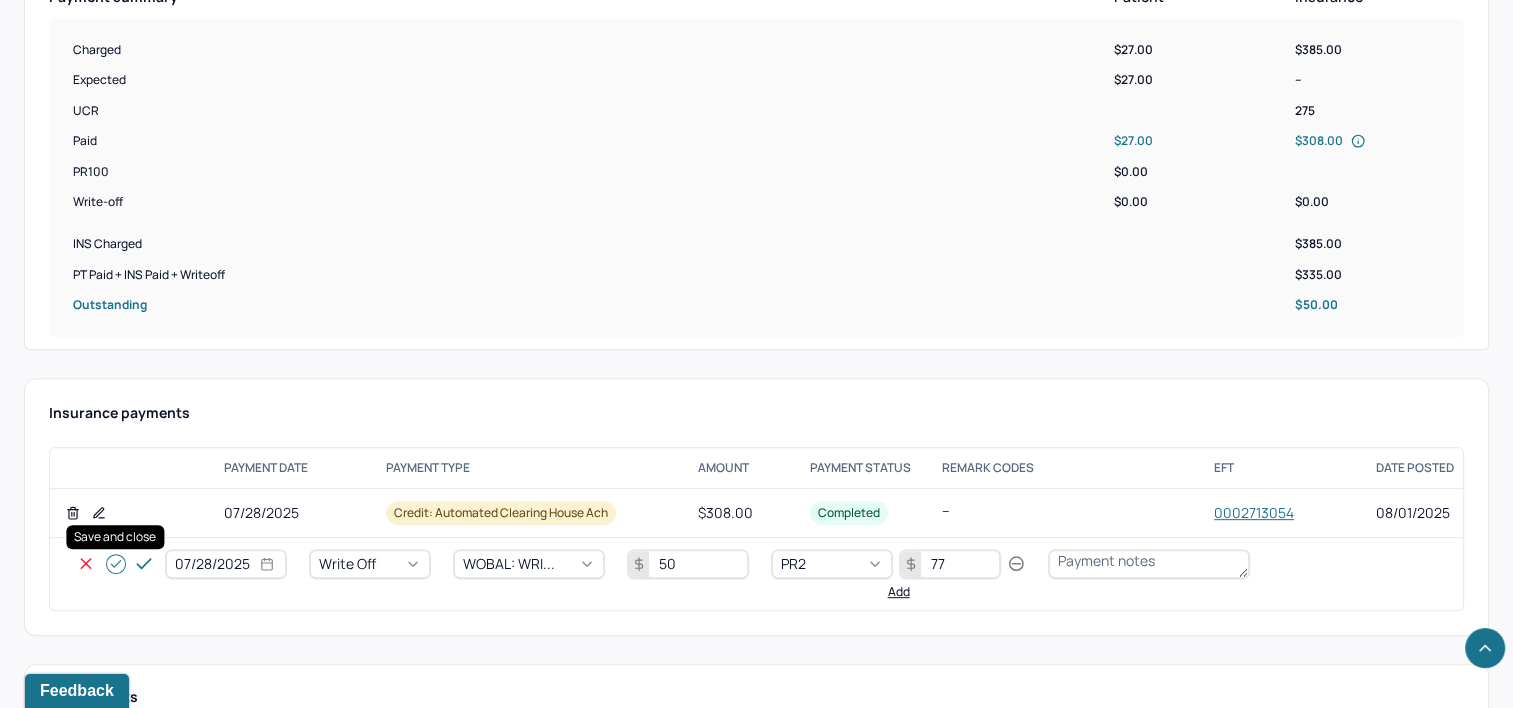 click 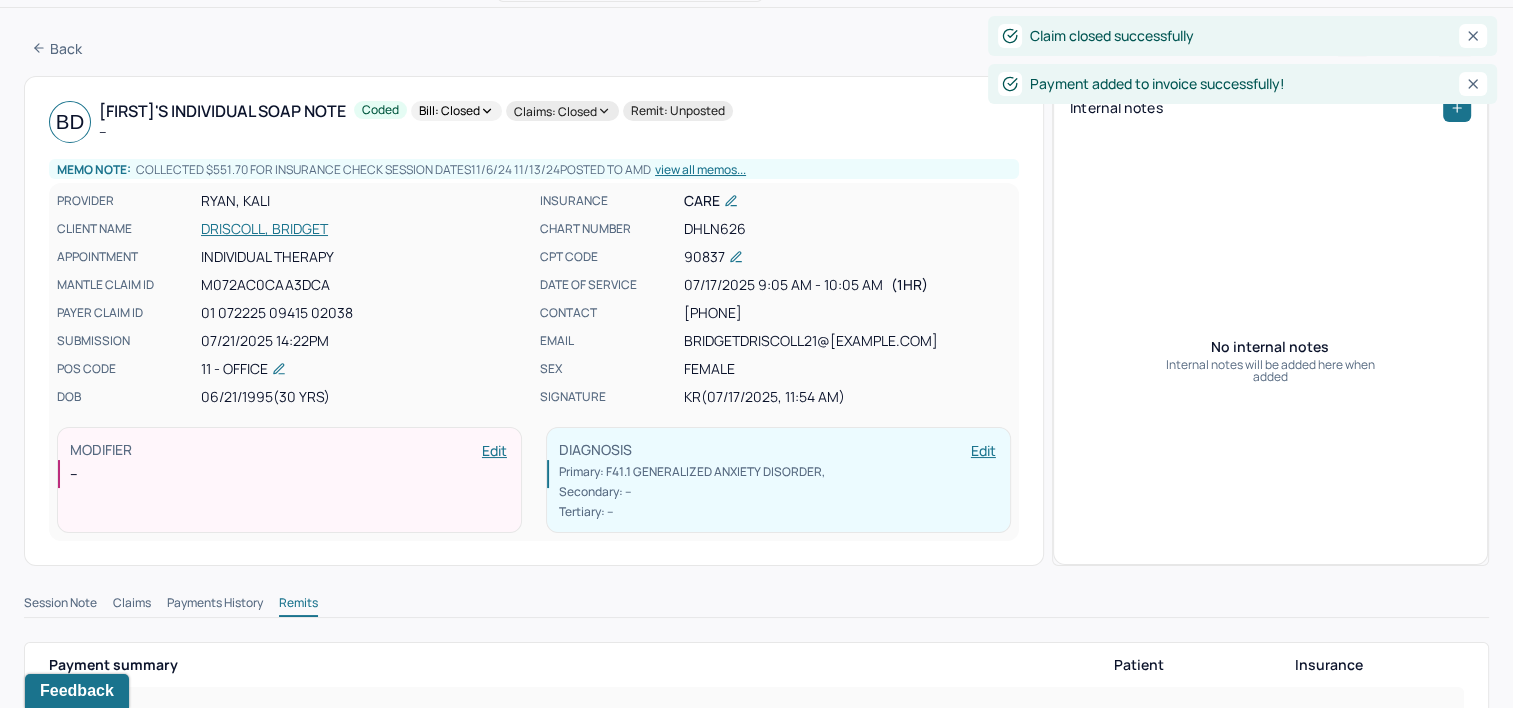 scroll, scrollTop: 0, scrollLeft: 0, axis: both 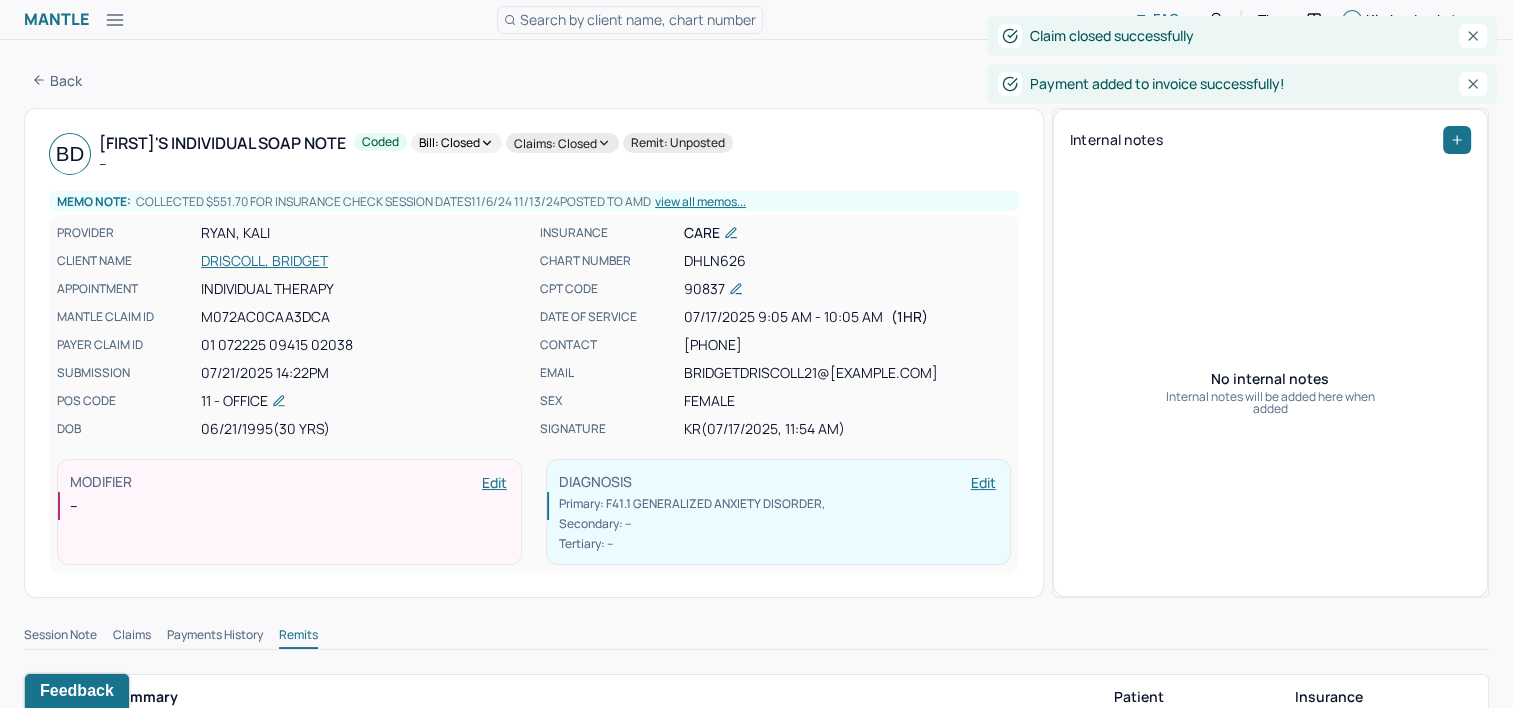 drag, startPoint x: 1471, startPoint y: 99, endPoint x: 1472, endPoint y: 79, distance: 20.024984 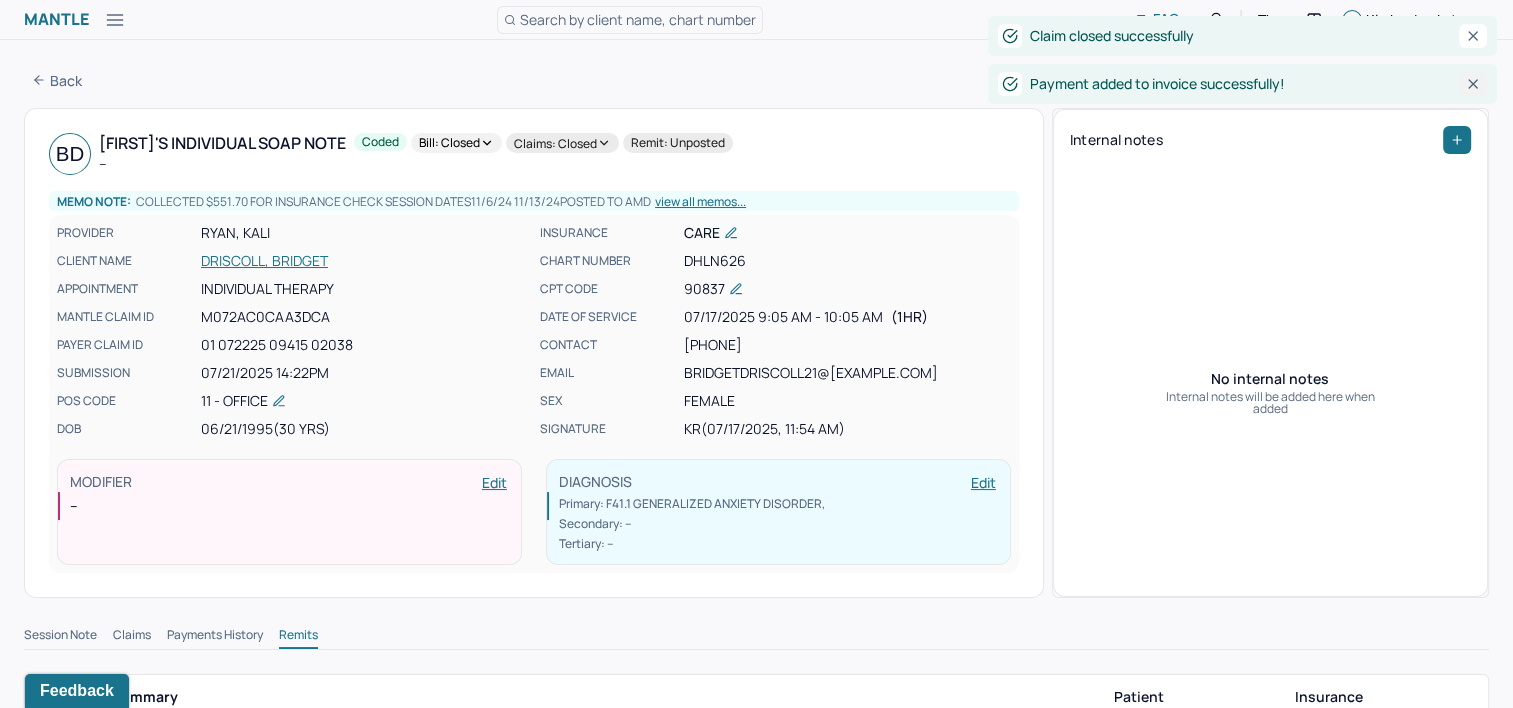 click 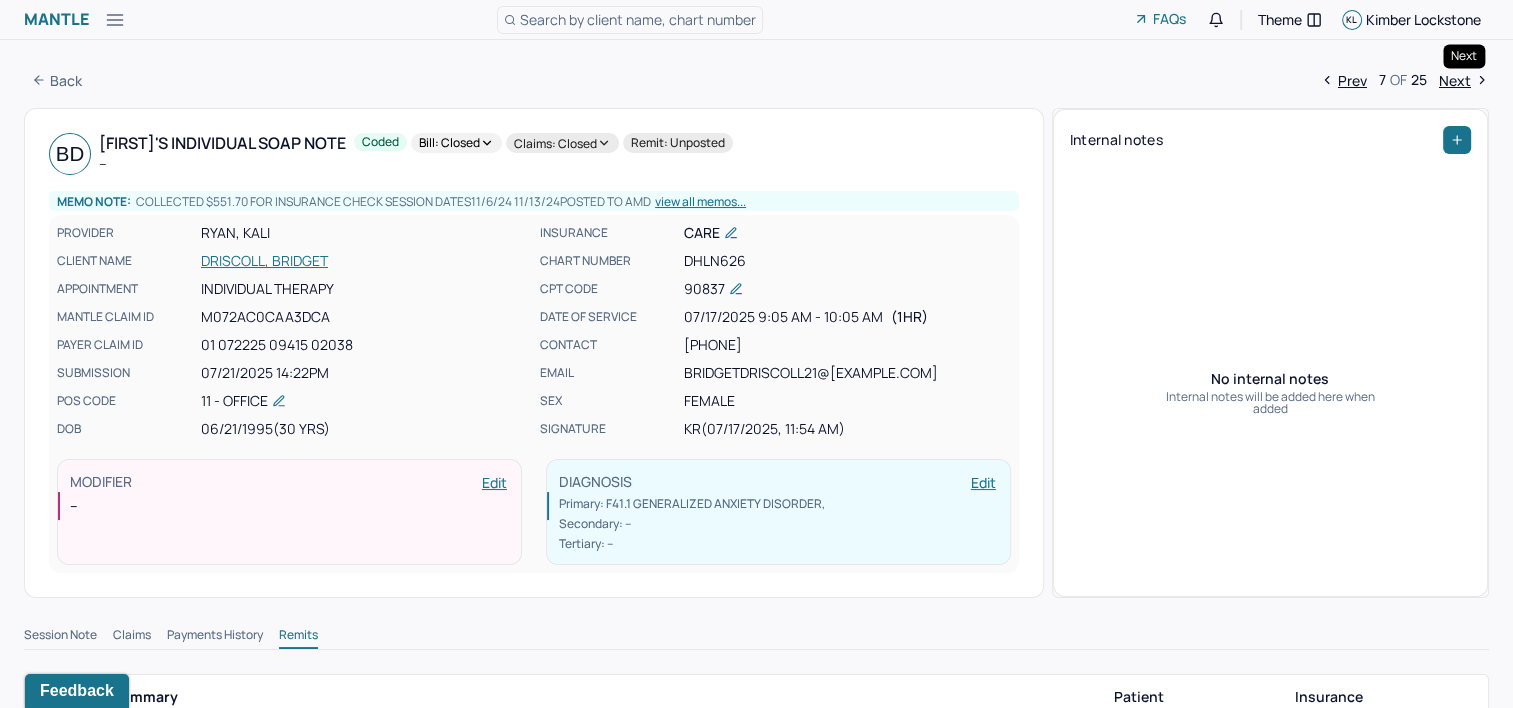 click on "Next" at bounding box center (1464, 80) 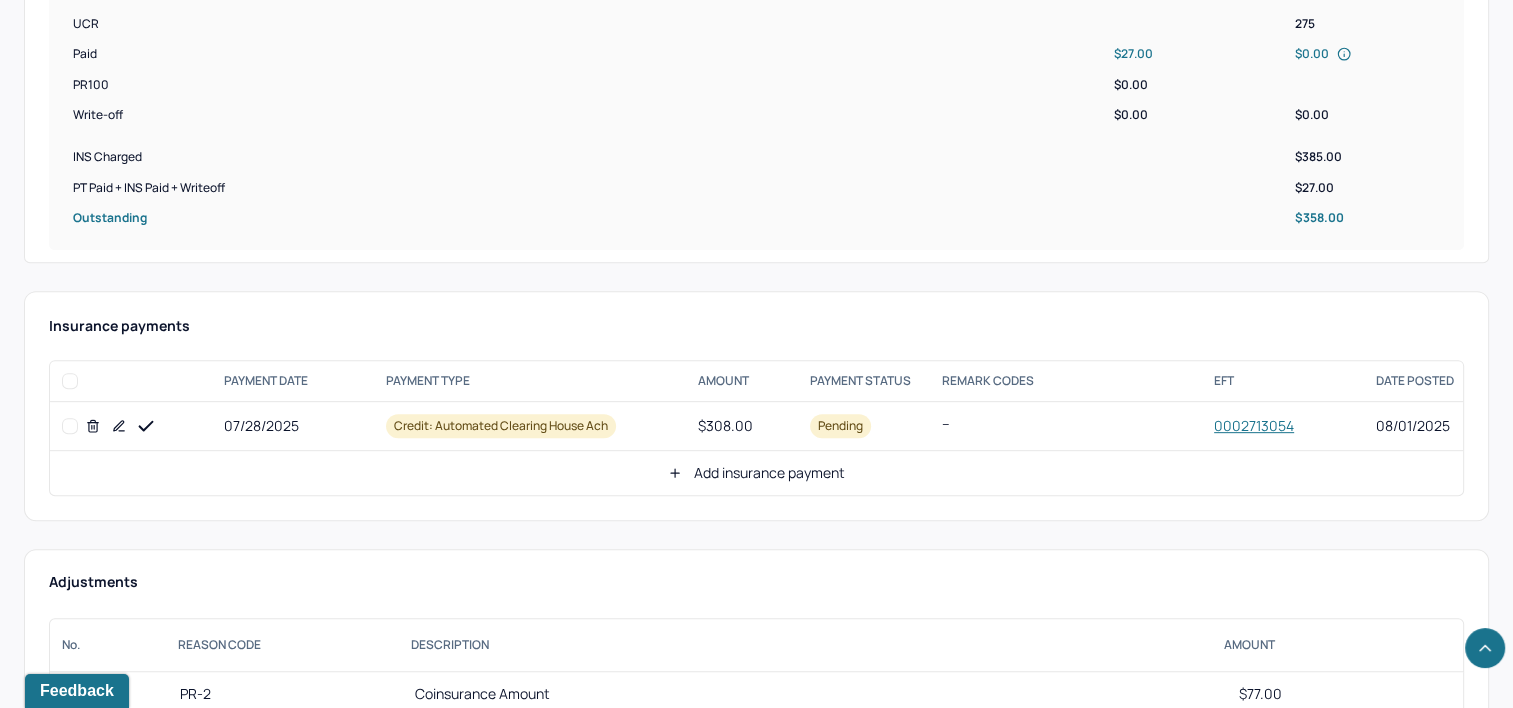 scroll, scrollTop: 800, scrollLeft: 0, axis: vertical 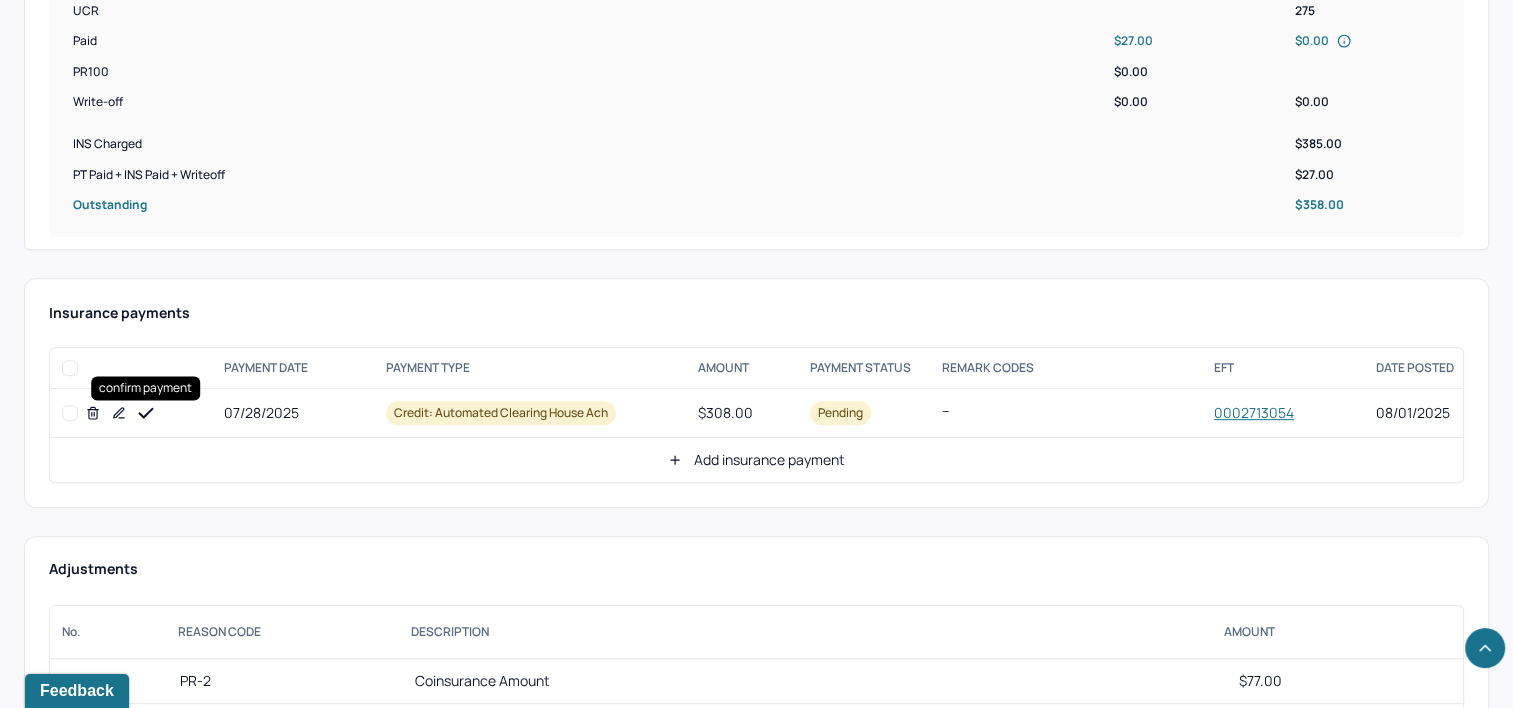 click 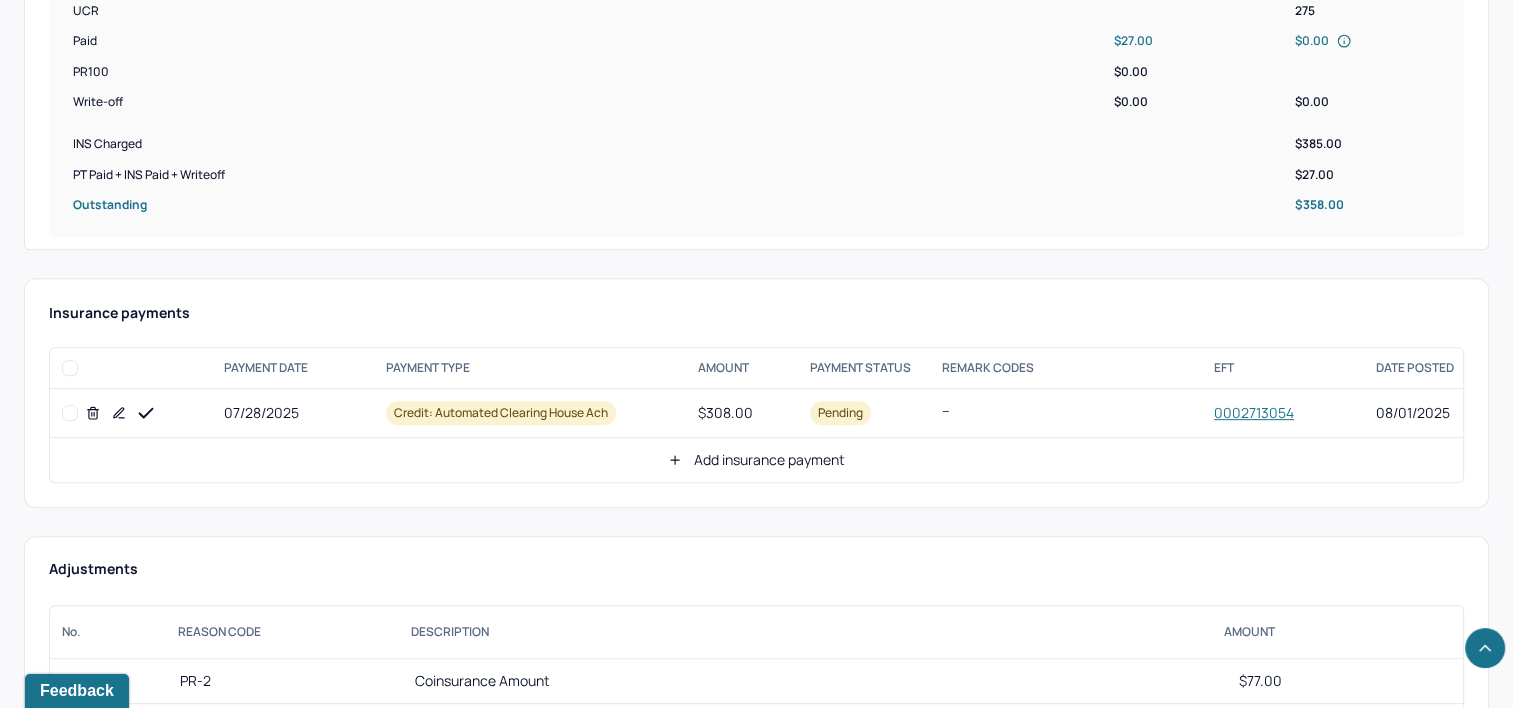 click on "Add insurance payment" at bounding box center (756, 460) 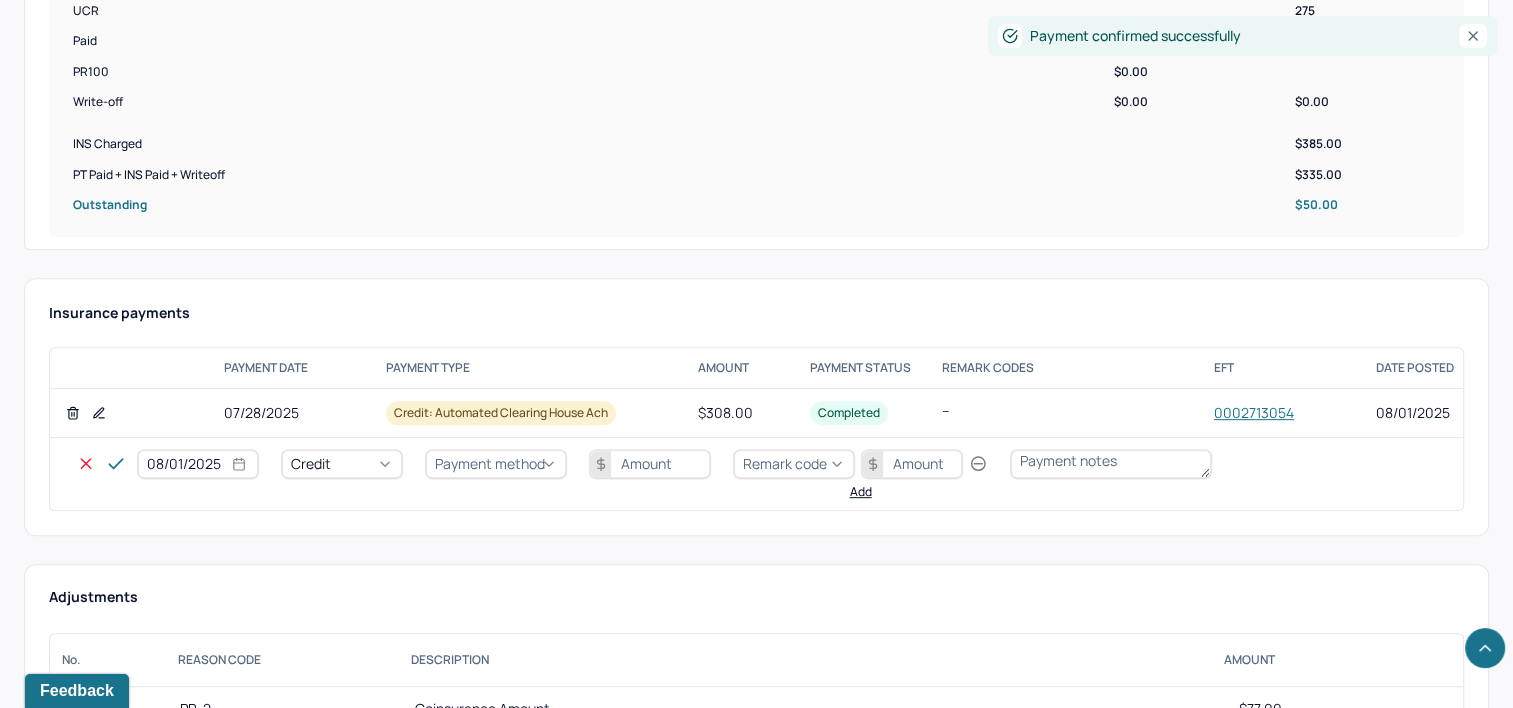 click on "08/01/2025" at bounding box center (198, 464) 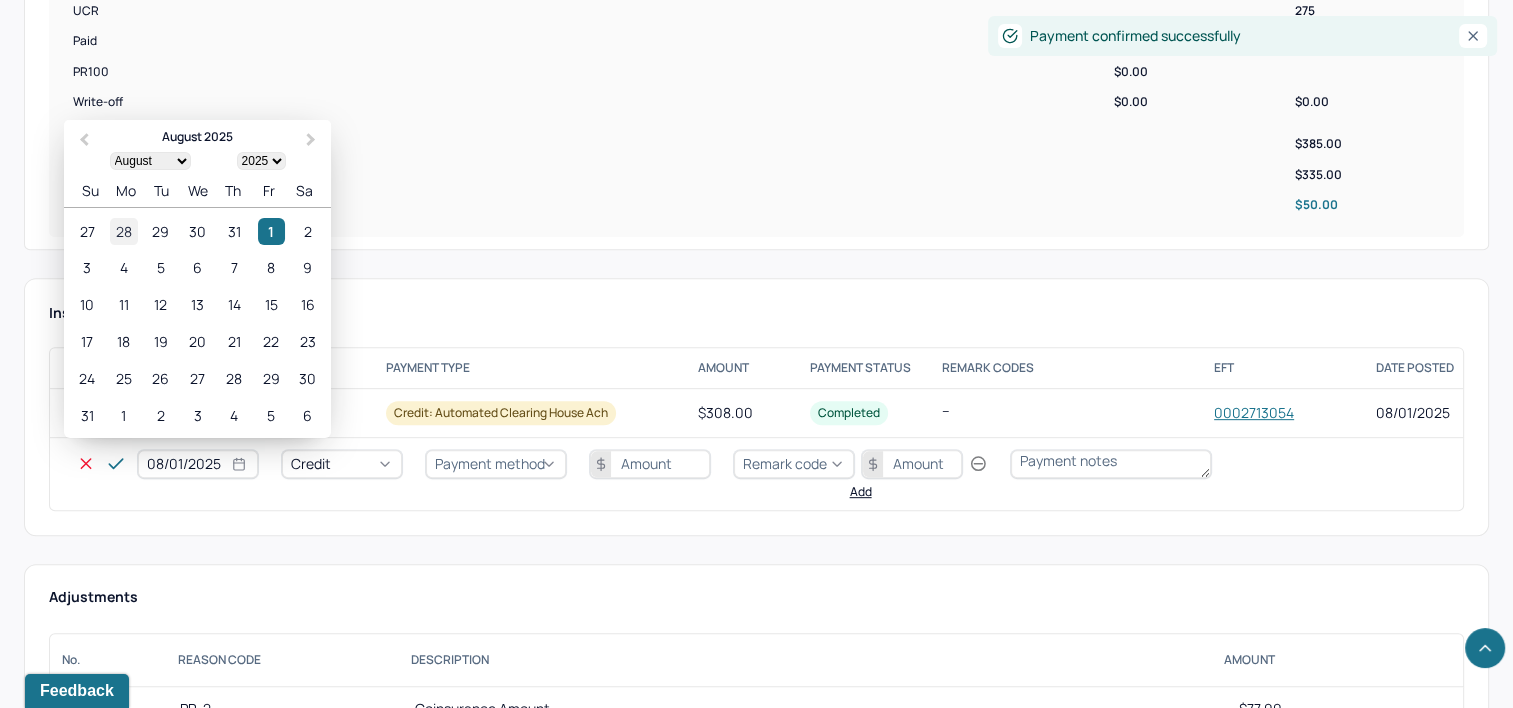 click on "28" at bounding box center (123, 231) 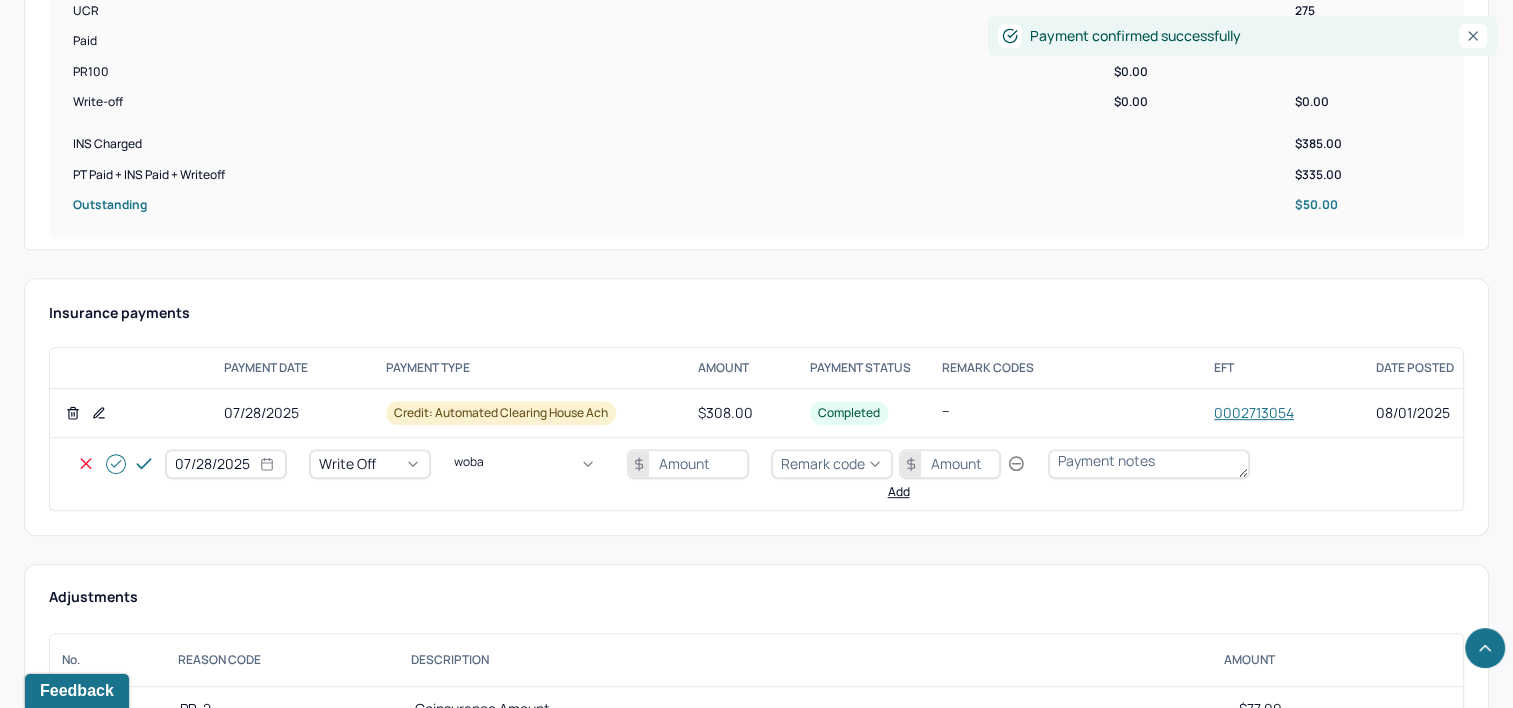 type on "wobal" 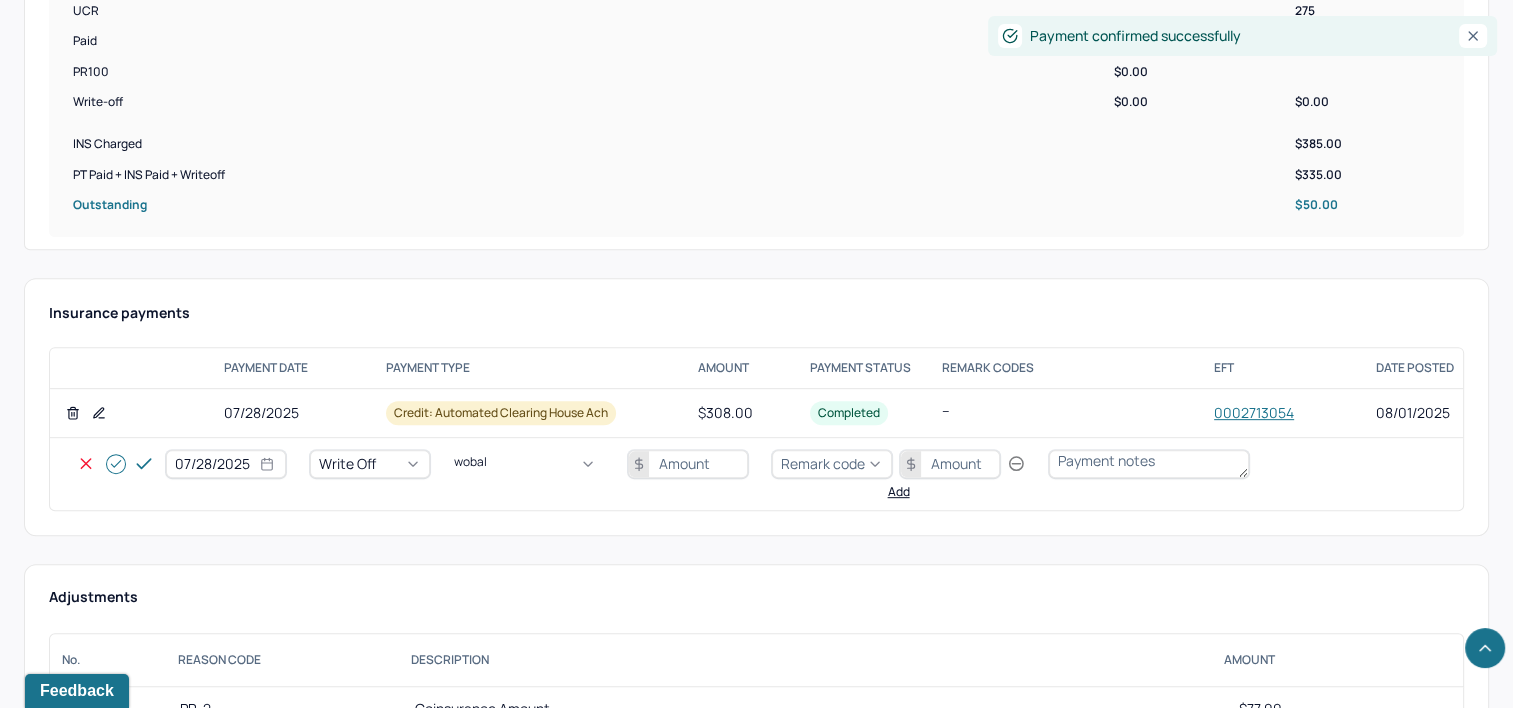 type 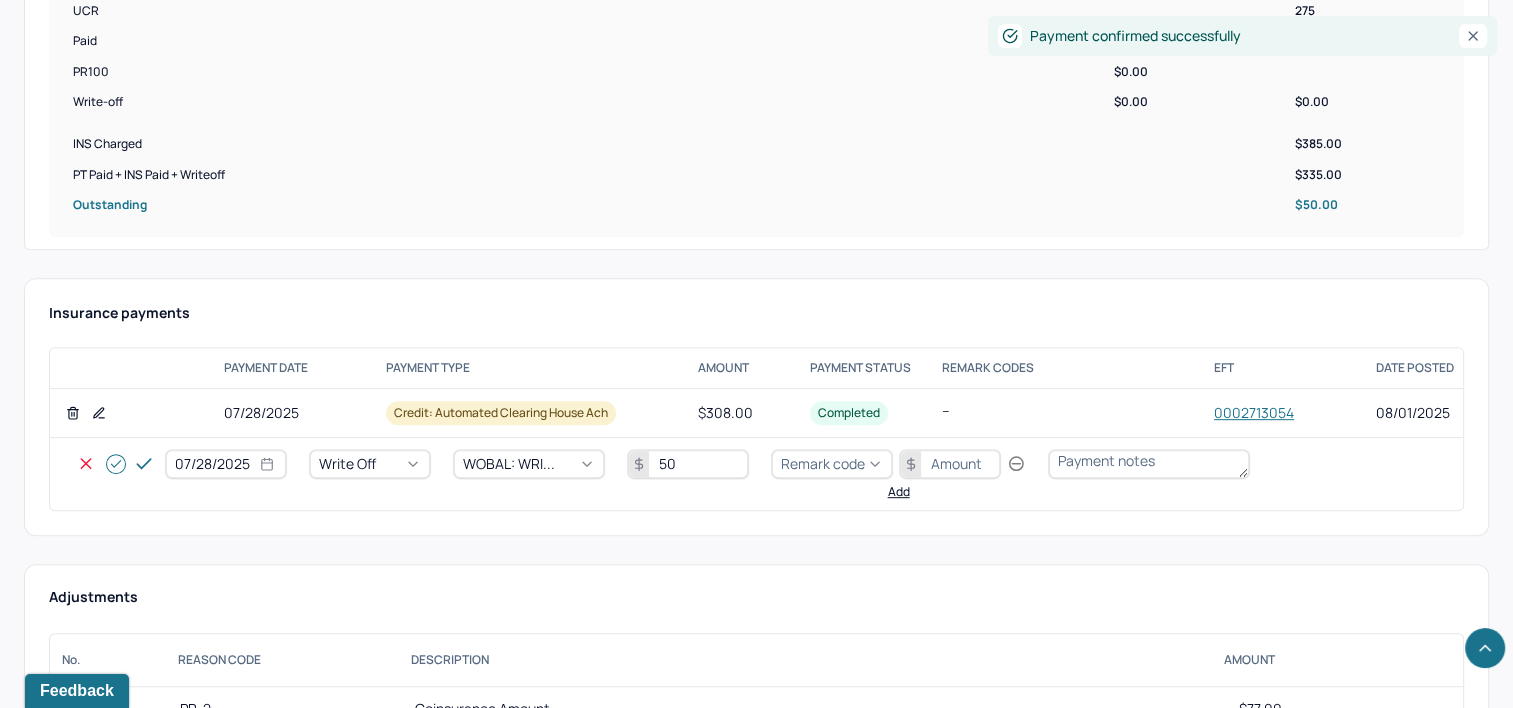 type on "50" 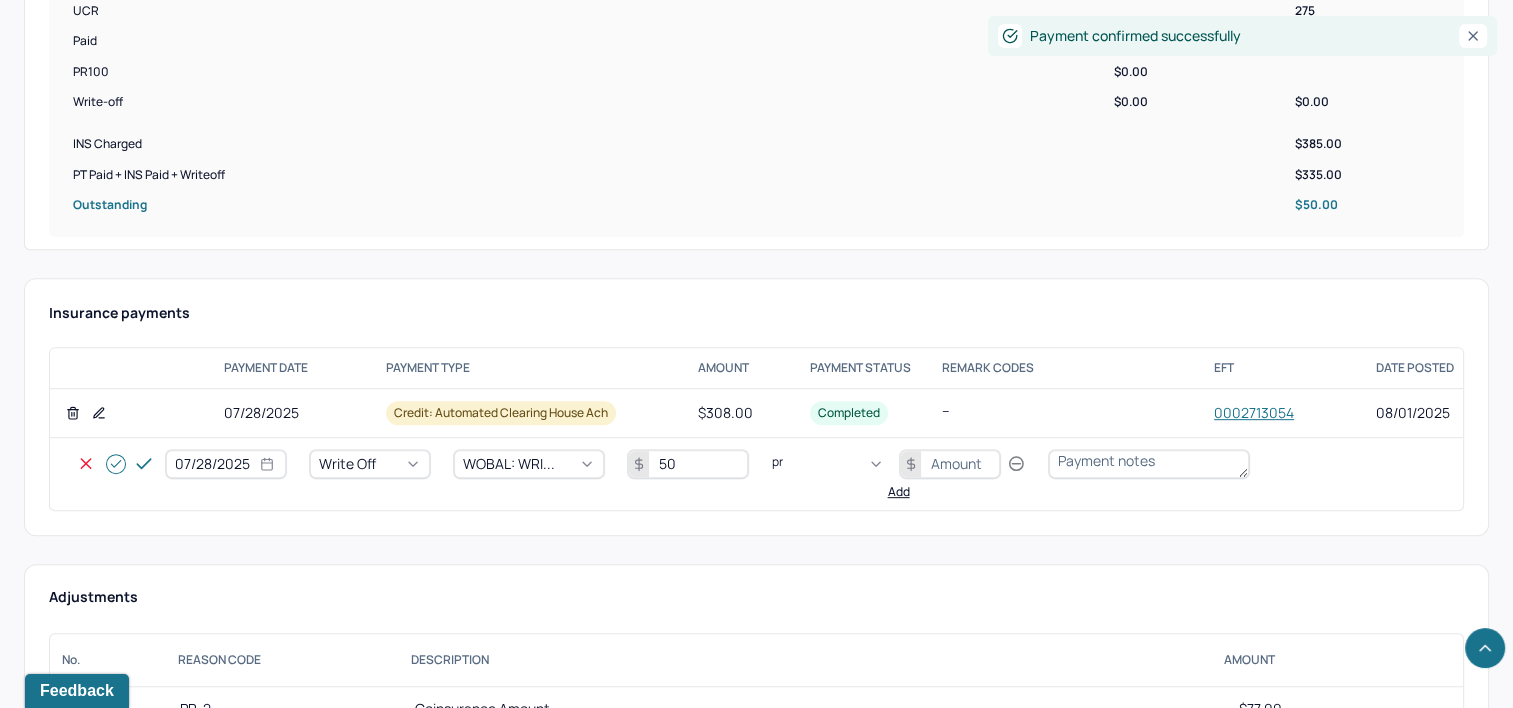type on "pr2" 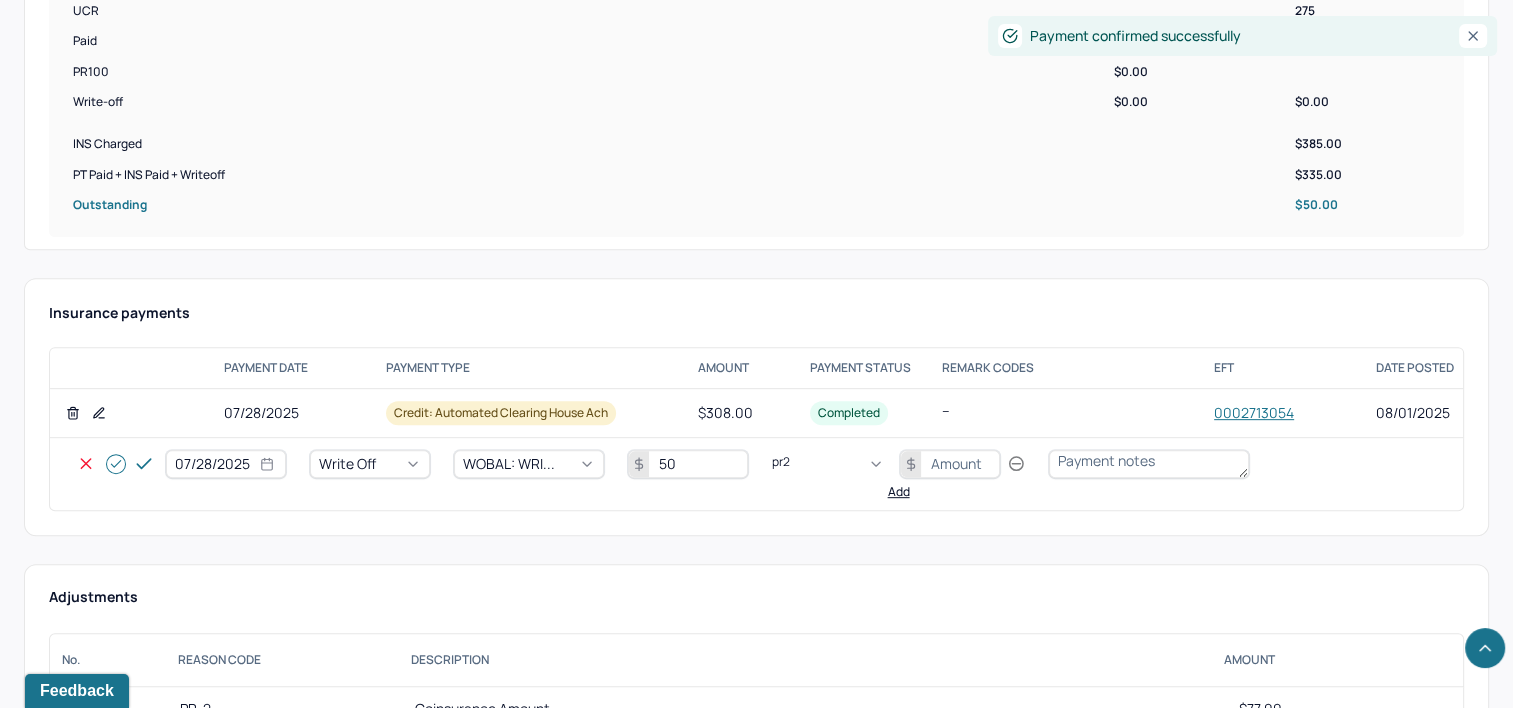 type 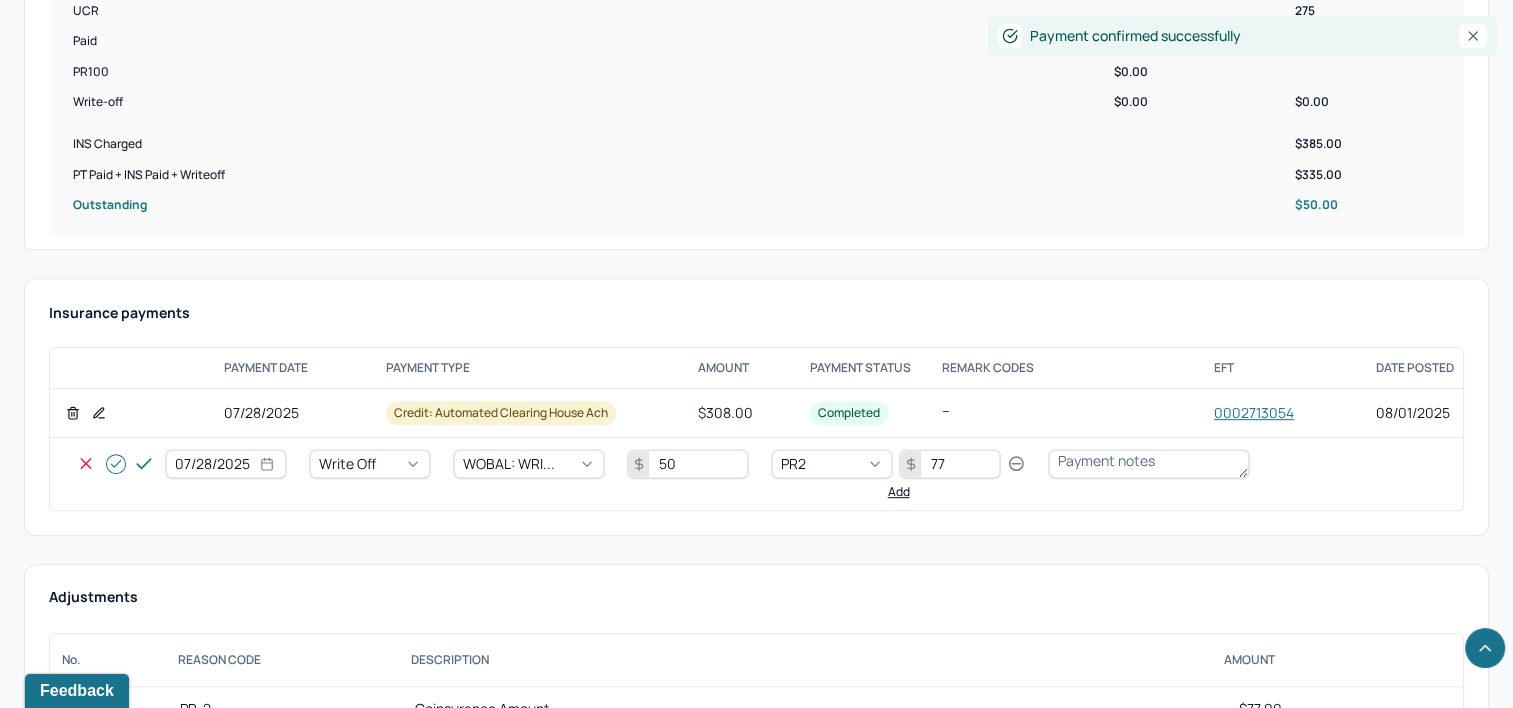 type on "77" 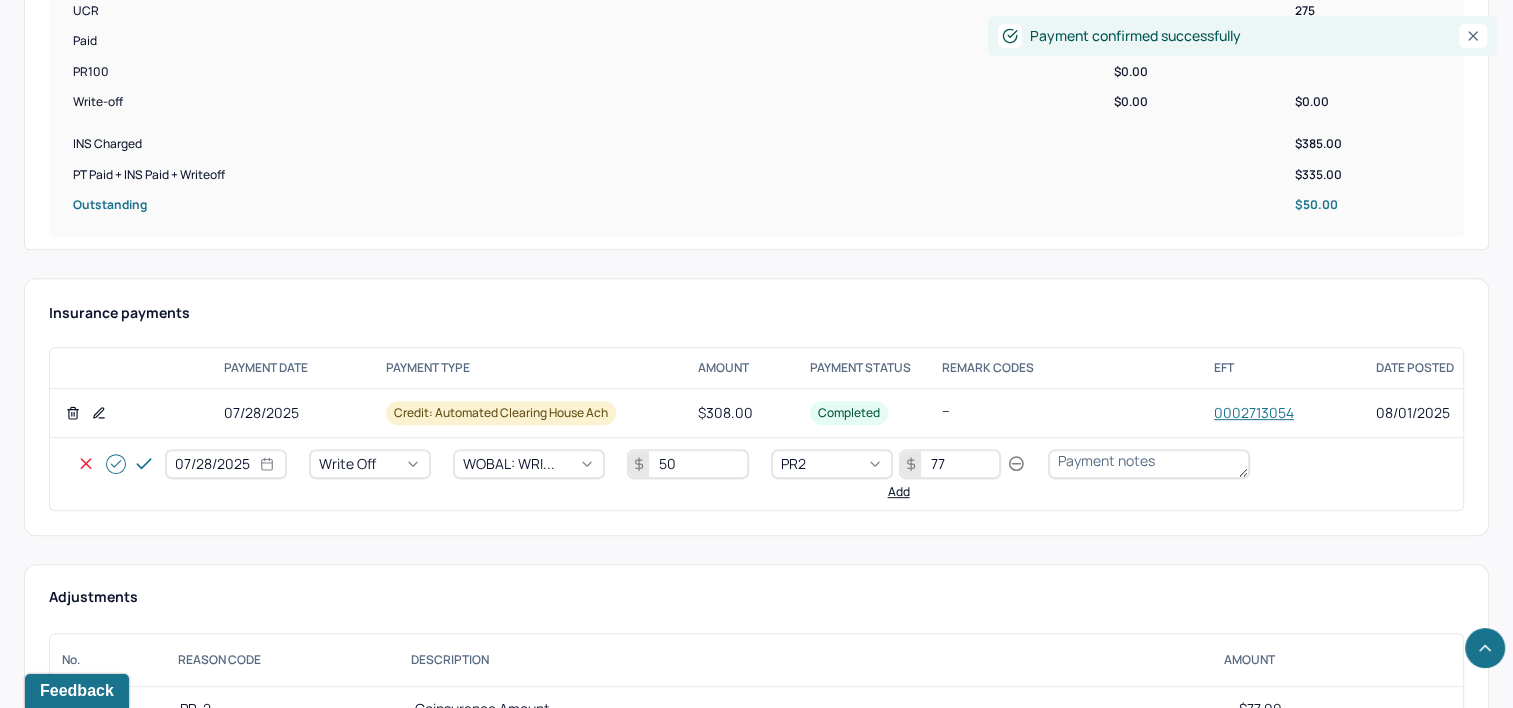 click 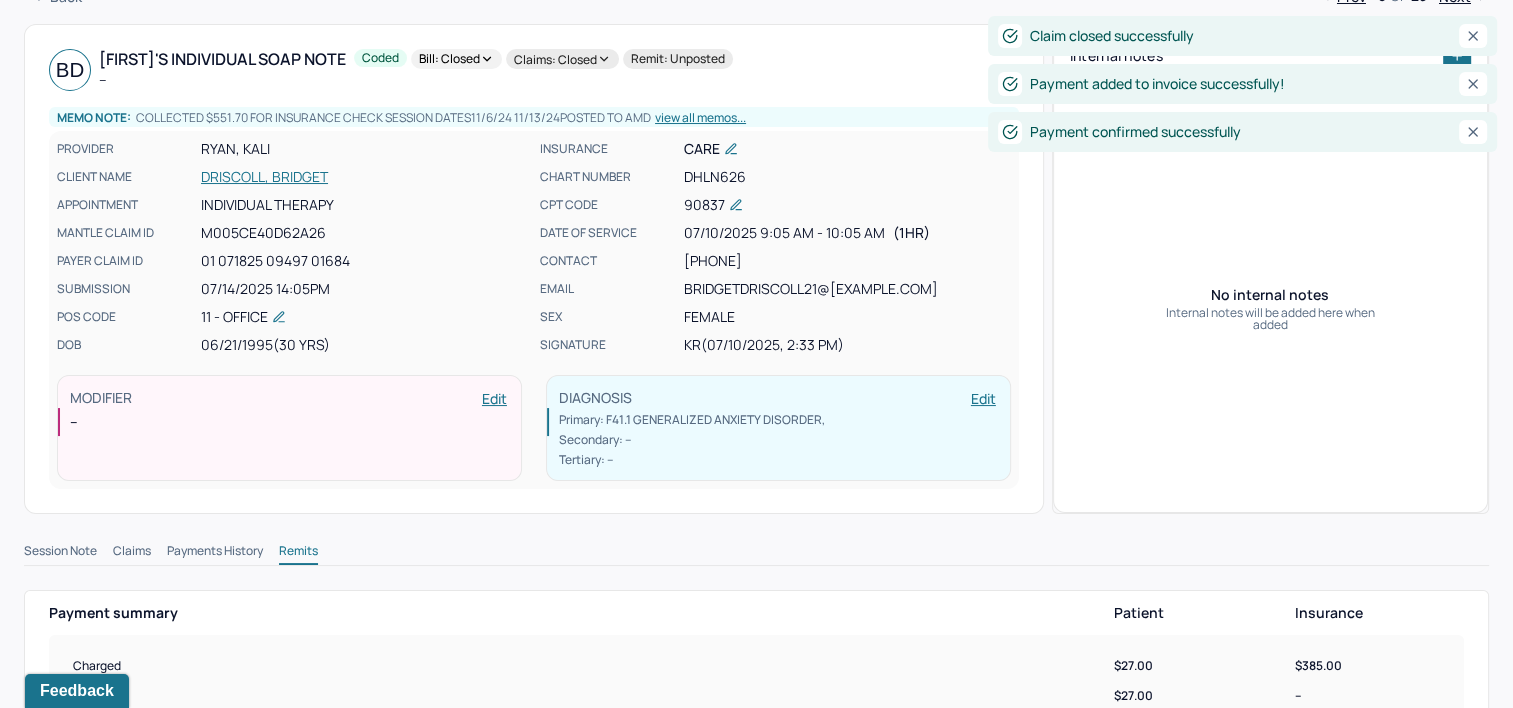 scroll, scrollTop: 0, scrollLeft: 0, axis: both 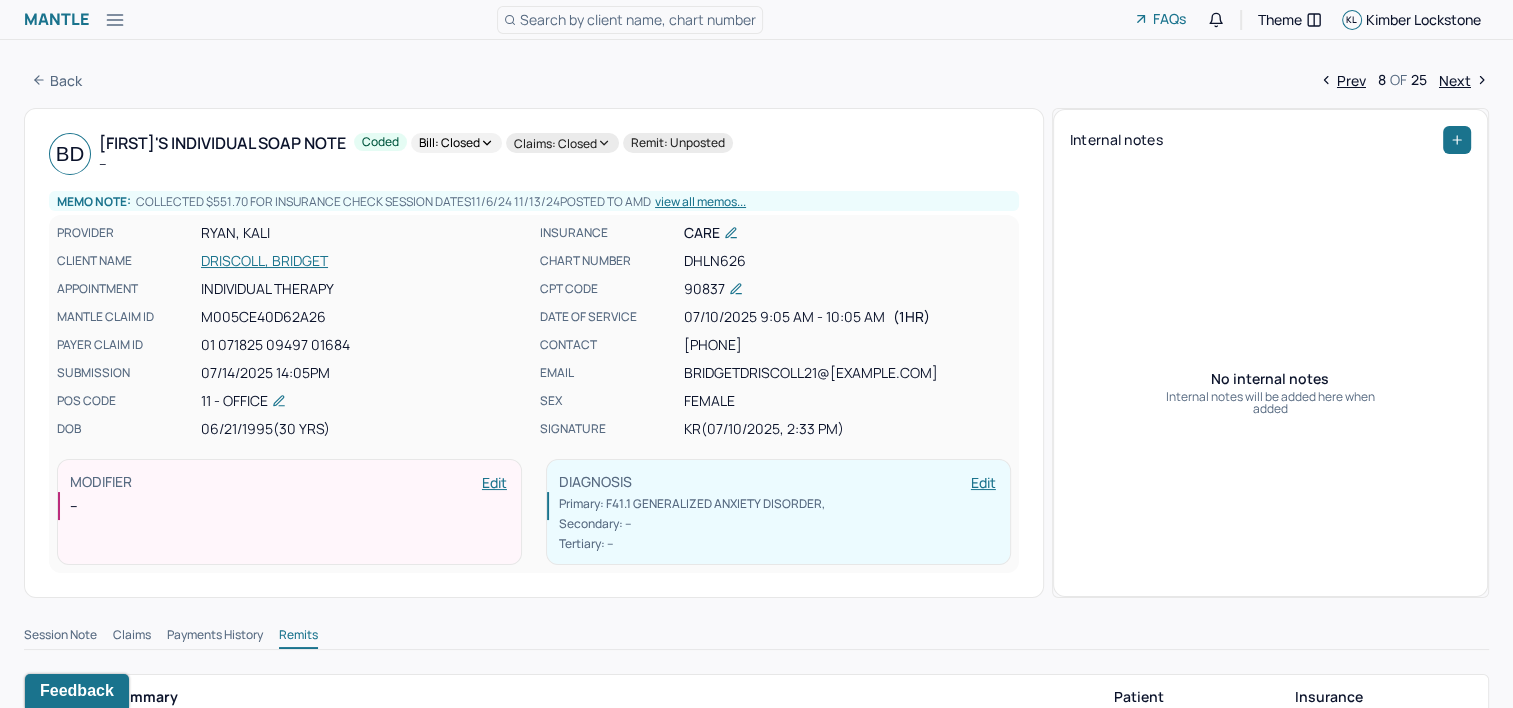 click on "Next" at bounding box center [1464, 80] 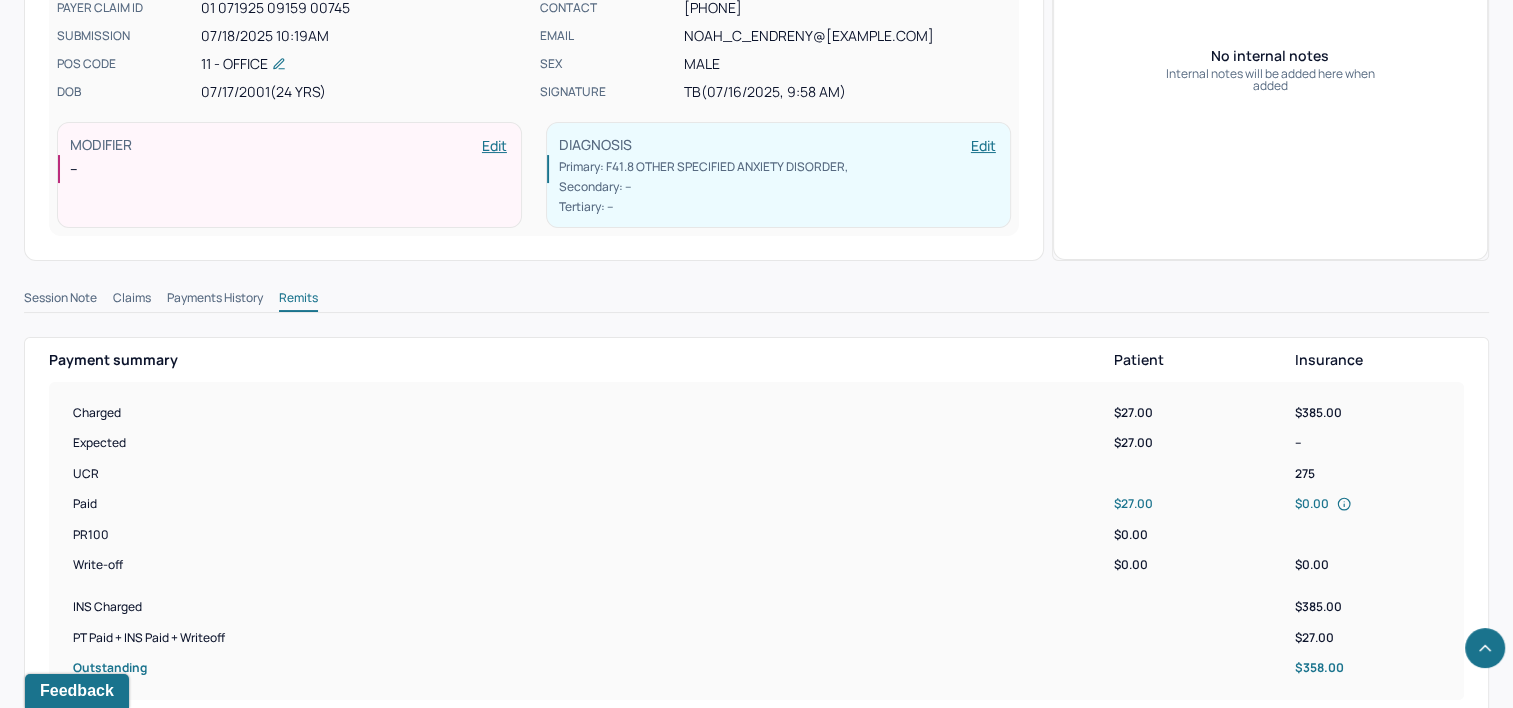 scroll, scrollTop: 800, scrollLeft: 0, axis: vertical 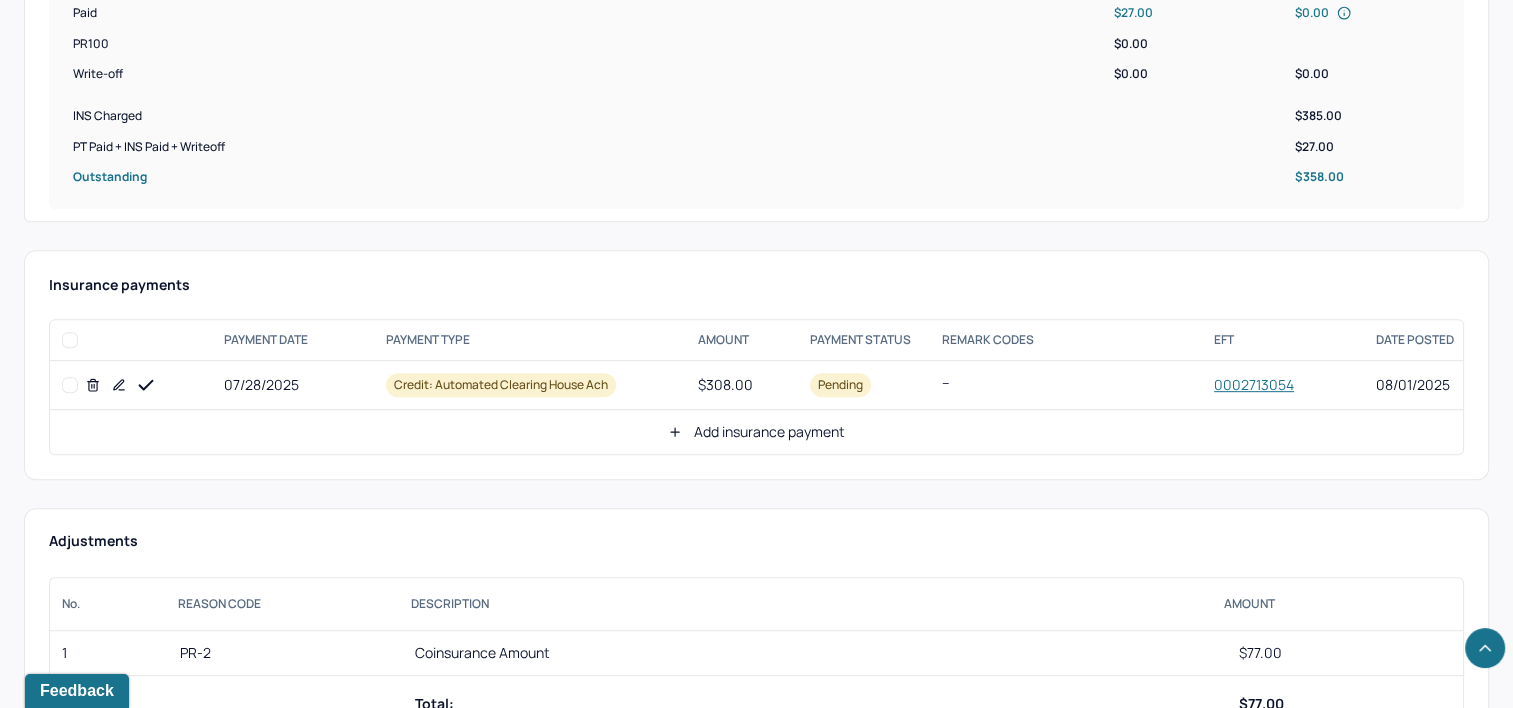 click 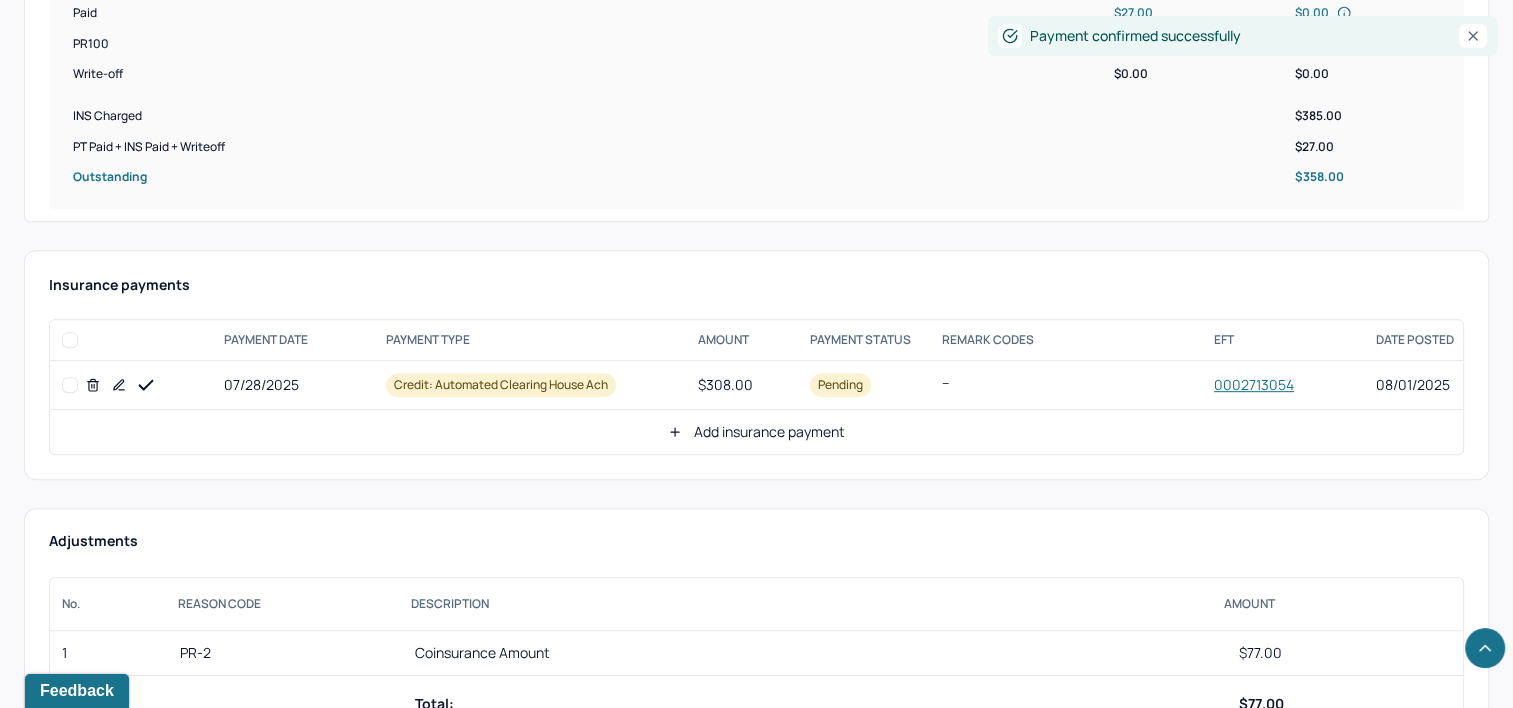 click on "Add insurance payment" at bounding box center [756, 432] 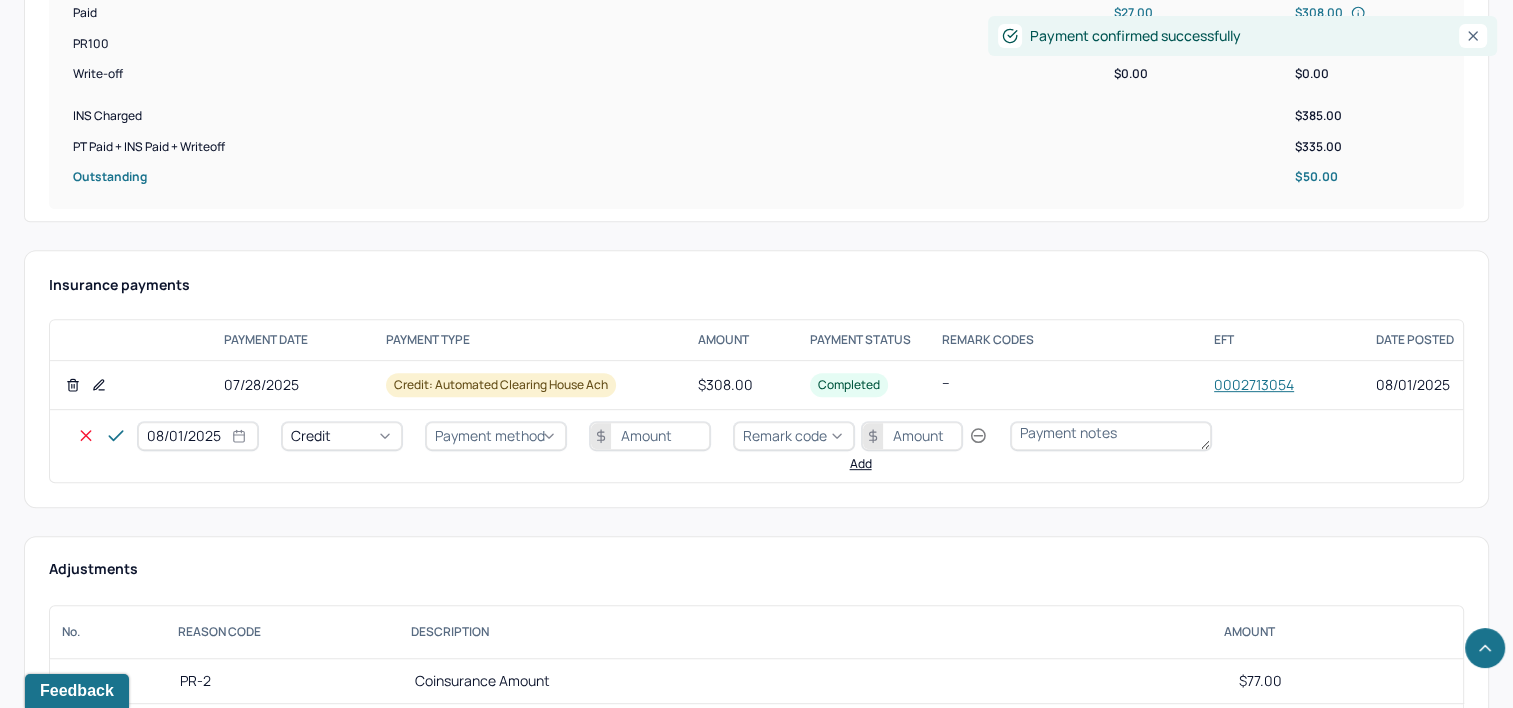click on "08/01/2025" at bounding box center [198, 436] 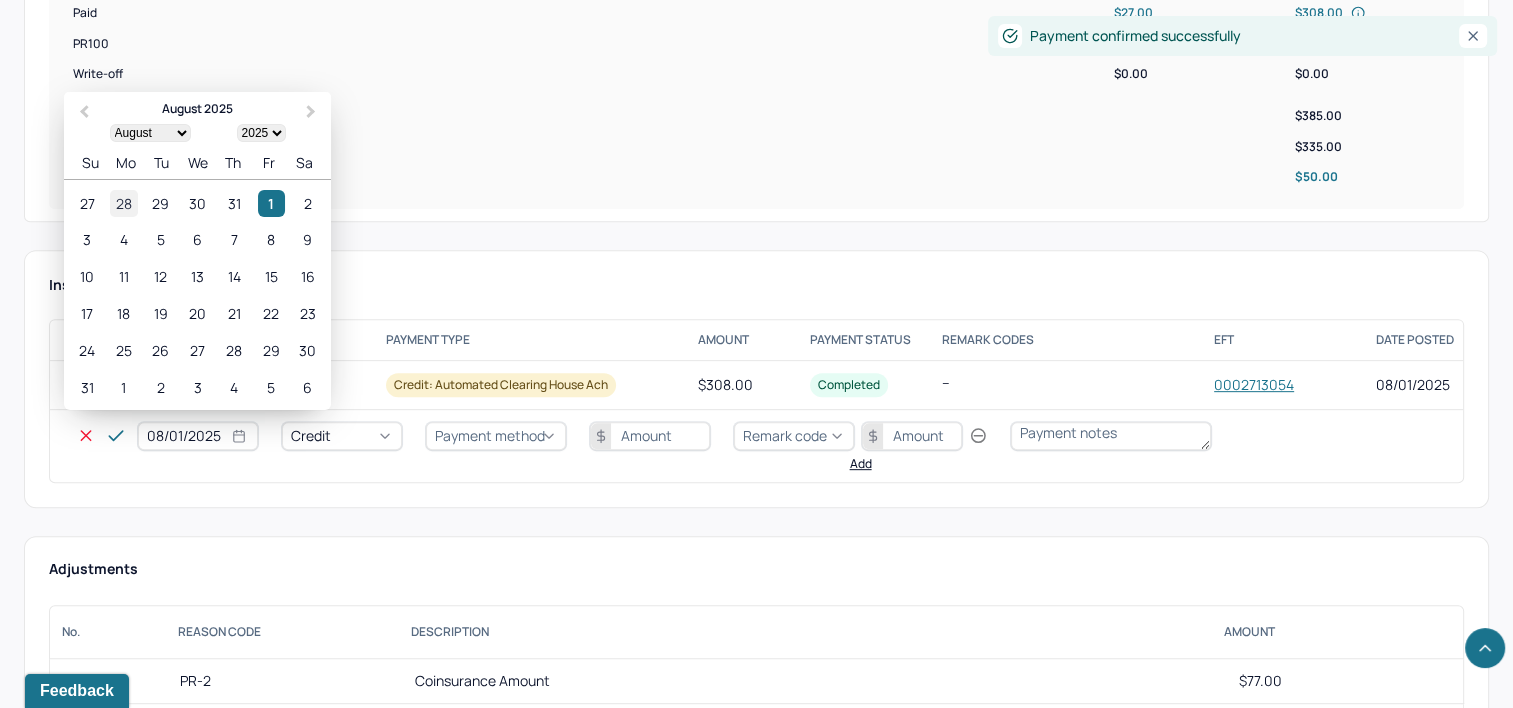 click on "28" at bounding box center [123, 203] 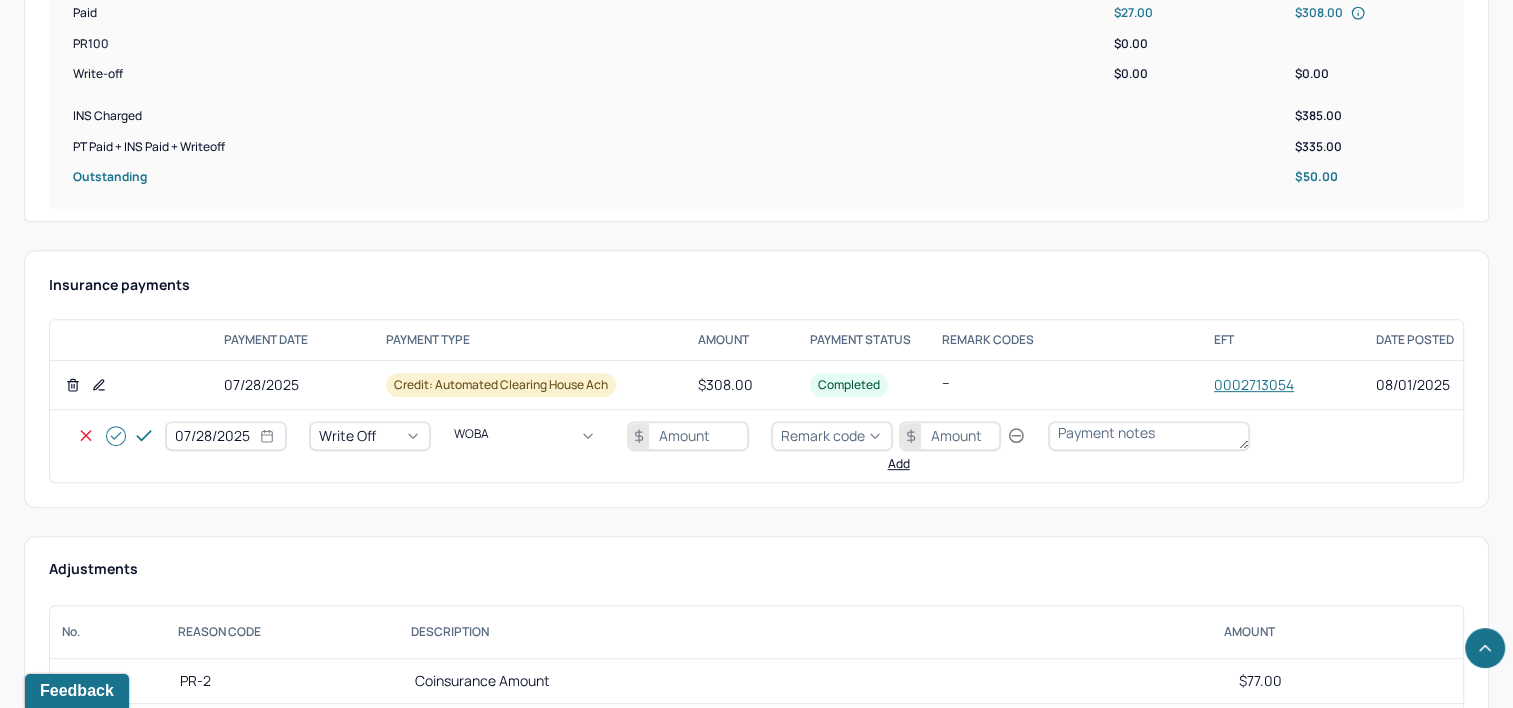 type on "WOBAL" 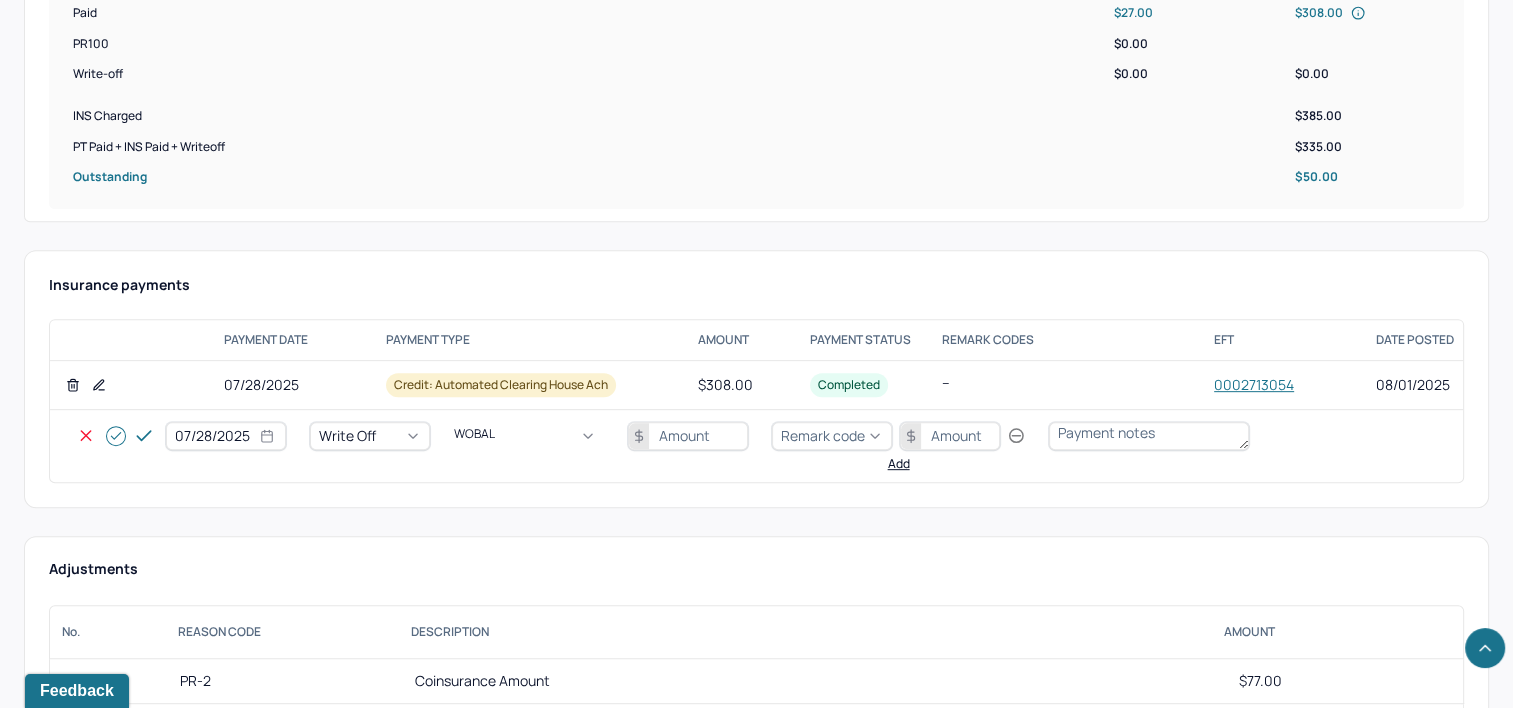 type 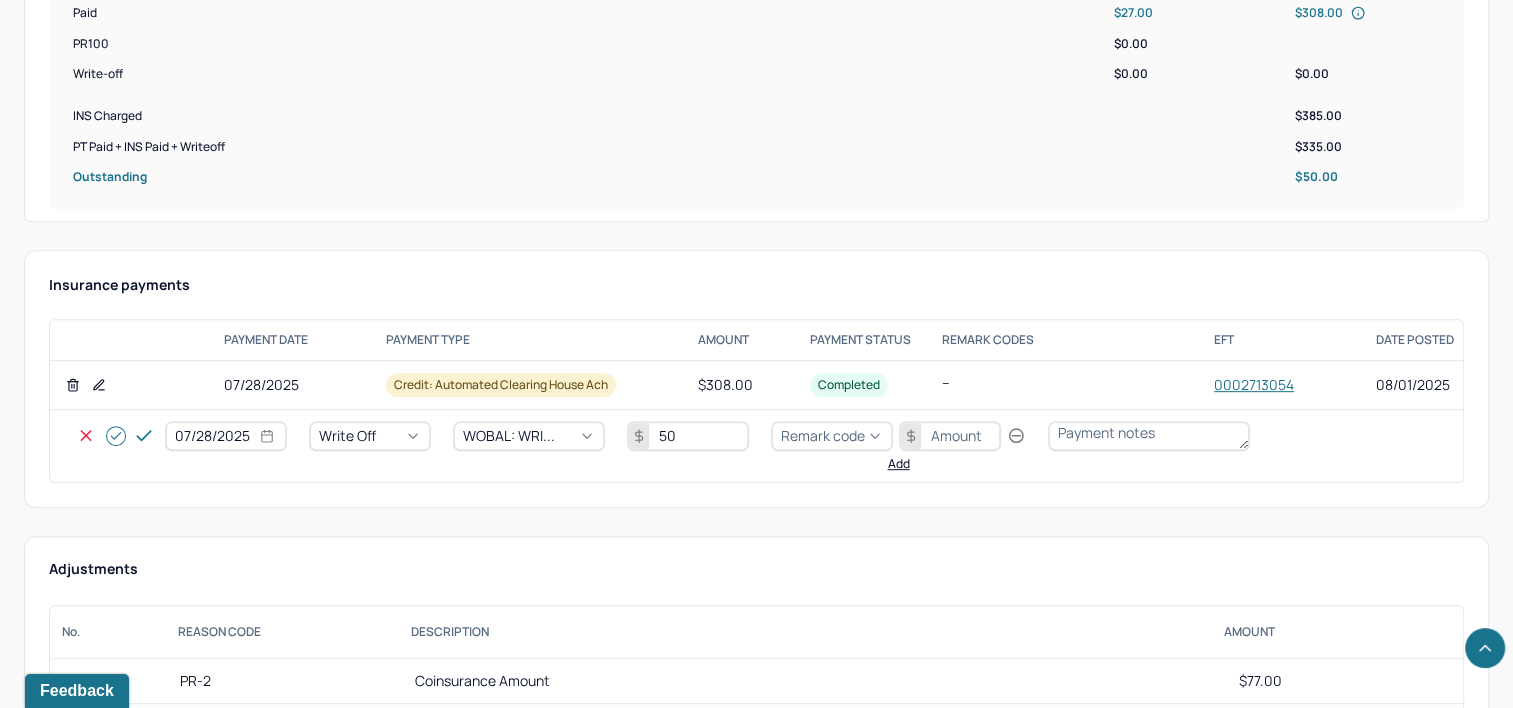type on "50" 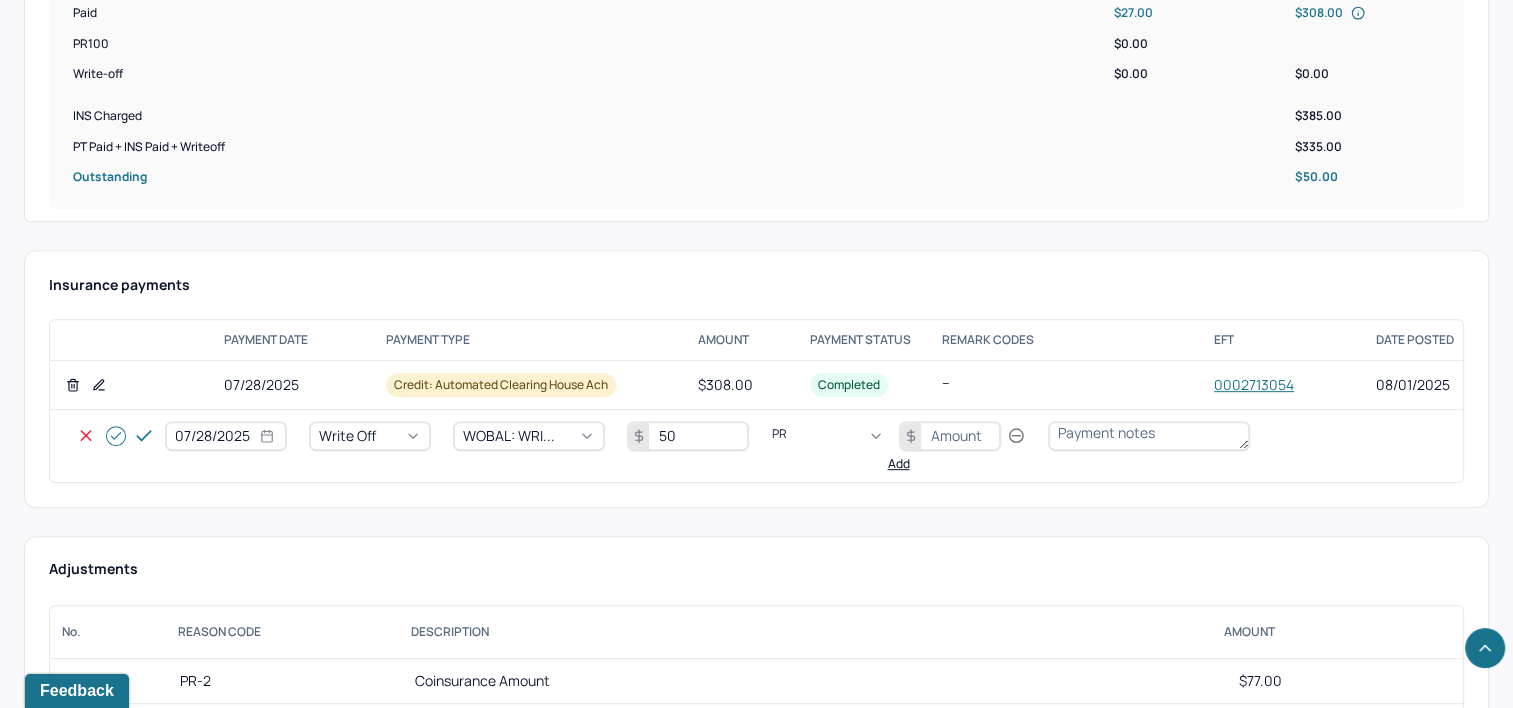 type on "PR2" 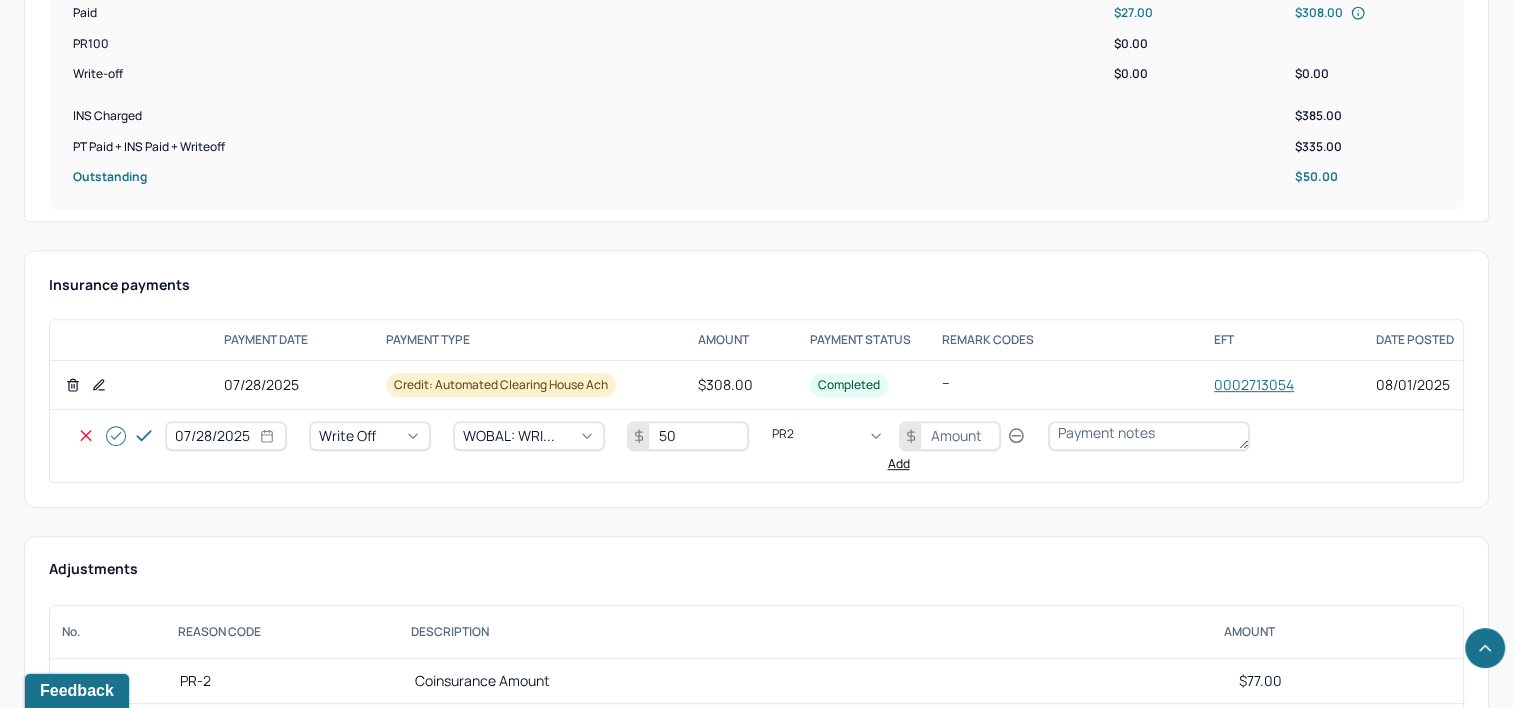 type 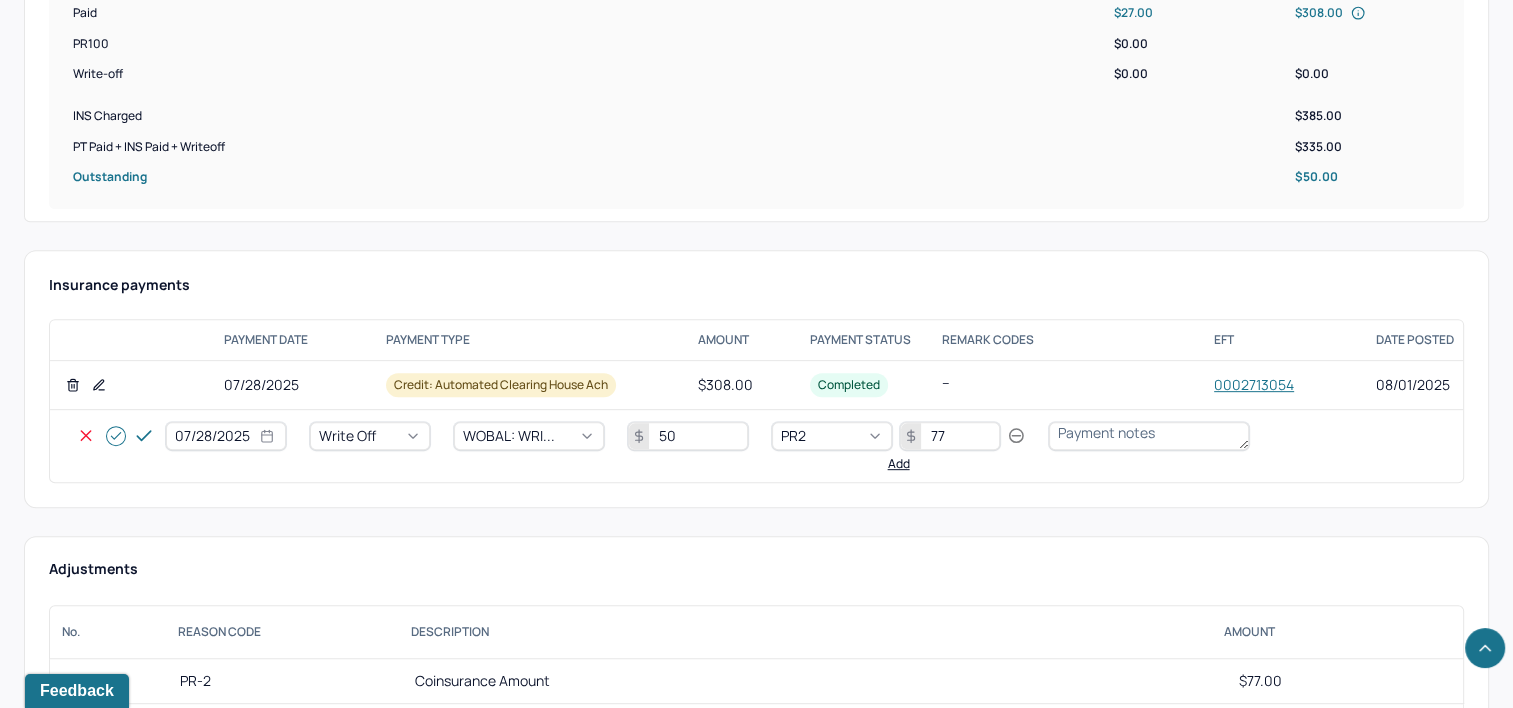 type on "77" 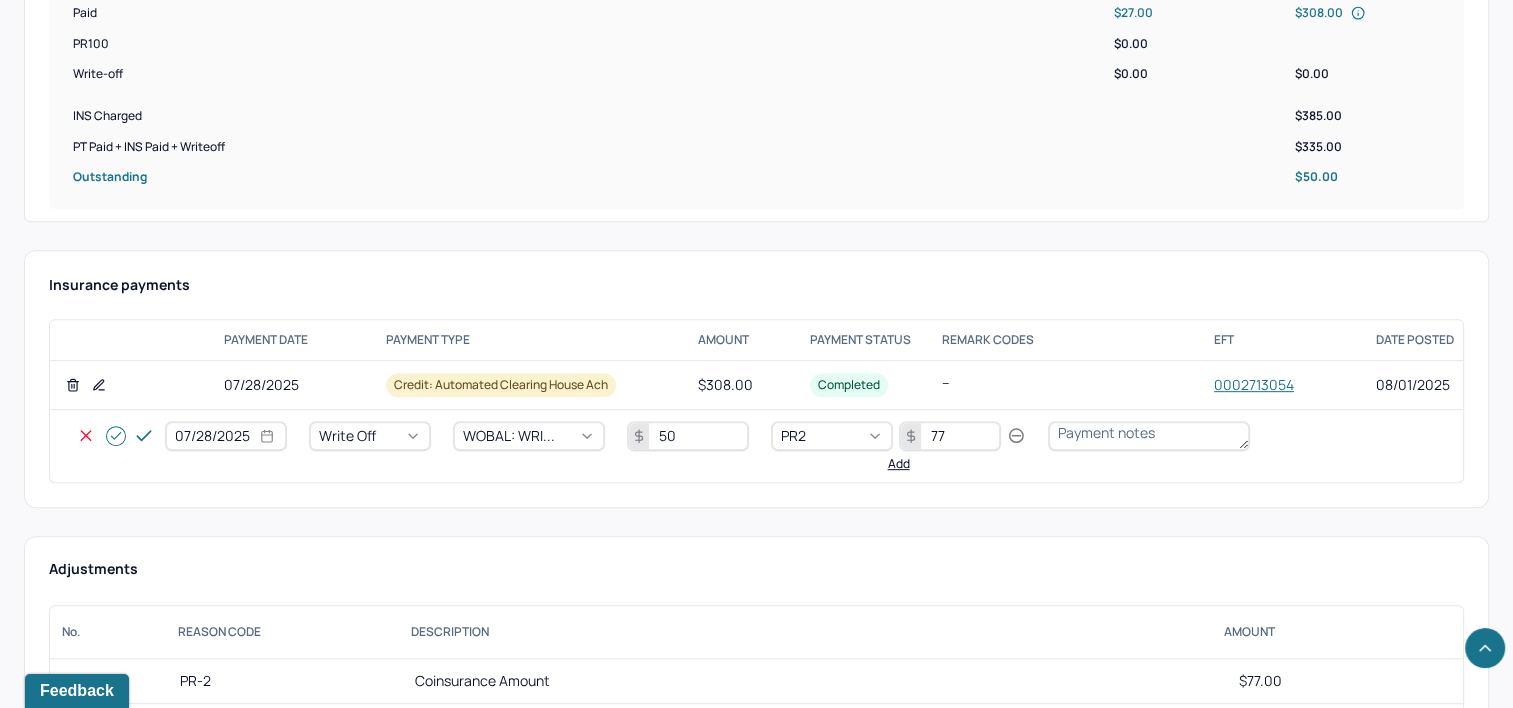 click 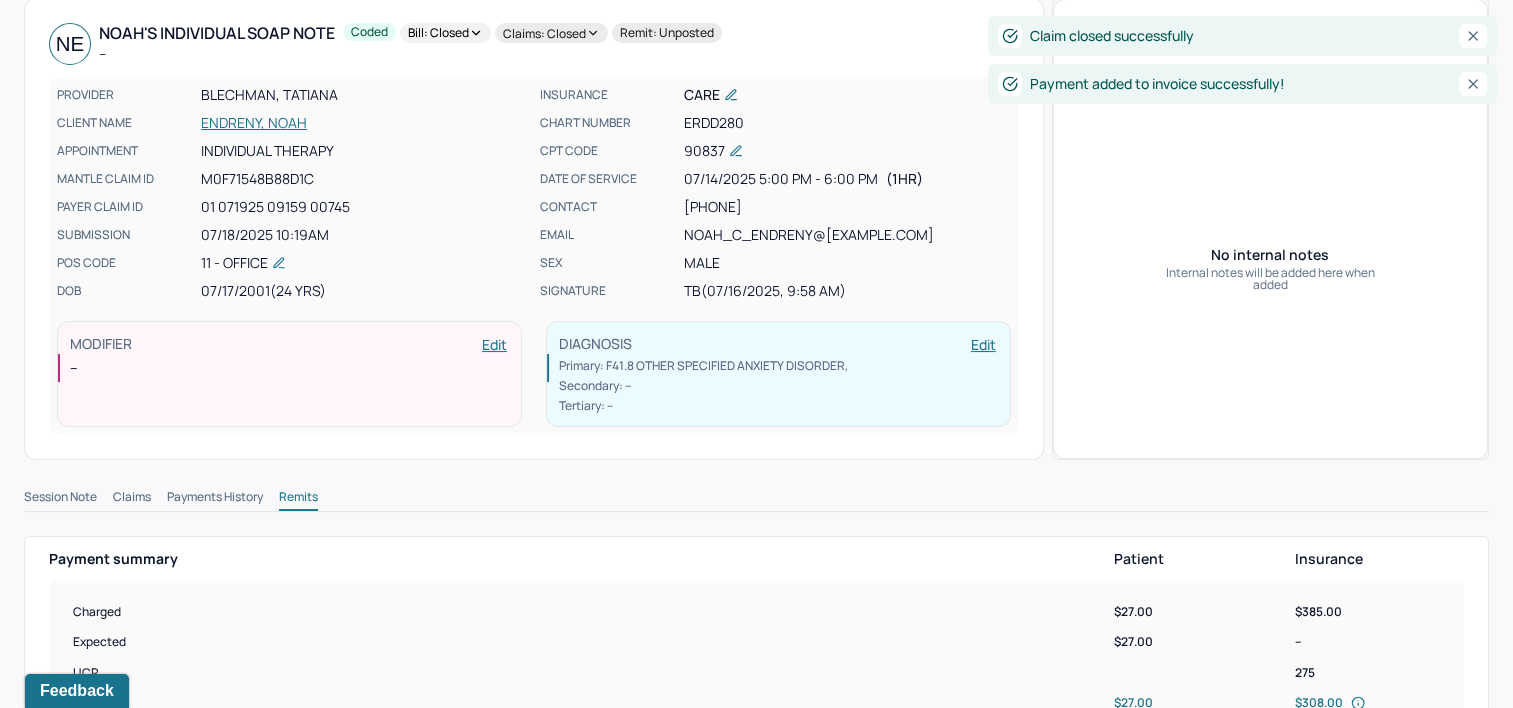 scroll, scrollTop: 0, scrollLeft: 0, axis: both 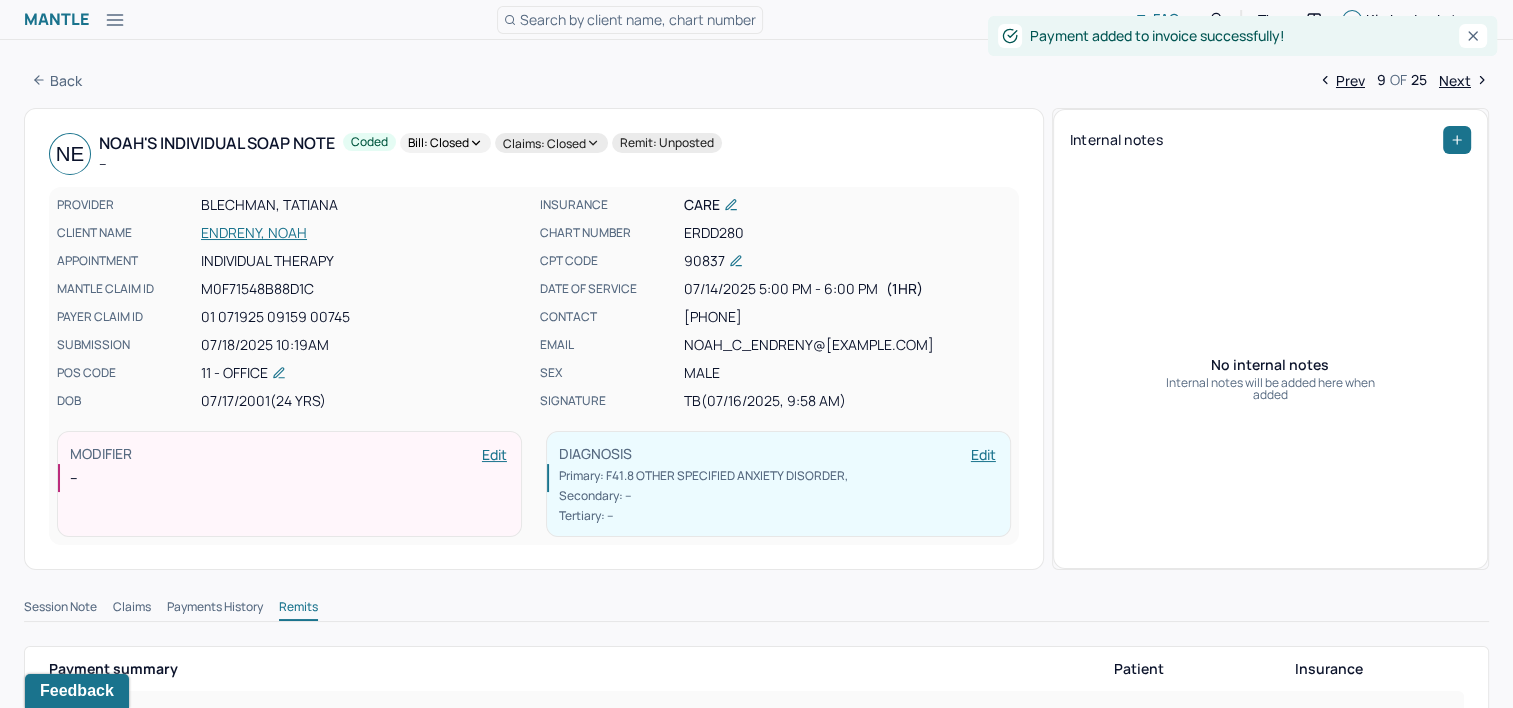 click on "Next" at bounding box center (1464, 80) 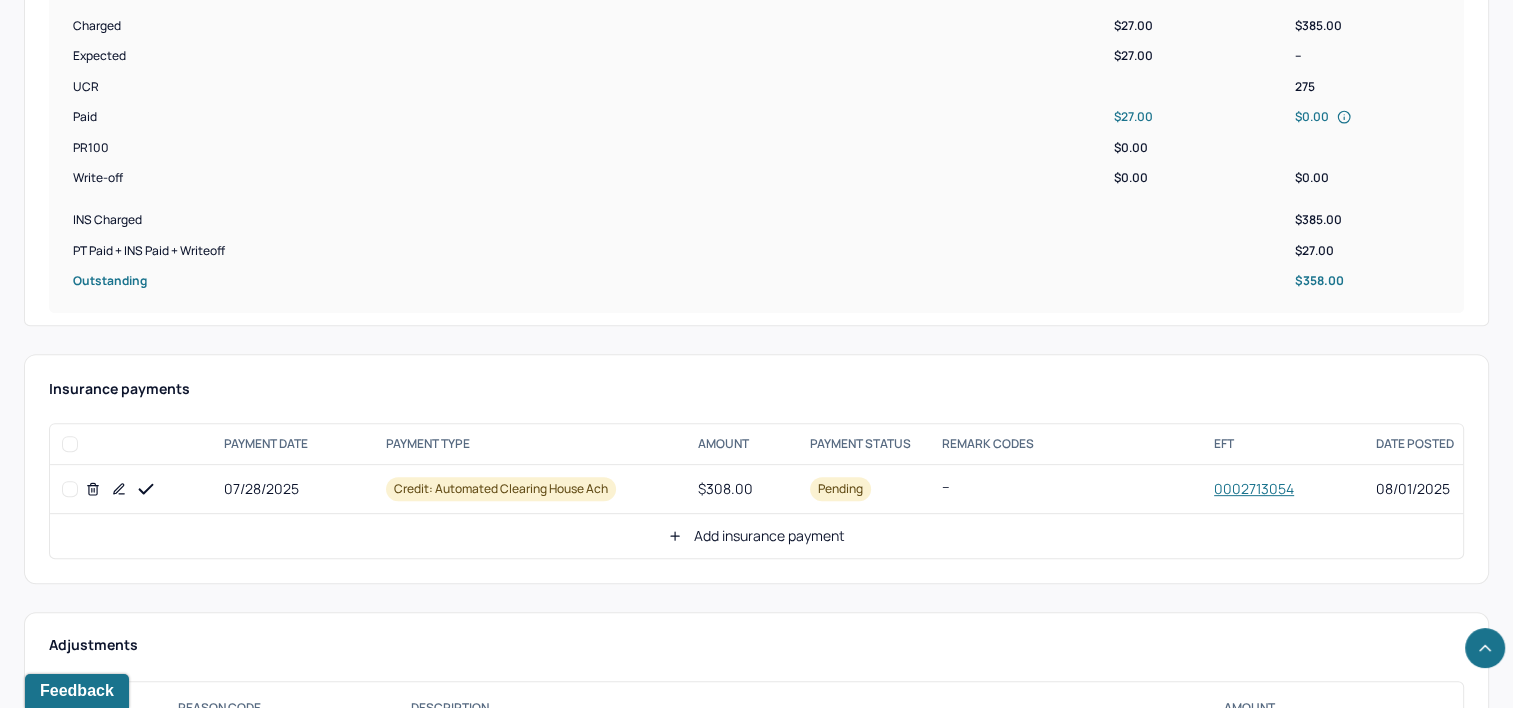 scroll, scrollTop: 700, scrollLeft: 0, axis: vertical 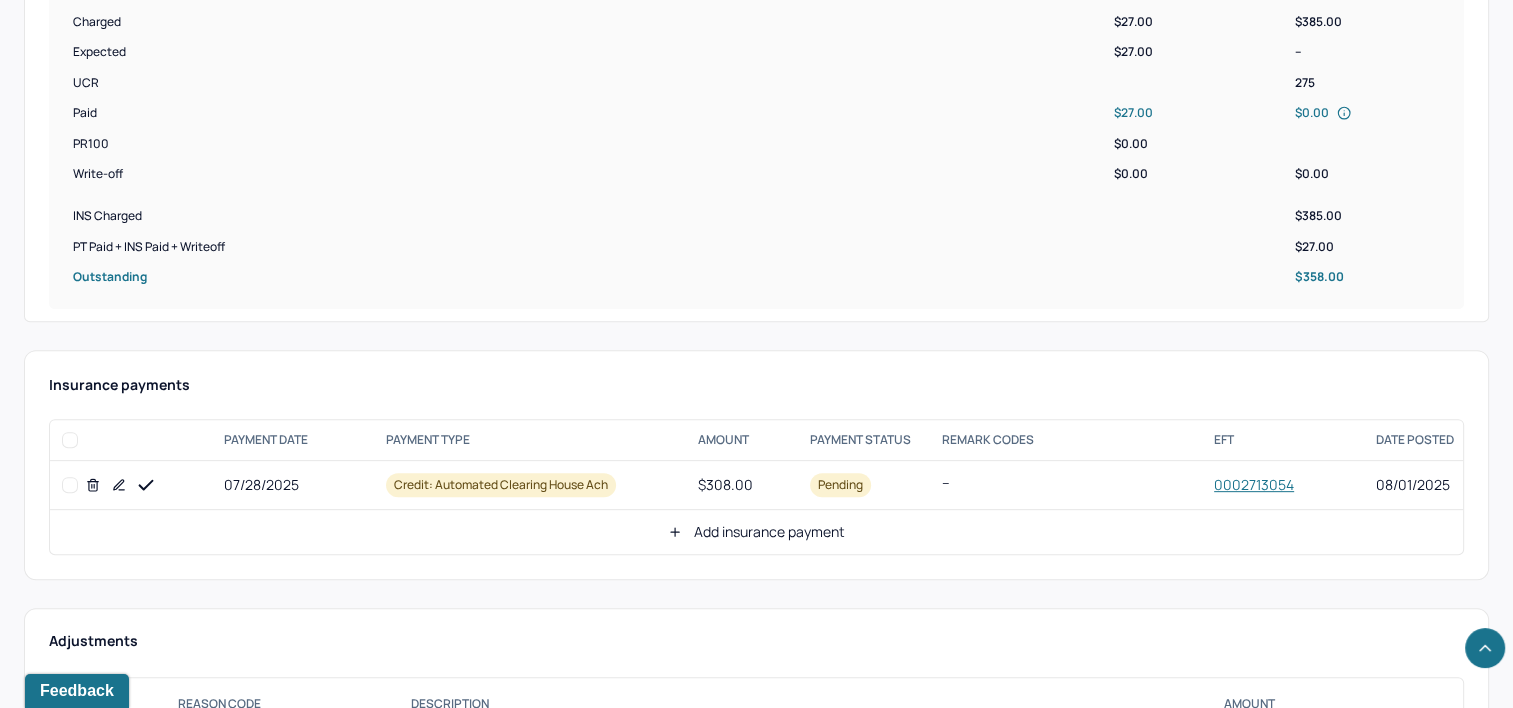drag, startPoint x: 144, startPoint y: 483, endPoint x: 660, endPoint y: 462, distance: 516.4271 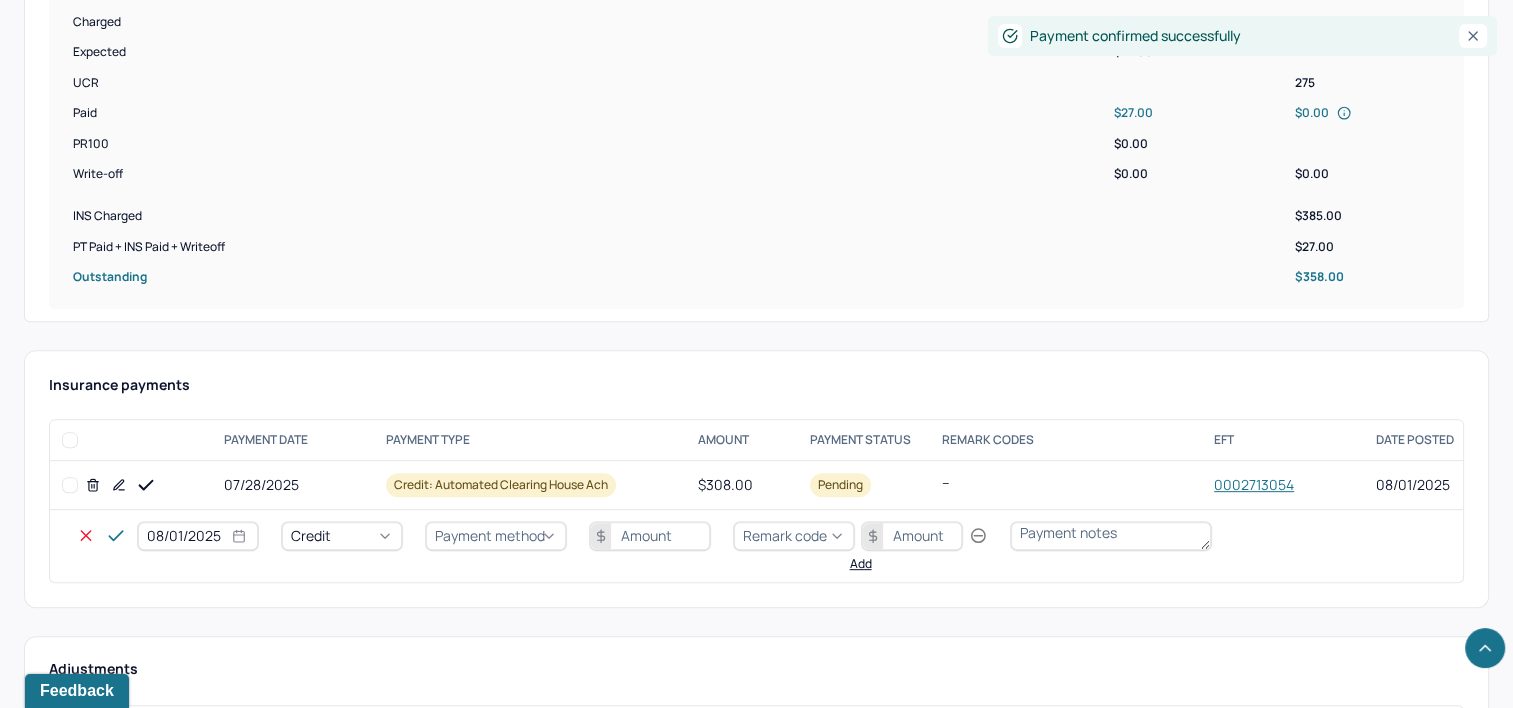 click on "08/01/2025" at bounding box center (198, 536) 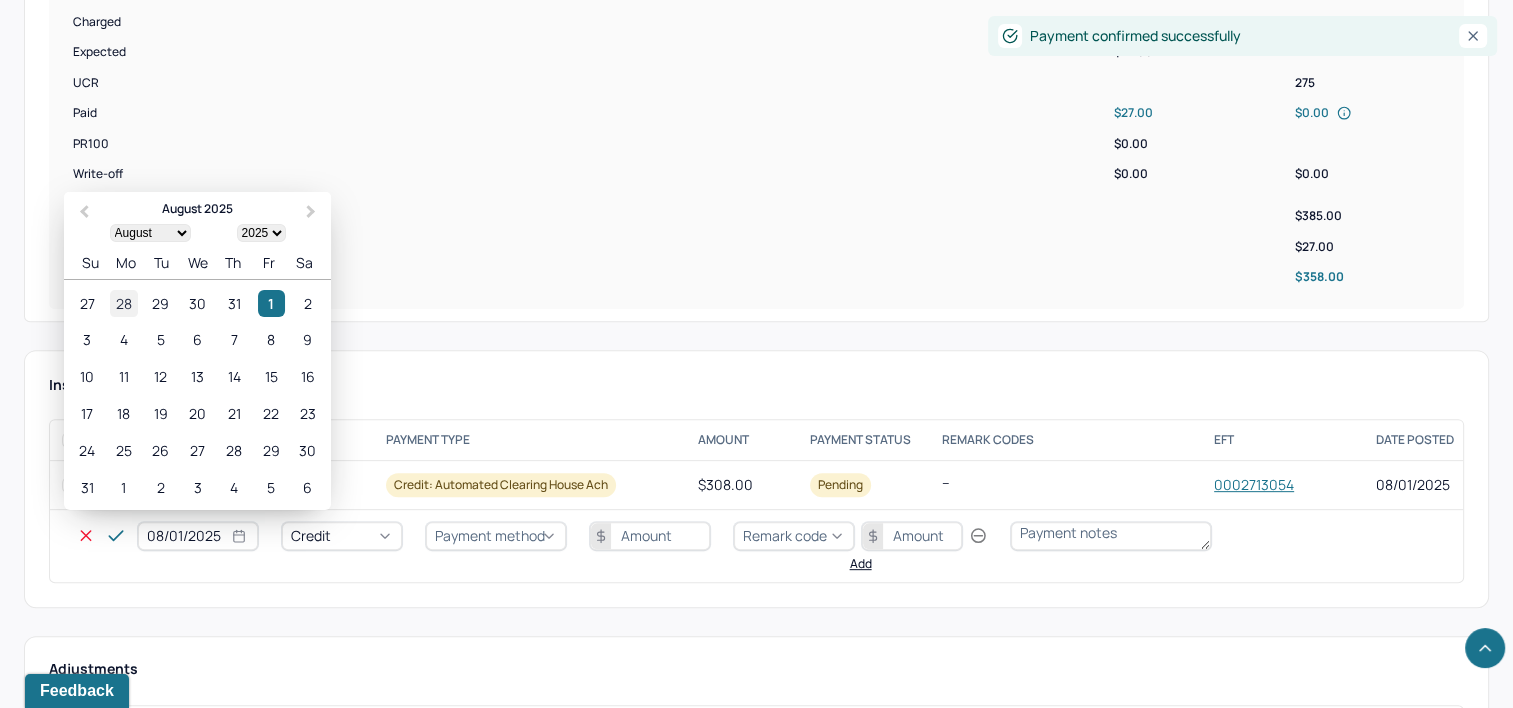 select on "7" 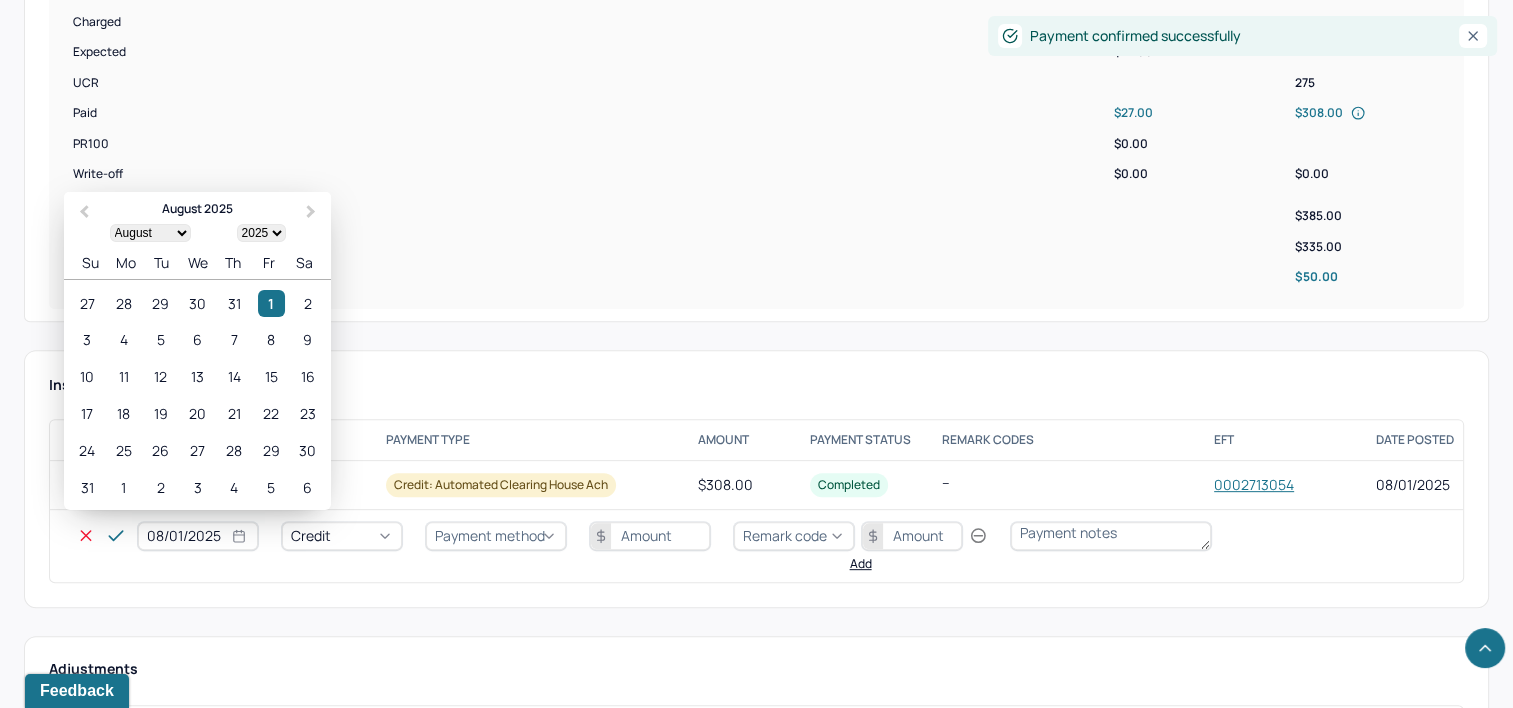 click on "28" at bounding box center (123, 303) 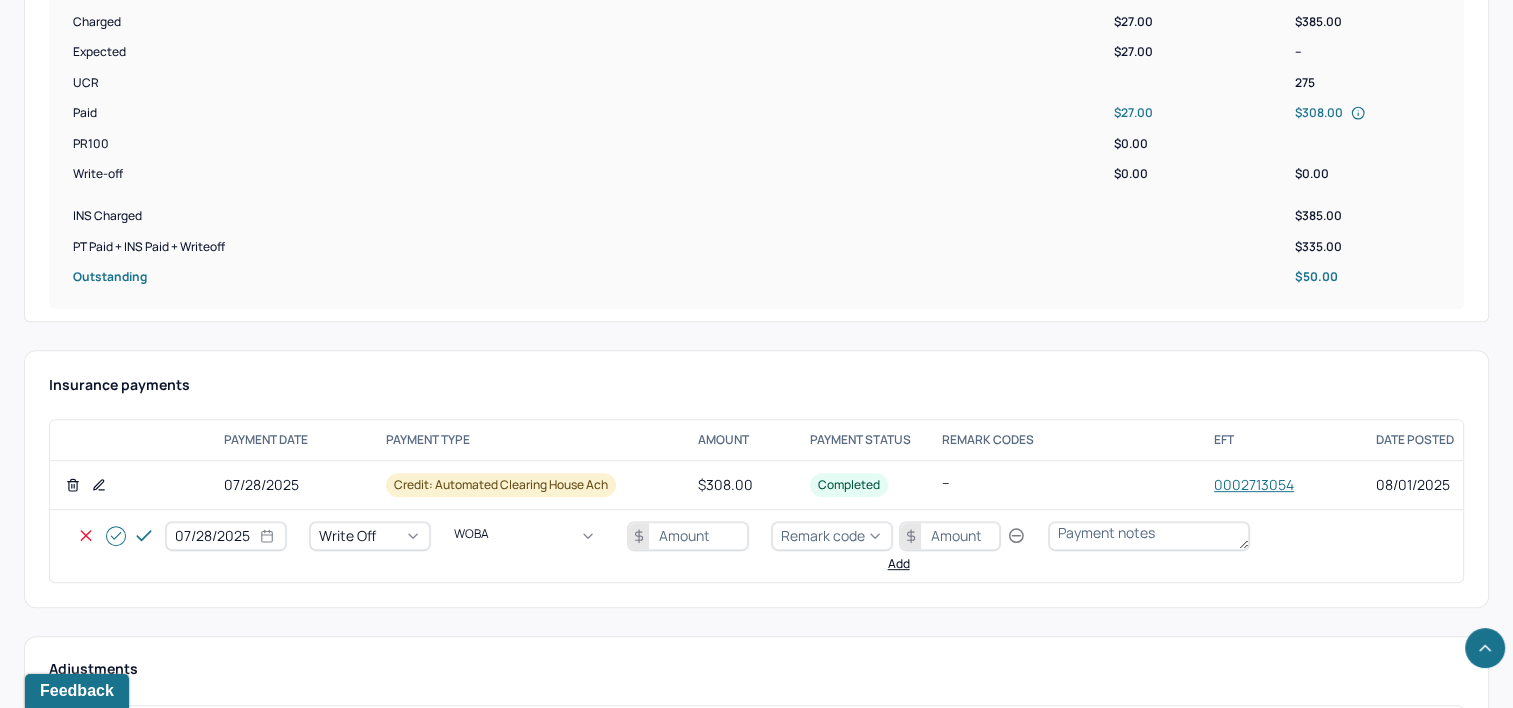 type on "WOBAL" 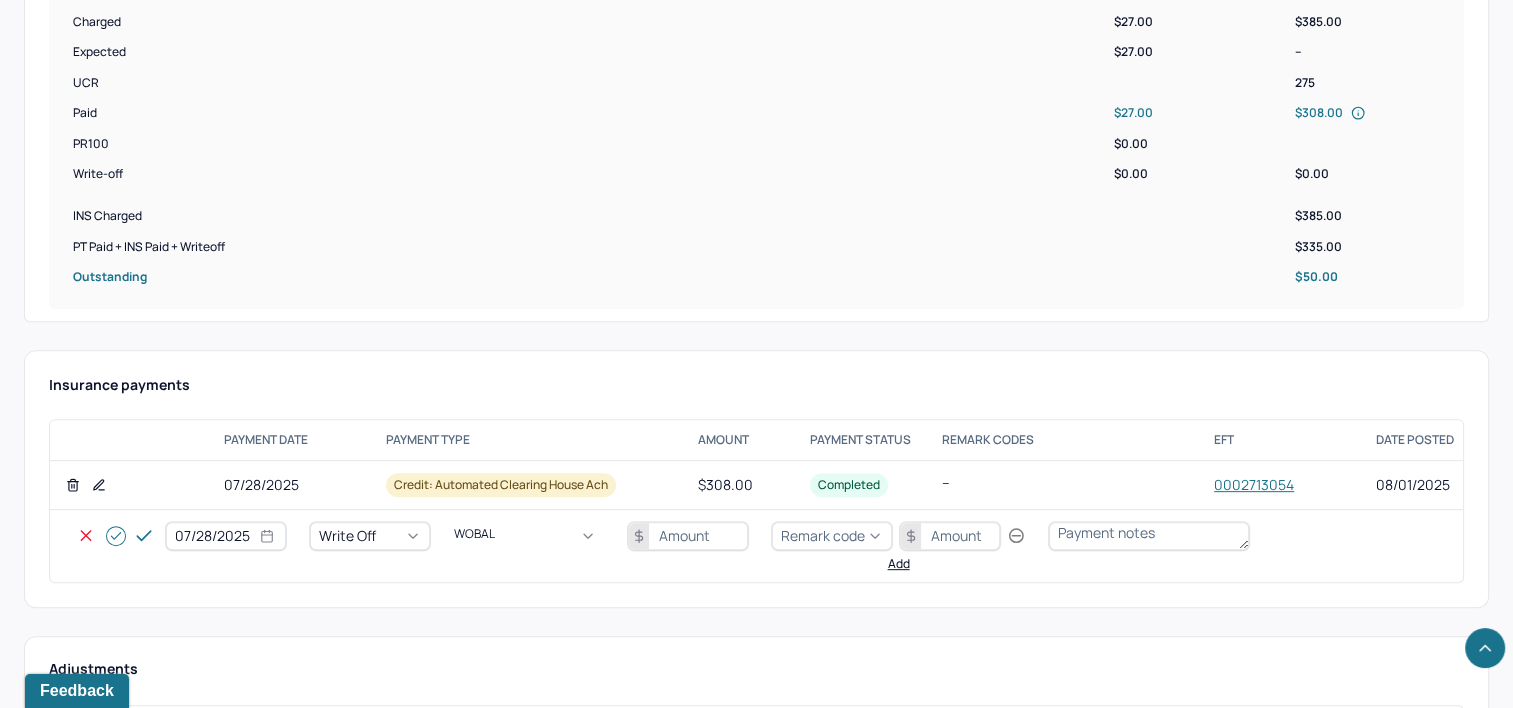 type 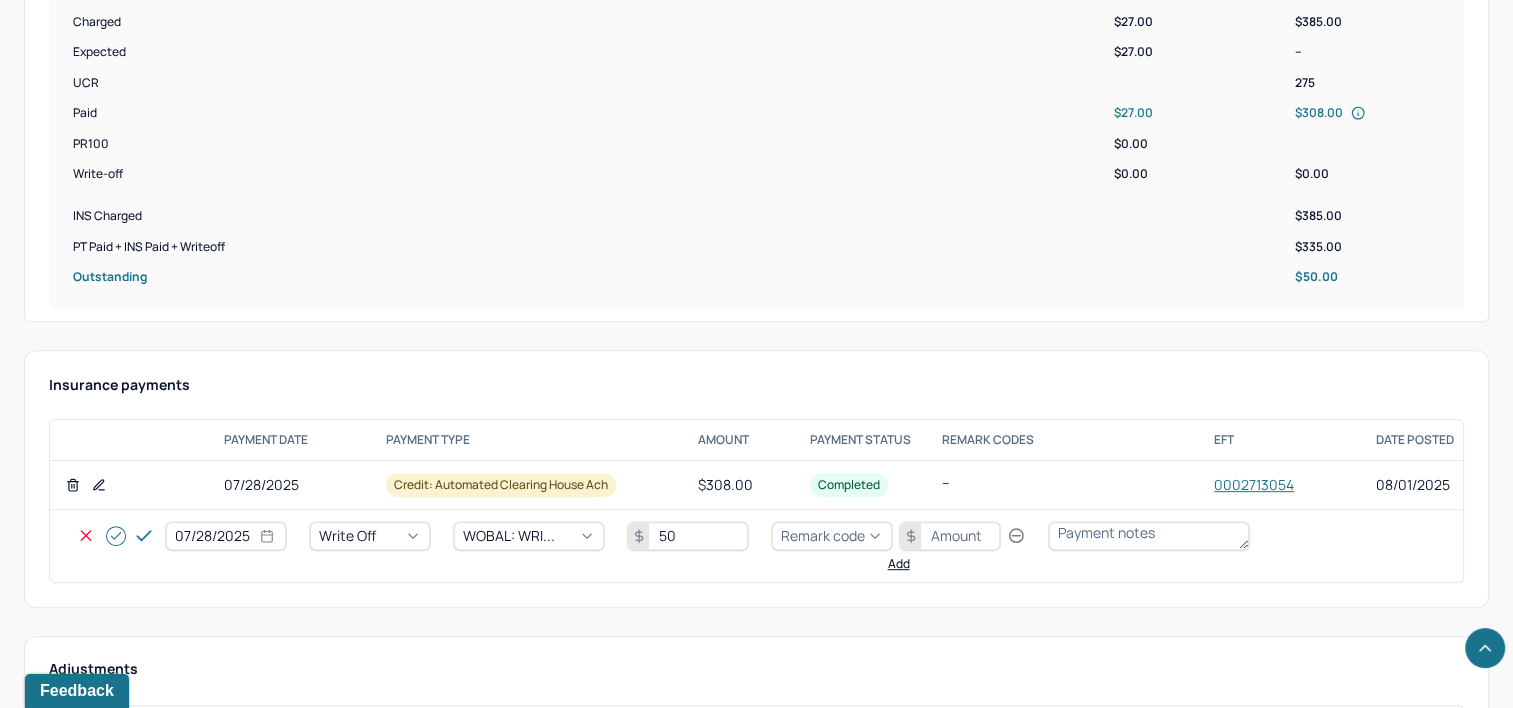 type on "50" 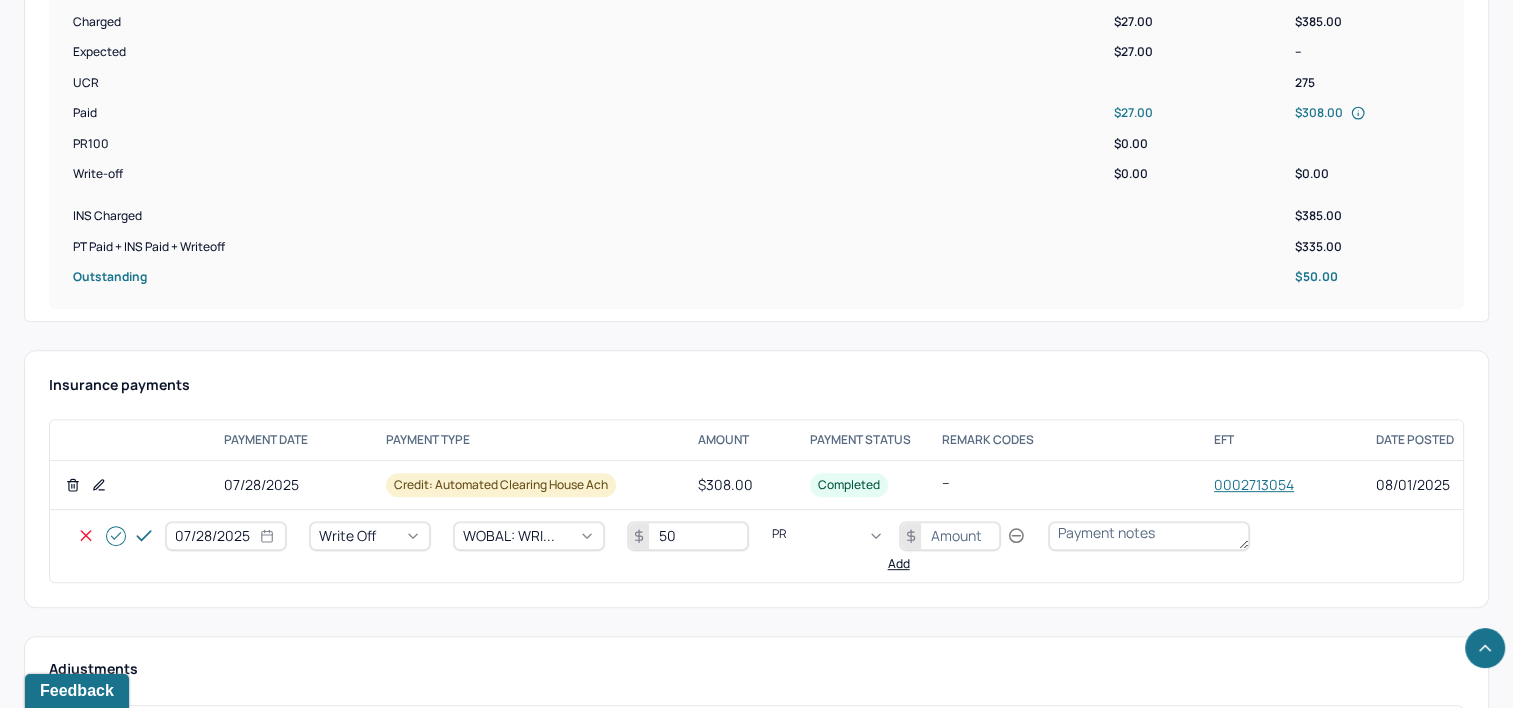type on "PR2" 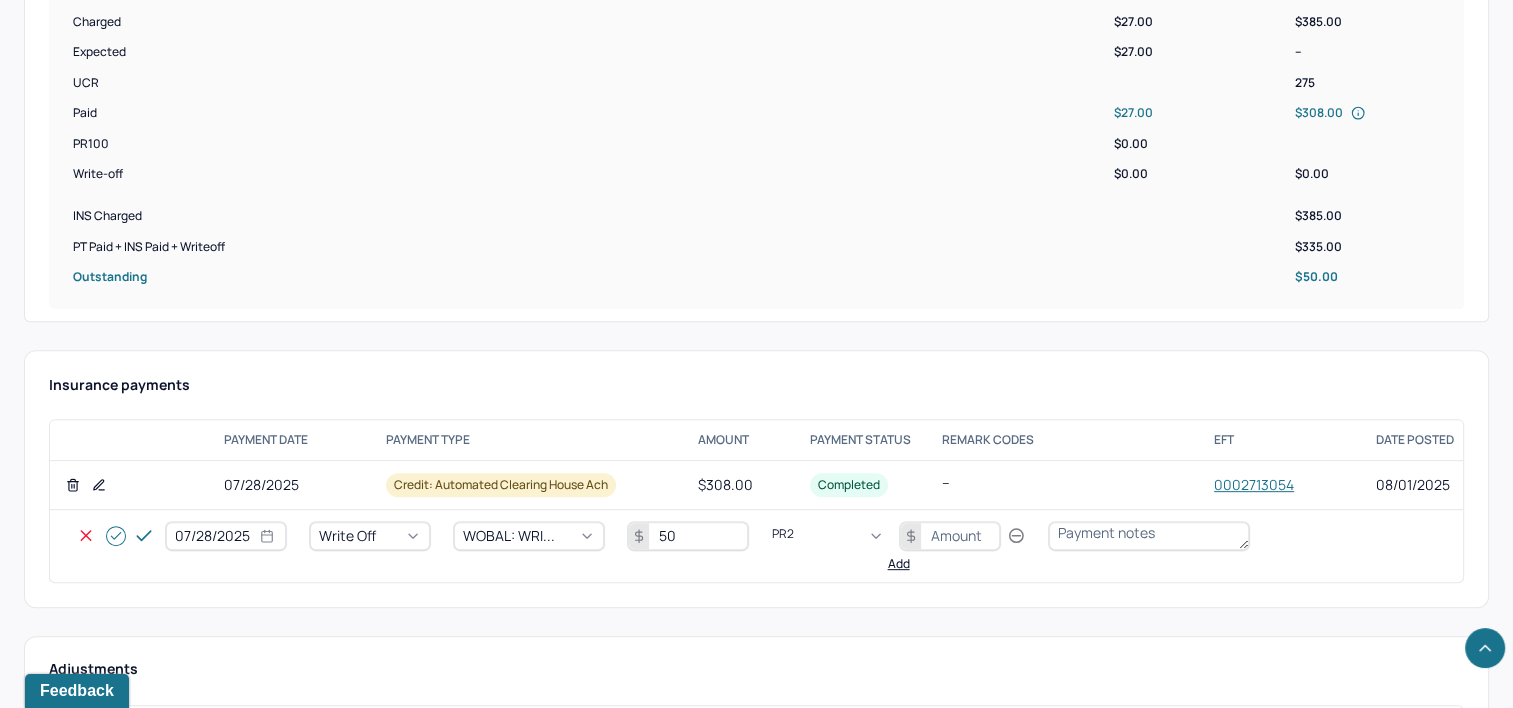 type 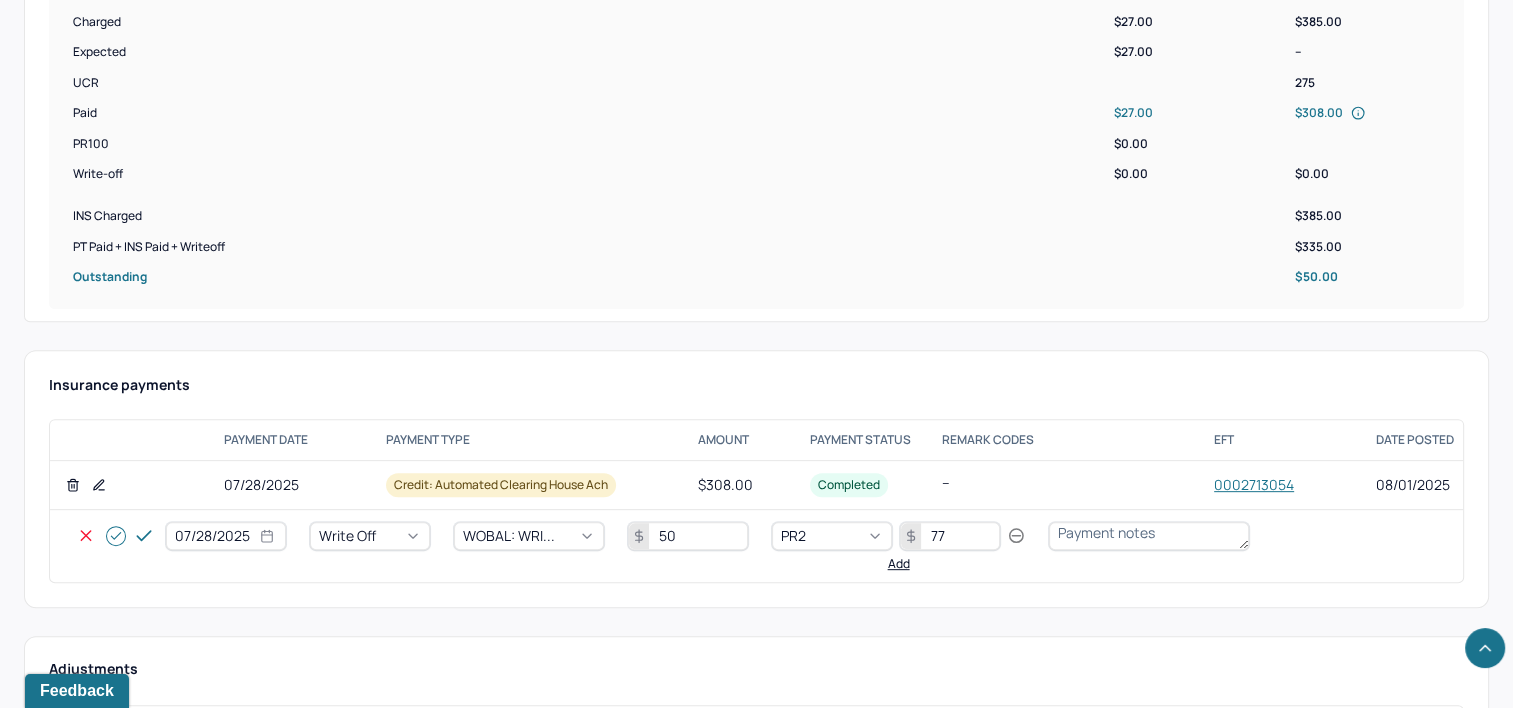 type on "77" 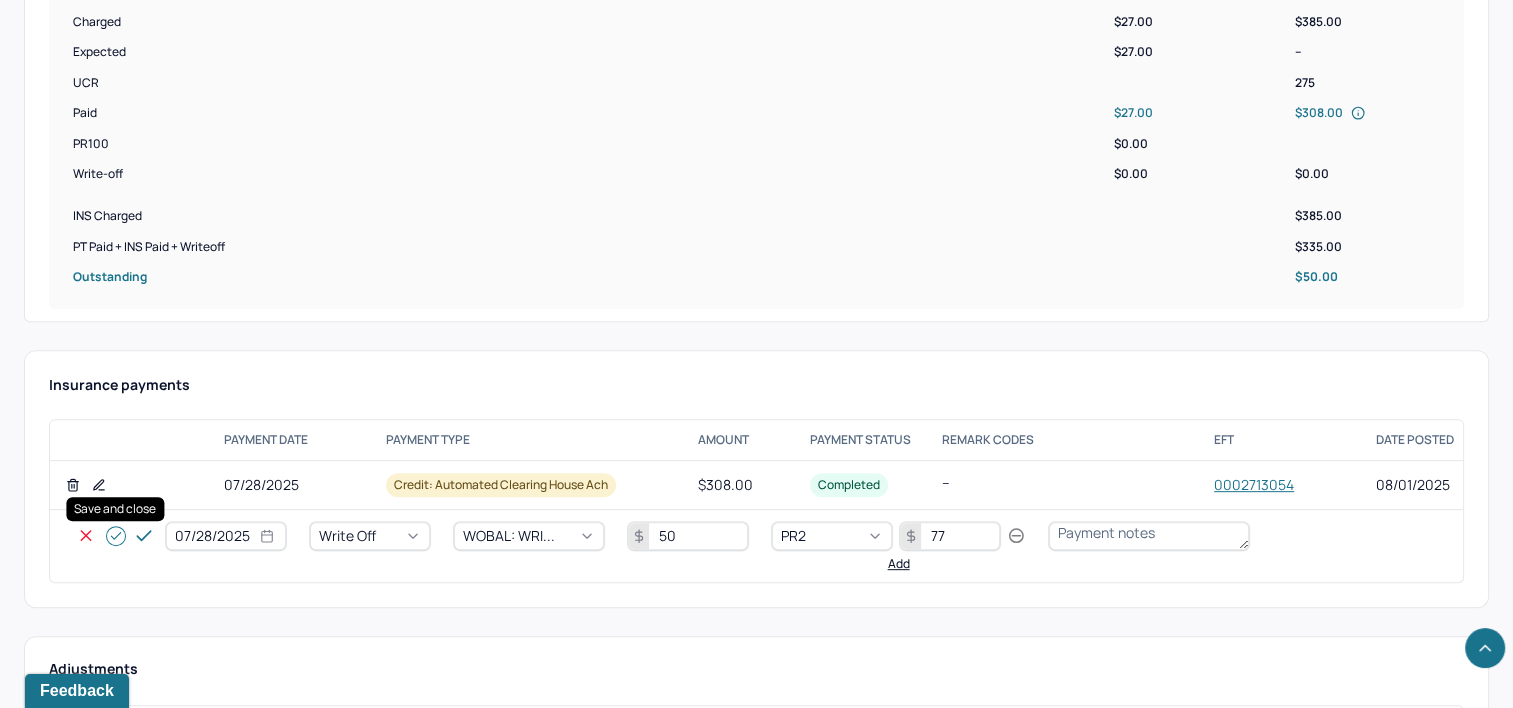 click 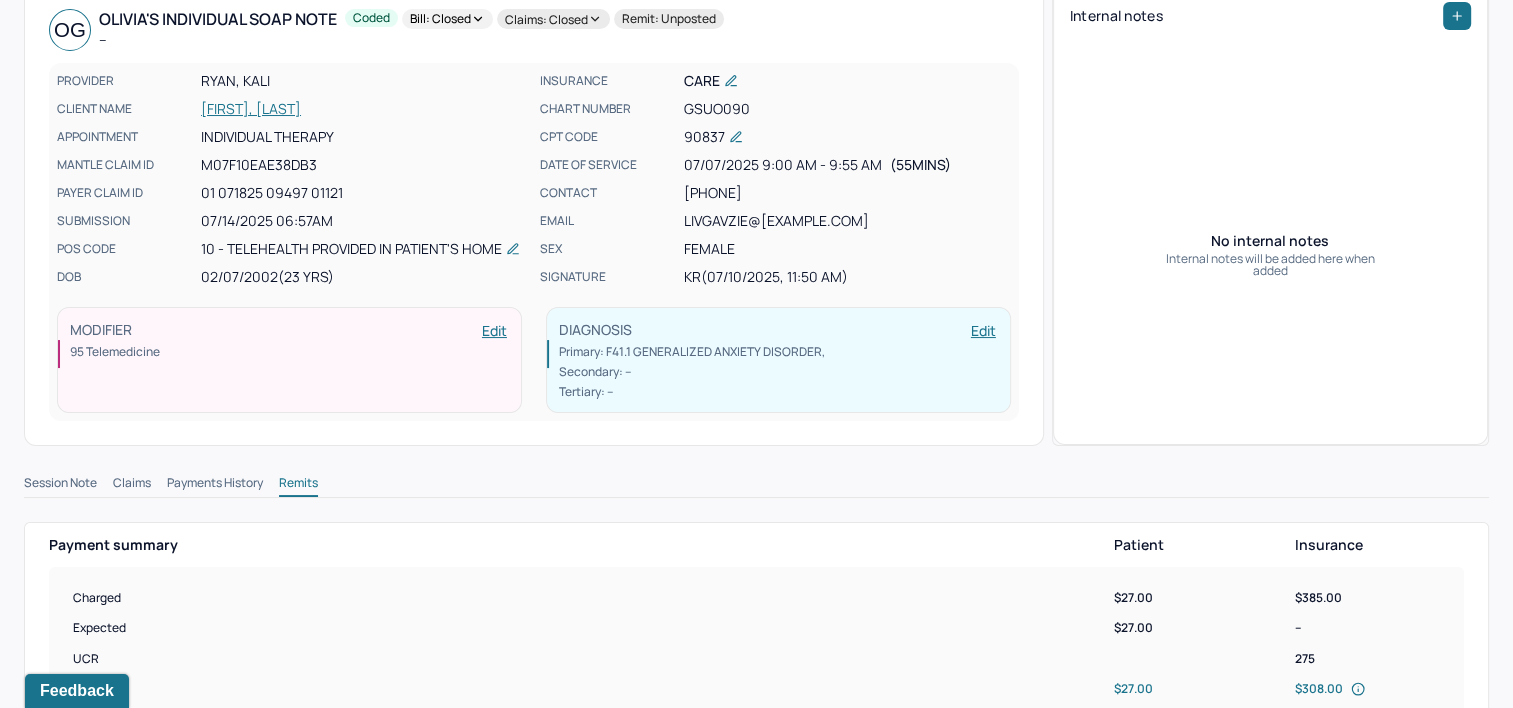 scroll, scrollTop: 0, scrollLeft: 0, axis: both 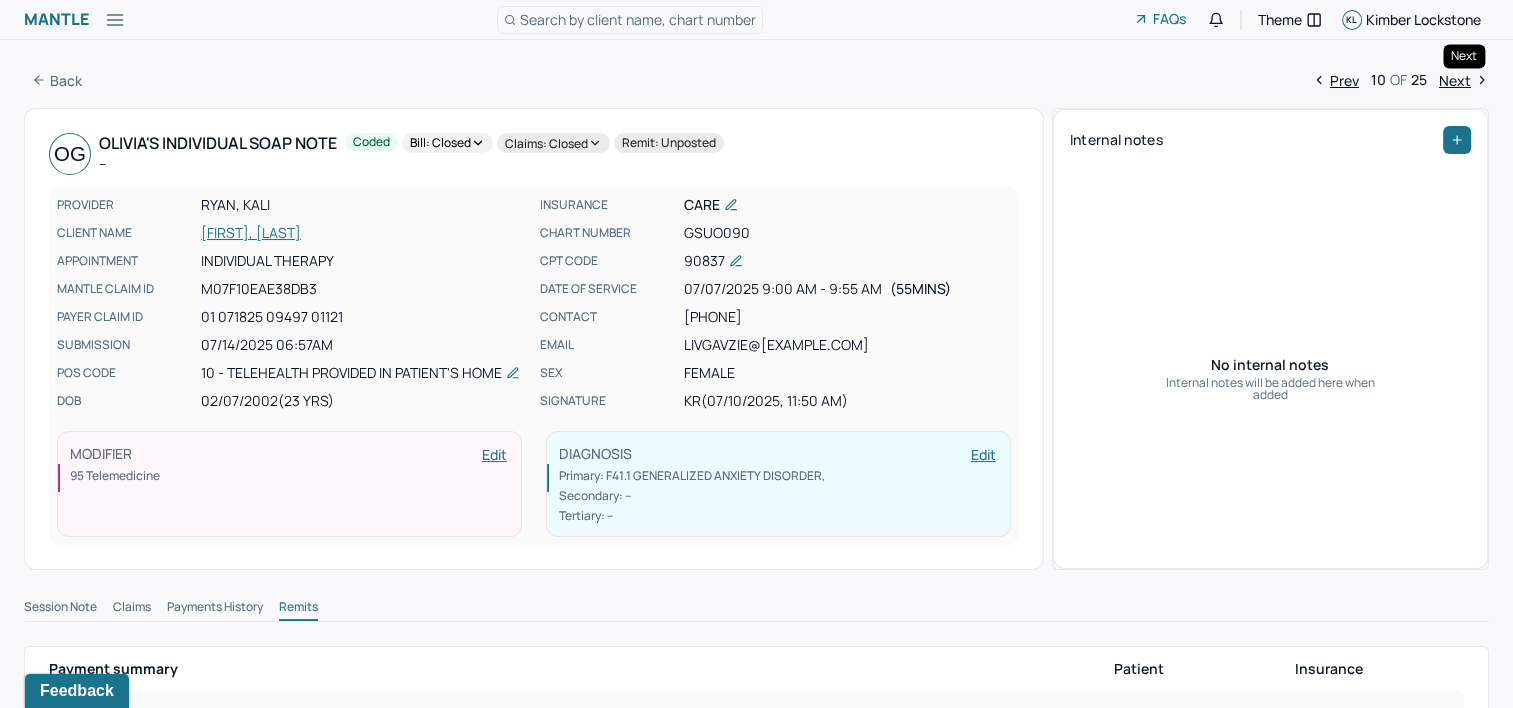 click on "Next" at bounding box center (1464, 80) 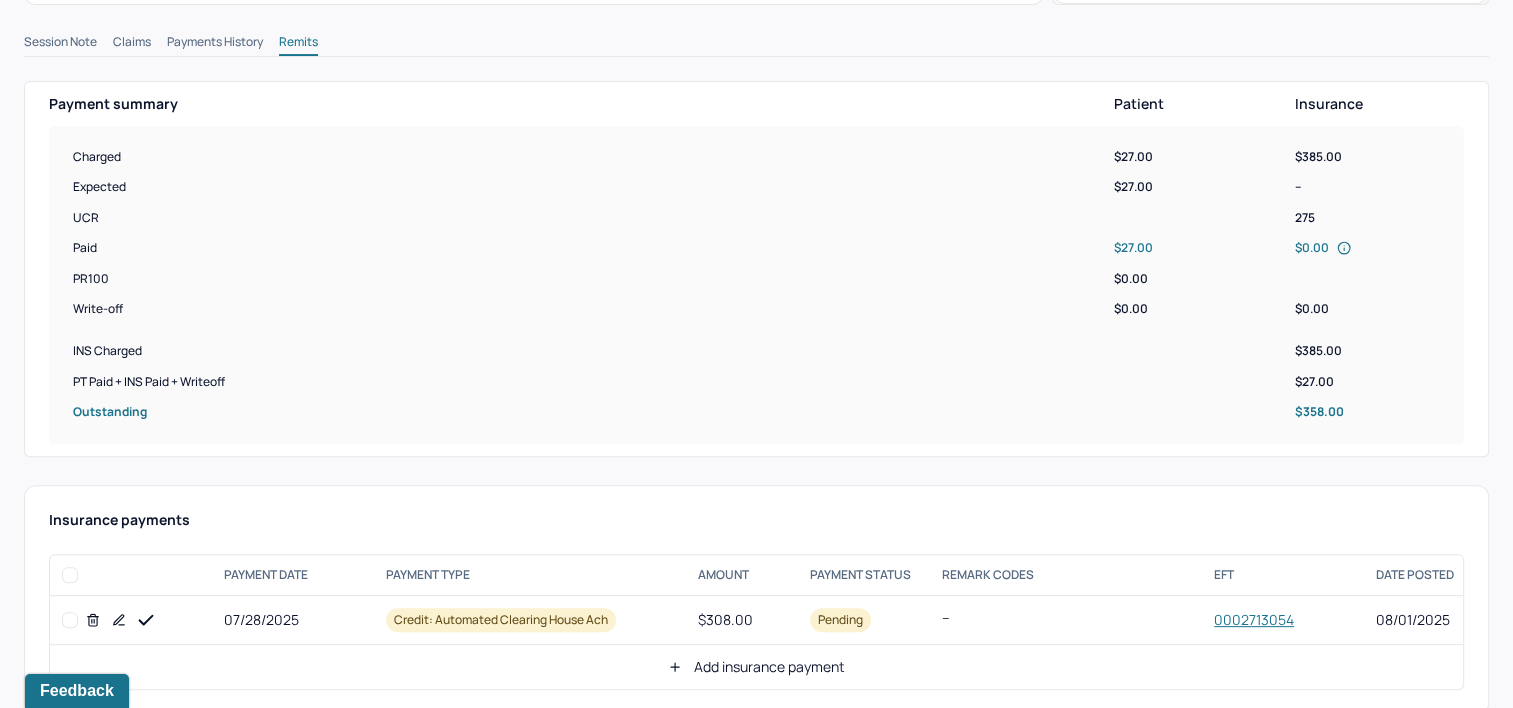 scroll, scrollTop: 600, scrollLeft: 0, axis: vertical 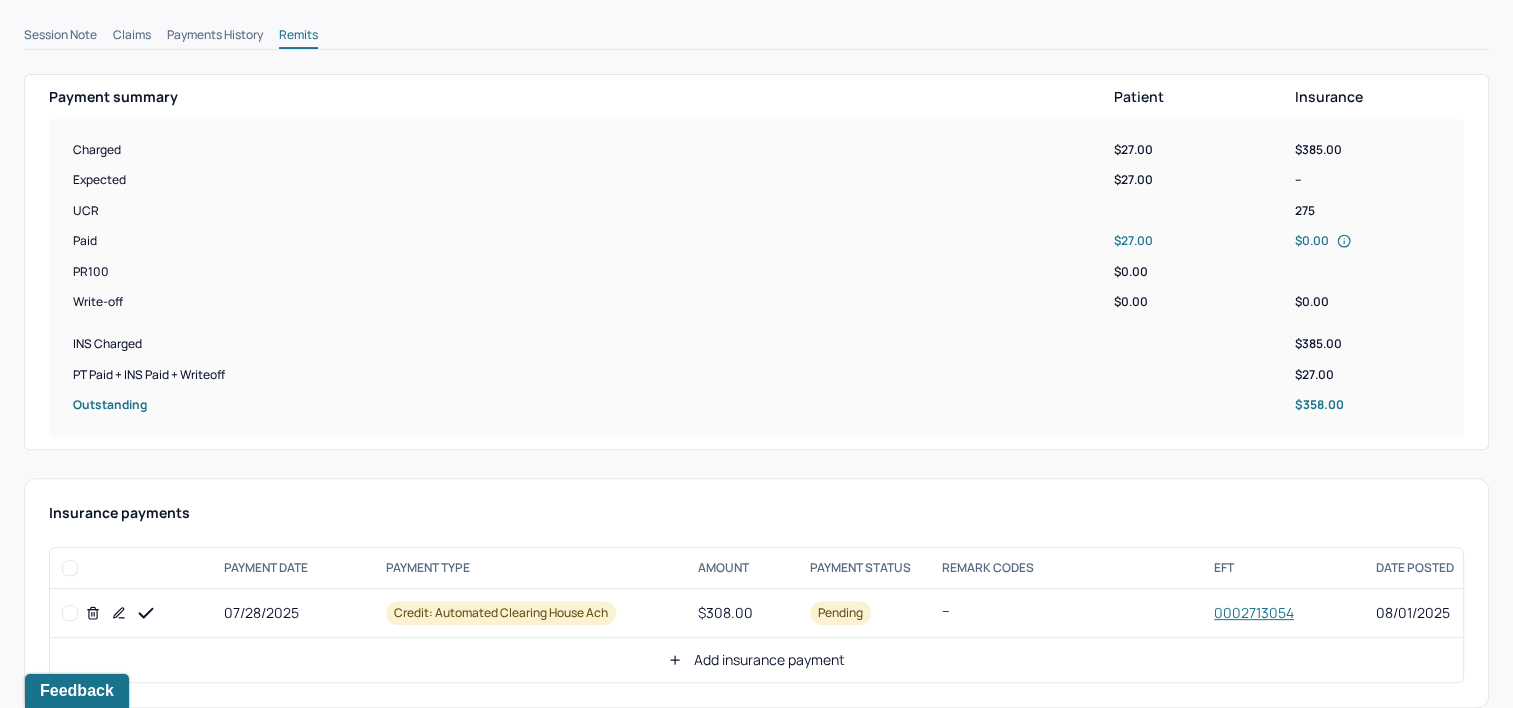 click 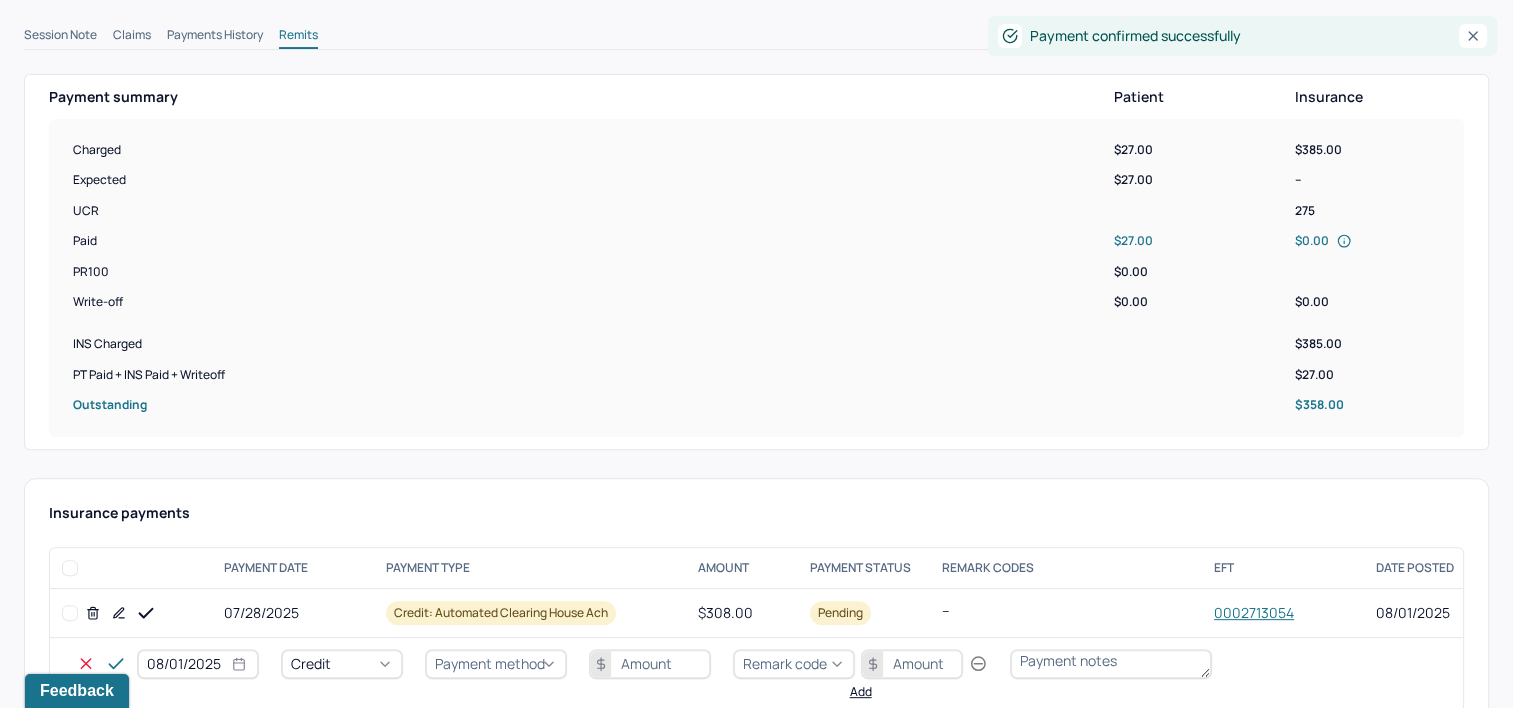 click on "08/01/2025" at bounding box center [198, 664] 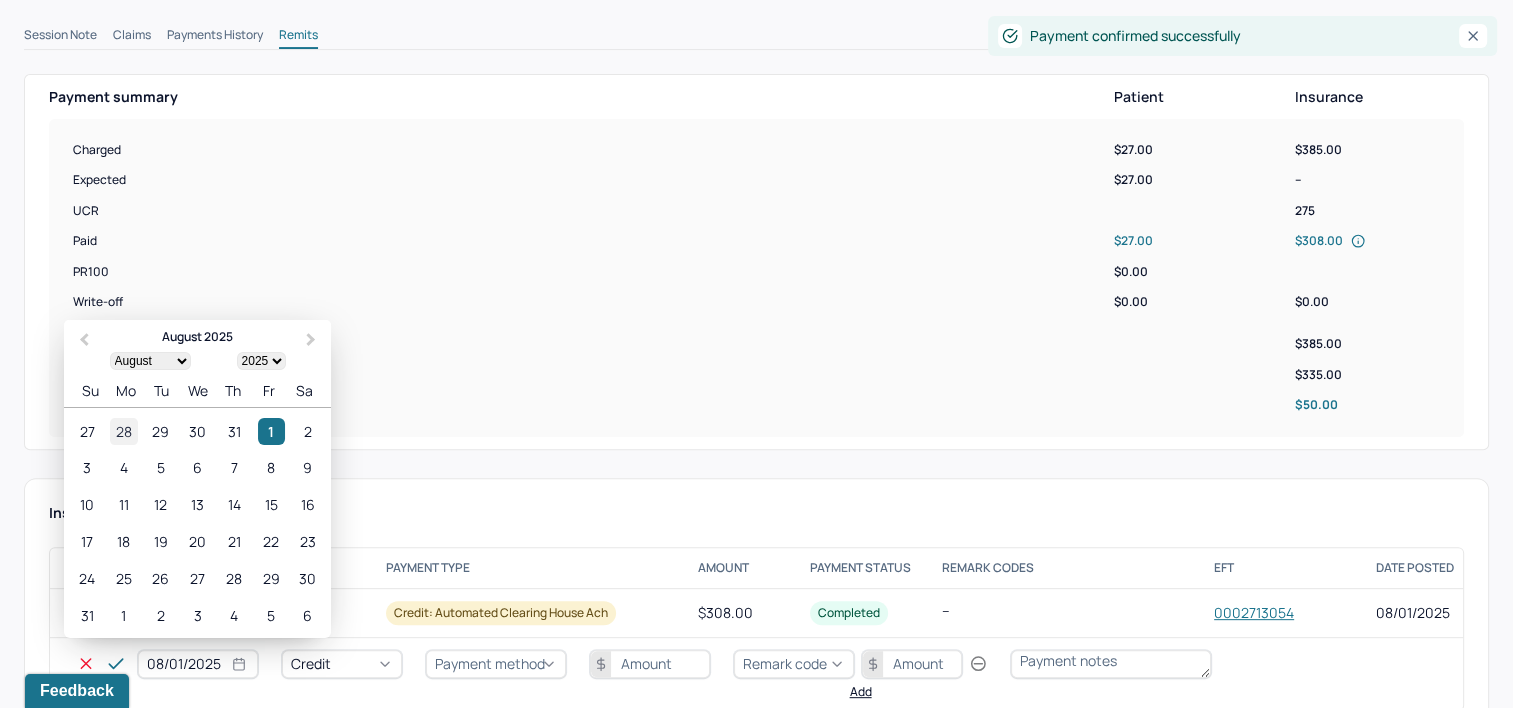 click on "28" at bounding box center (123, 431) 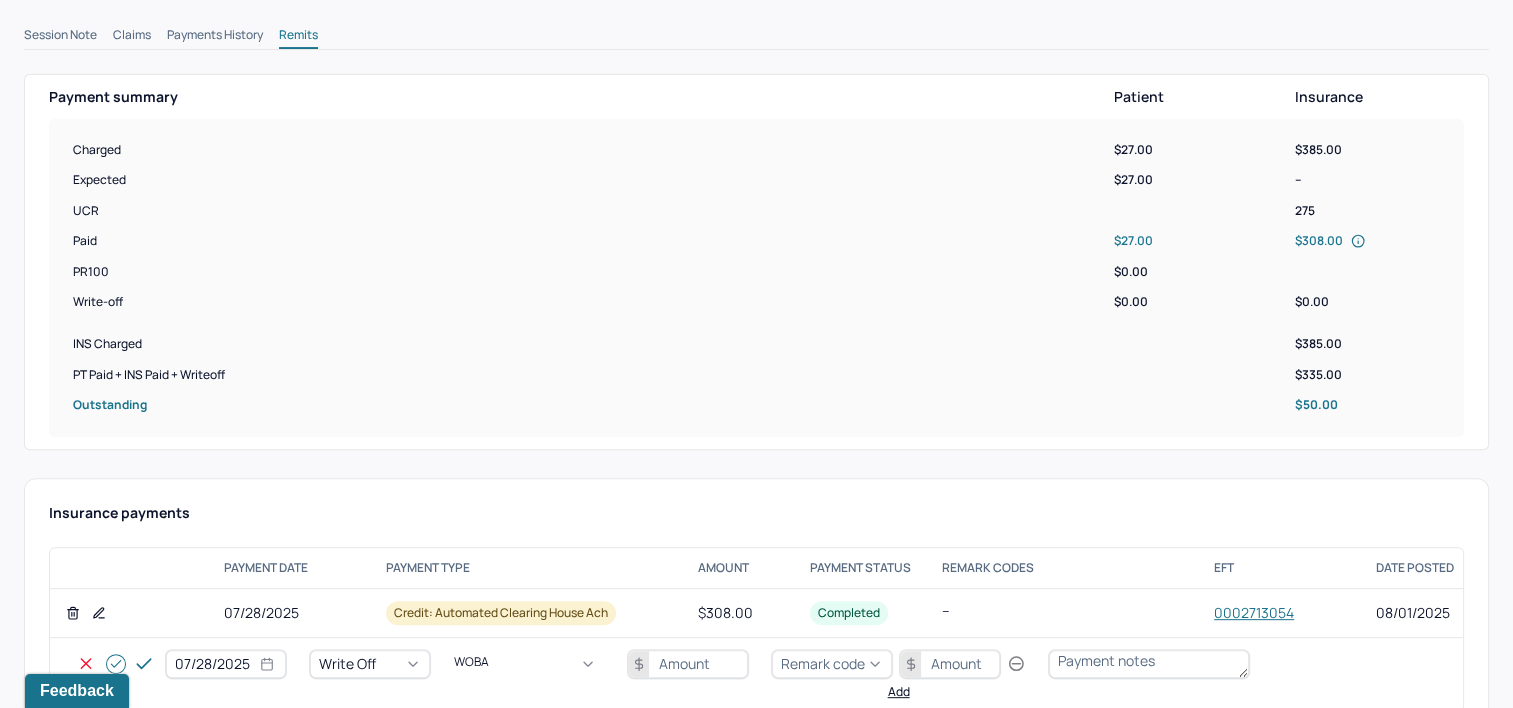 type on "WOBAL" 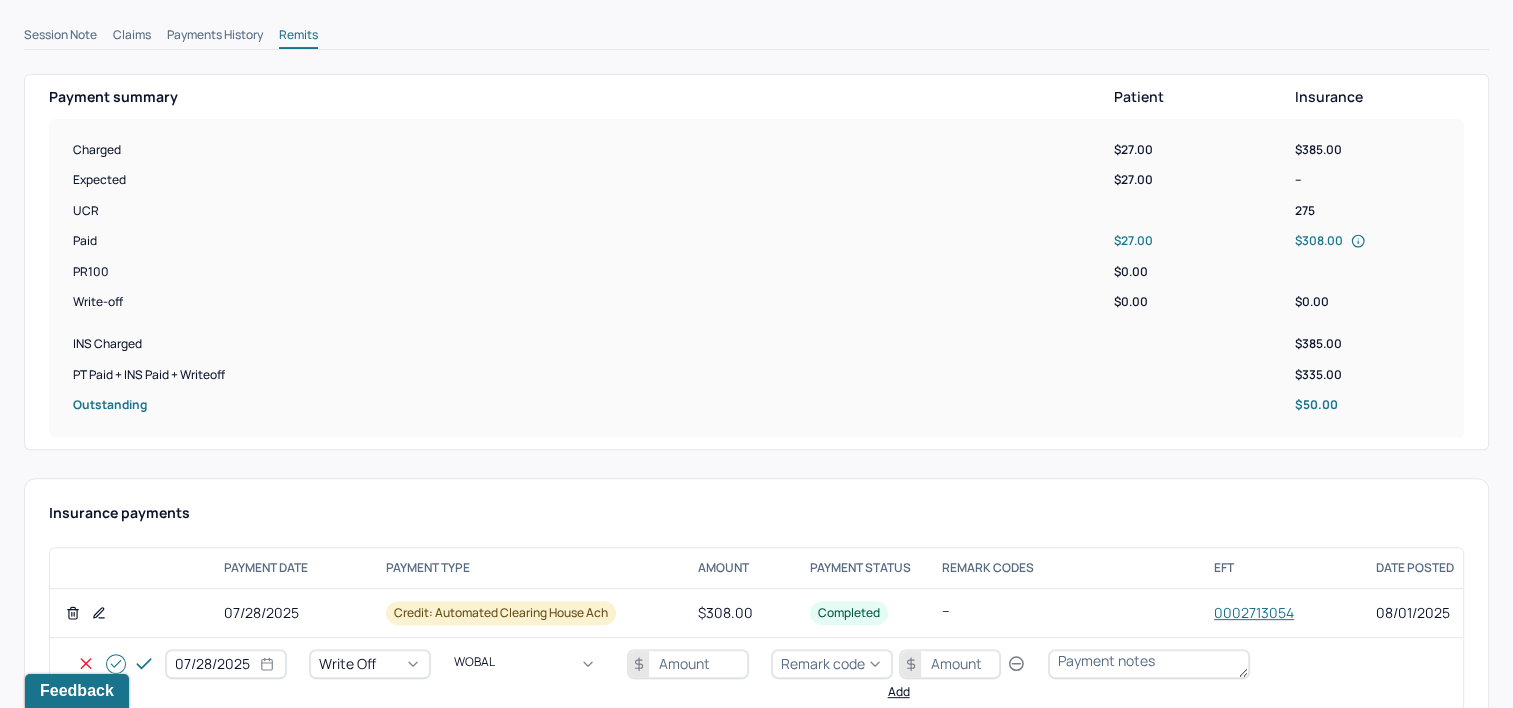 type 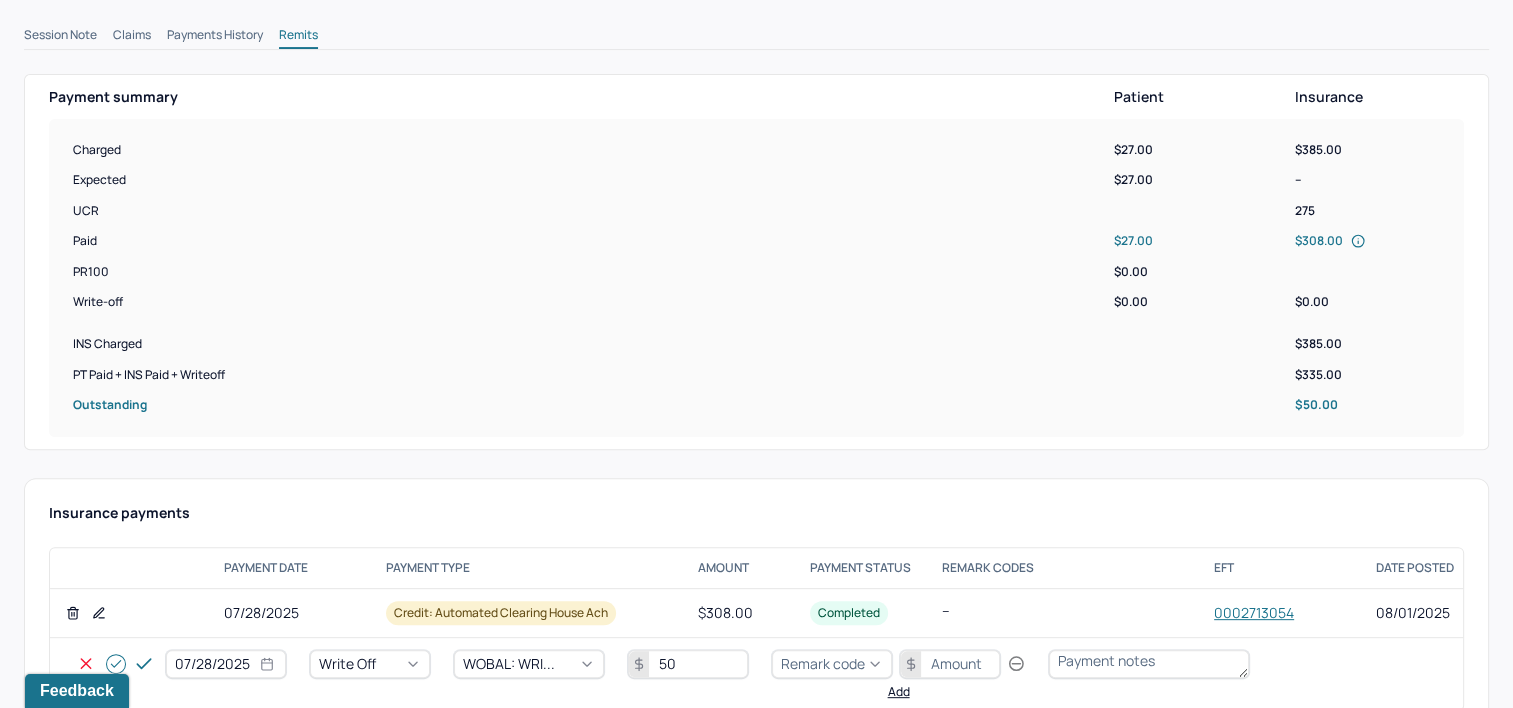 type on "50" 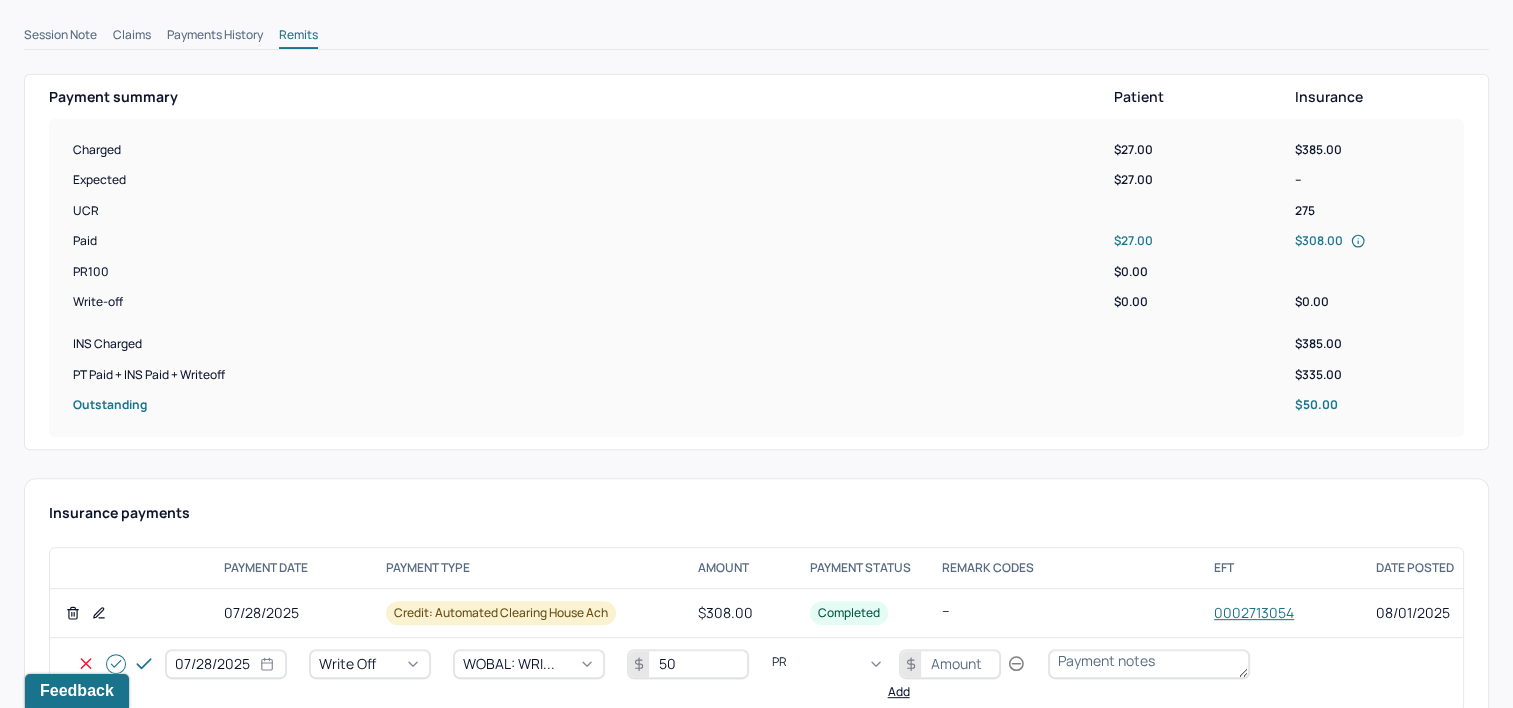 type on "PR2" 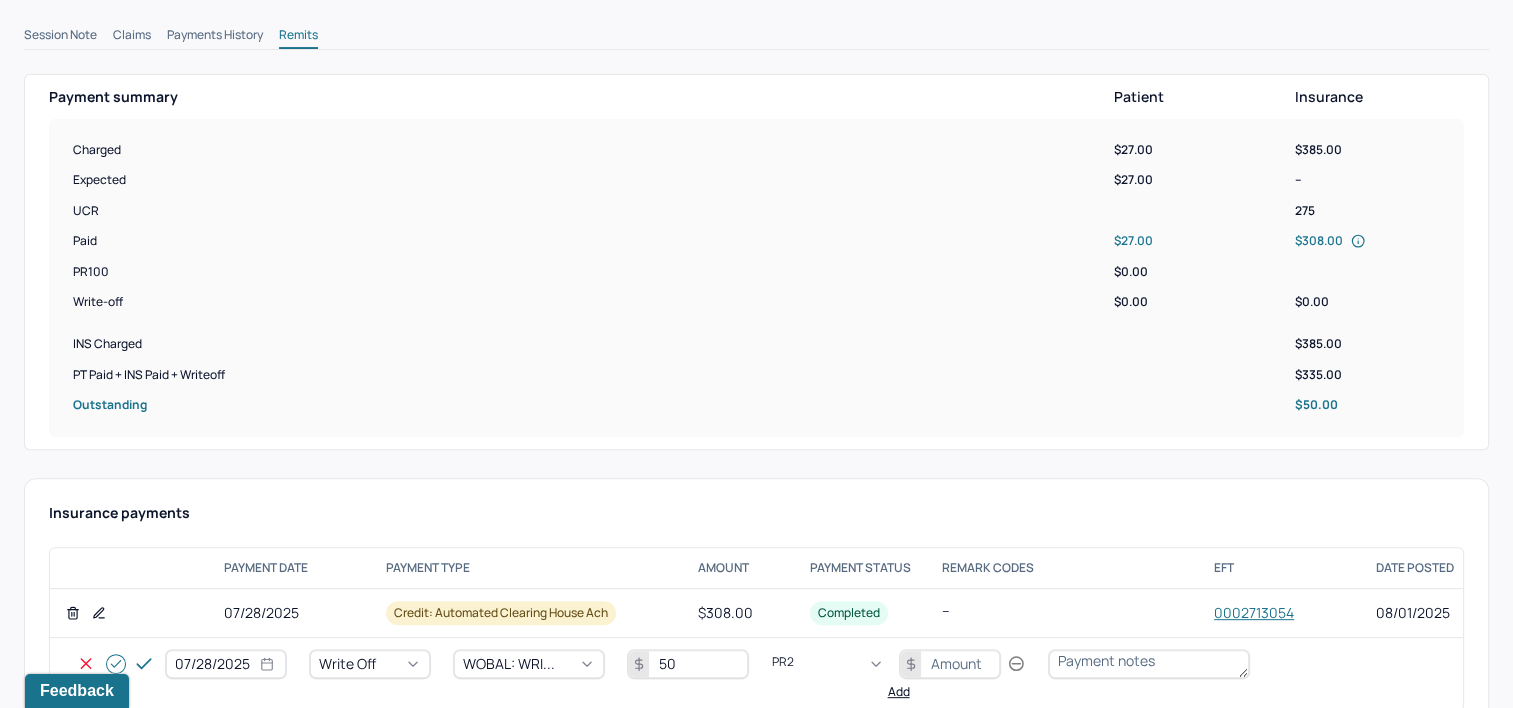 type 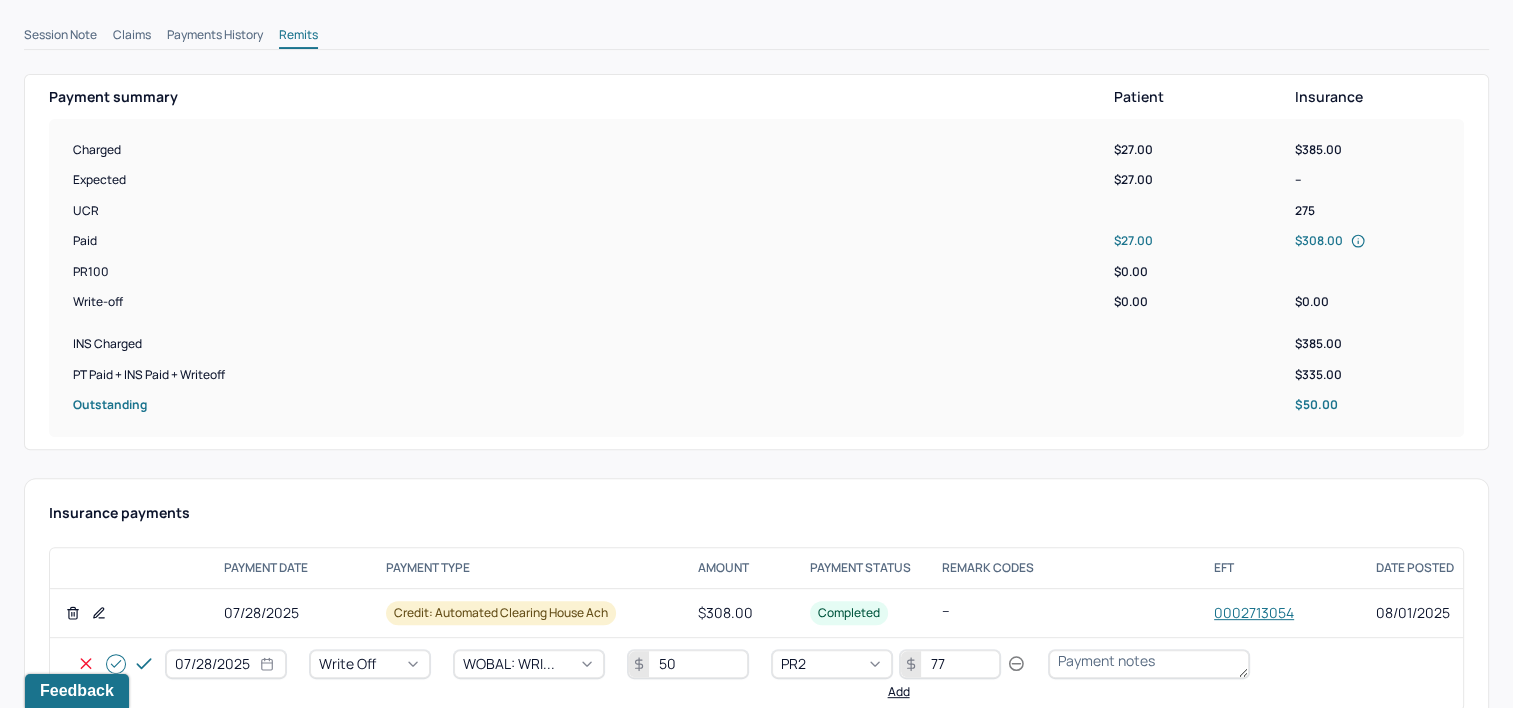 type on "77" 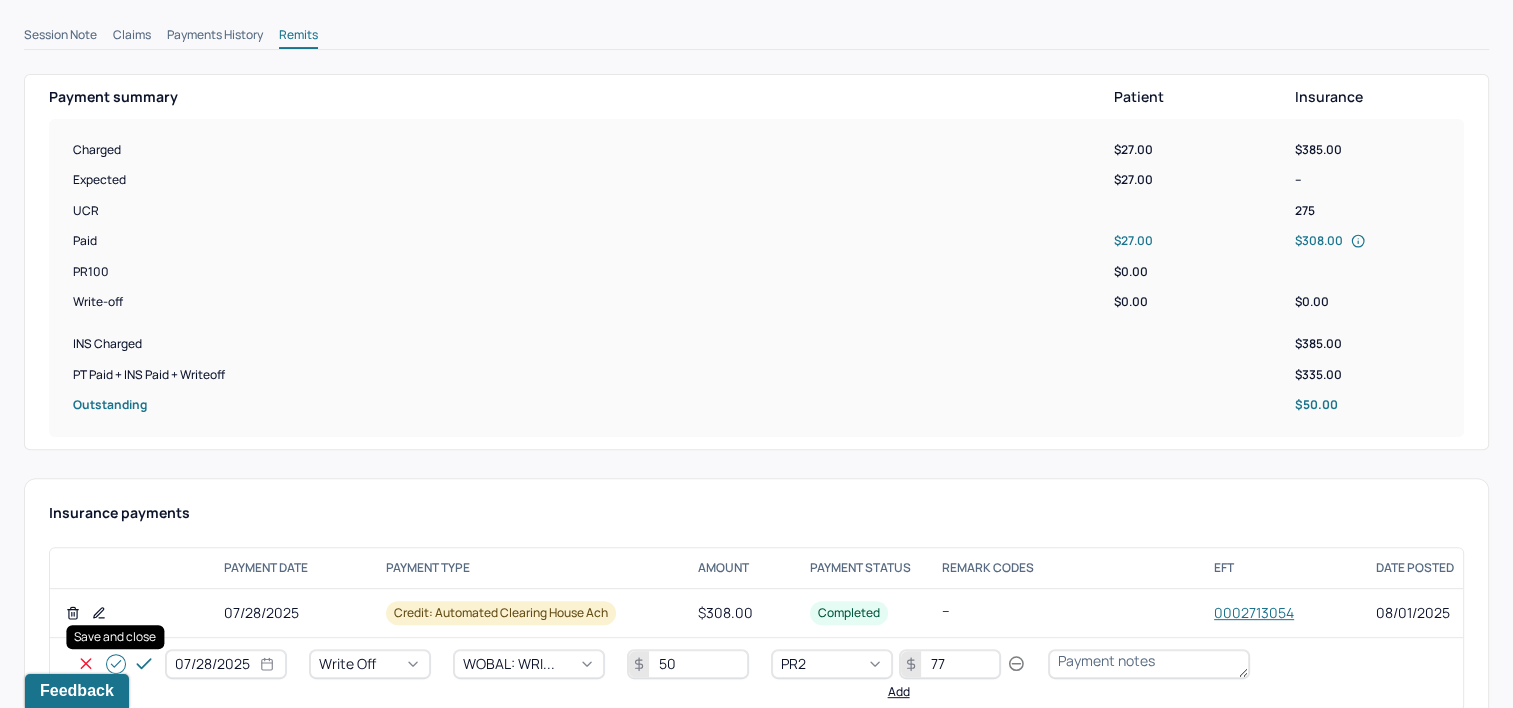 click 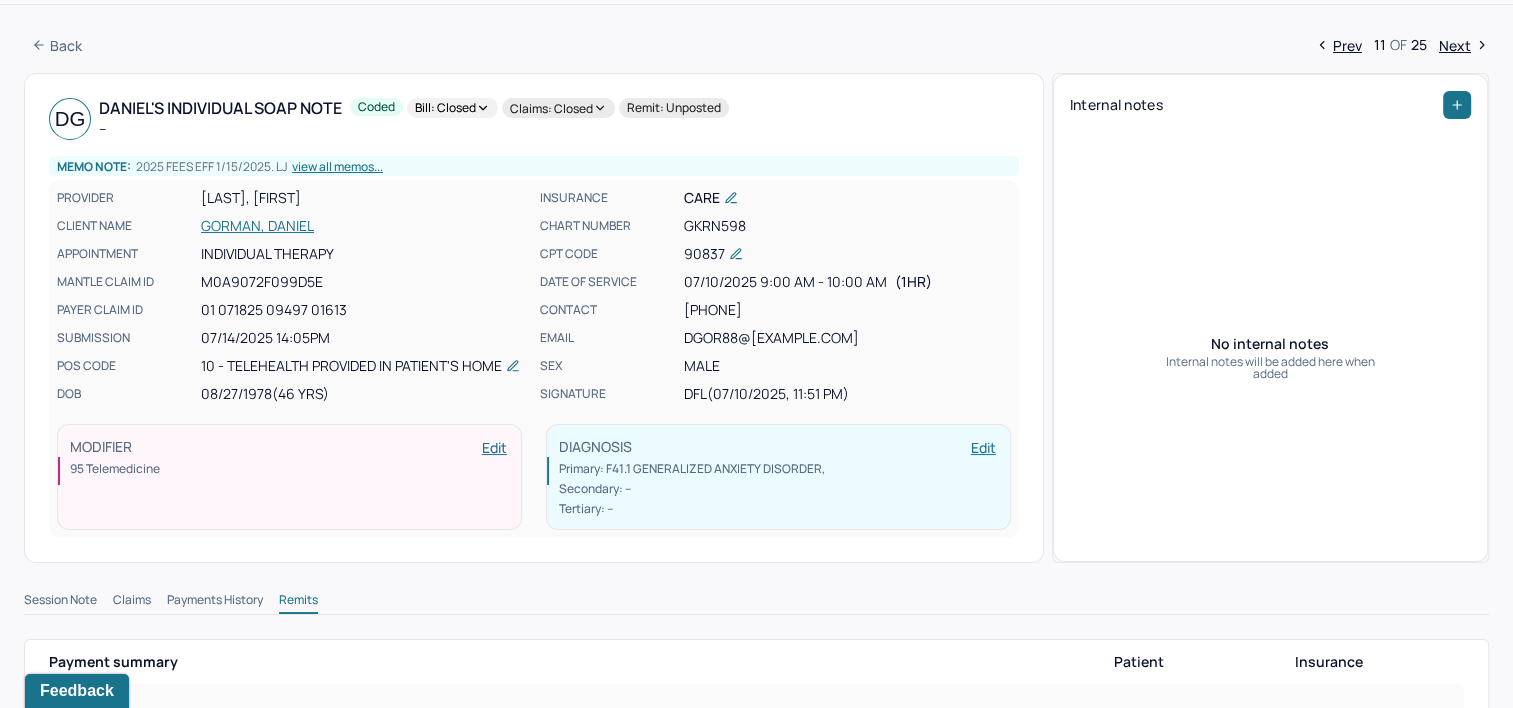 scroll, scrollTop: 0, scrollLeft: 0, axis: both 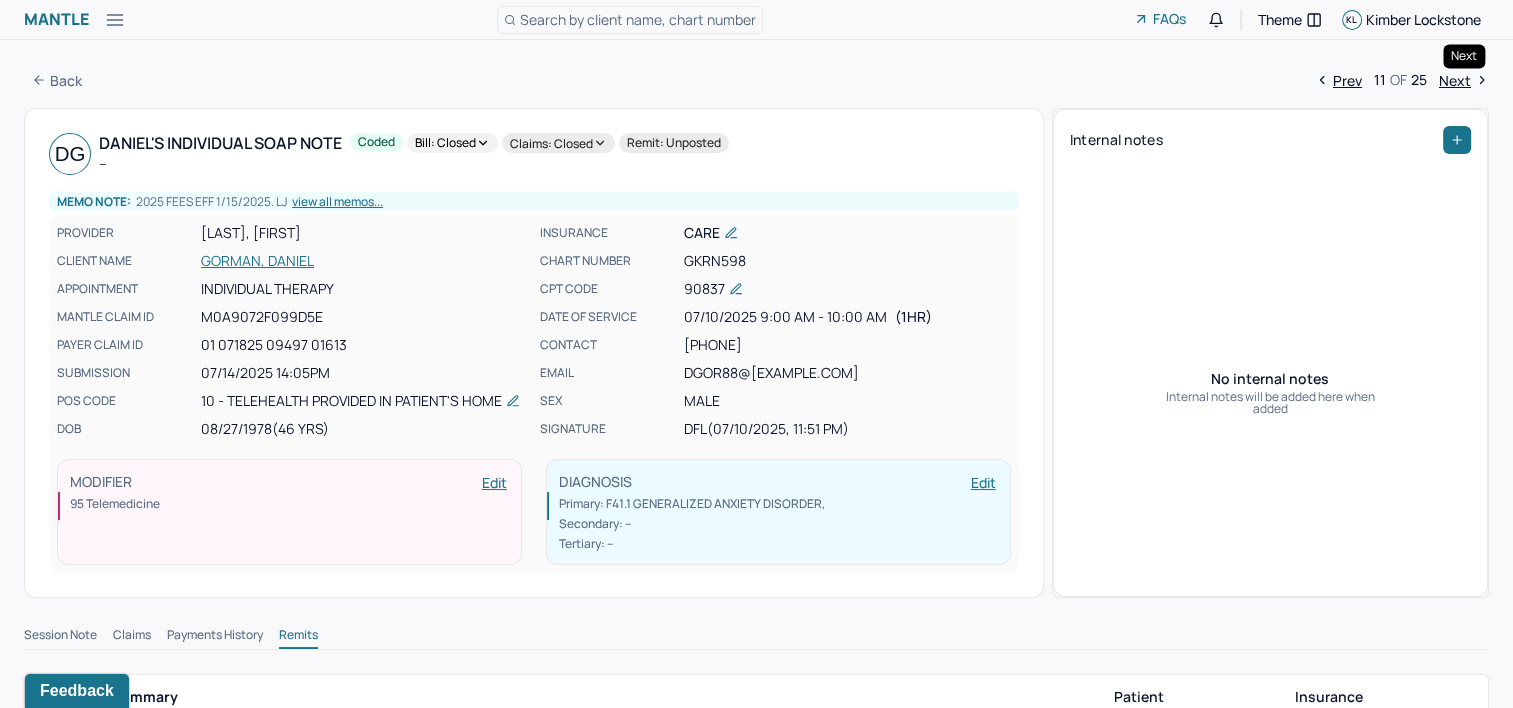 click on "Next" at bounding box center (1464, 80) 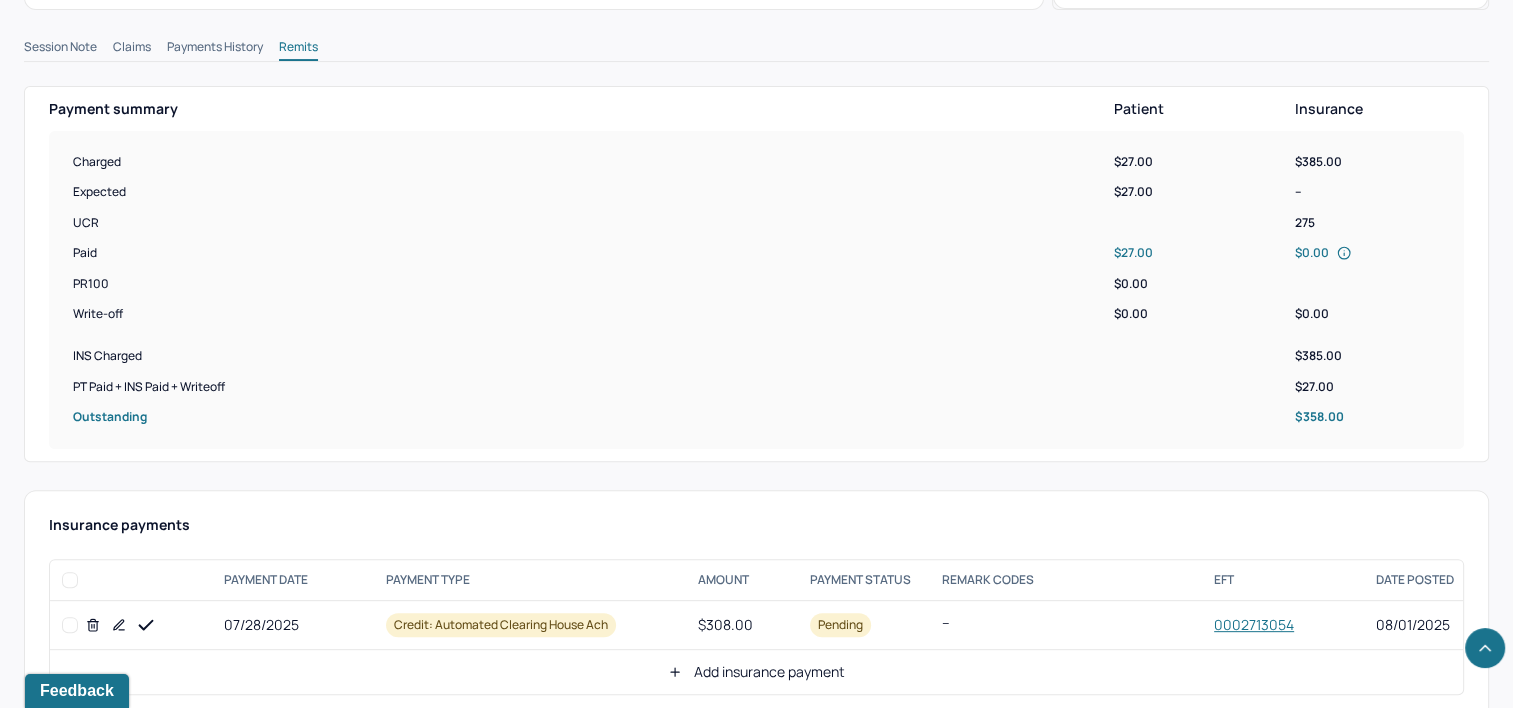 scroll, scrollTop: 988, scrollLeft: 0, axis: vertical 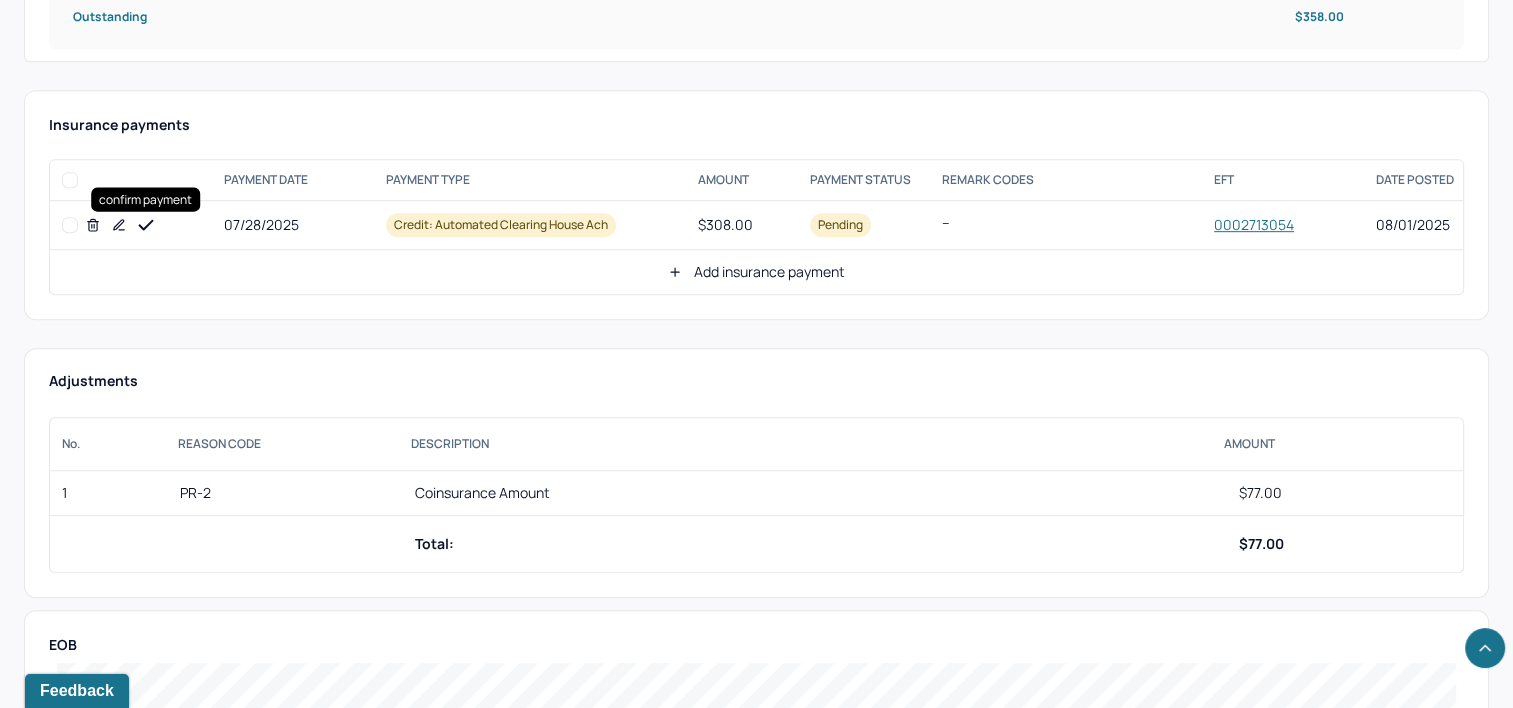 click 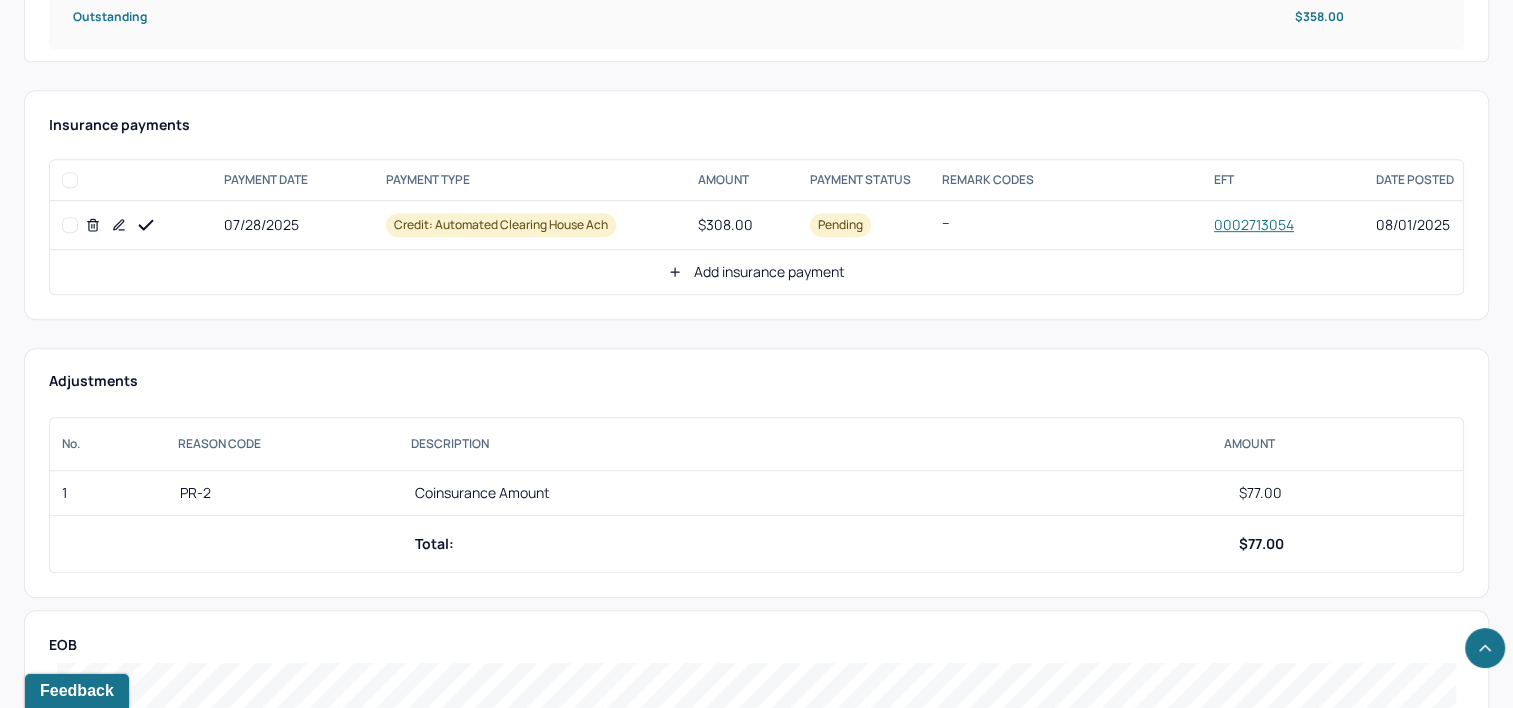 click on "Add insurance payment" at bounding box center (756, 272) 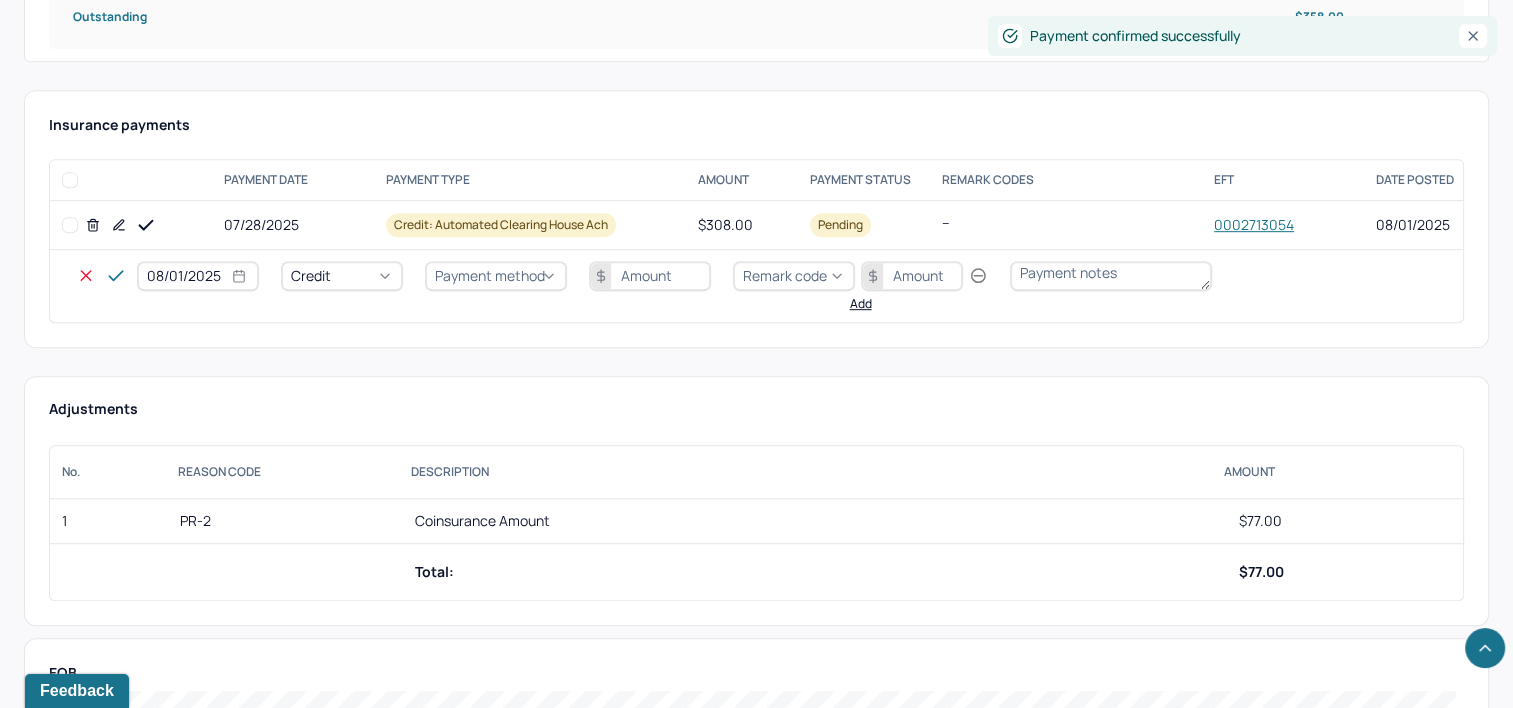 select on "7" 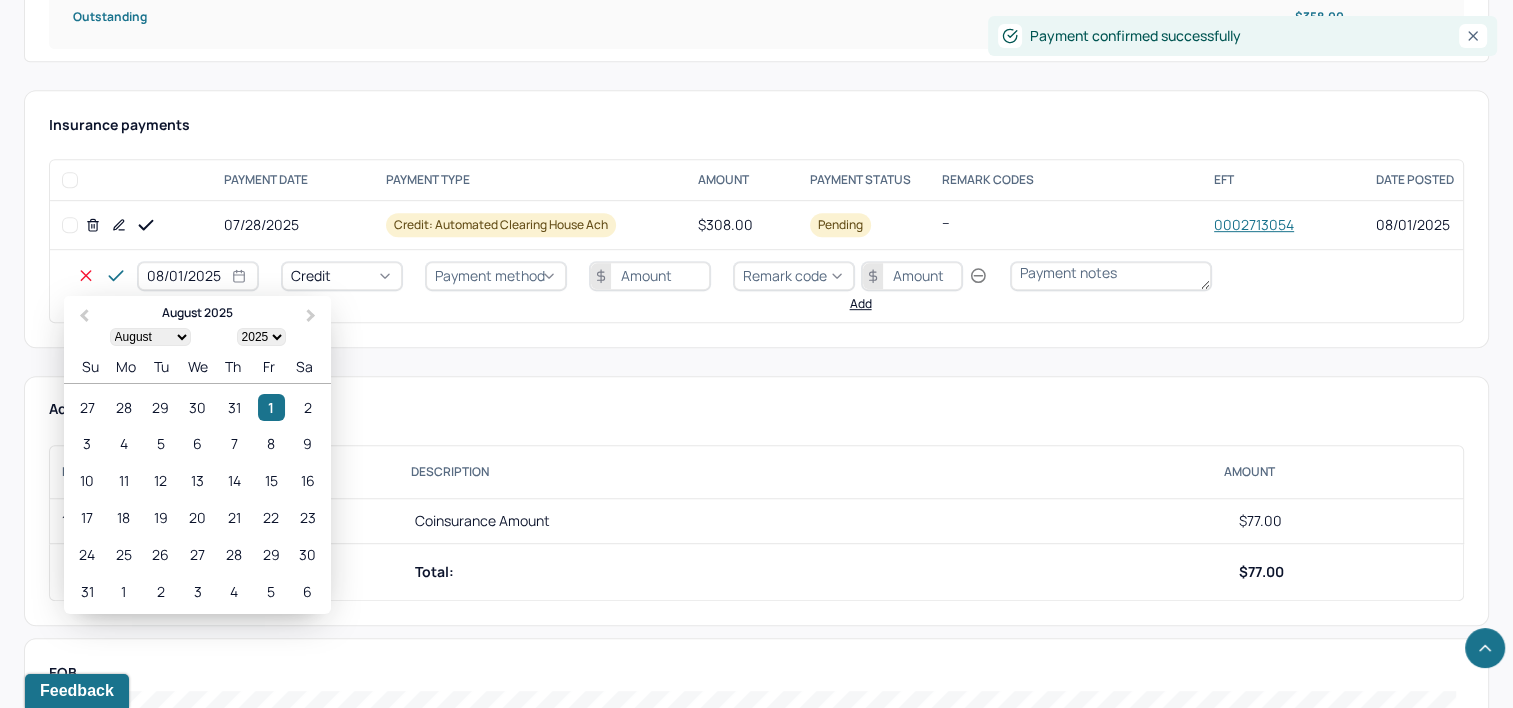 click on "08/01/2025" at bounding box center [198, 276] 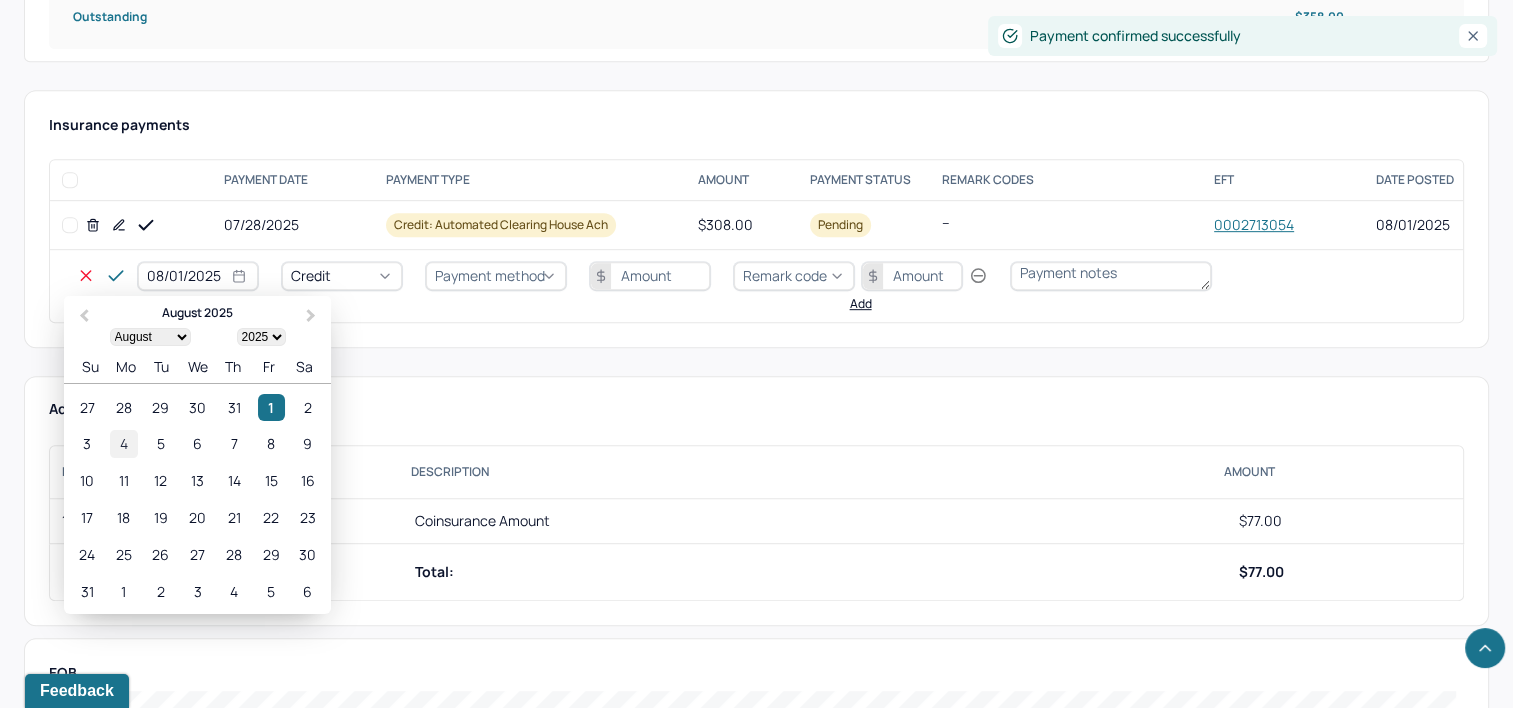 select on "7" 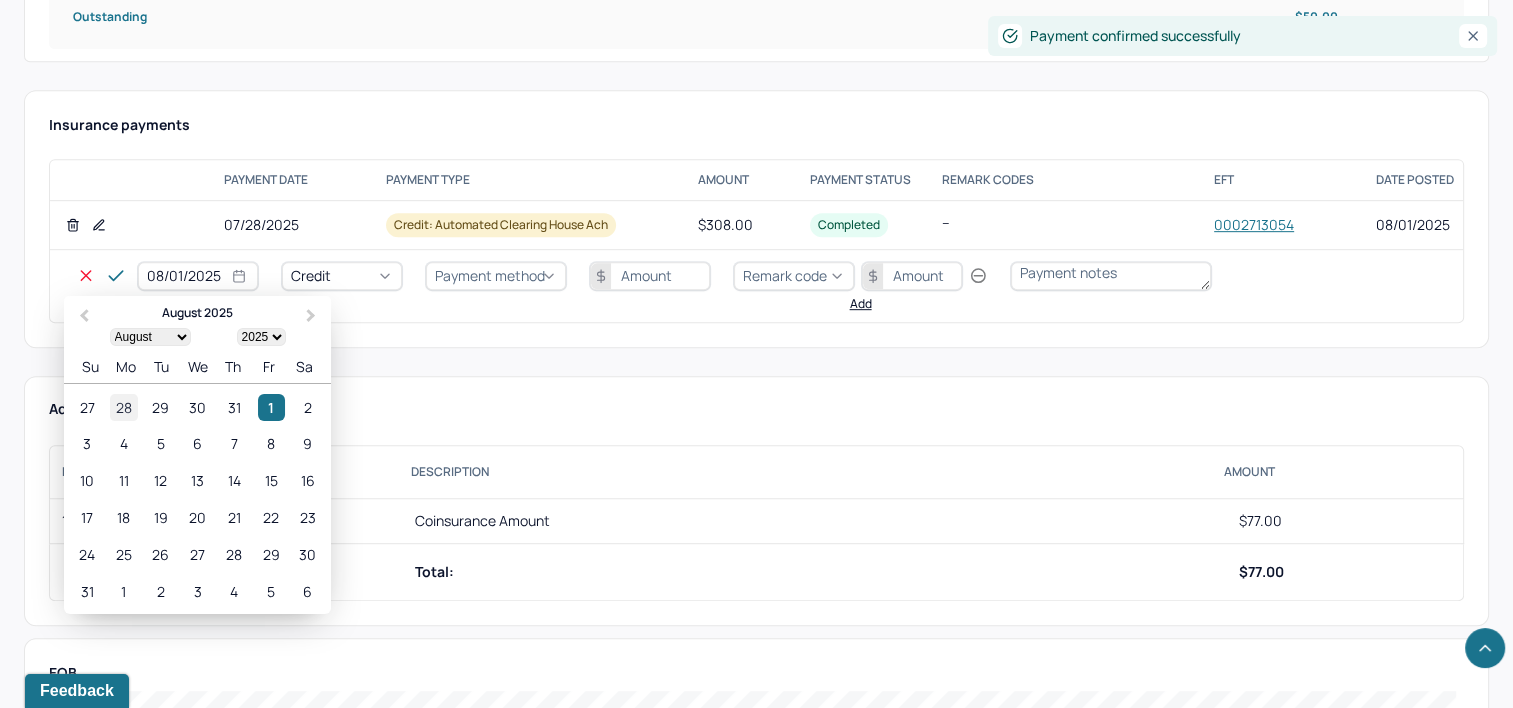 click on "28" at bounding box center [123, 407] 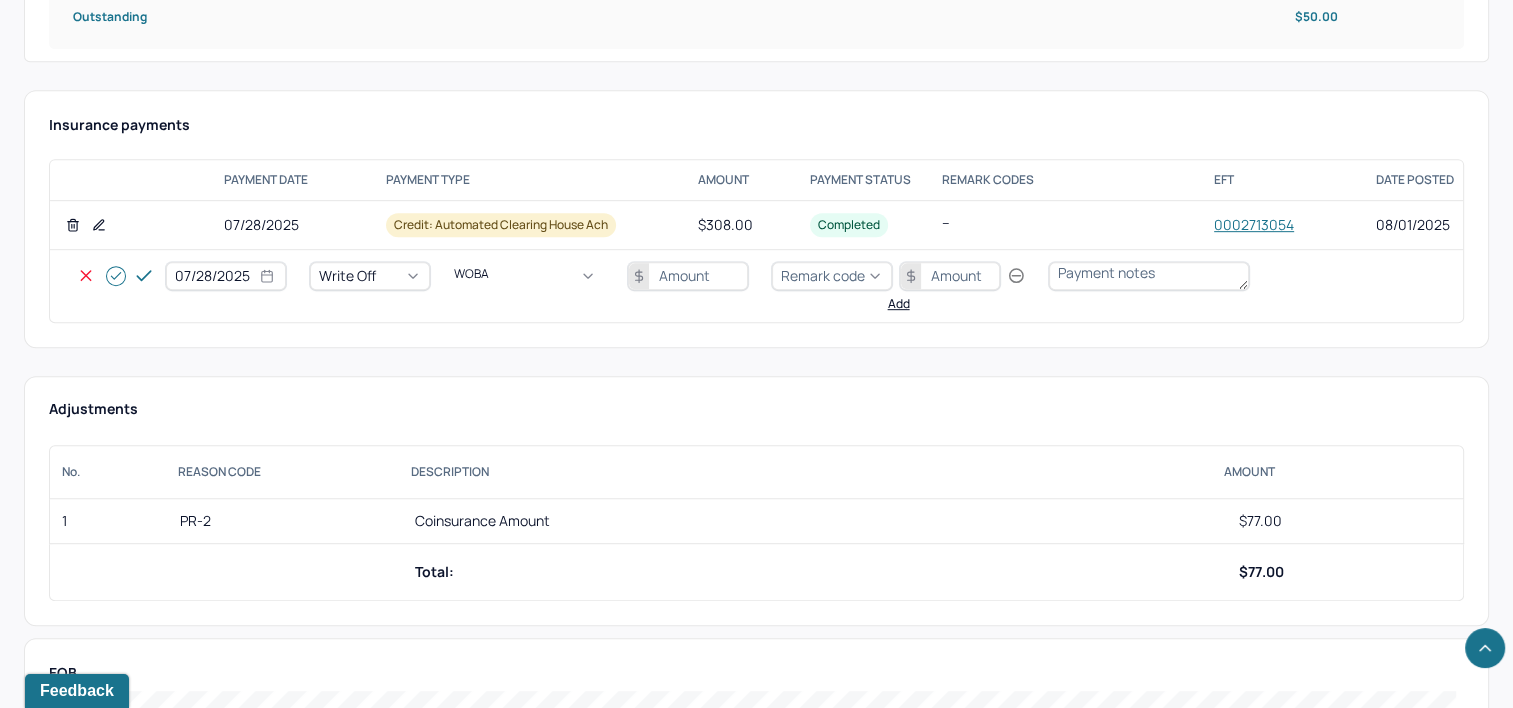 type on "WOBAL" 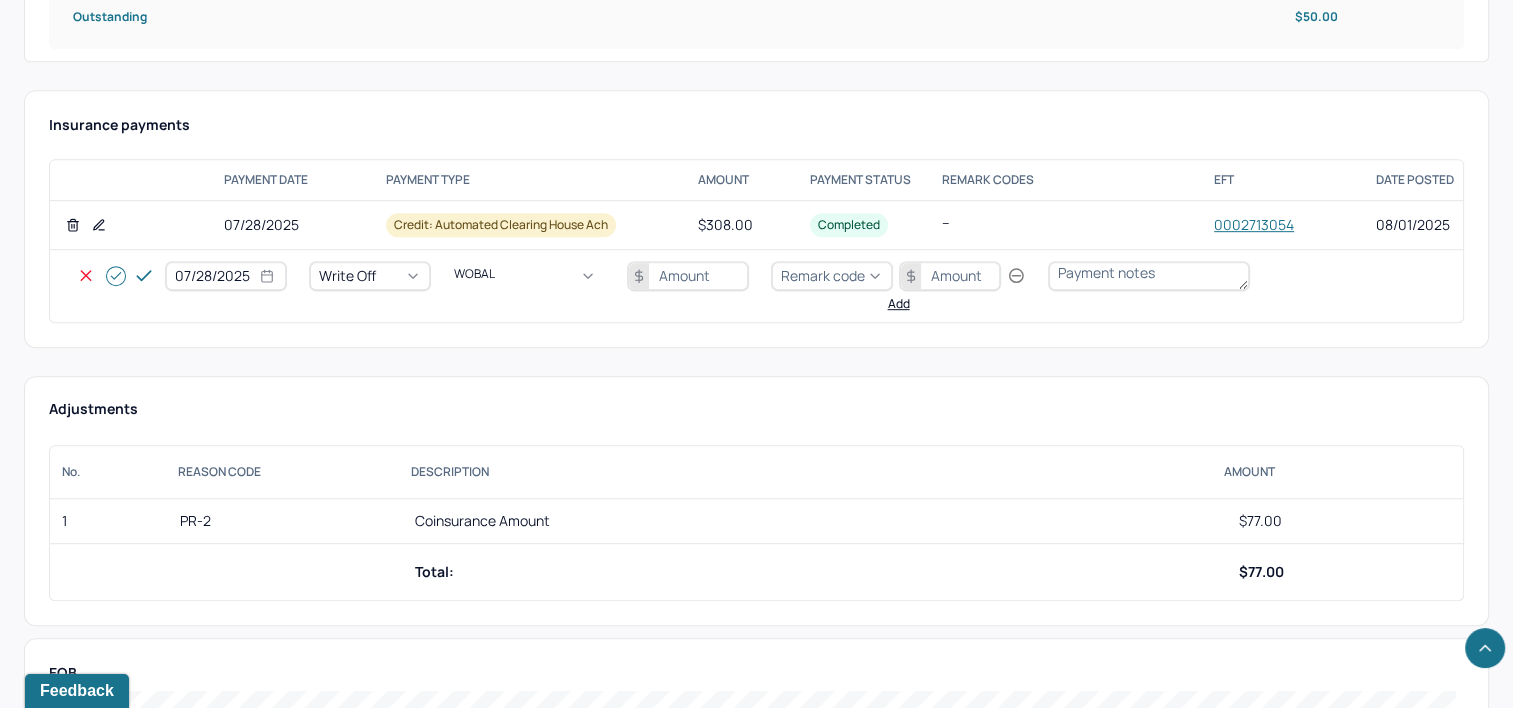 type 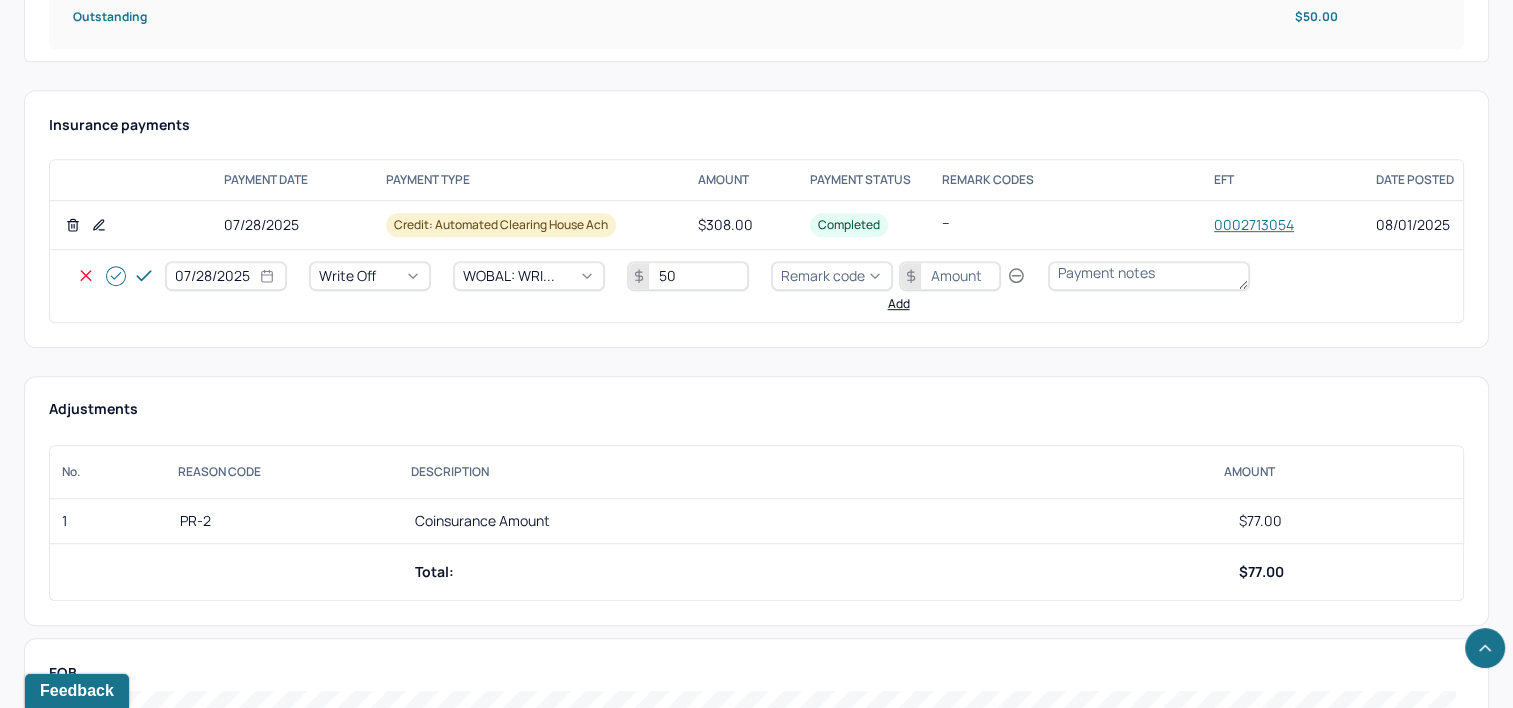 type on "50" 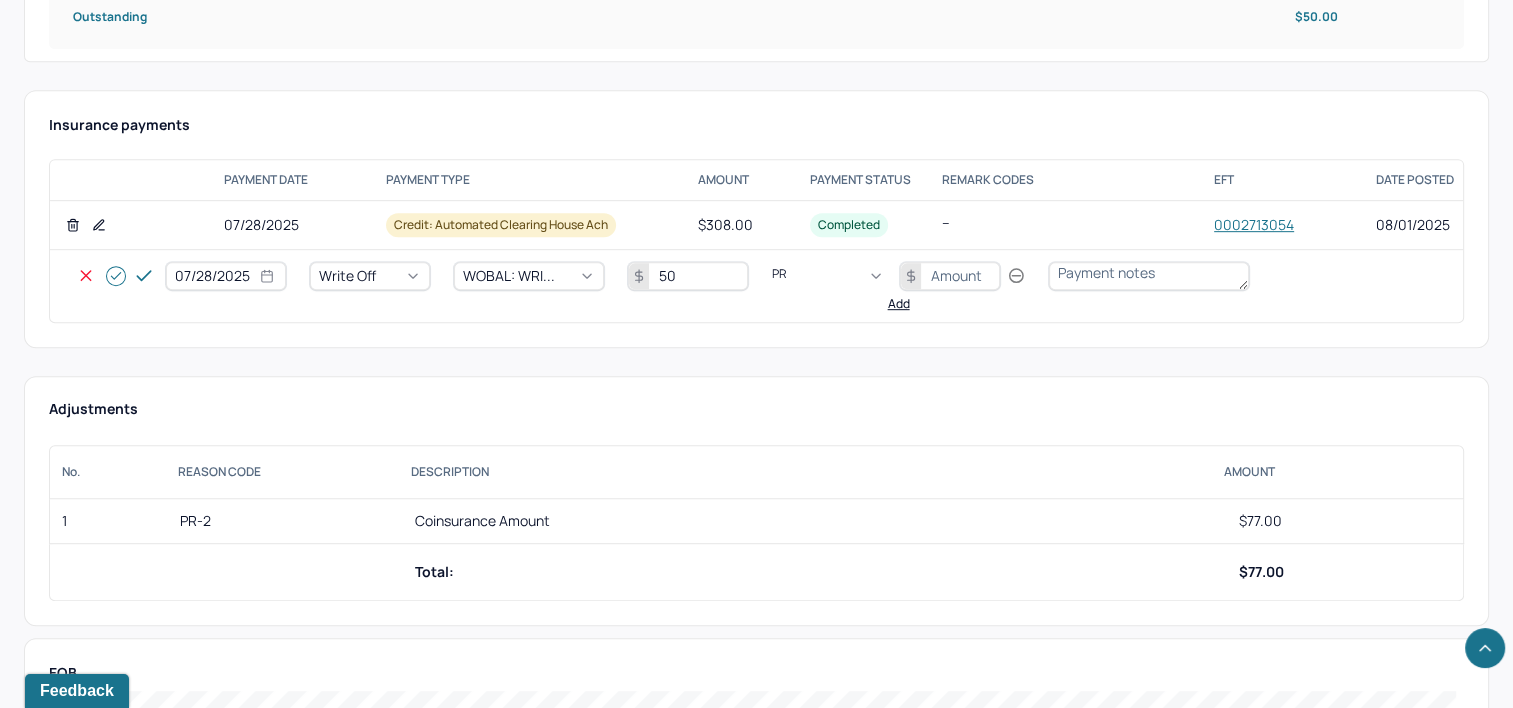 type on "PR2" 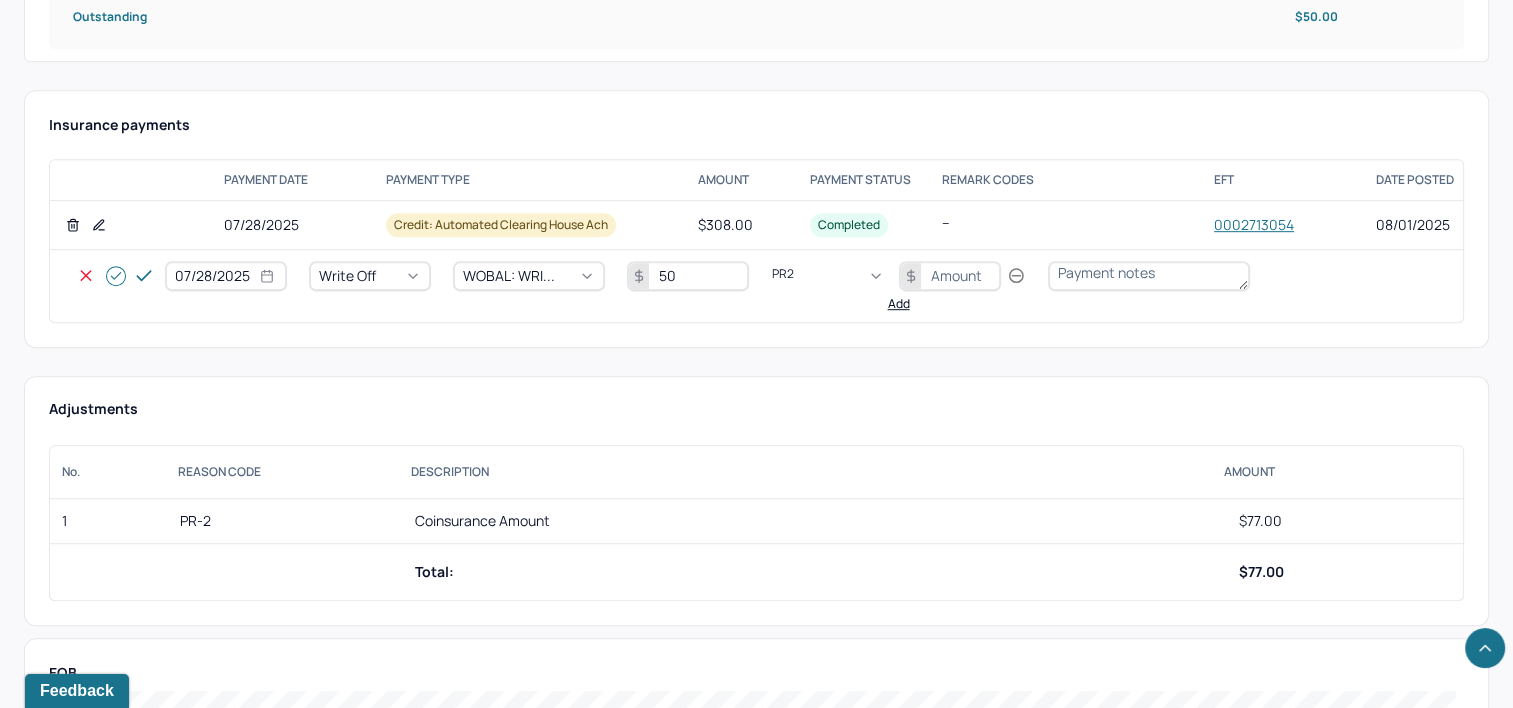 type 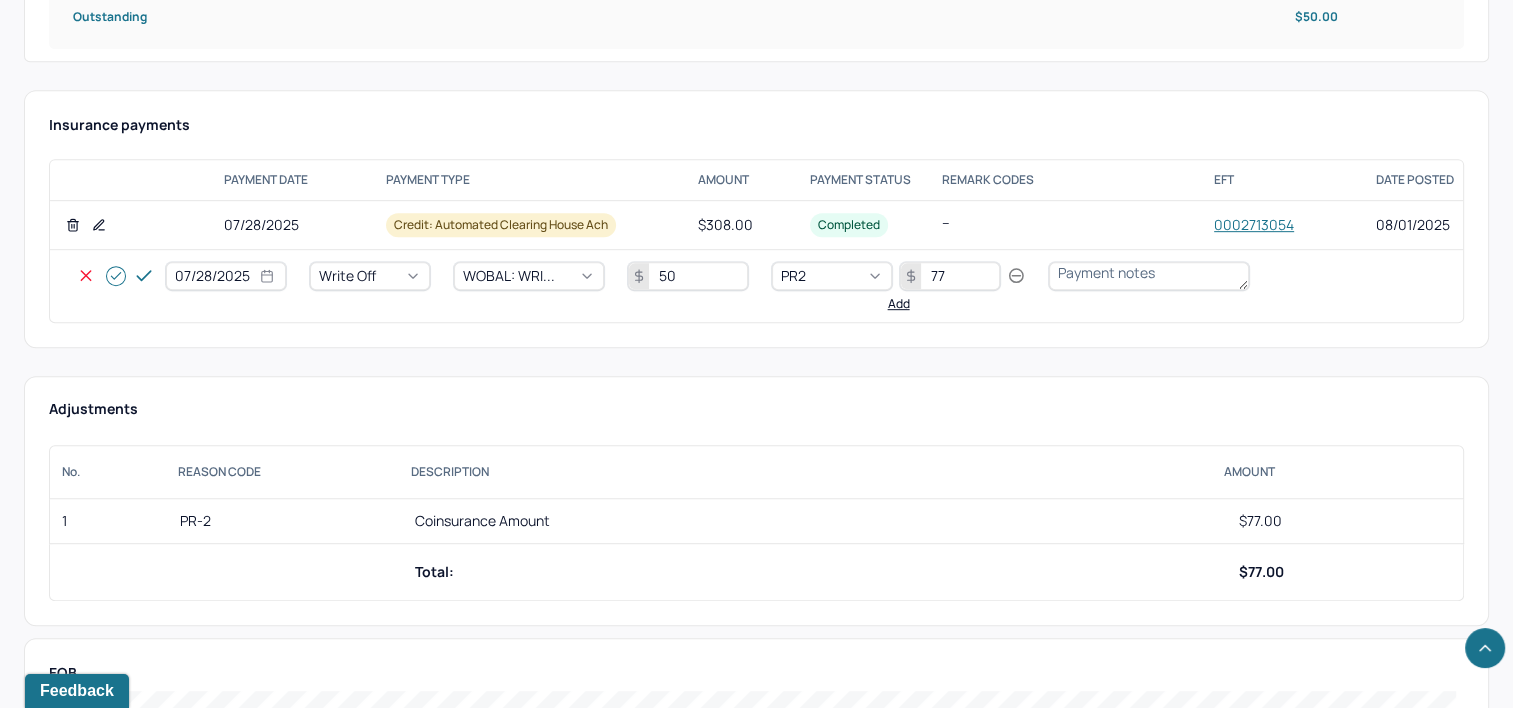 type on "77" 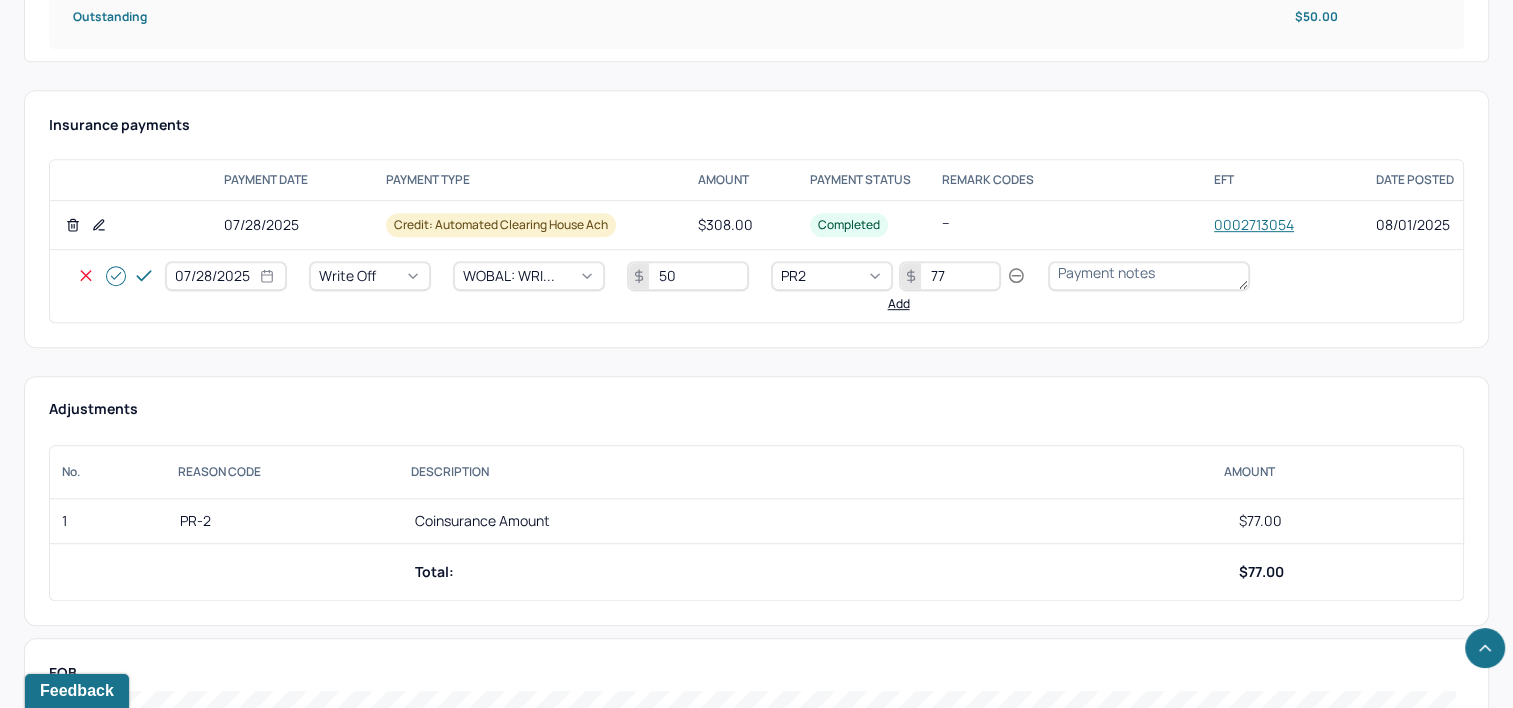 click 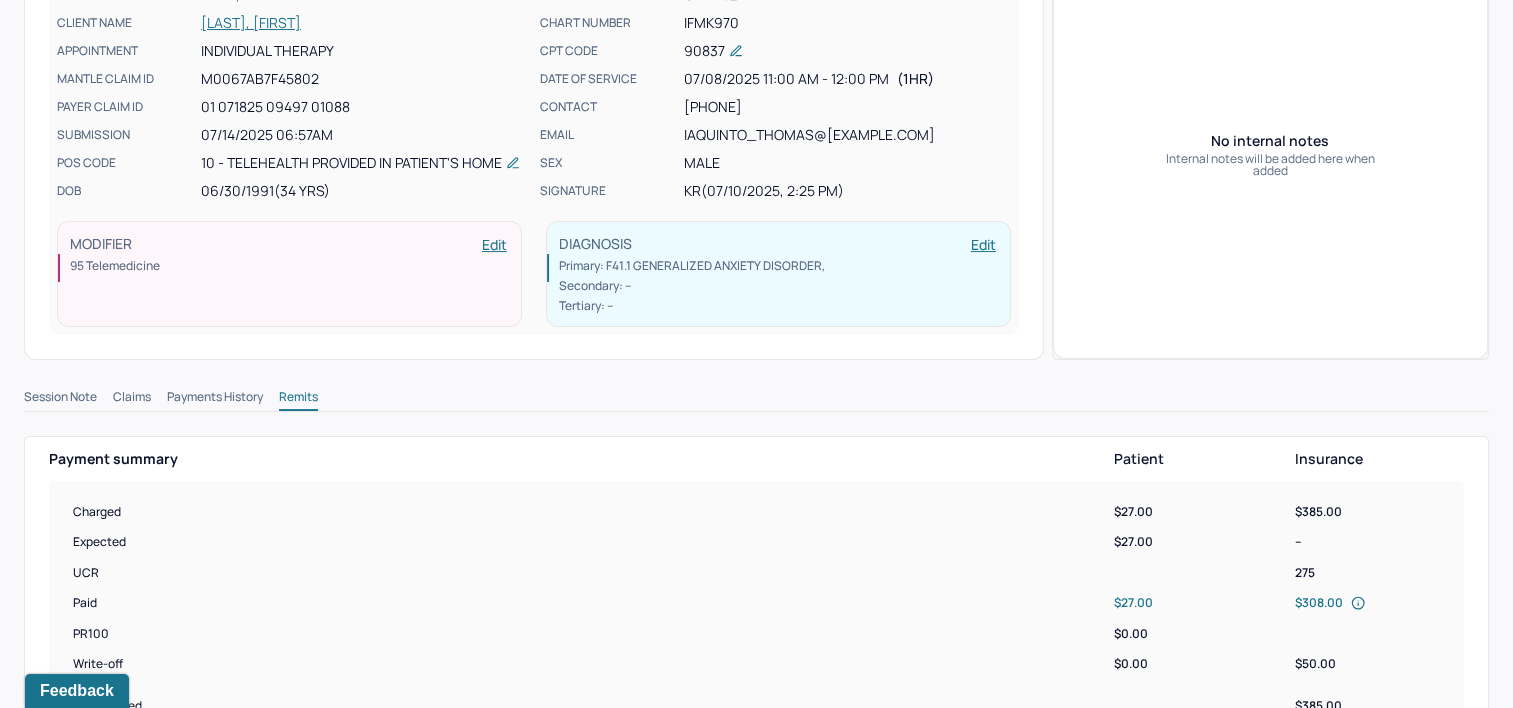 scroll, scrollTop: 0, scrollLeft: 0, axis: both 